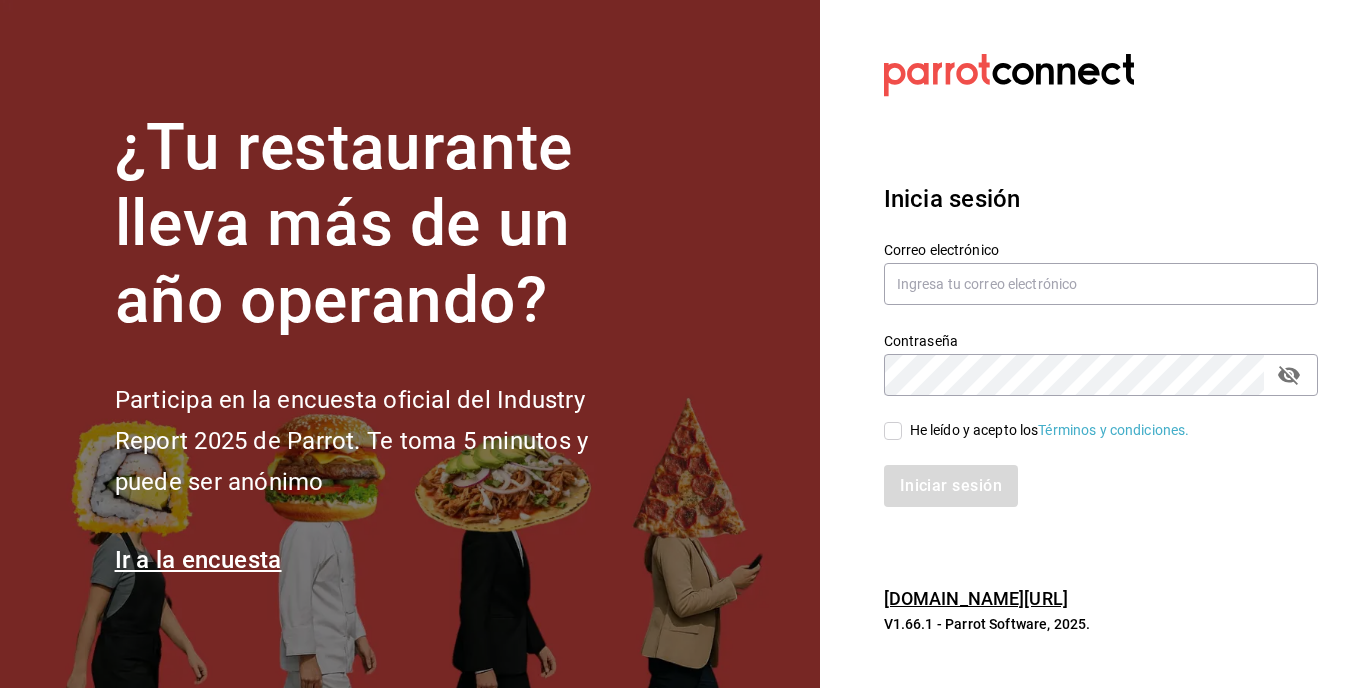 scroll, scrollTop: 0, scrollLeft: 0, axis: both 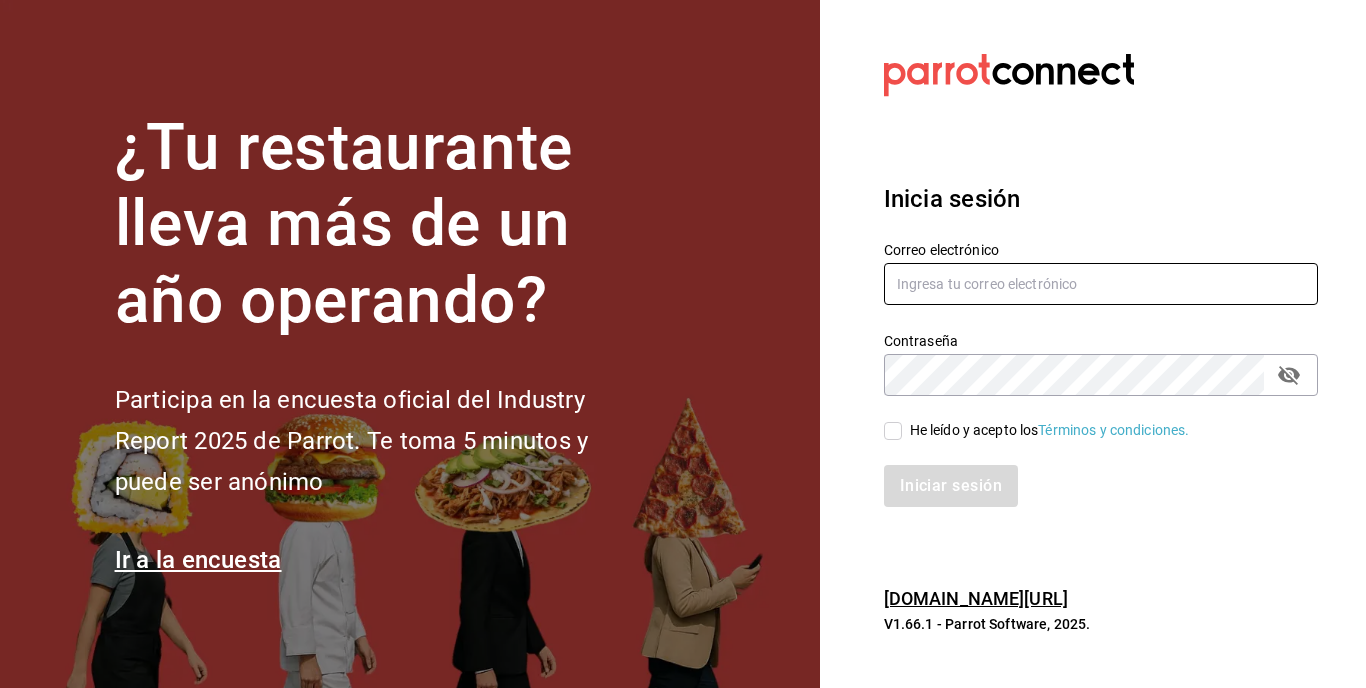 type on "palaxgsada@gmail.com" 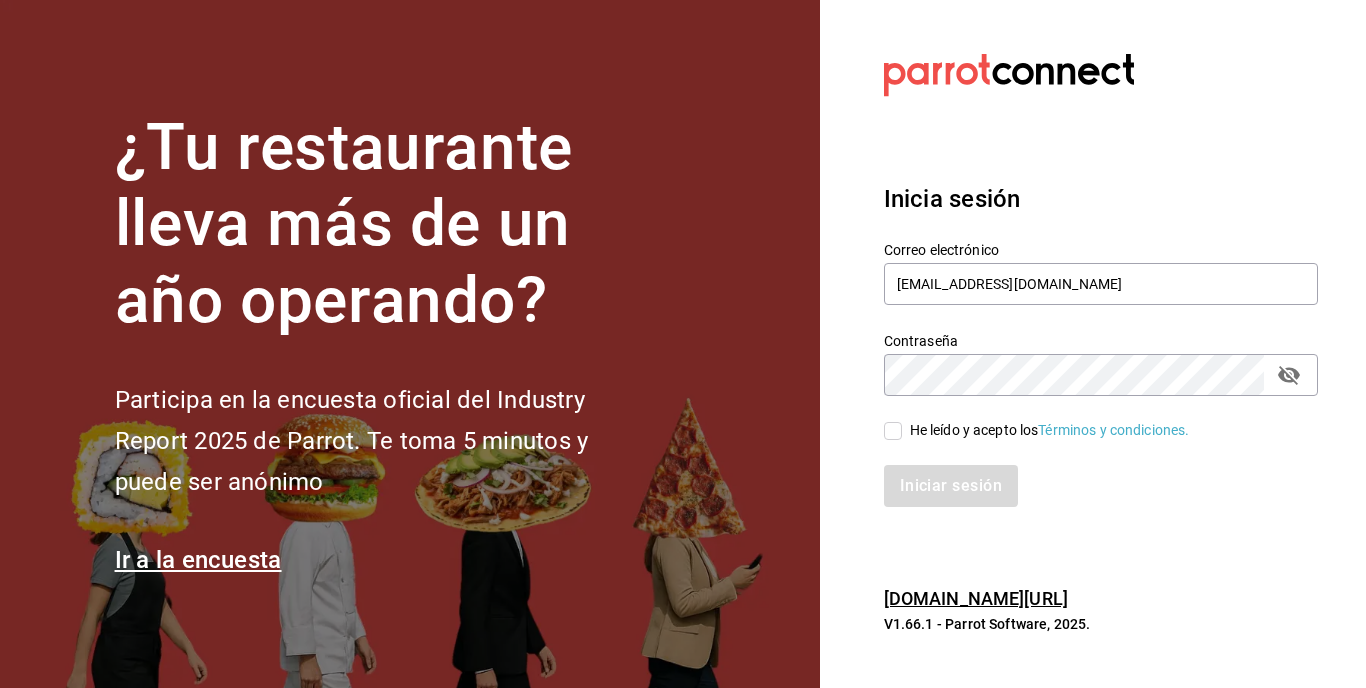 click on "He leído y acepto los  Términos y condiciones." at bounding box center [893, 431] 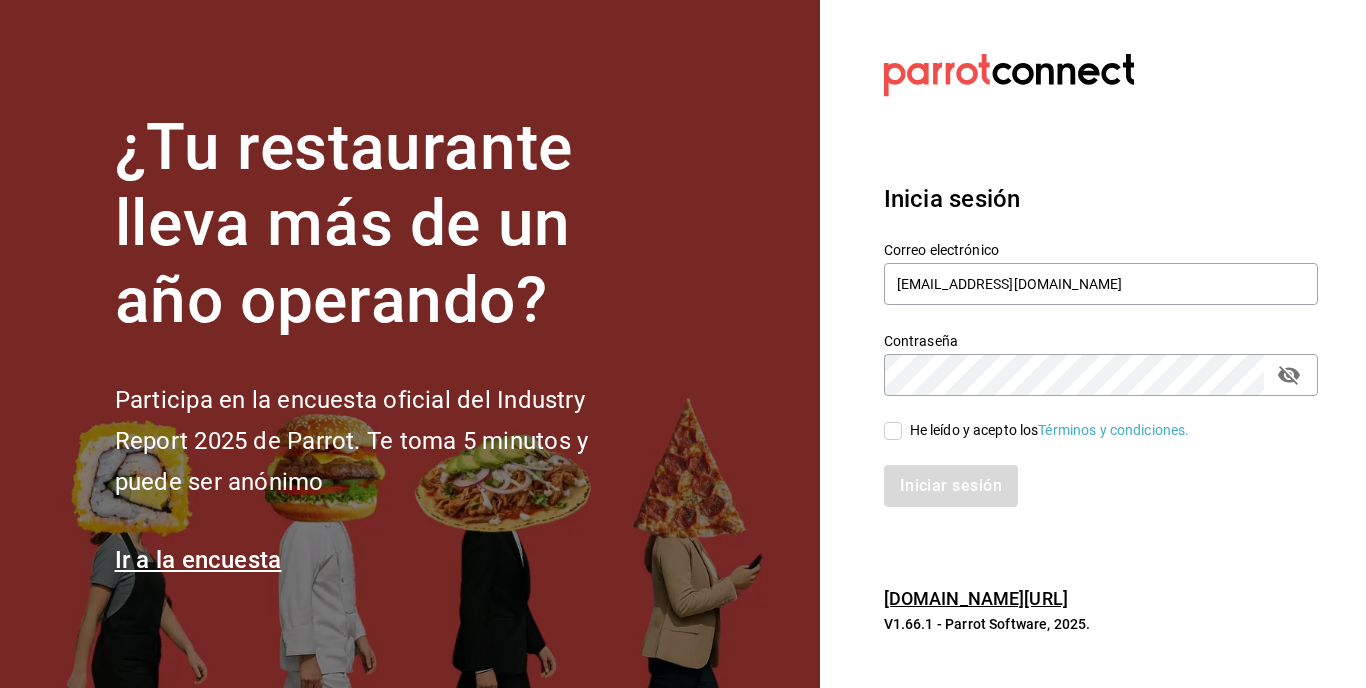 checkbox on "true" 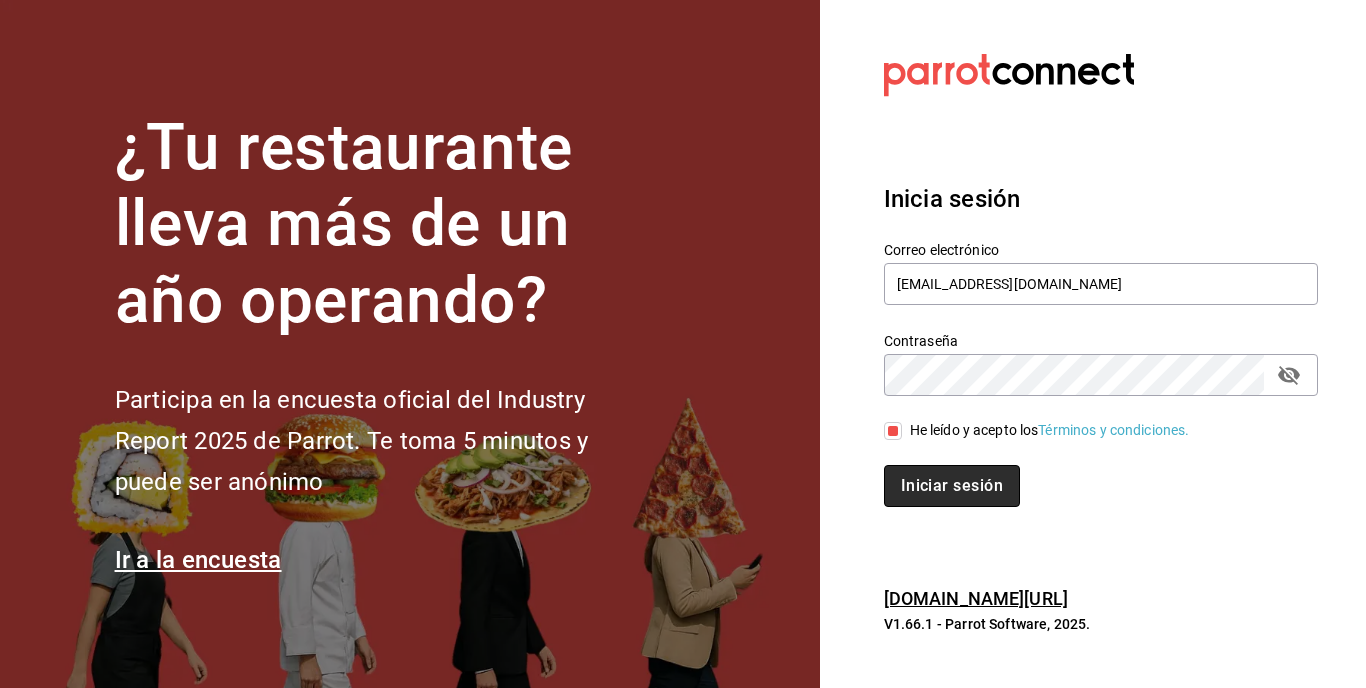 click on "Iniciar sesión" at bounding box center (952, 486) 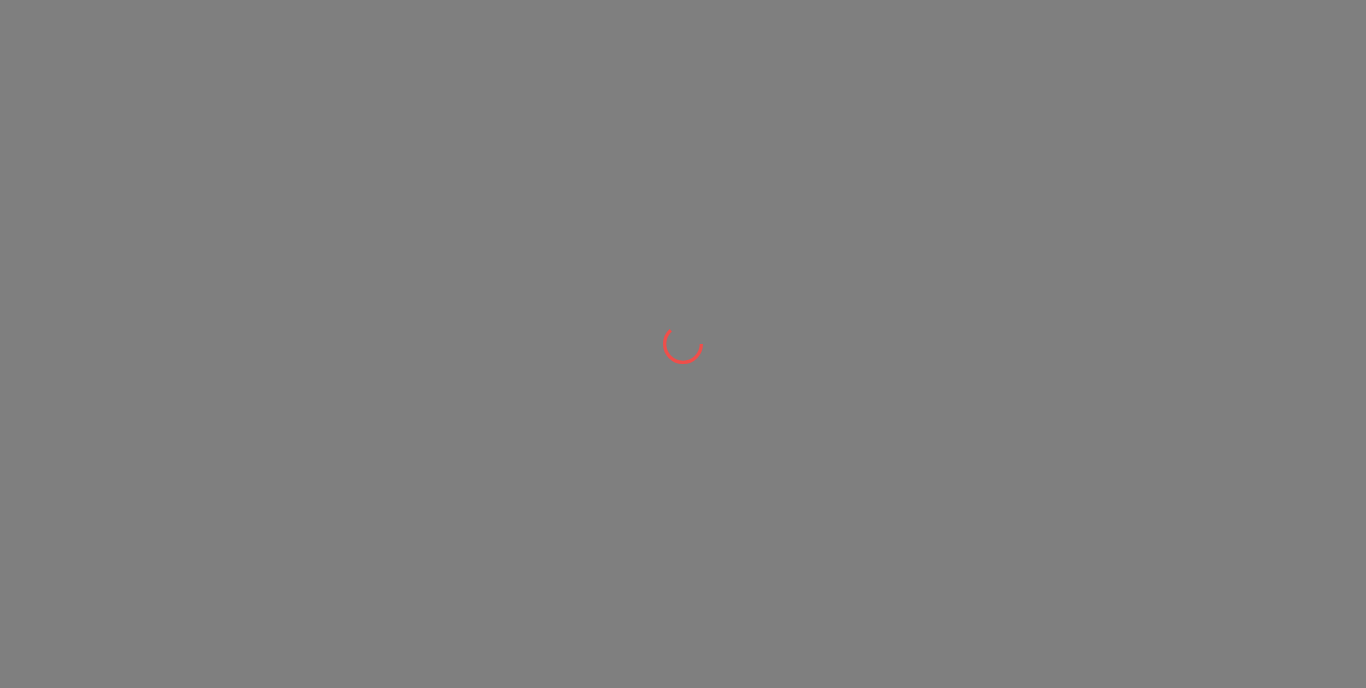 scroll, scrollTop: 0, scrollLeft: 0, axis: both 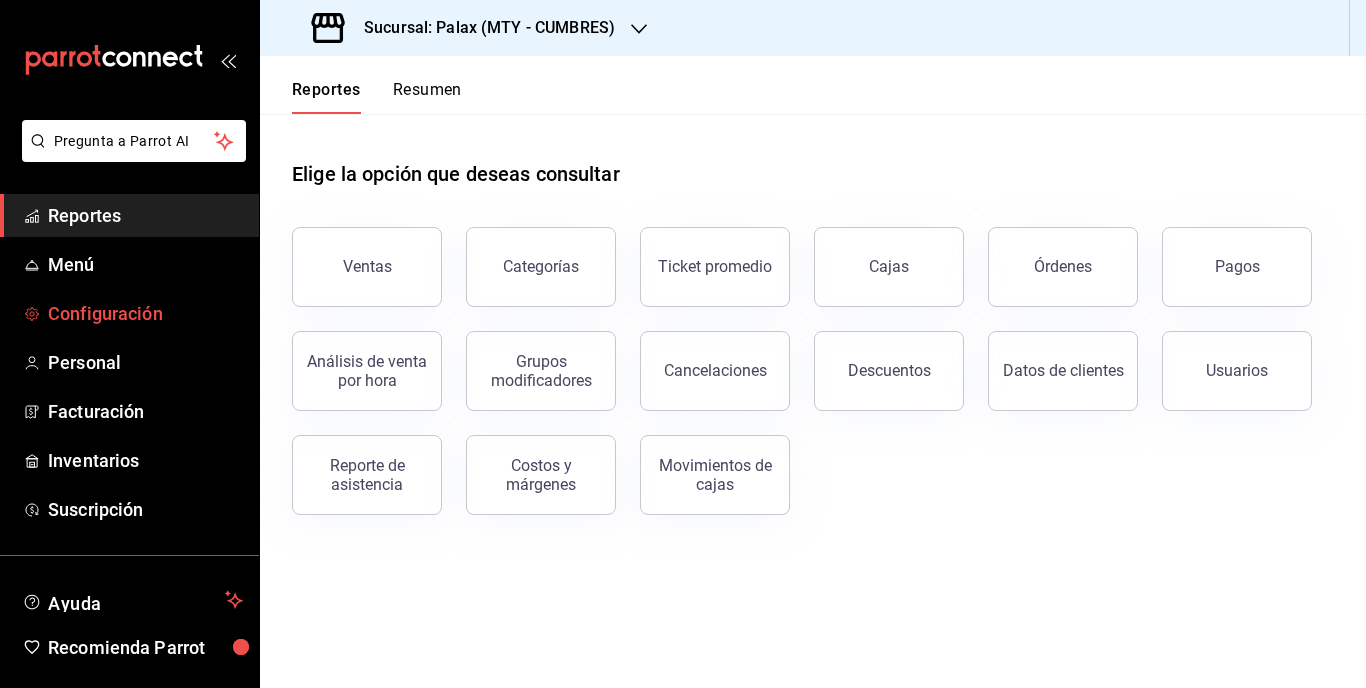 click on "Configuración" at bounding box center (145, 313) 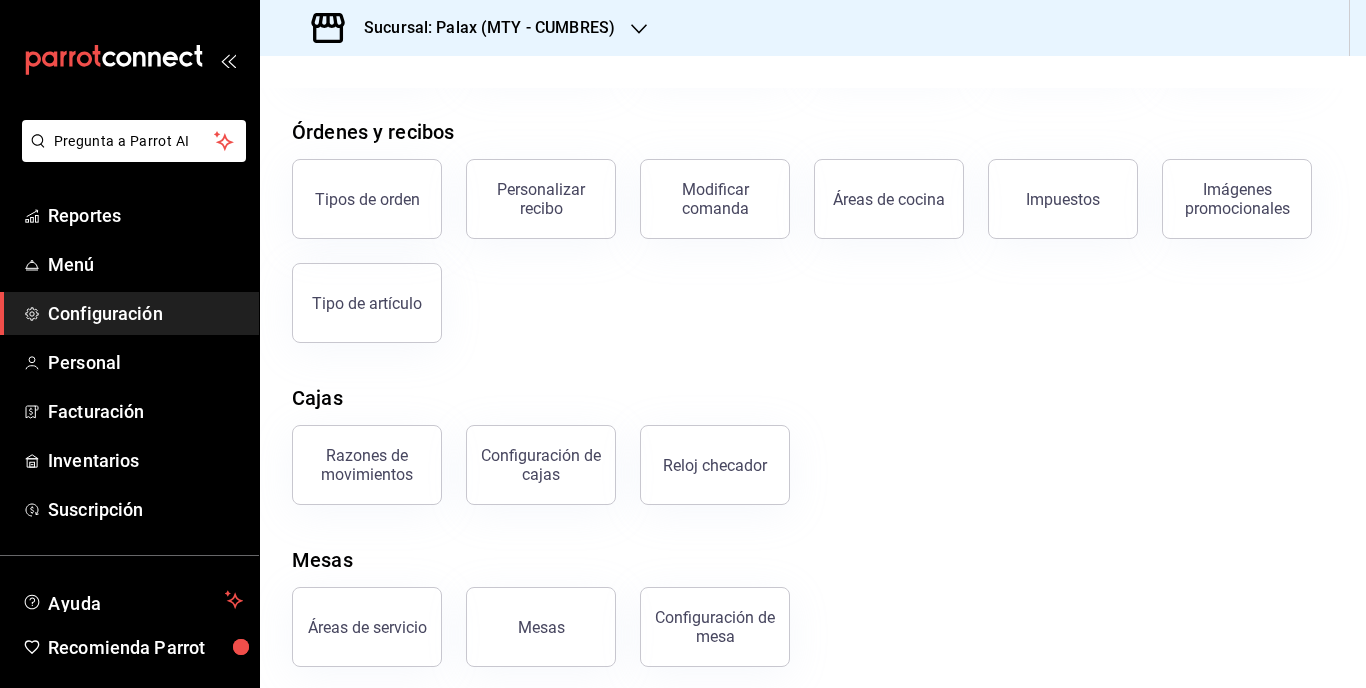 scroll, scrollTop: 222, scrollLeft: 0, axis: vertical 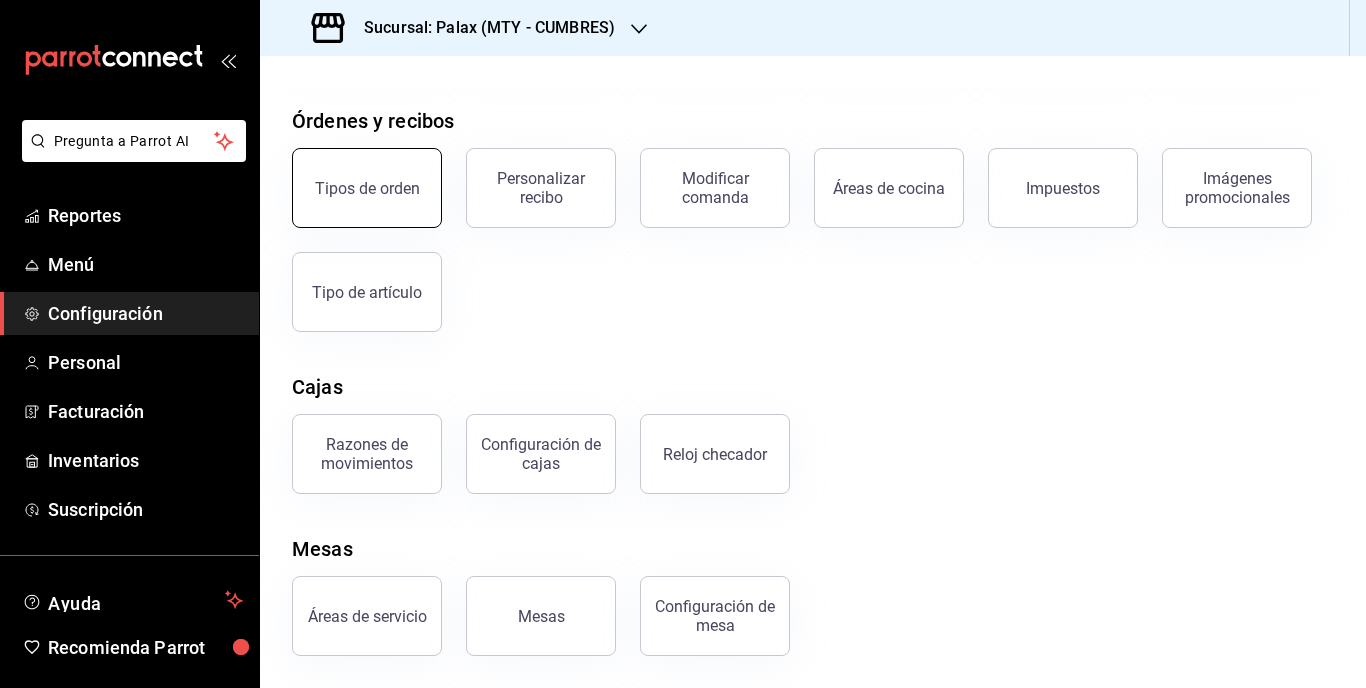 click on "Tipos de orden" at bounding box center [367, 188] 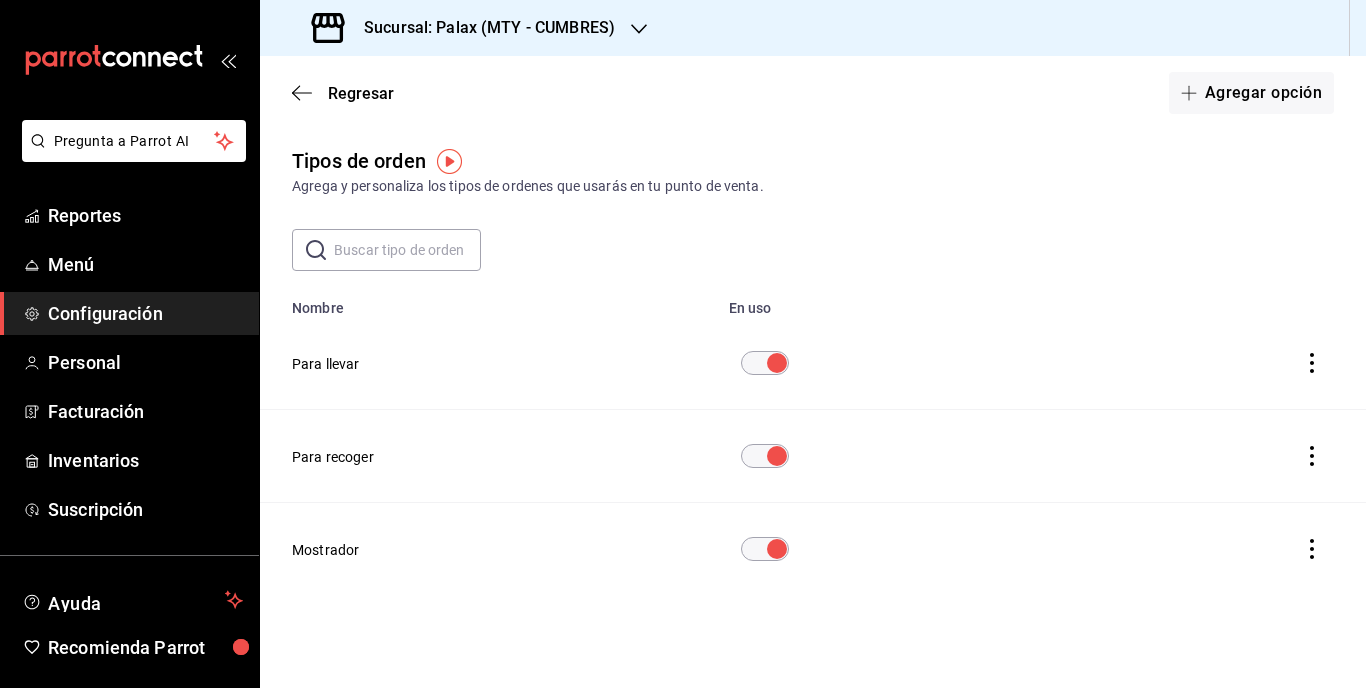 click on "Regresar Agregar opción" at bounding box center [813, 93] 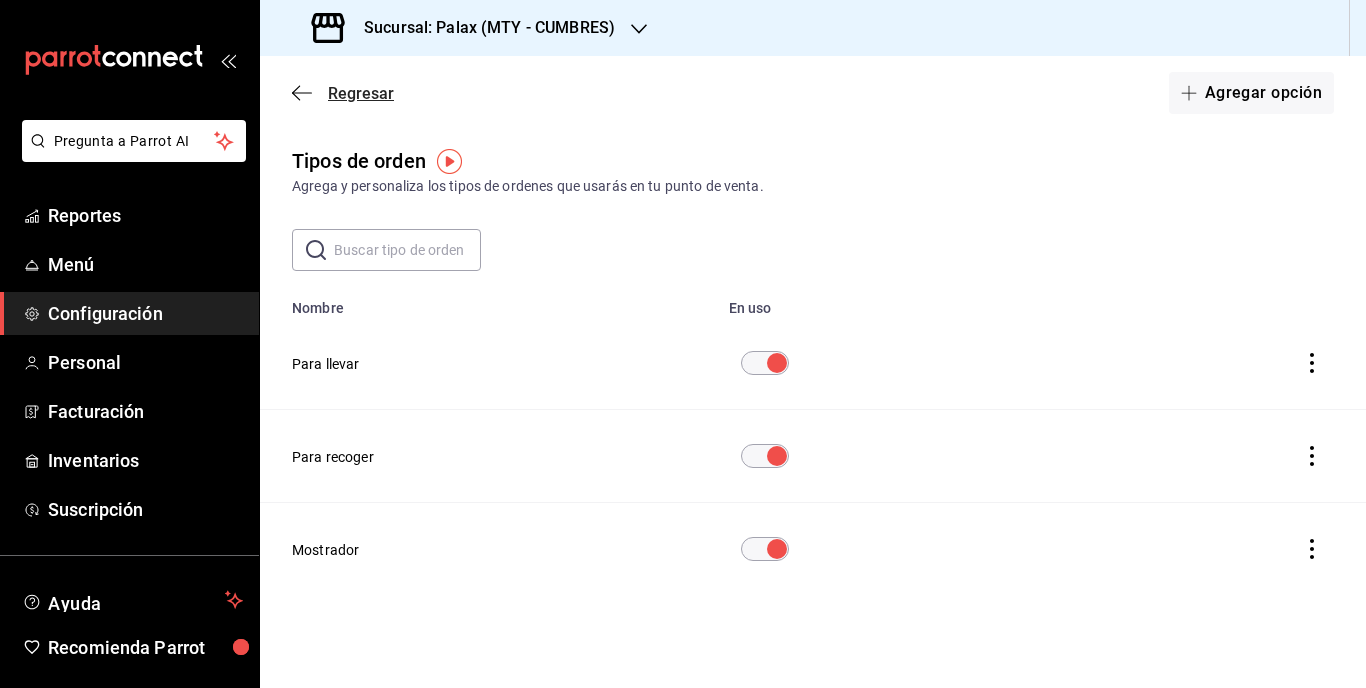 click on "Regresar" at bounding box center [361, 93] 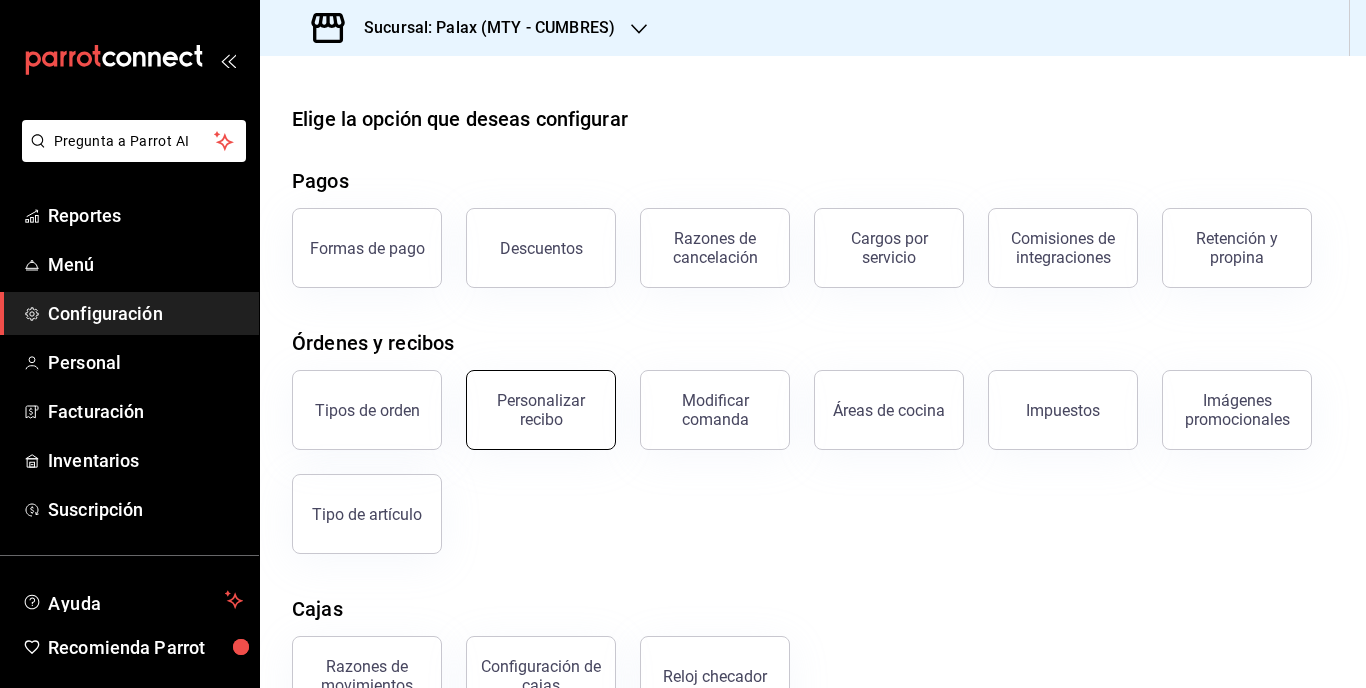 click on "Personalizar recibo" at bounding box center (541, 410) 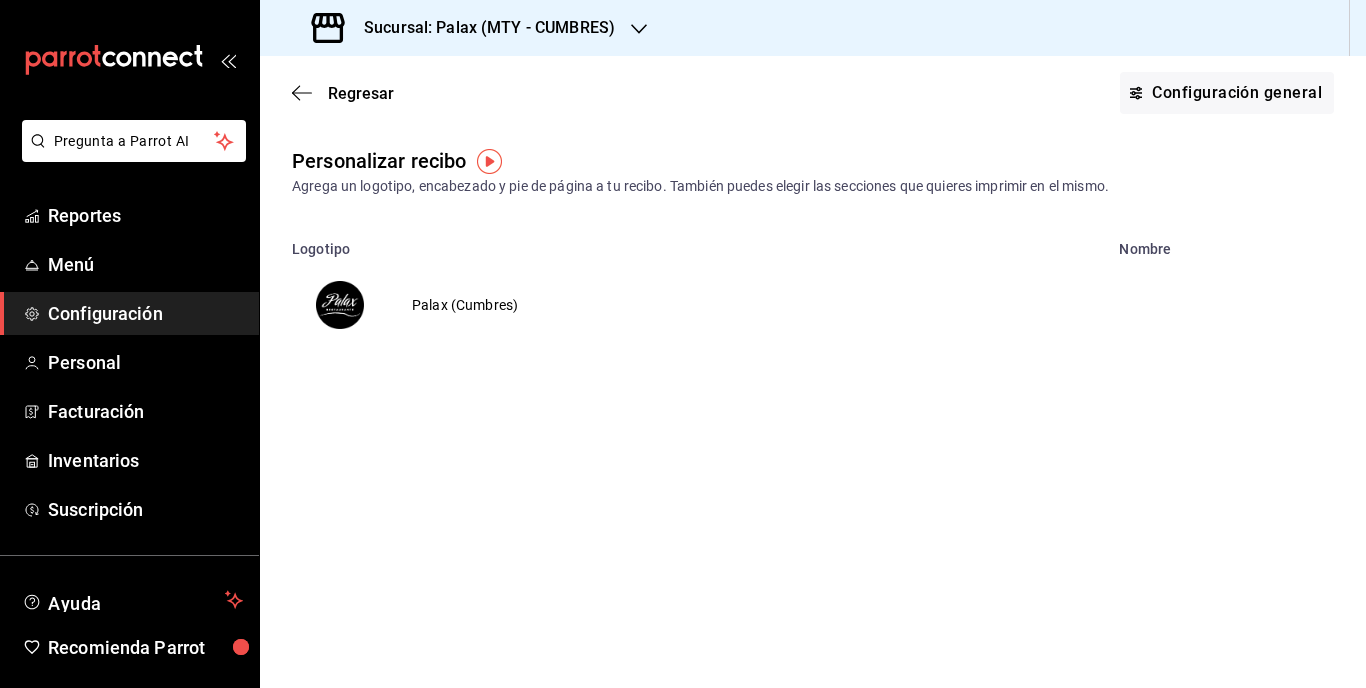 click 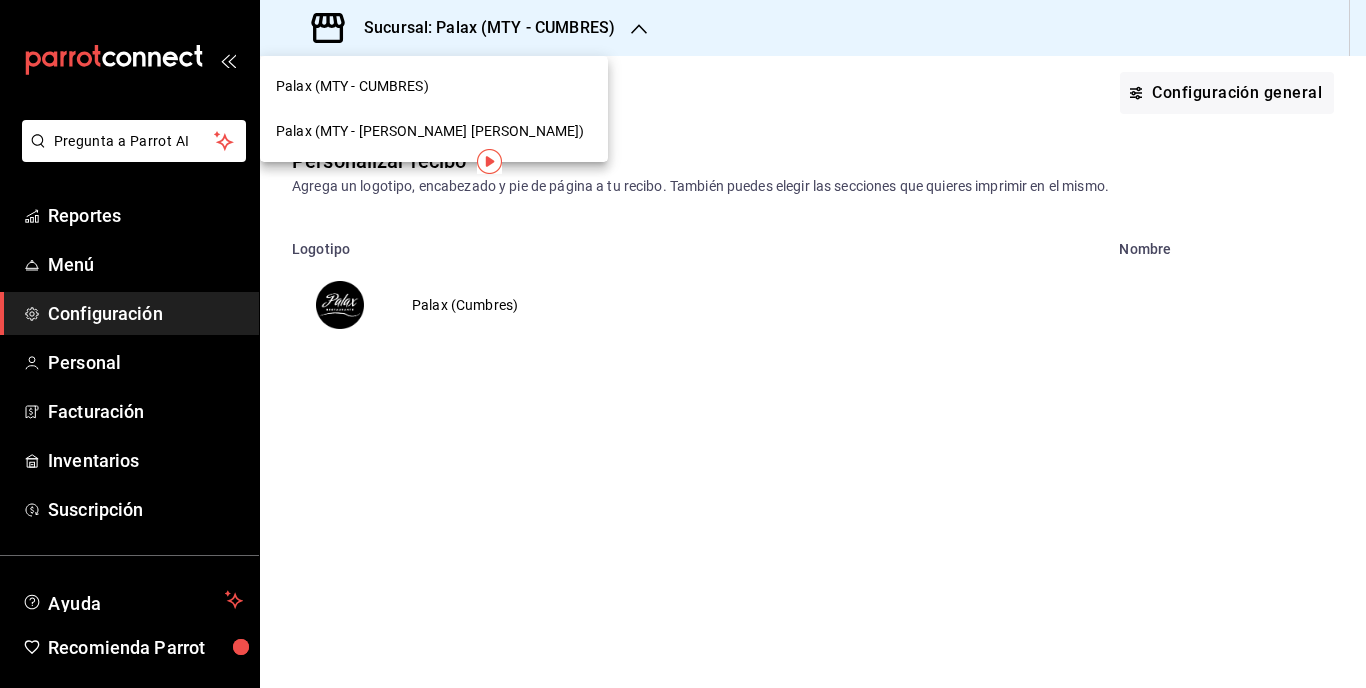 click on "Palax (MTY - [PERSON_NAME] [PERSON_NAME])" at bounding box center [430, 131] 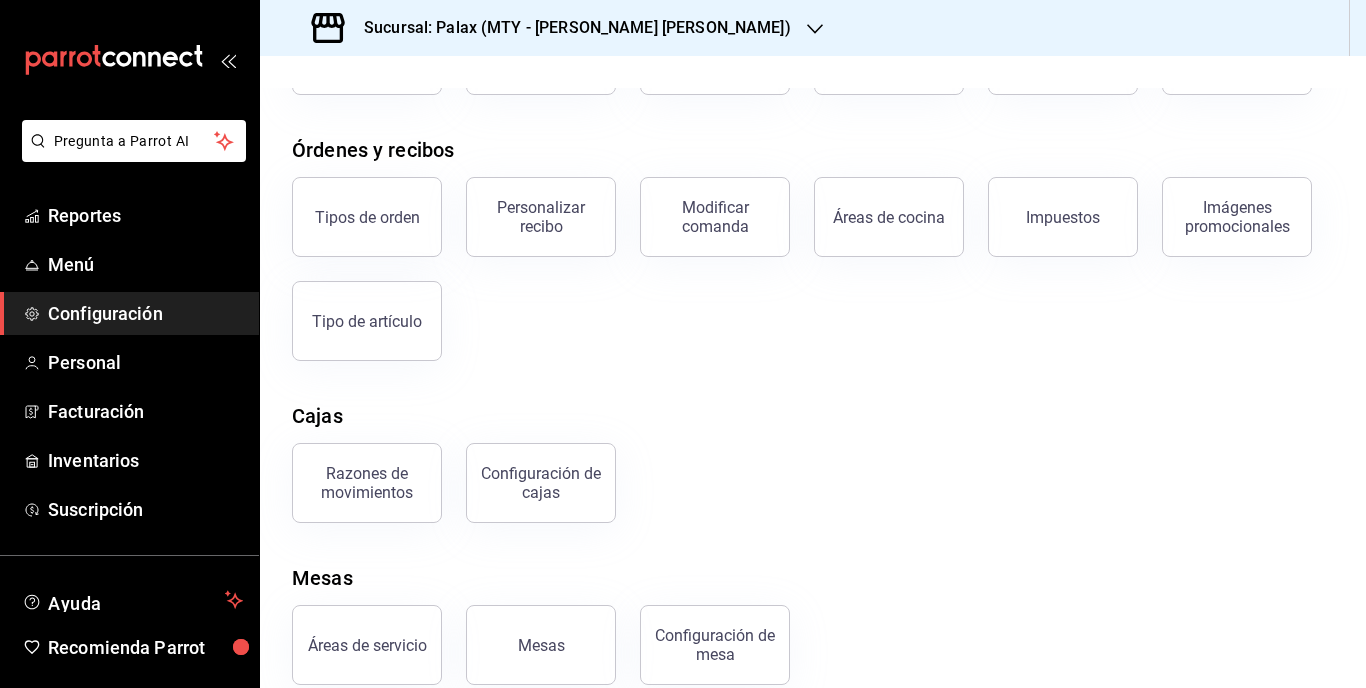scroll, scrollTop: 222, scrollLeft: 0, axis: vertical 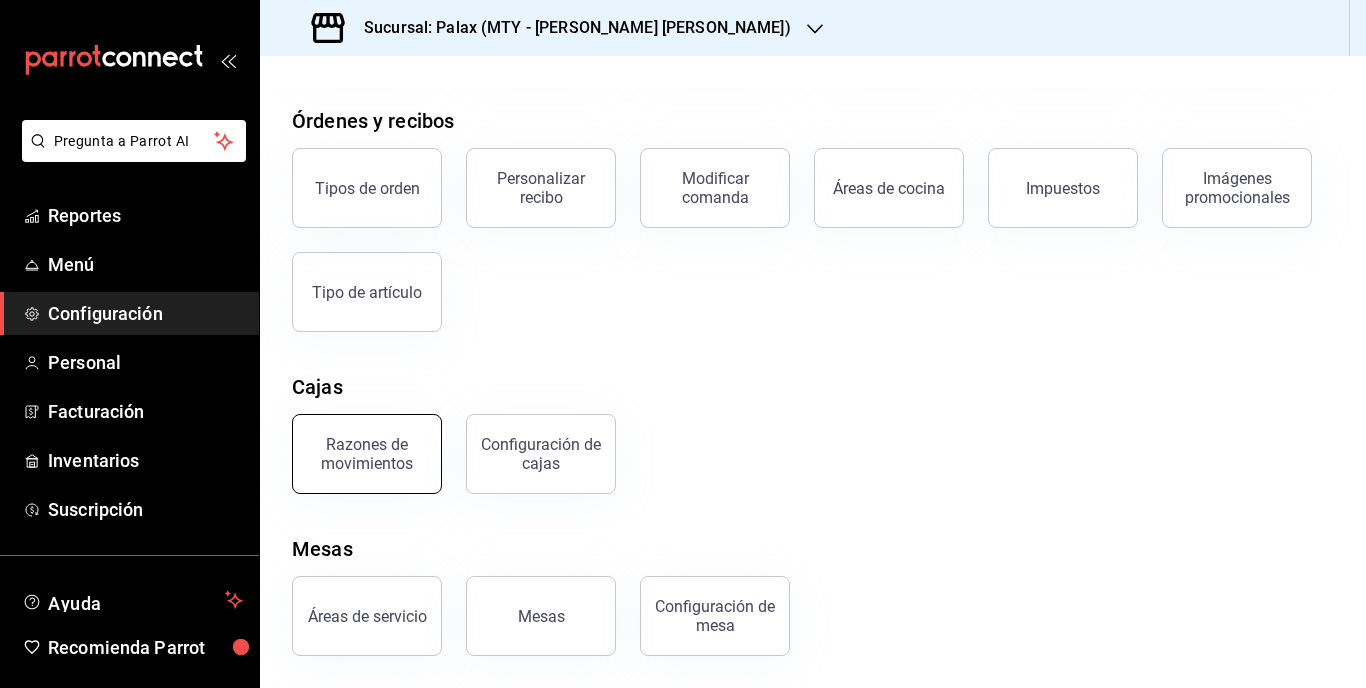 click on "Razones de movimientos" at bounding box center [367, 454] 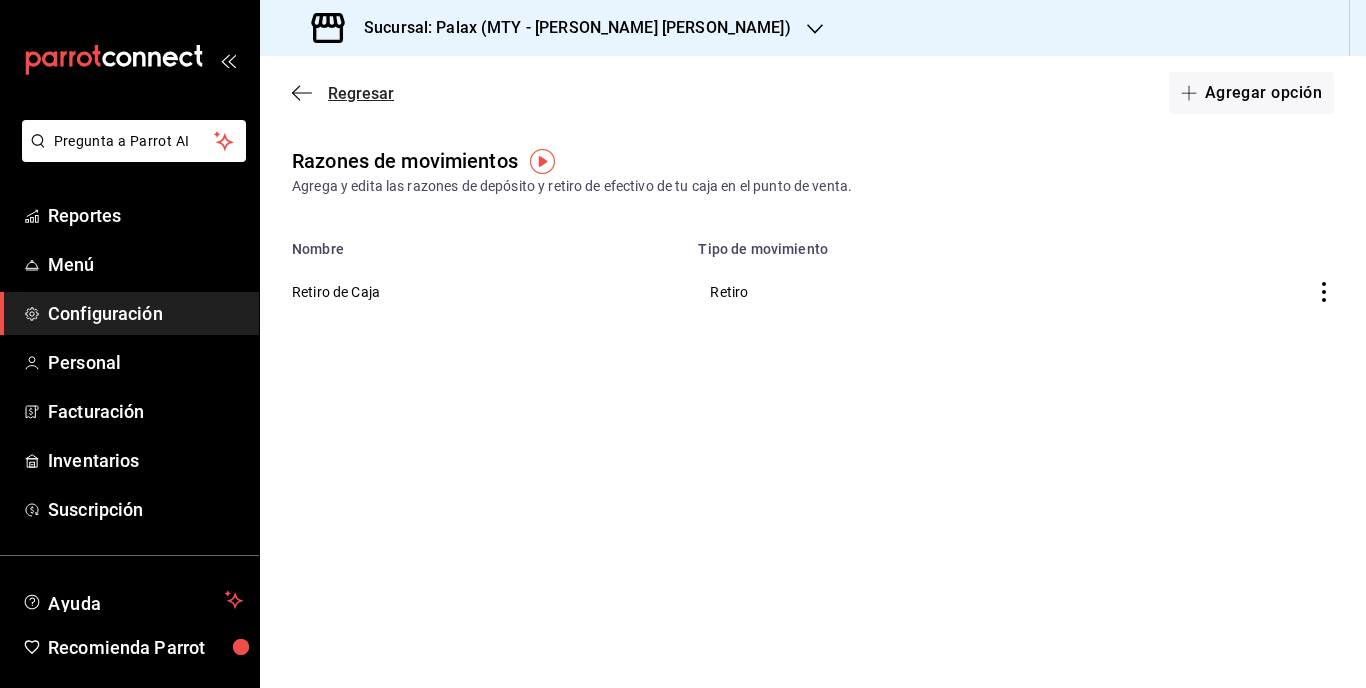 click on "Regresar" at bounding box center [361, 93] 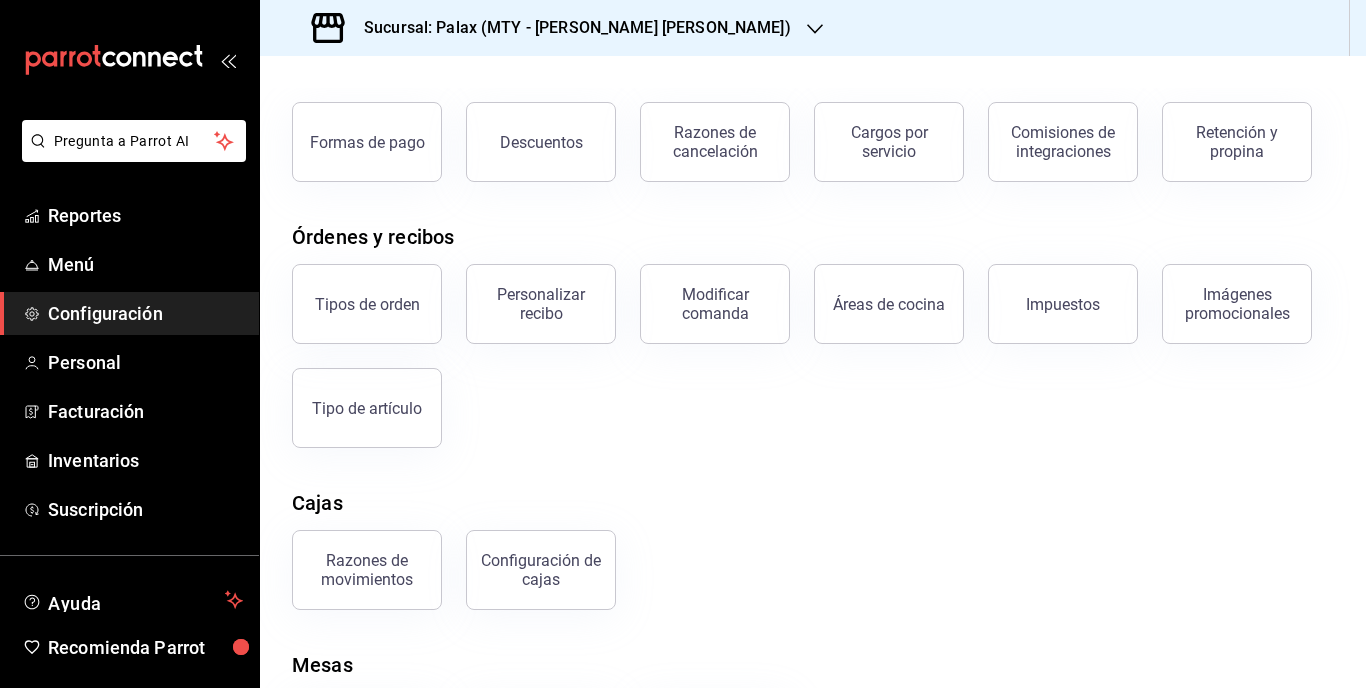 scroll, scrollTop: 222, scrollLeft: 0, axis: vertical 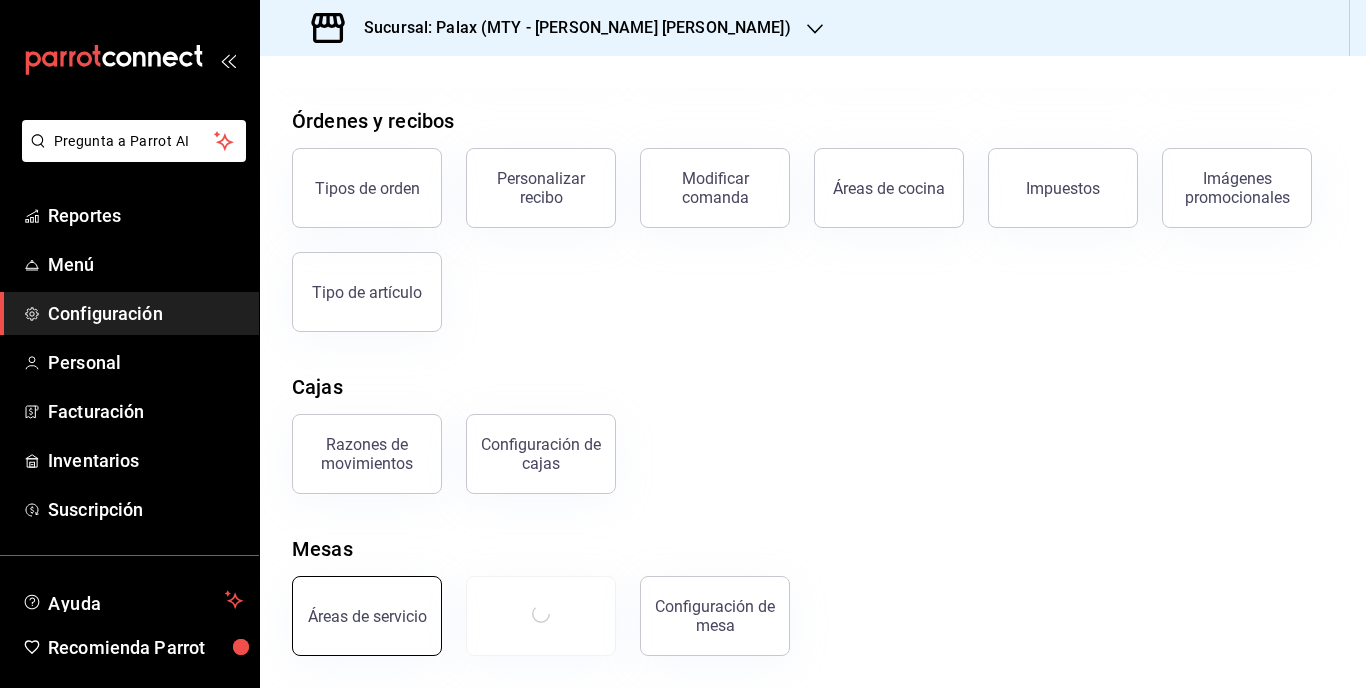 click on "Áreas de servicio" at bounding box center (367, 616) 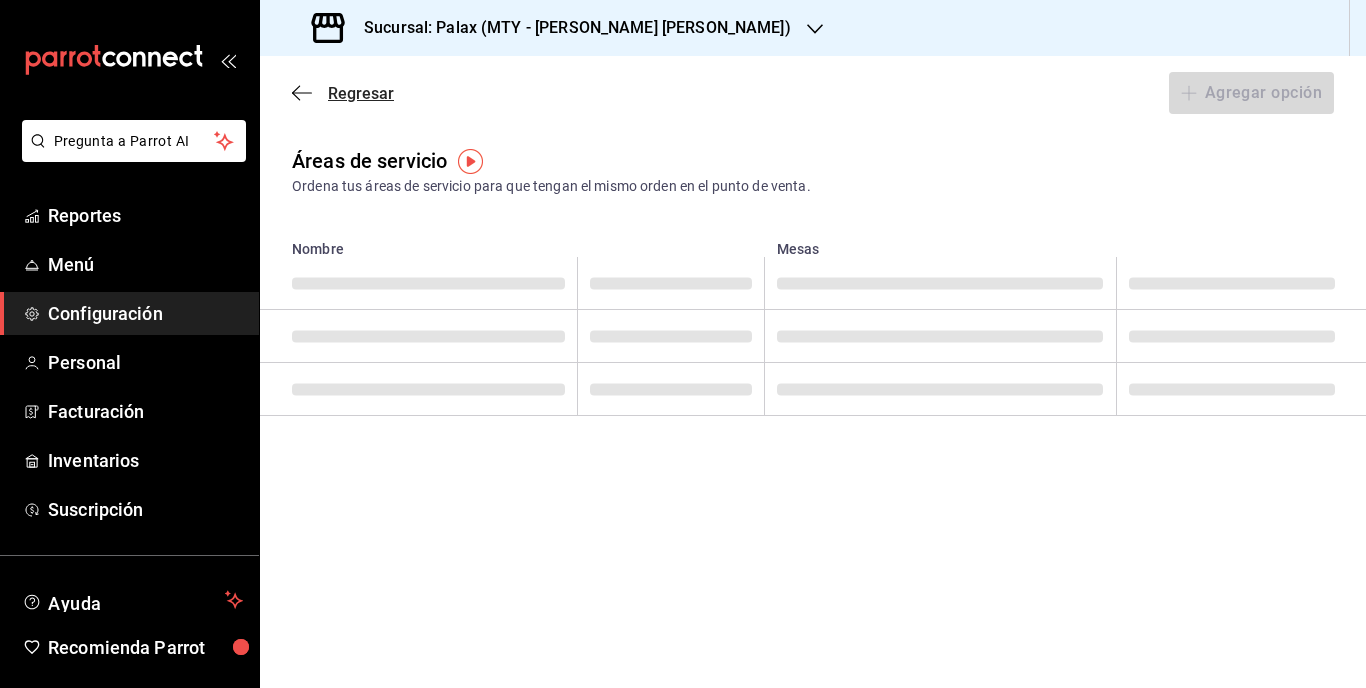 click on "Regresar" at bounding box center (361, 93) 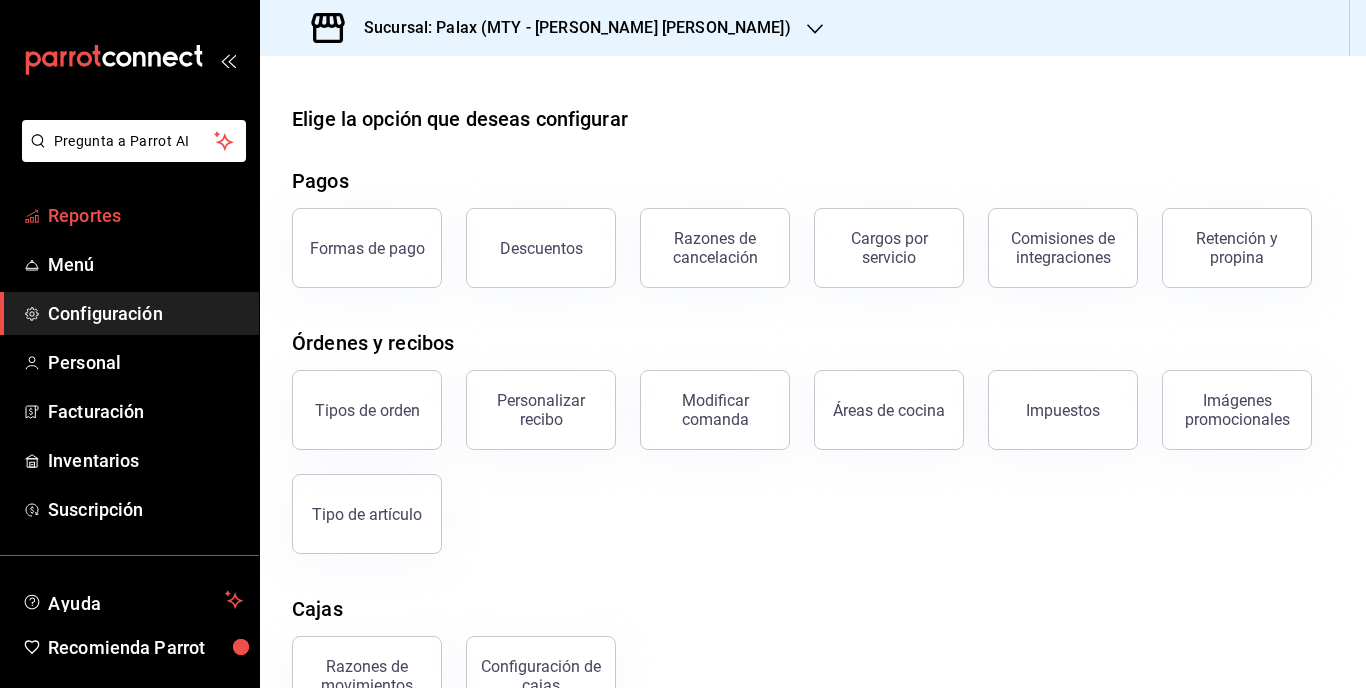 click on "Reportes" at bounding box center [145, 215] 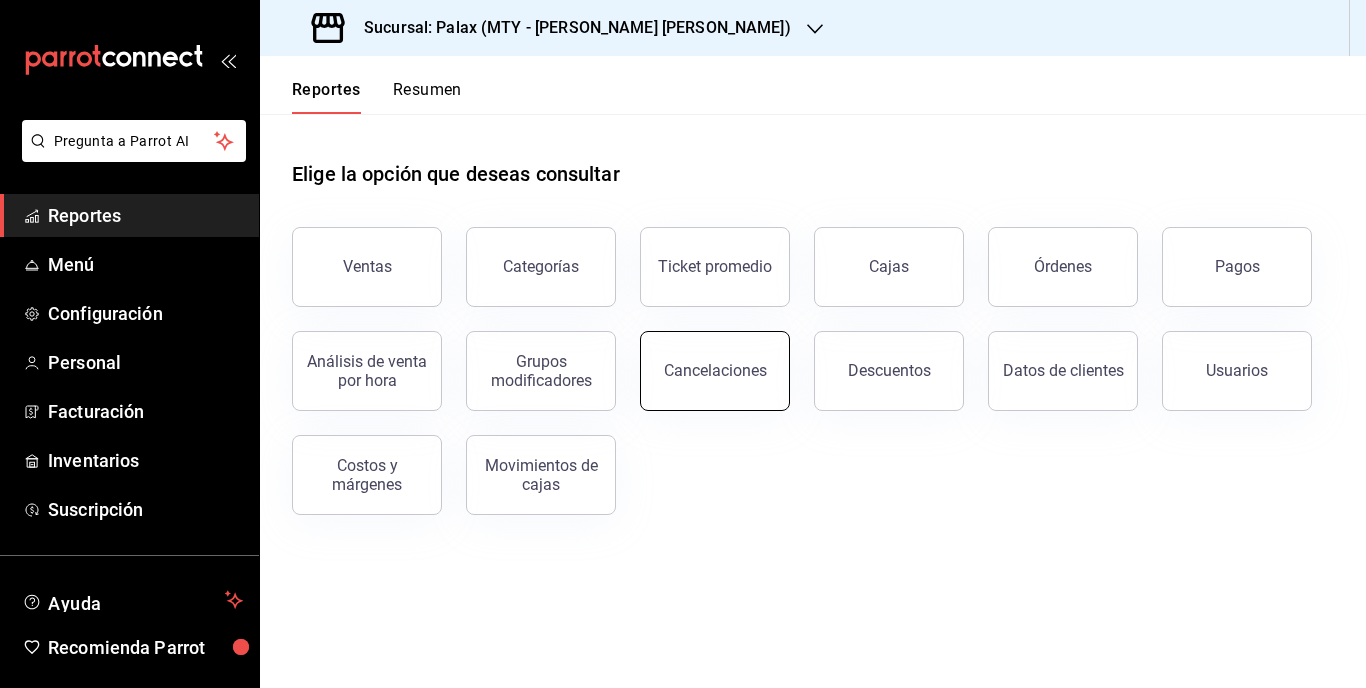 click on "Cancelaciones" at bounding box center [715, 371] 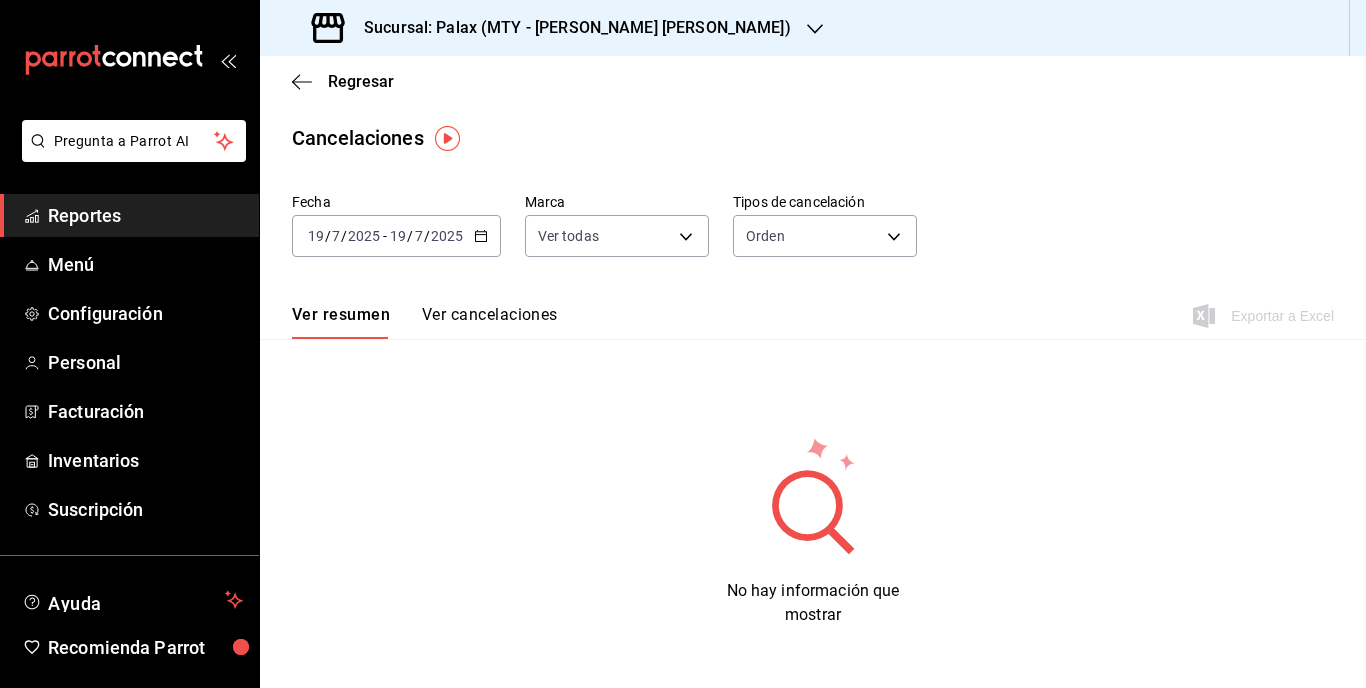 click on "Ver cancelaciones" at bounding box center (490, 322) 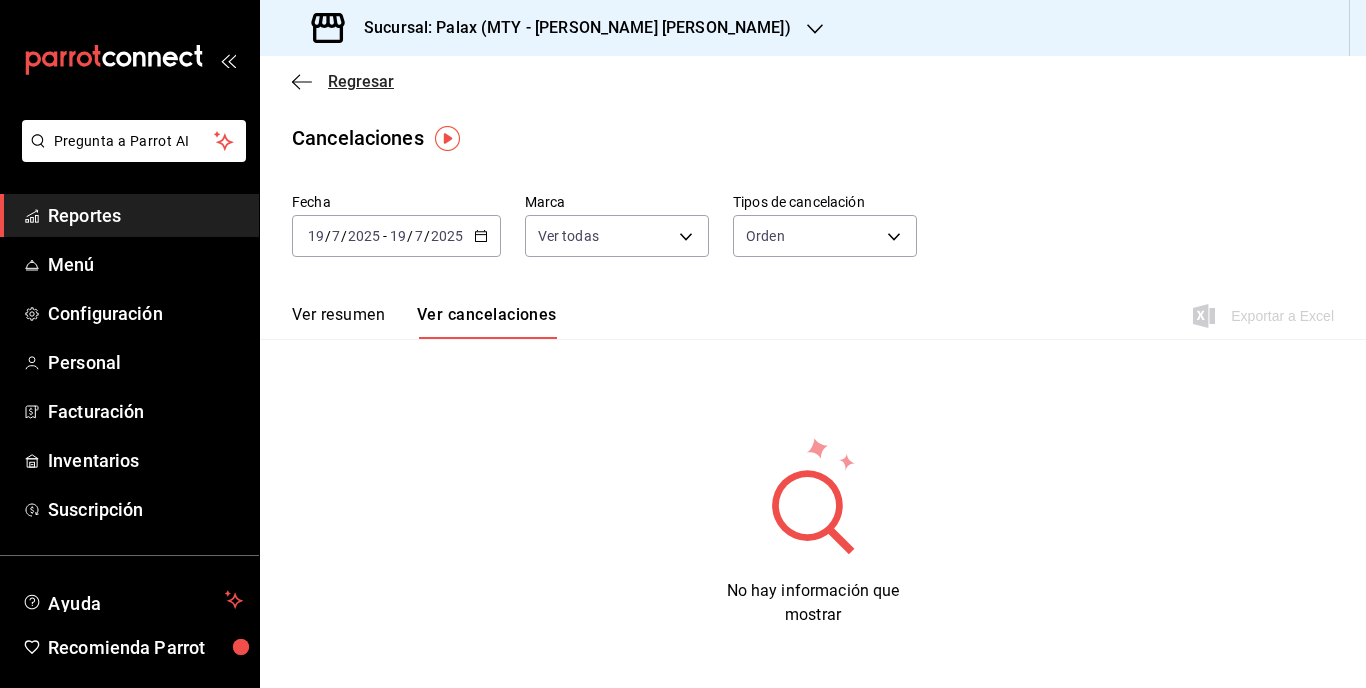 click on "Regresar" at bounding box center (361, 81) 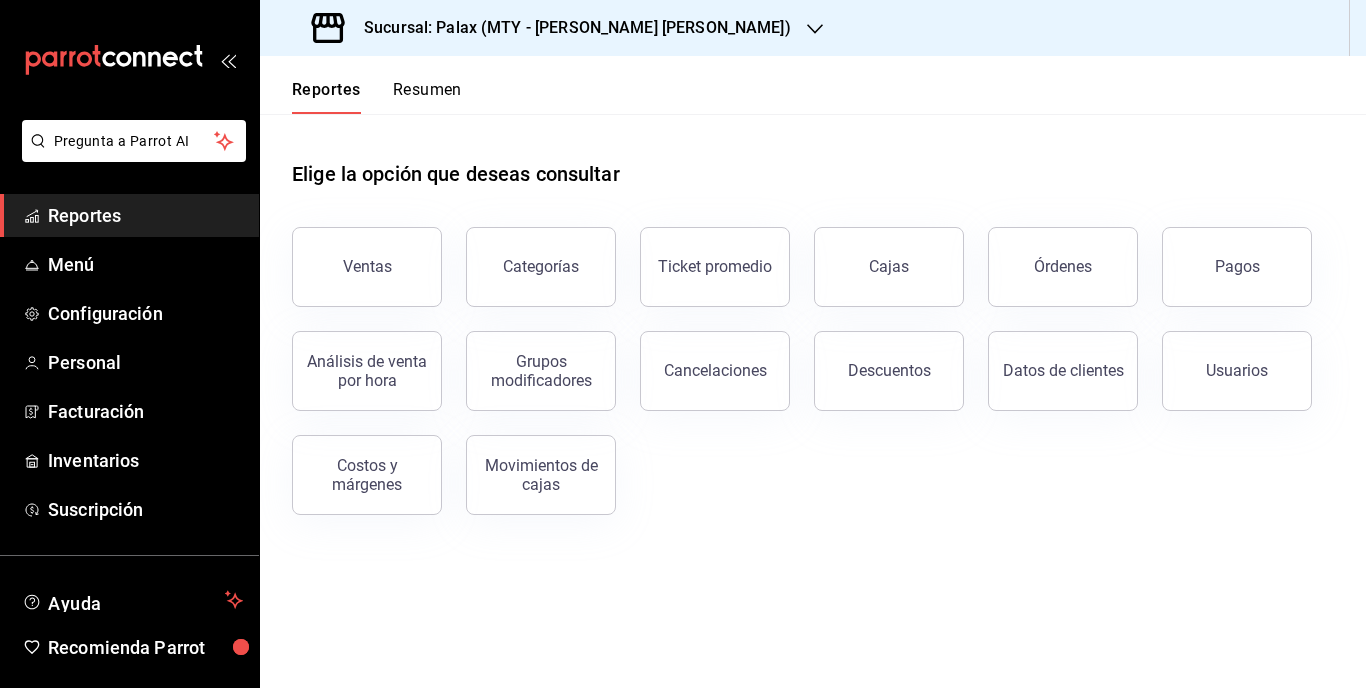 click on "Resumen" at bounding box center (427, 97) 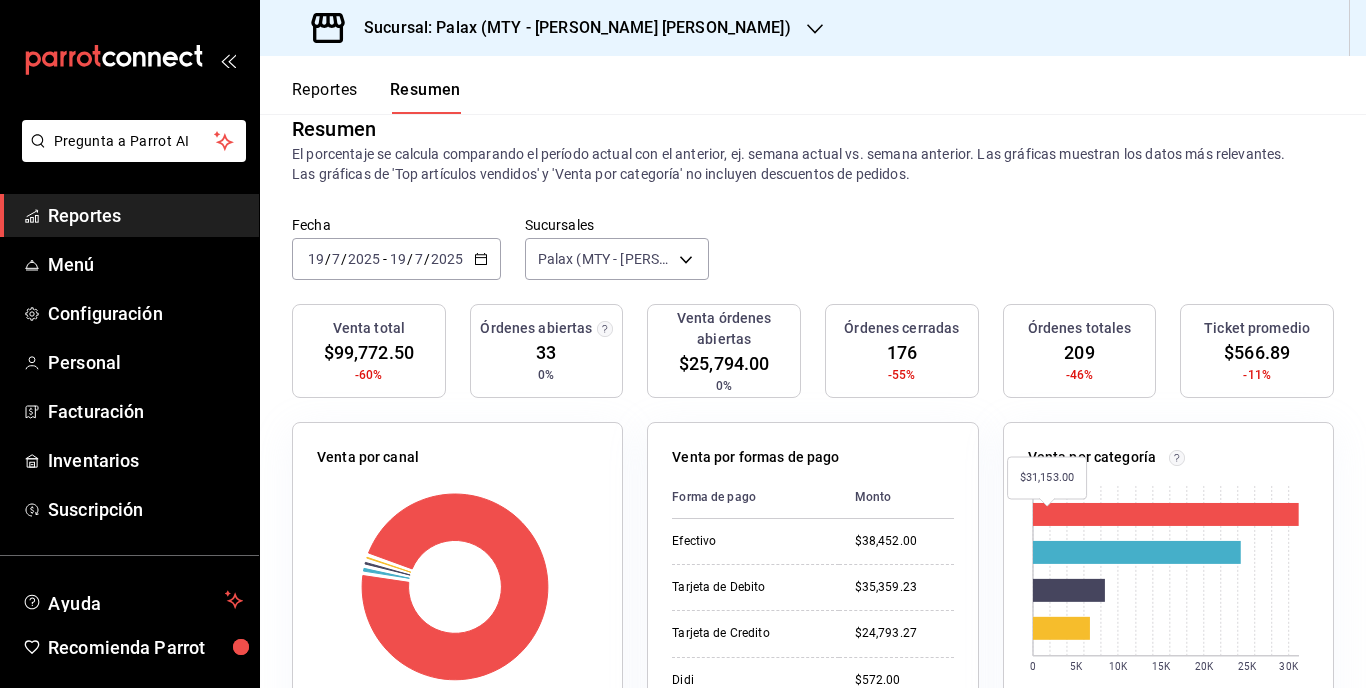 scroll, scrollTop: 0, scrollLeft: 0, axis: both 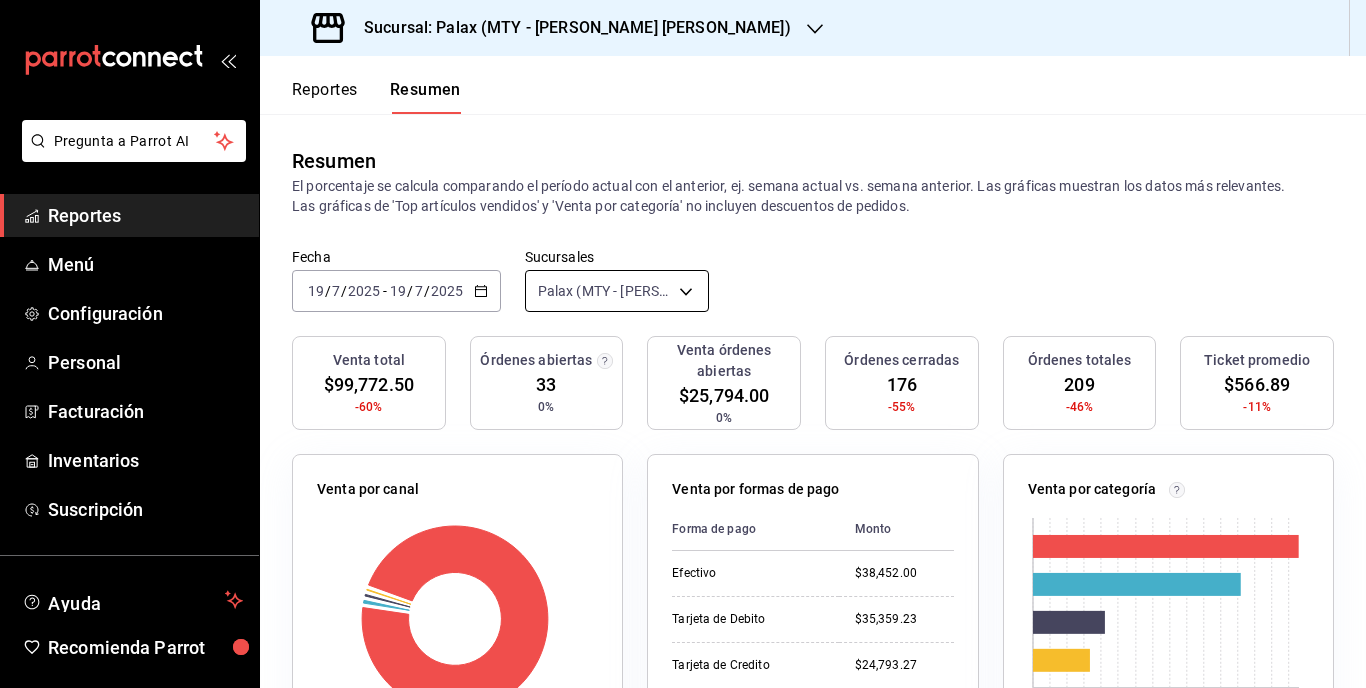 click on "Pregunta a Parrot AI Reportes   Menú   Configuración   Personal   Facturación   Inventarios   Suscripción   Ayuda Recomienda Parrot   [PERSON_NAME]   Sugerir nueva función   Sucursal: Palax (MTY - [PERSON_NAME] [PERSON_NAME]) Reportes Resumen Resumen El porcentaje se calcula comparando el período actual con el anterior, ej. semana actual vs. semana anterior. Las gráficas muestran los datos más relevantes.  Las gráficas de 'Top artículos vendidos' y 'Venta por categoría' no incluyen descuentos de pedidos. Fecha [DATE] [DATE] - [DATE] [DATE] Sucursales Palax (MTY - [PERSON_NAME] [PERSON_NAME]) [object Object] Venta total $99,772.50 -60% Órdenes abiertas 33 0% Venta órdenes abiertas $25,794.00 0% Órdenes cerradas 176 -55% Órdenes totales 209 -46% Ticket promedio $566.89 -11% Venta por canal Canal Porcentaje Monto Sucursal 98.83% $98,604.50 DiDi Food 0.57% $572.00 Uber Eats 0.37% $370.00 Rappi 0.23% $226.00 Venta por formas de pago Forma de pago Monto Efectivo $38,452.00 Tarjeta de Debito $35,359.23 $24,793.27" at bounding box center (683, 344) 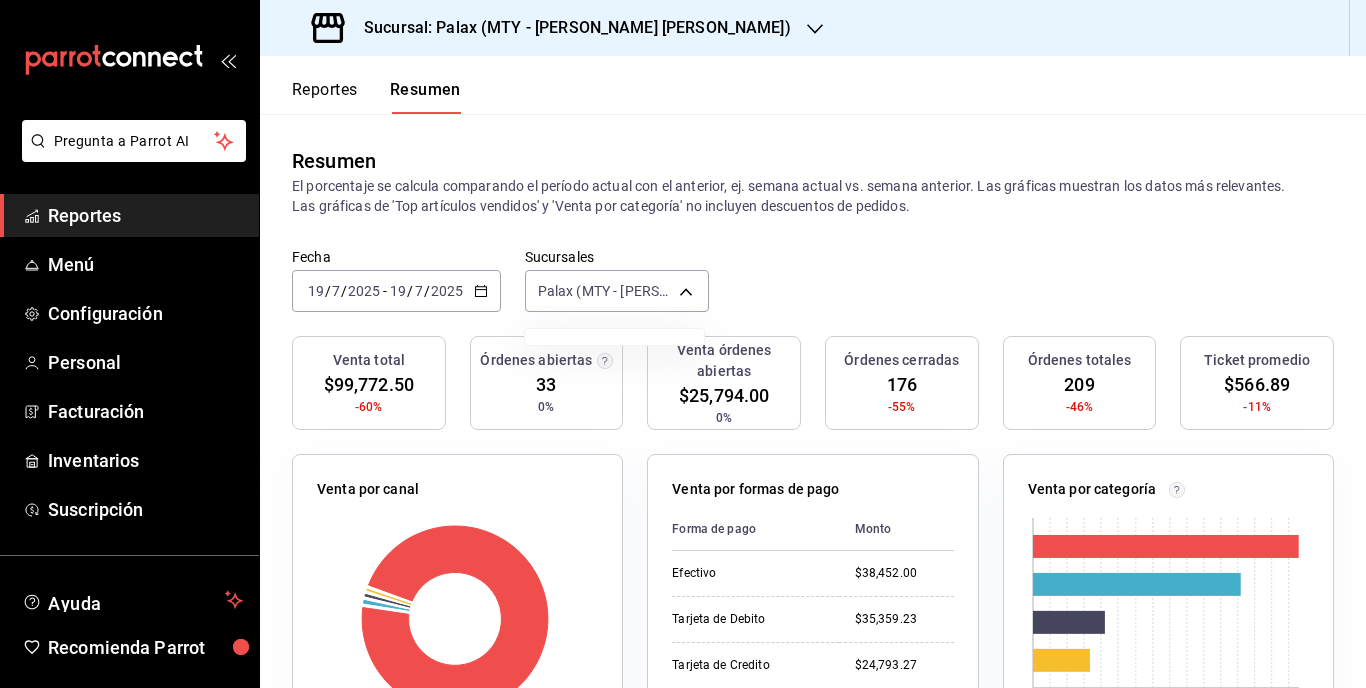 click at bounding box center [683, 344] 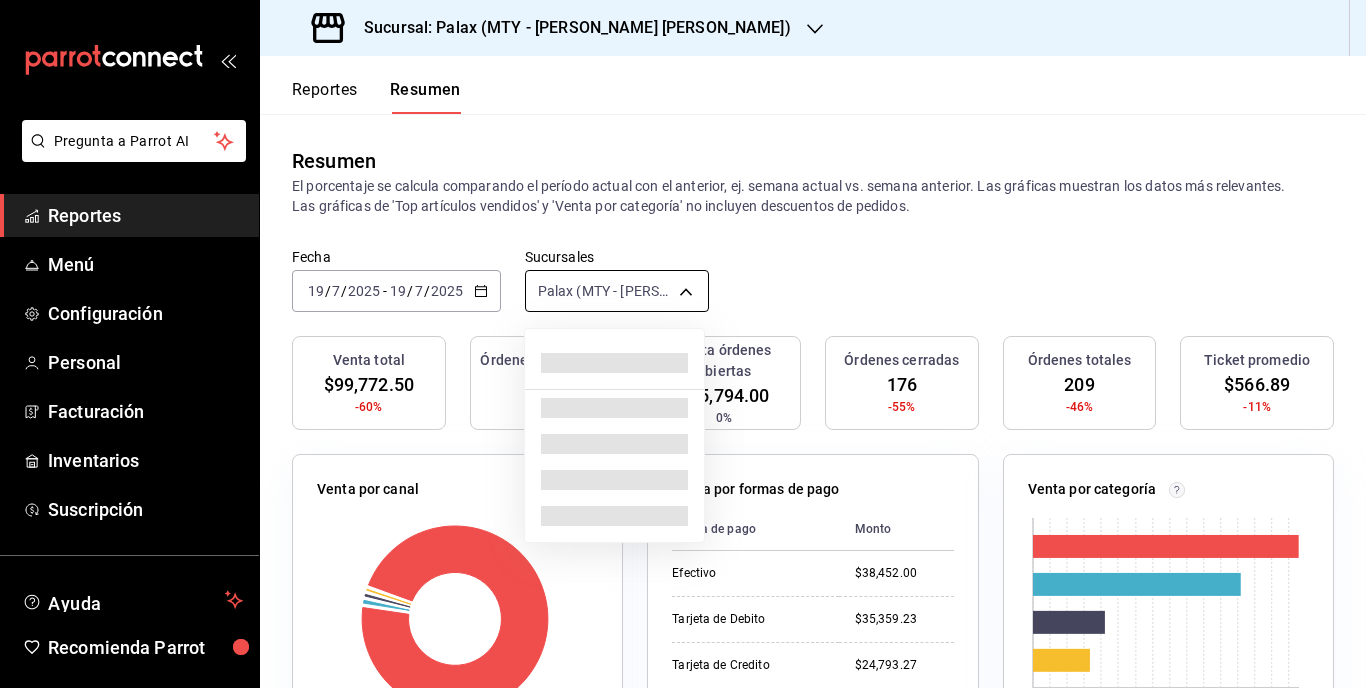 click on "Pregunta a Parrot AI Reportes   Menú   Configuración   Personal   Facturación   Inventarios   Suscripción   Ayuda Recomienda Parrot   [PERSON_NAME]   Sugerir nueva función   Sucursal: Palax (MTY - [PERSON_NAME] [PERSON_NAME]) Reportes Resumen Resumen El porcentaje se calcula comparando el período actual con el anterior, ej. semana actual vs. semana anterior. Las gráficas muestran los datos más relevantes.  Las gráficas de 'Top artículos vendidos' y 'Venta por categoría' no incluyen descuentos de pedidos. Fecha [DATE] [DATE] - [DATE] [DATE] Sucursales Palax (MTY - [PERSON_NAME] [PERSON_NAME]) [object Object] Venta total $99,772.50 -60% Órdenes abiertas 33 0% Venta órdenes abiertas $25,794.00 0% Órdenes cerradas 176 -55% Órdenes totales 209 -46% Ticket promedio $566.89 -11% Venta por canal Canal Porcentaje Monto Sucursal 98.83% $98,604.50 DiDi Food 0.57% $572.00 Uber Eats 0.37% $370.00 Rappi 0.23% $226.00 Venta por formas de pago Forma de pago Monto Efectivo $38,452.00 Tarjeta de Debito $35,359.23 $24,793.27" at bounding box center (683, 344) 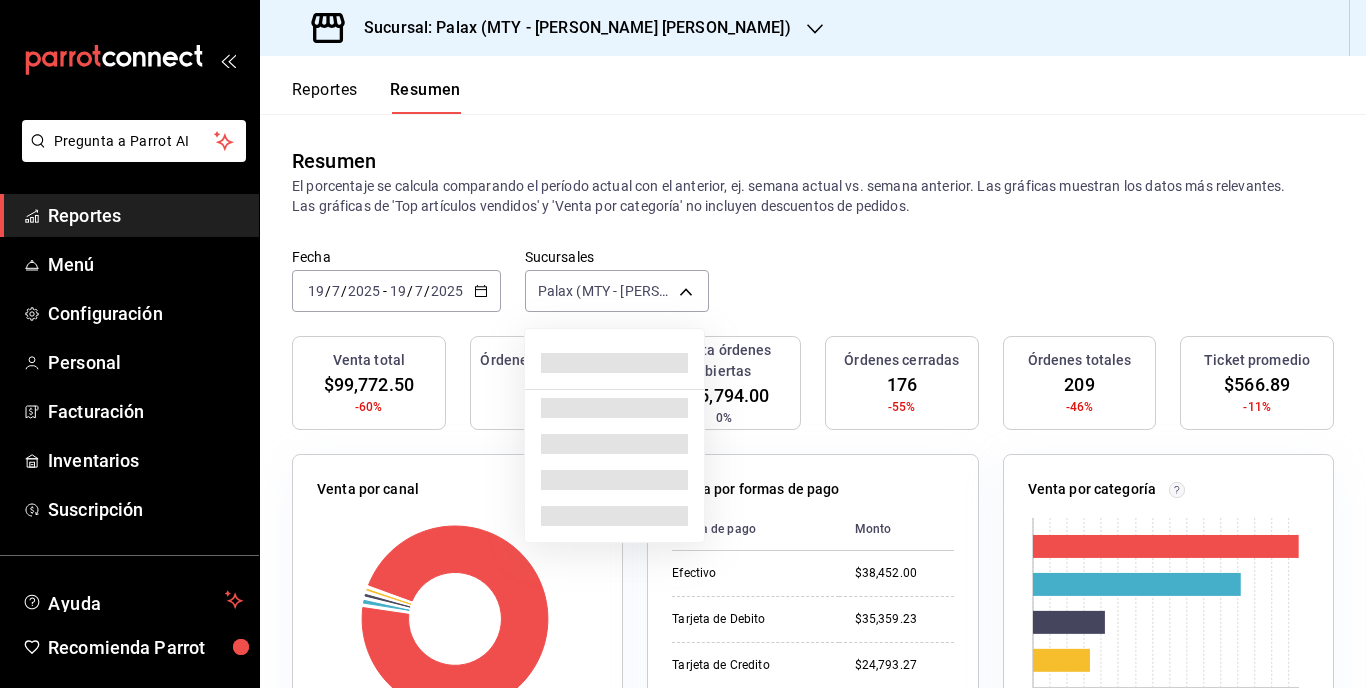 click at bounding box center (614, 480) 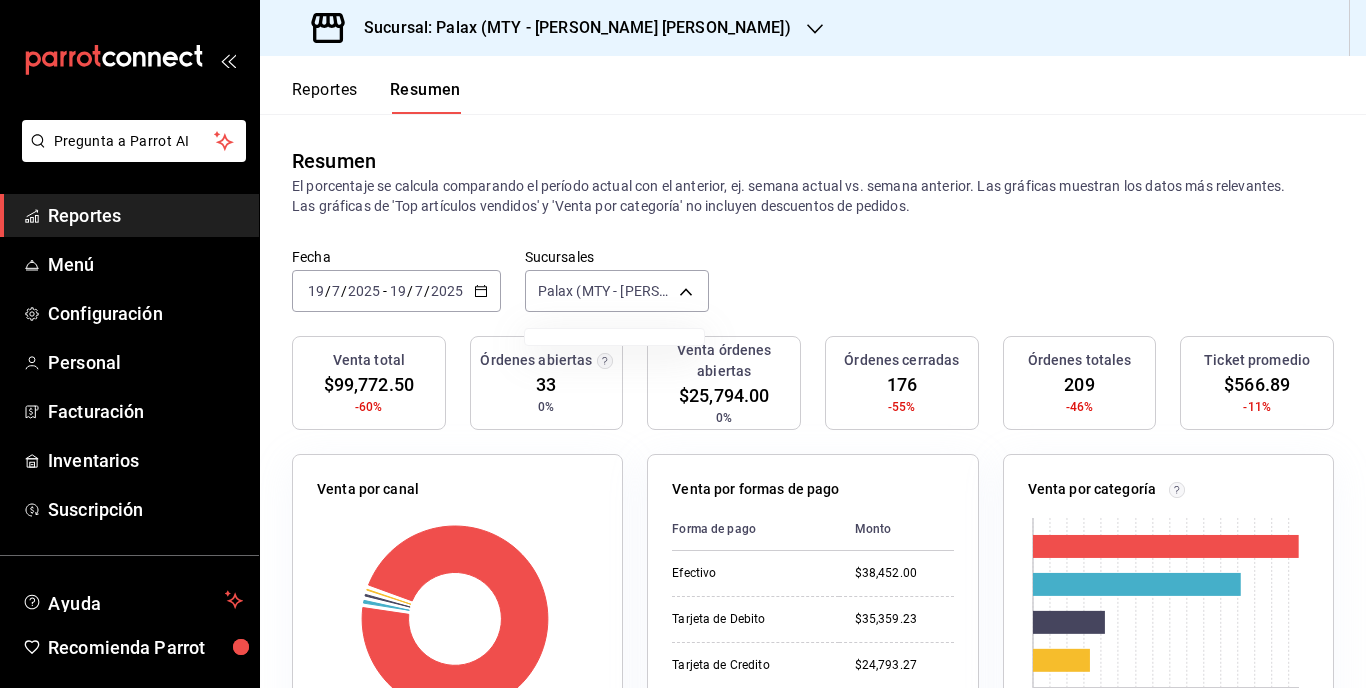 click at bounding box center (614, 337) 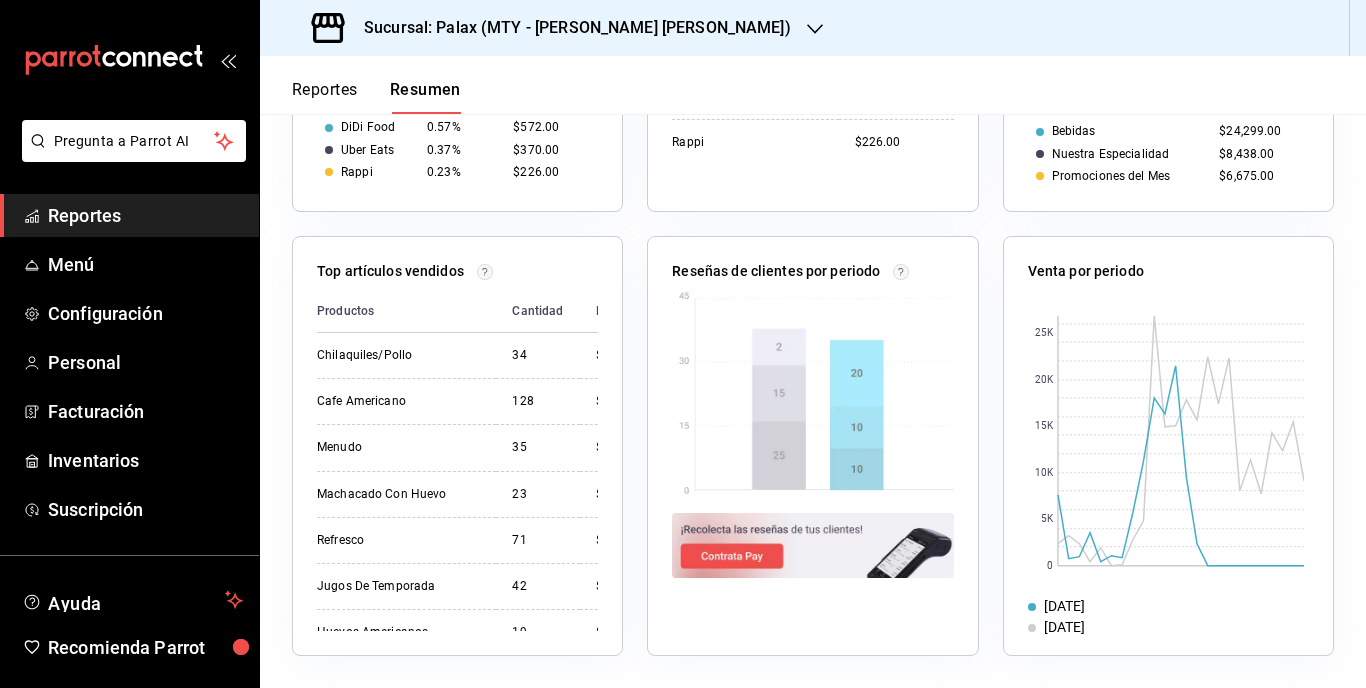 scroll, scrollTop: 0, scrollLeft: 0, axis: both 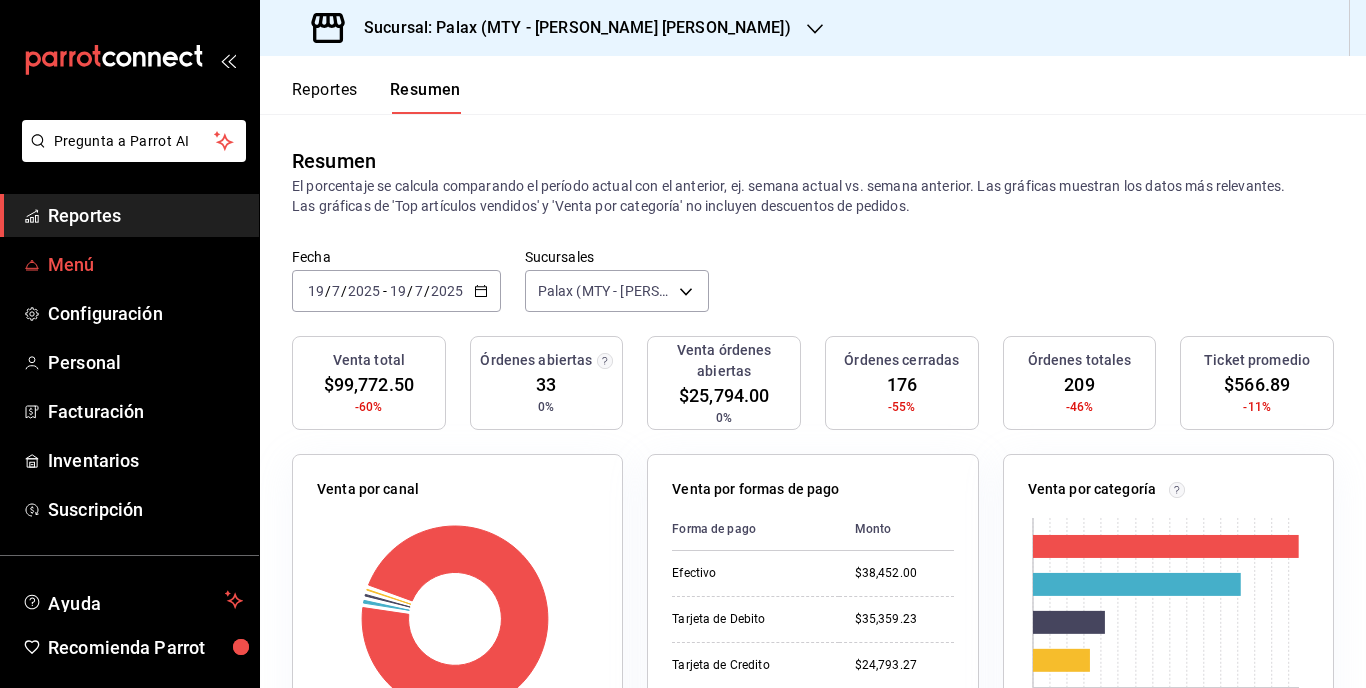click on "Menú" at bounding box center (145, 264) 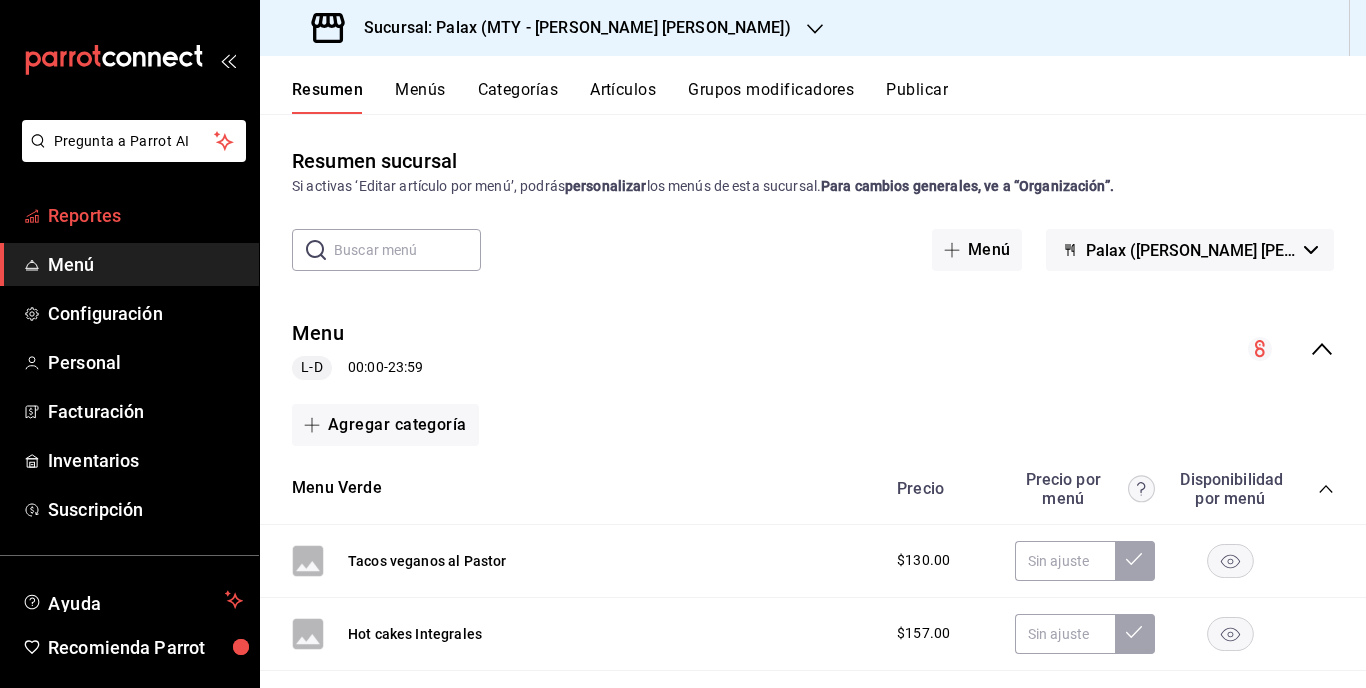 click on "Reportes" at bounding box center (145, 215) 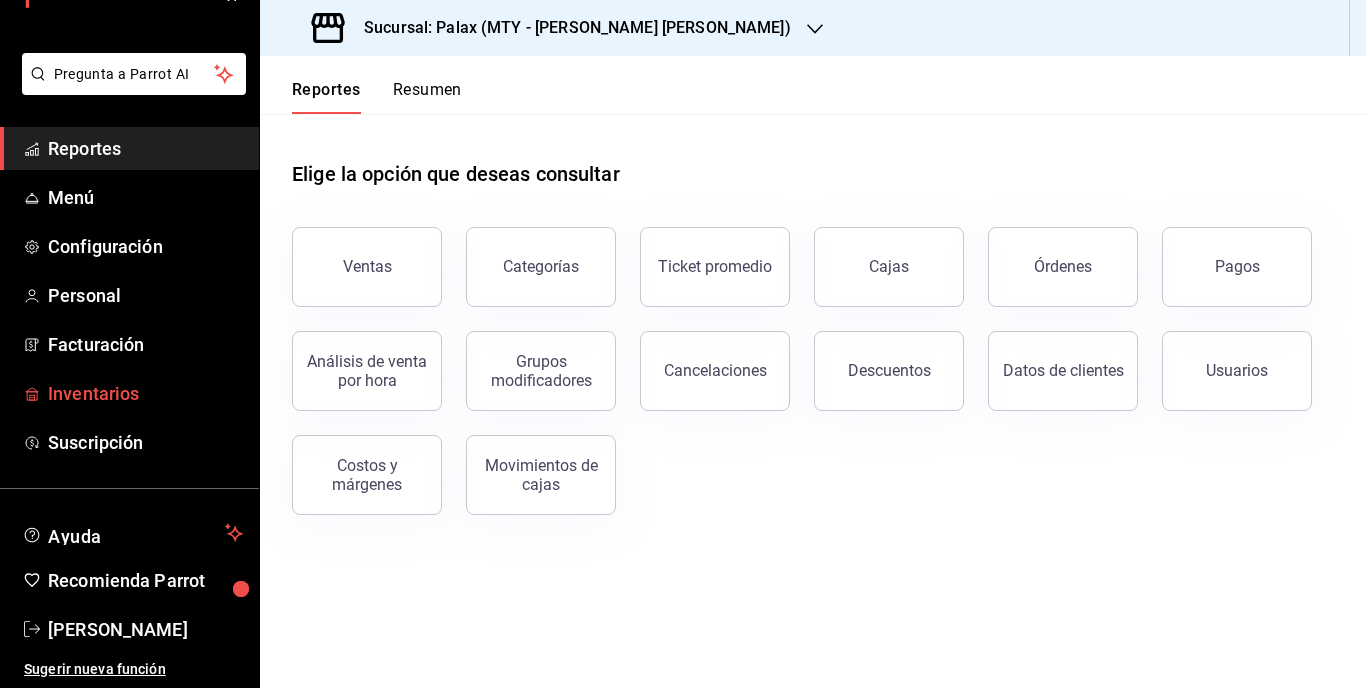 scroll, scrollTop: 0, scrollLeft: 0, axis: both 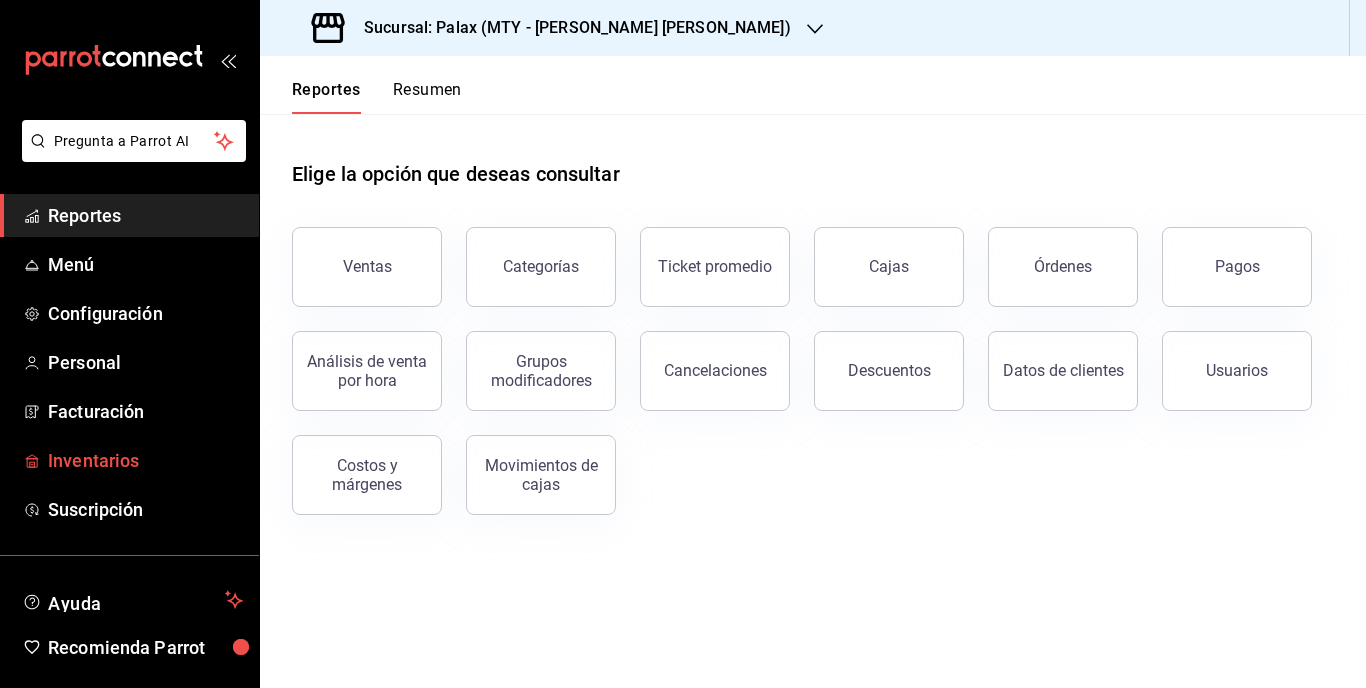 click on "Inventarios" at bounding box center (145, 460) 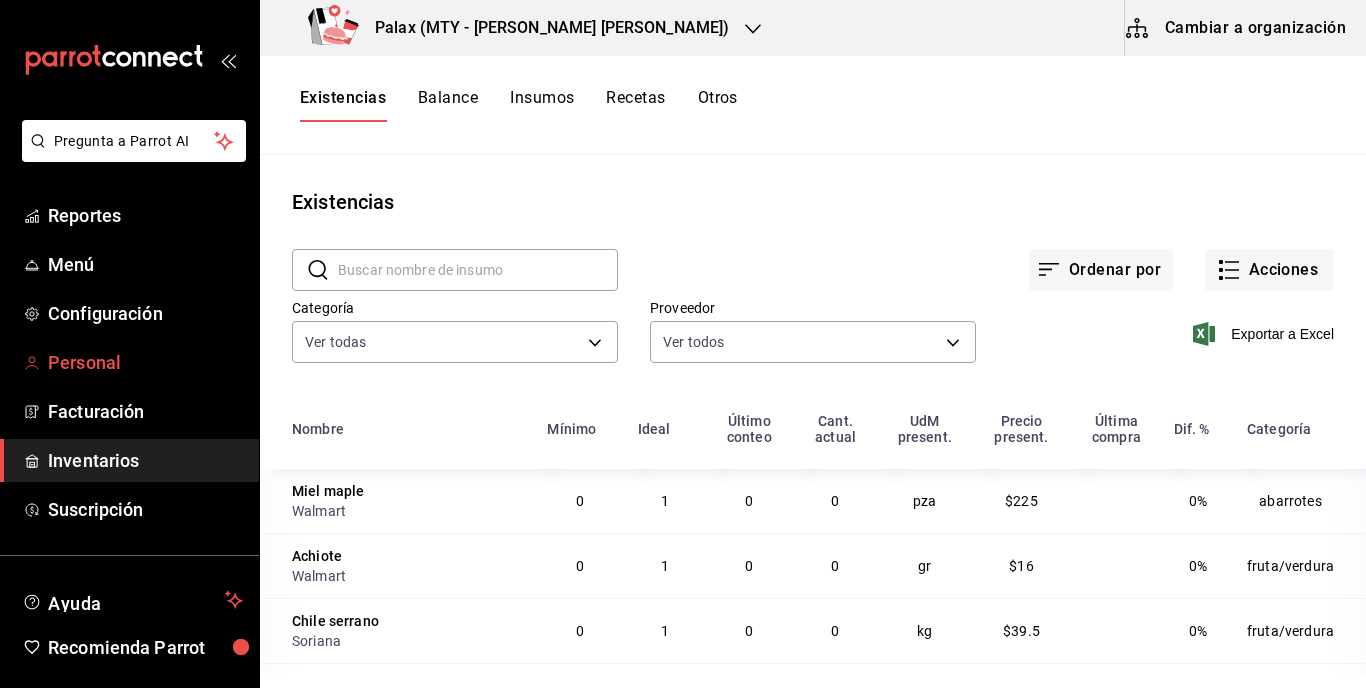 click on "Personal" at bounding box center (145, 362) 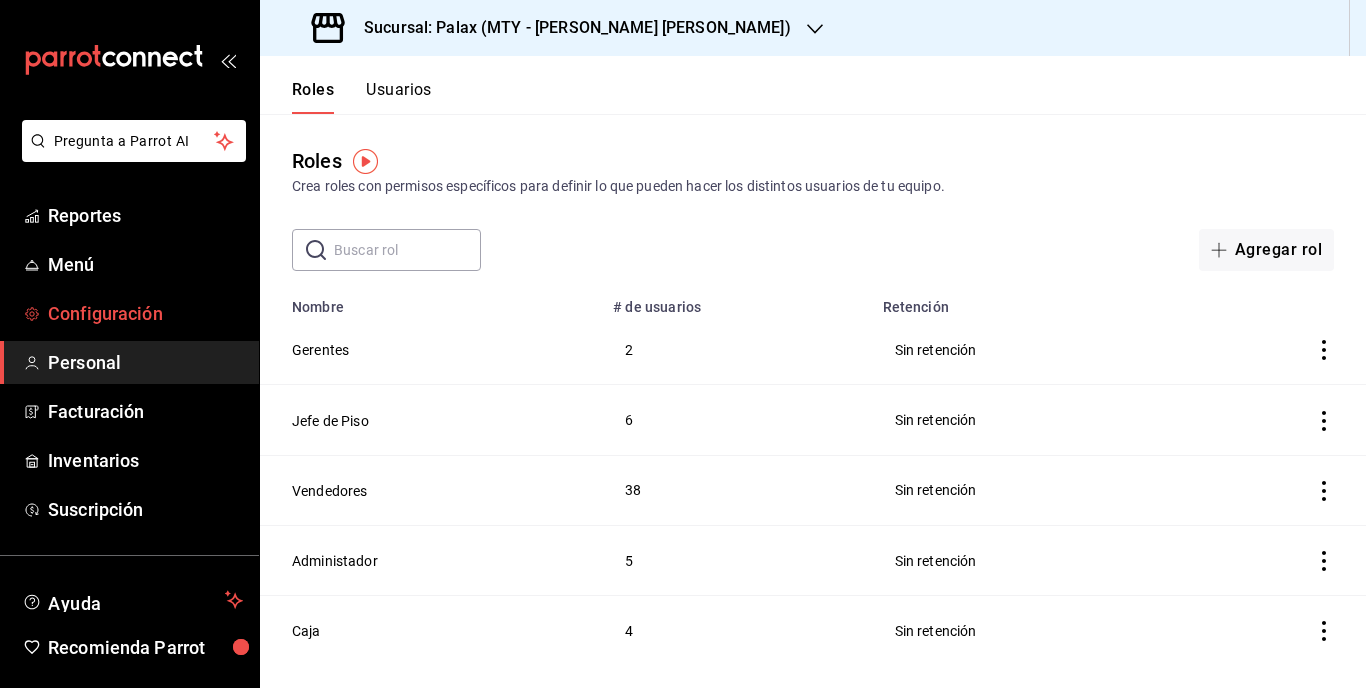 click on "Configuración" at bounding box center [145, 313] 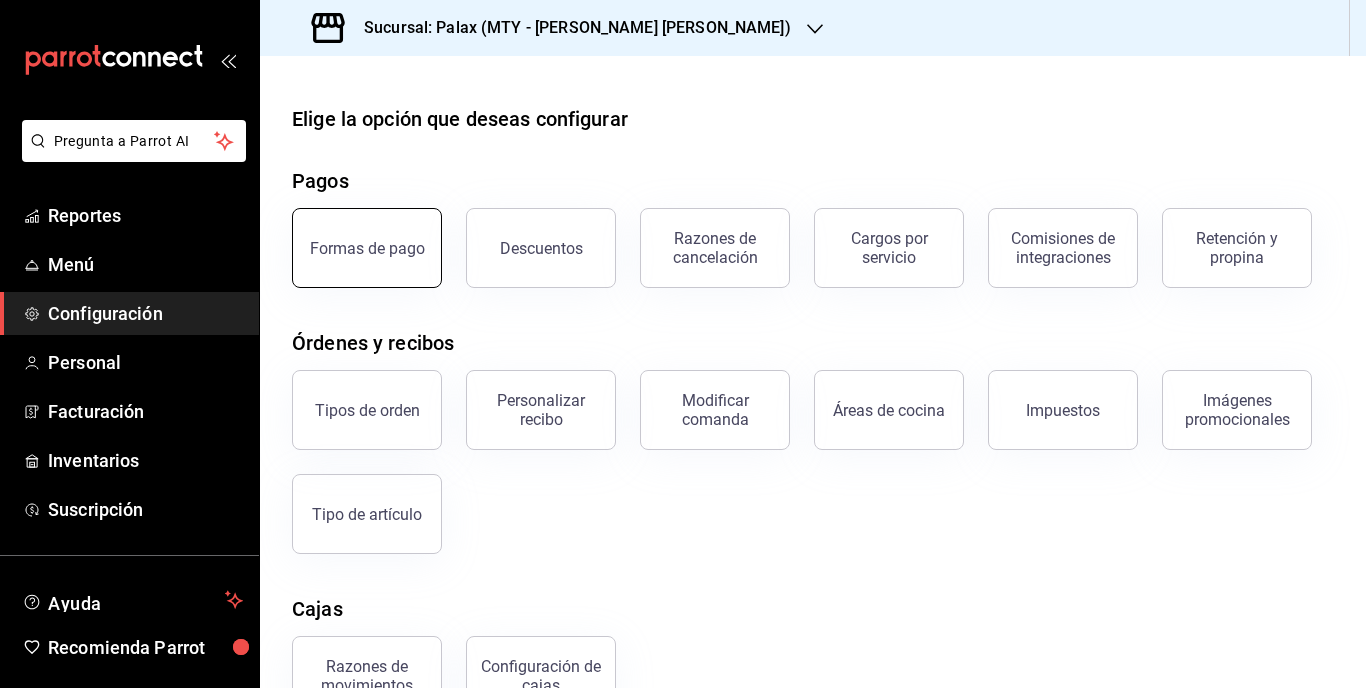 click on "Formas de pago" at bounding box center (367, 248) 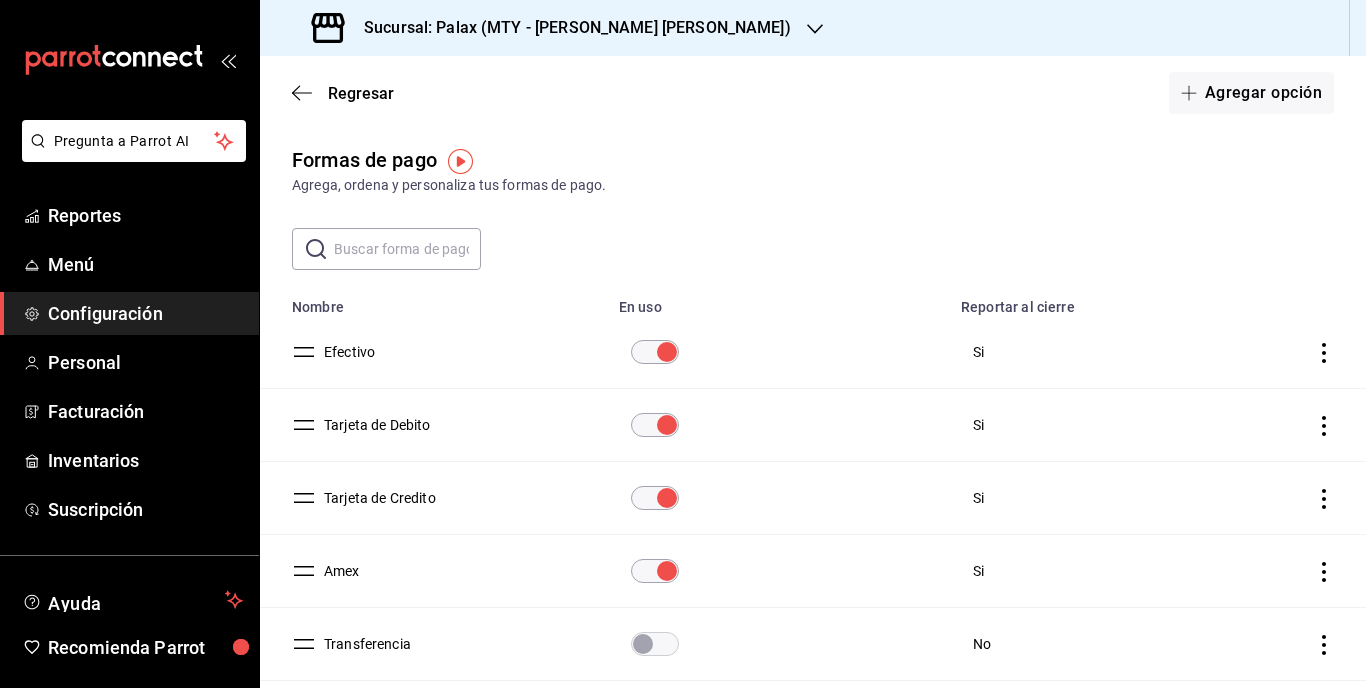 scroll, scrollTop: 0, scrollLeft: 0, axis: both 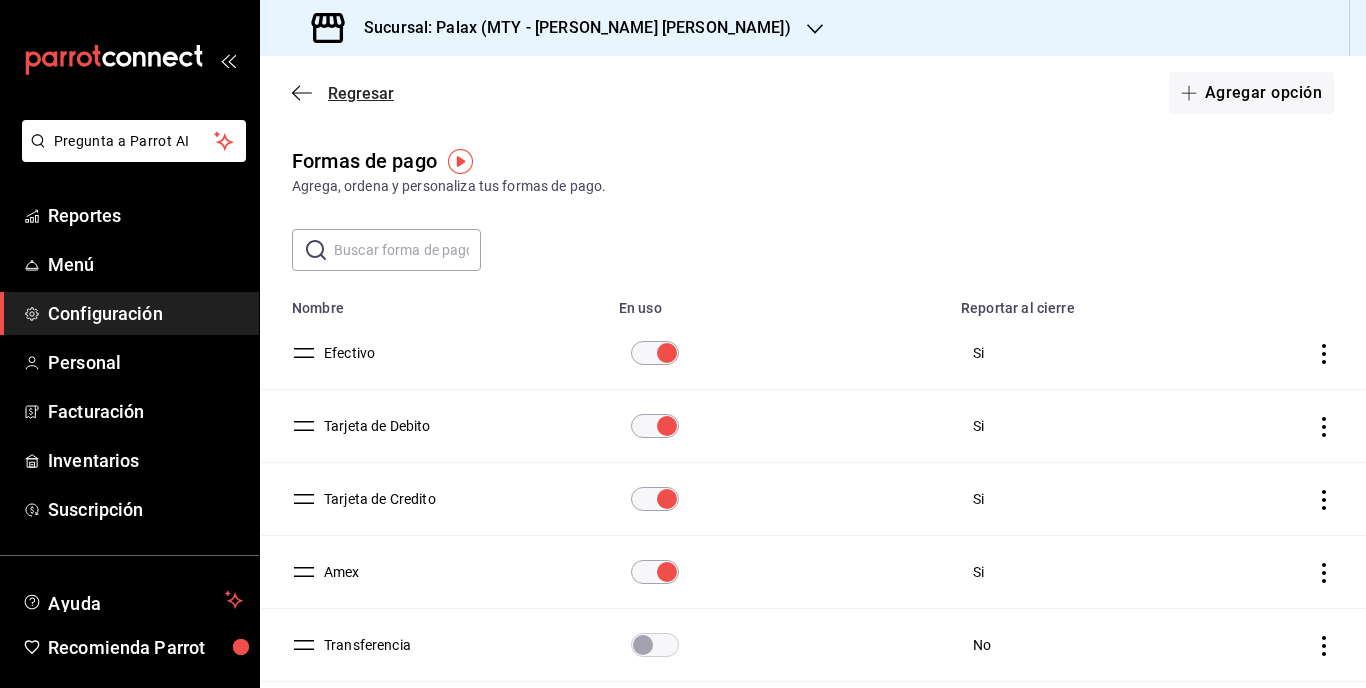 click on "Regresar" at bounding box center (361, 93) 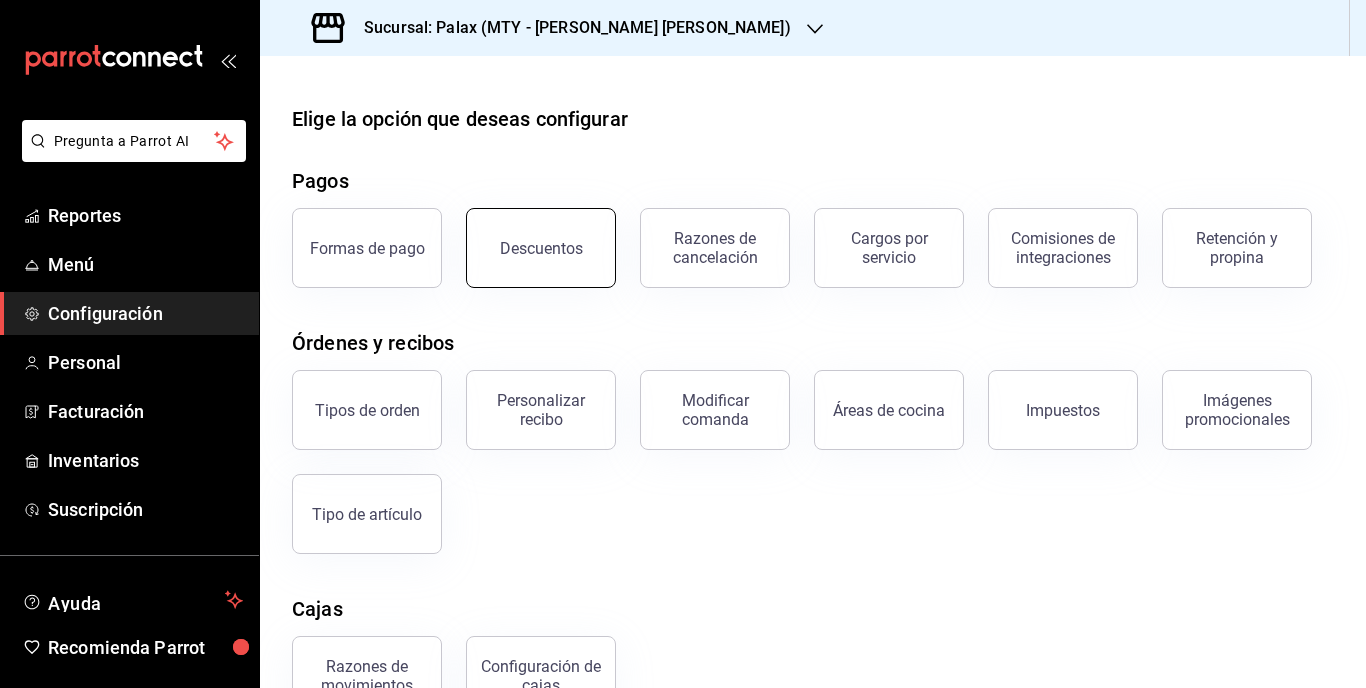 click on "Descuentos" at bounding box center [541, 248] 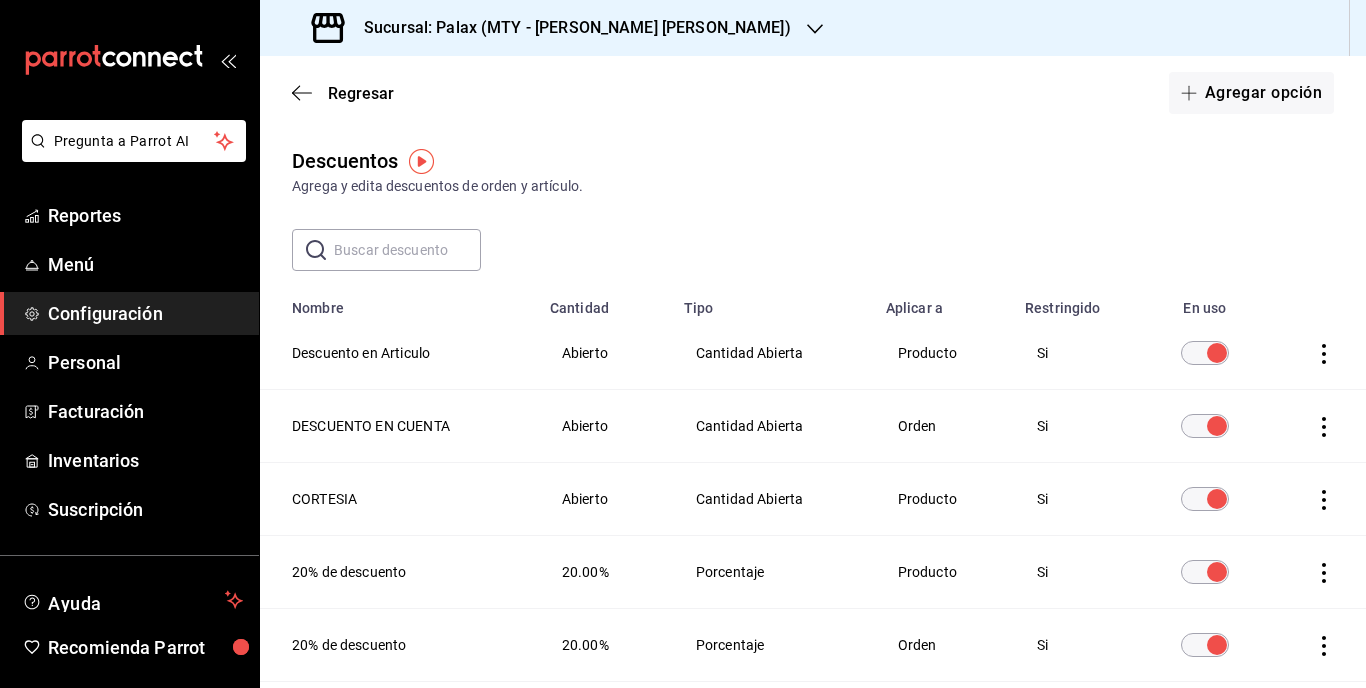 click 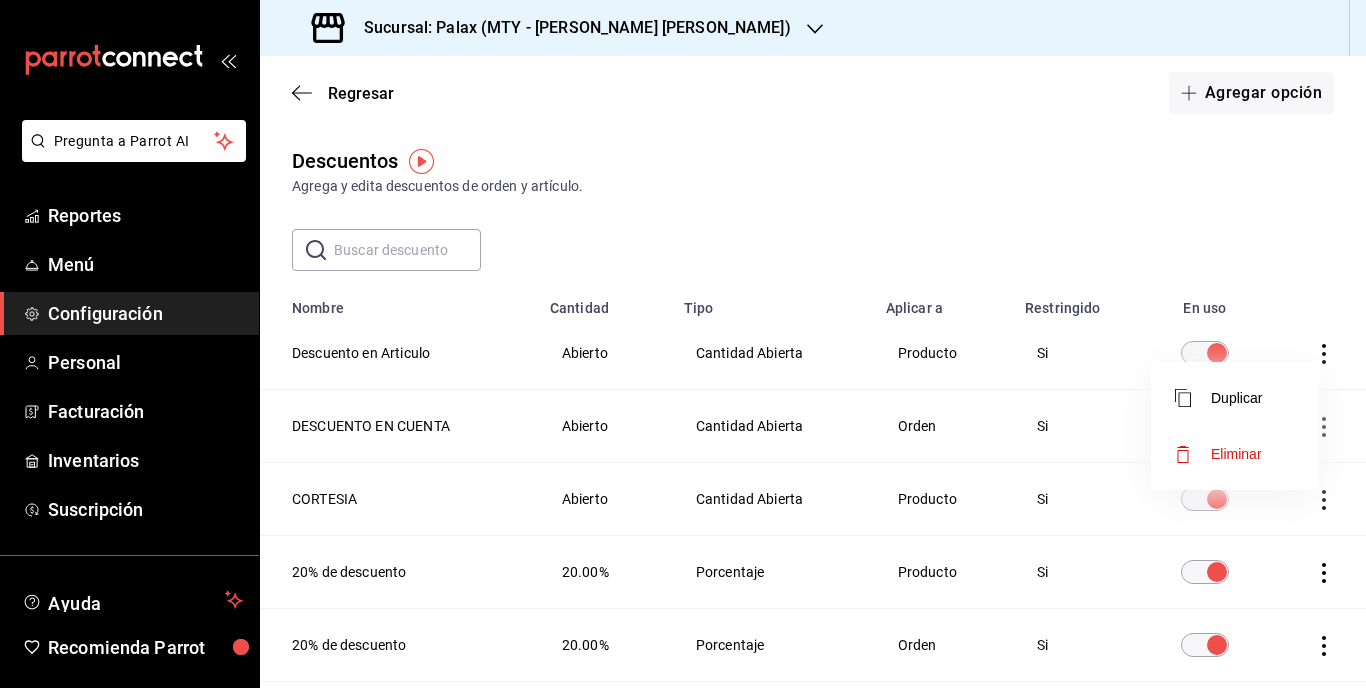 click at bounding box center [683, 344] 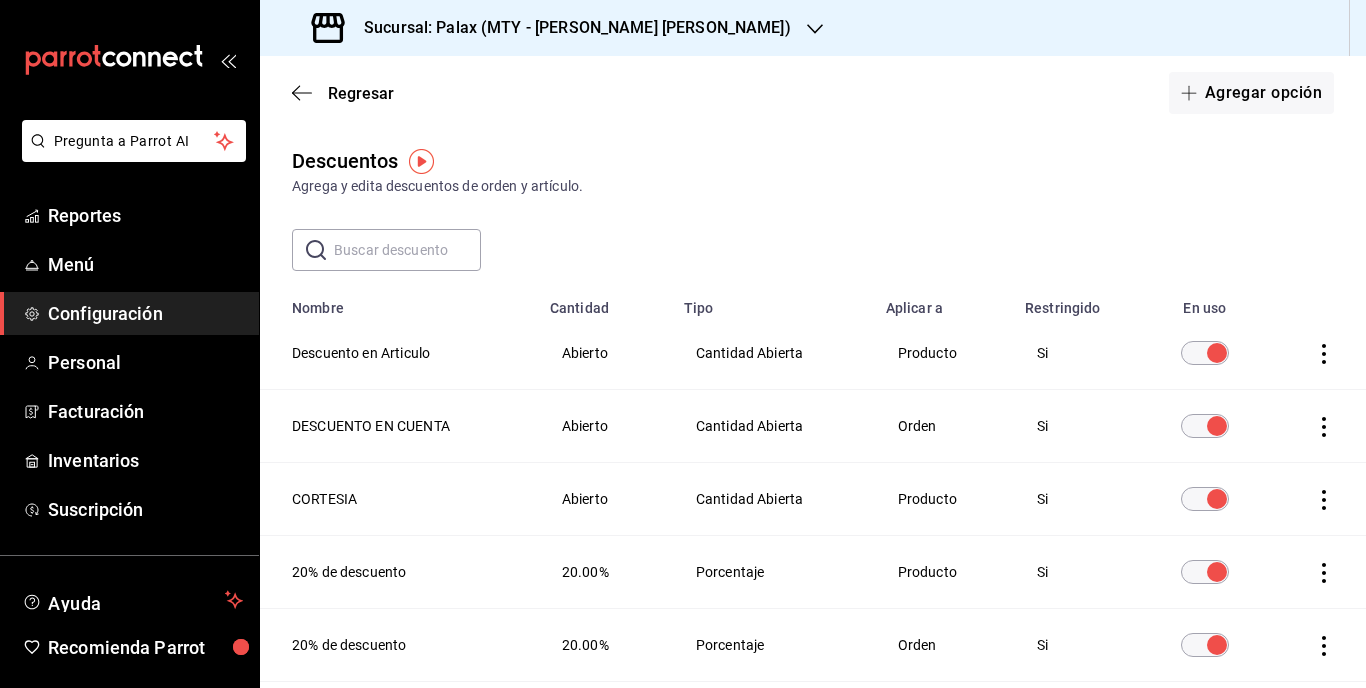click 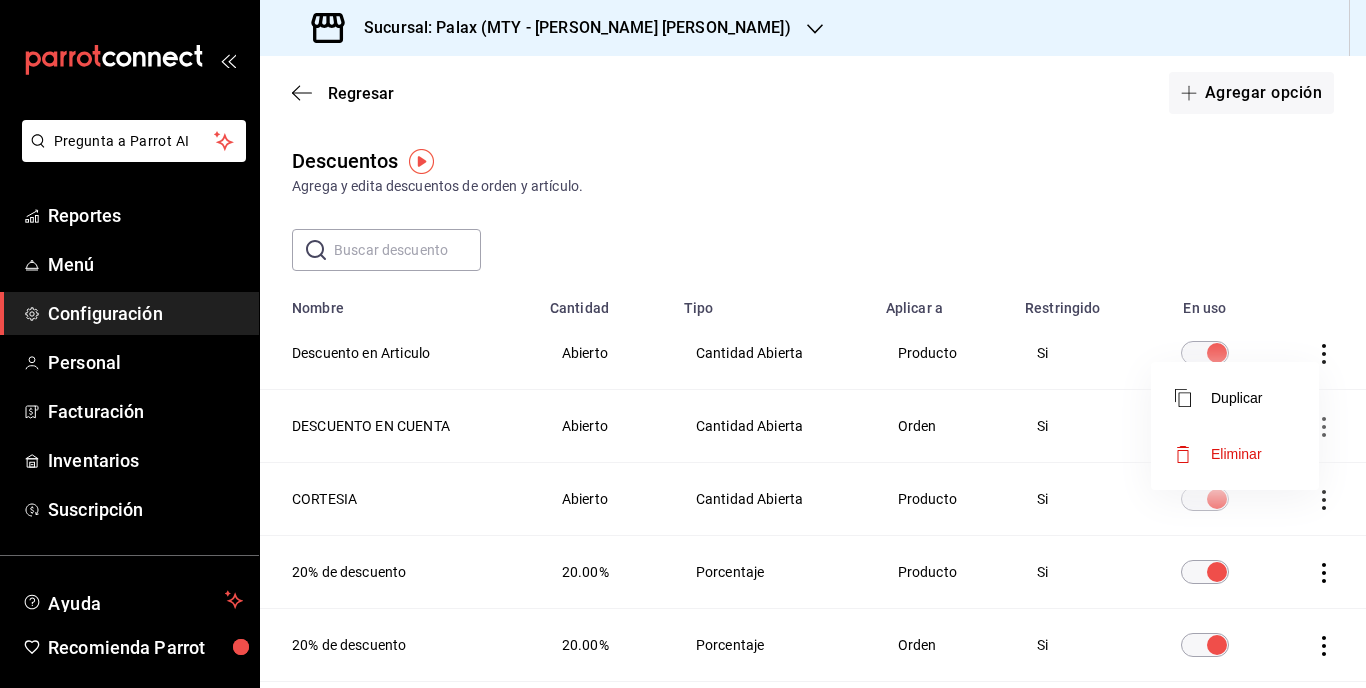 click at bounding box center (683, 344) 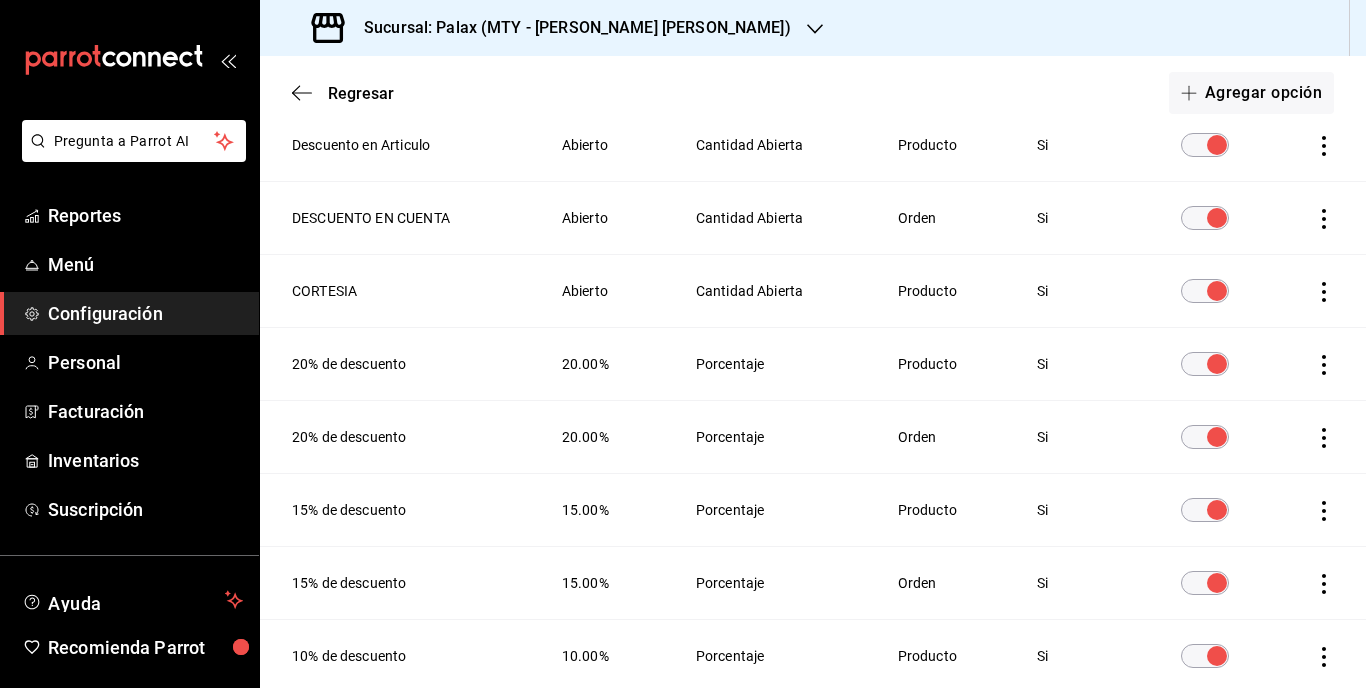 scroll, scrollTop: 108, scrollLeft: 0, axis: vertical 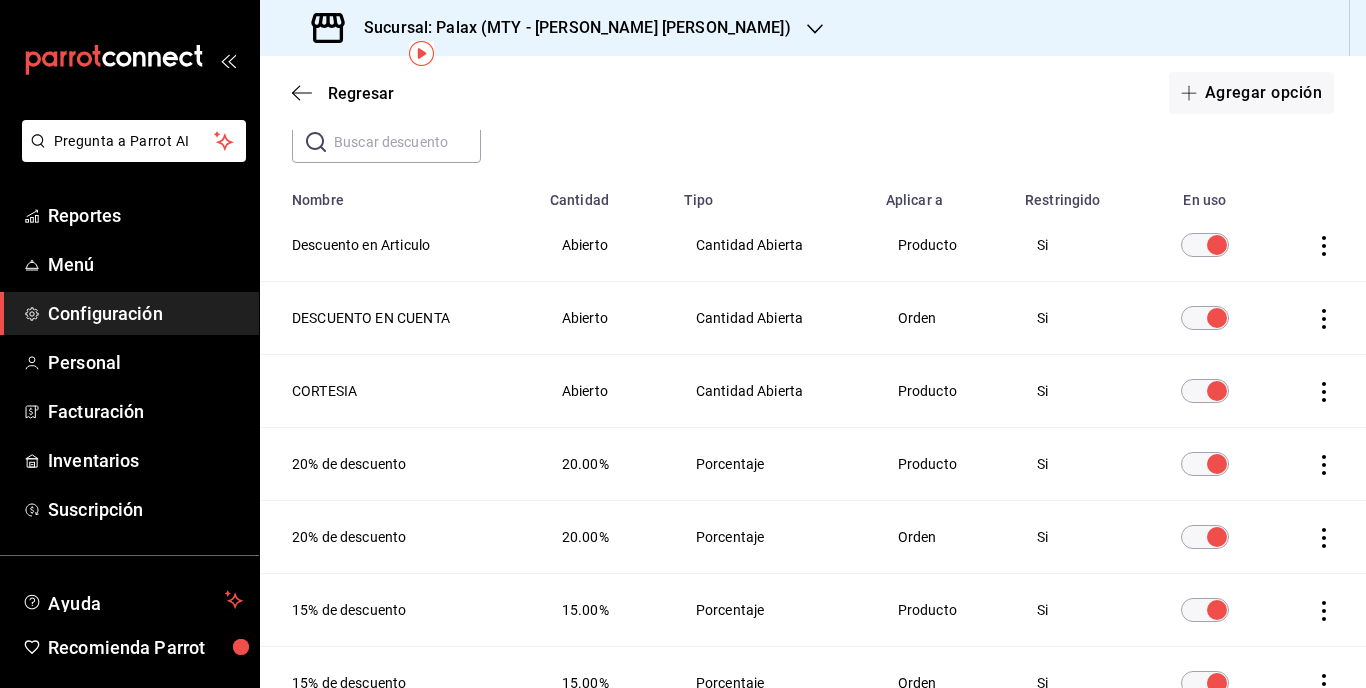 click at bounding box center (1217, 245) 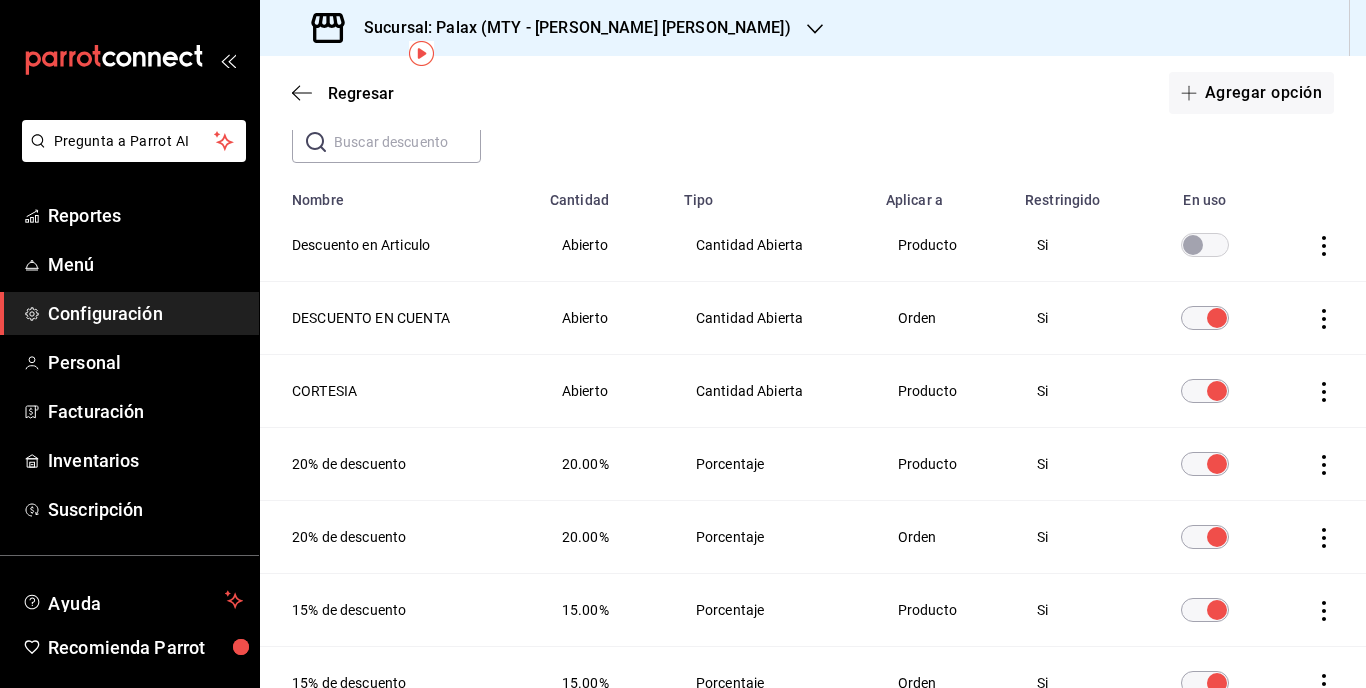 click at bounding box center [1193, 245] 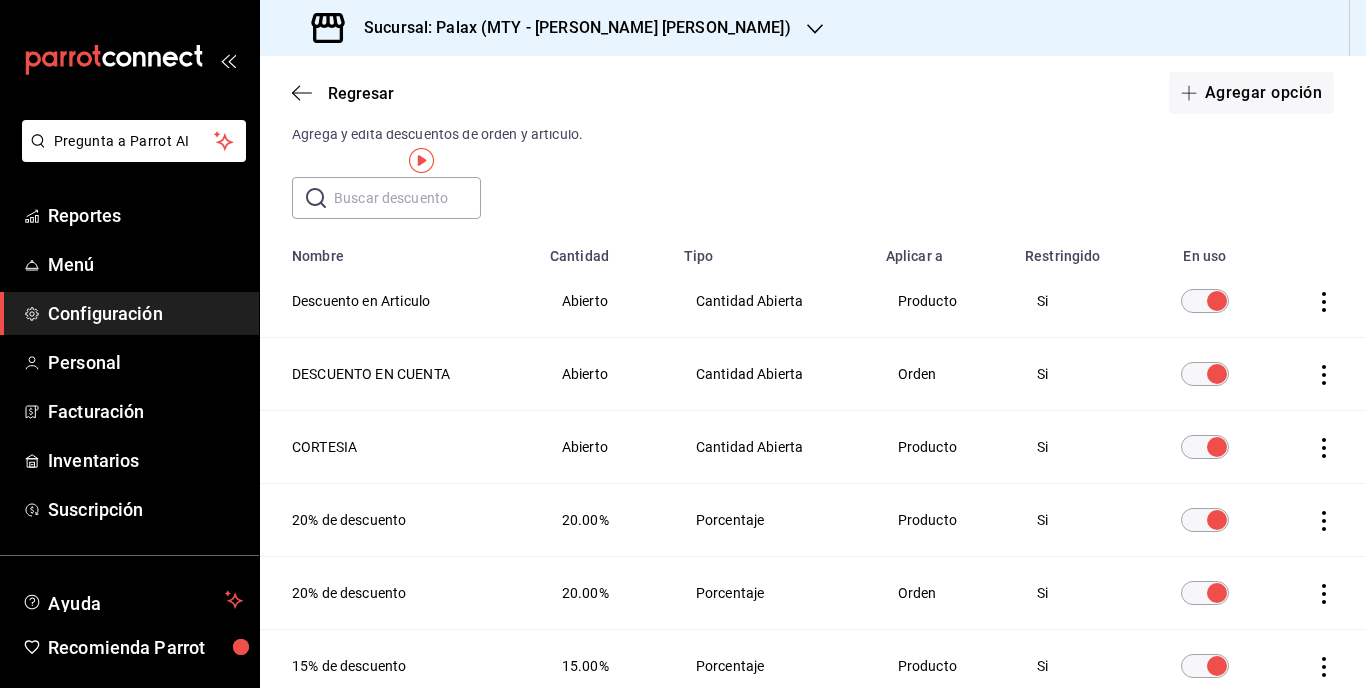 scroll, scrollTop: 0, scrollLeft: 0, axis: both 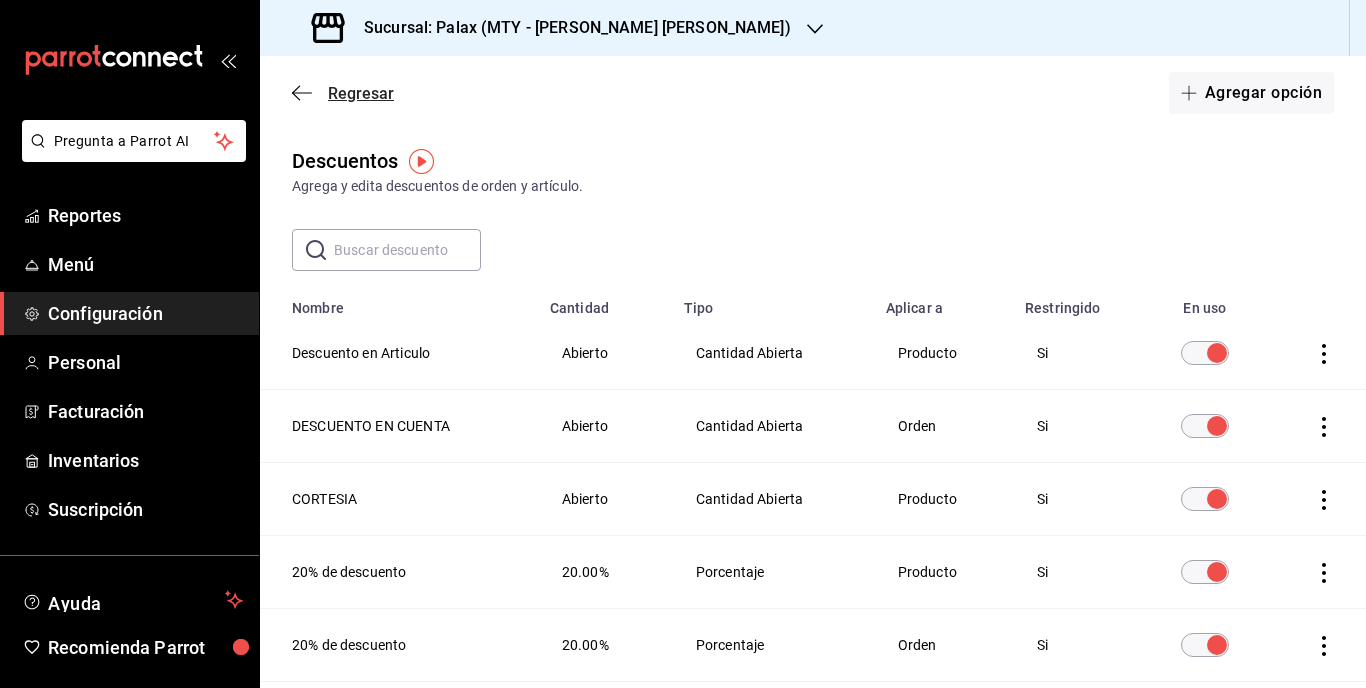 click 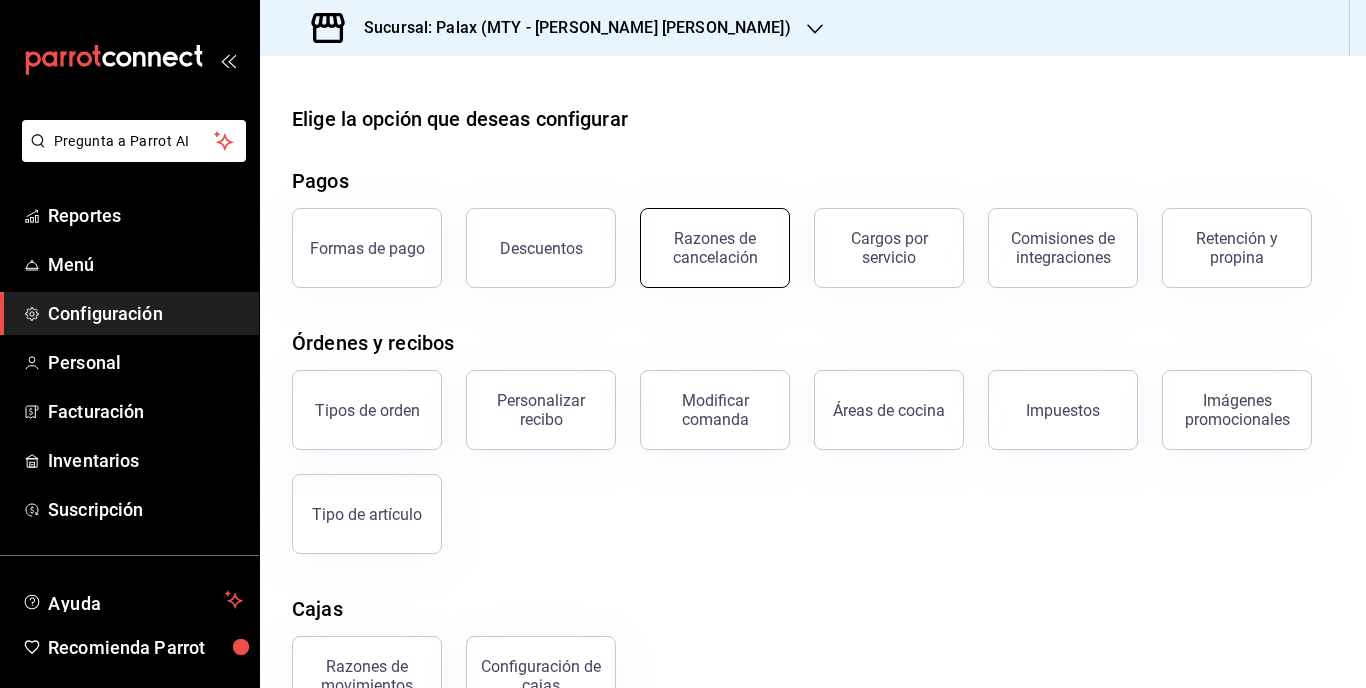 click on "Razones de cancelación" at bounding box center (715, 248) 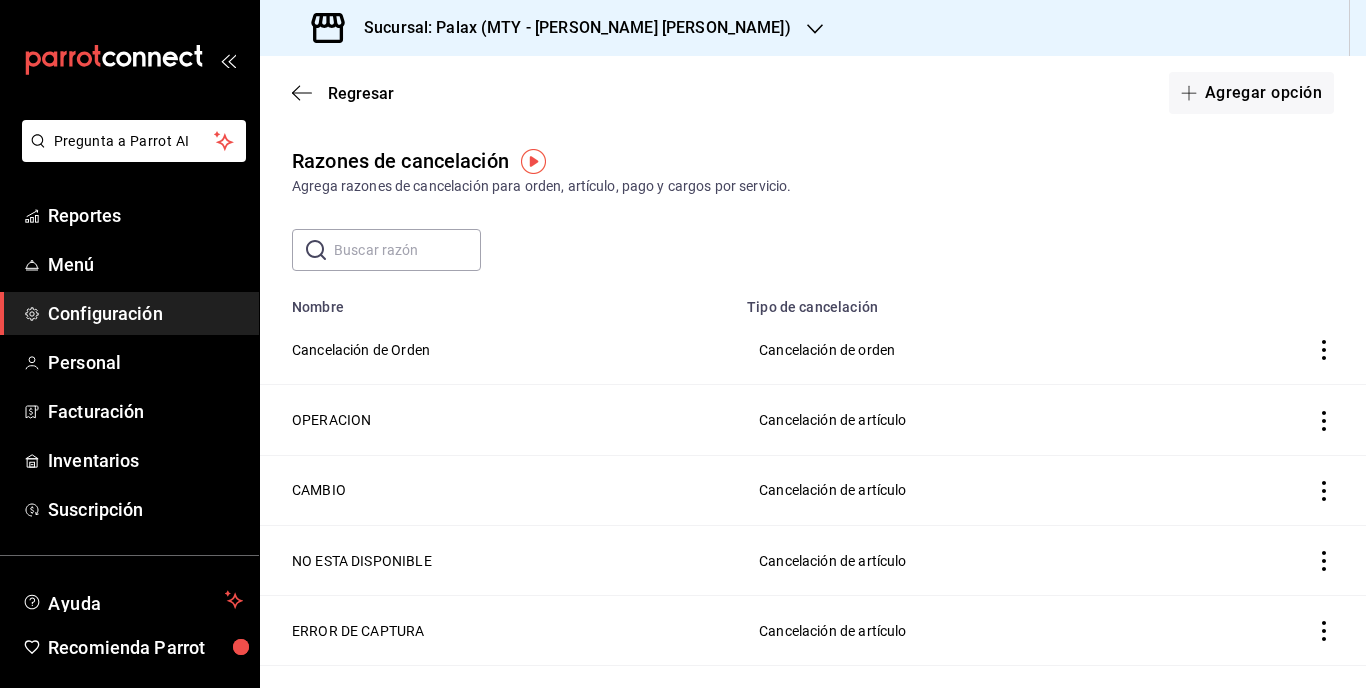click 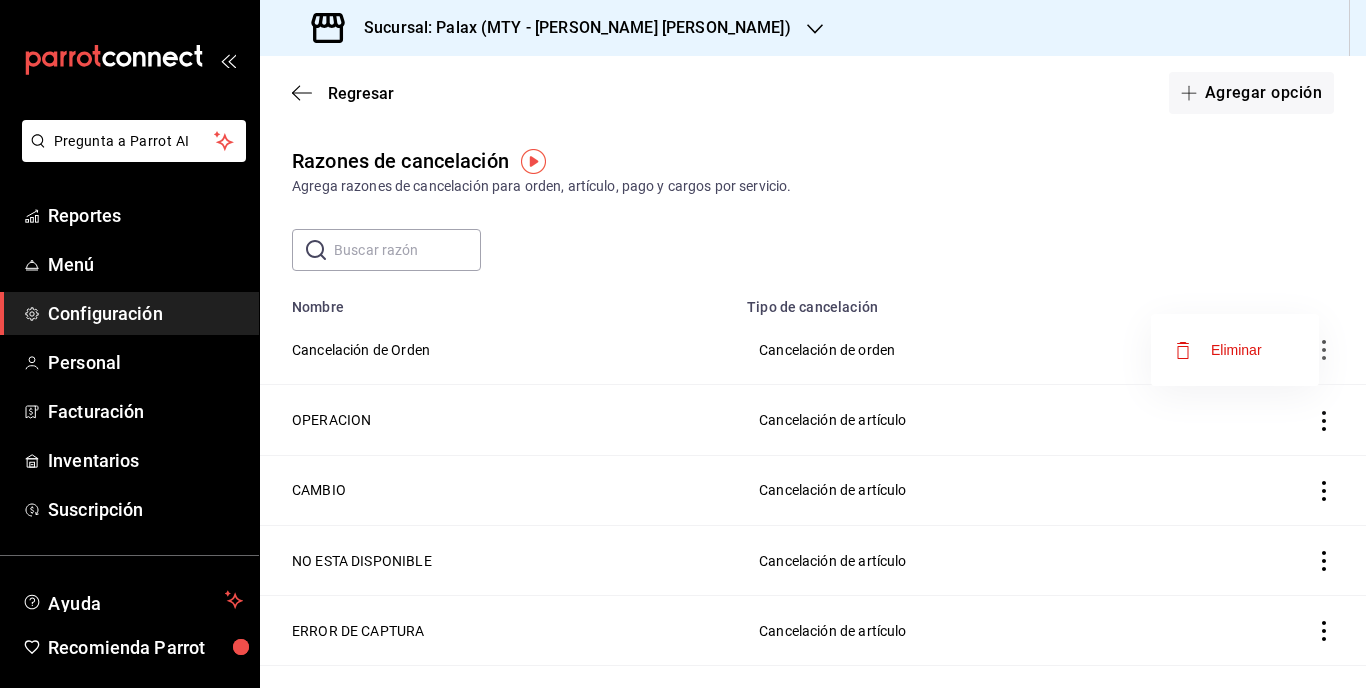 click on "Eliminar" at bounding box center [1236, 350] 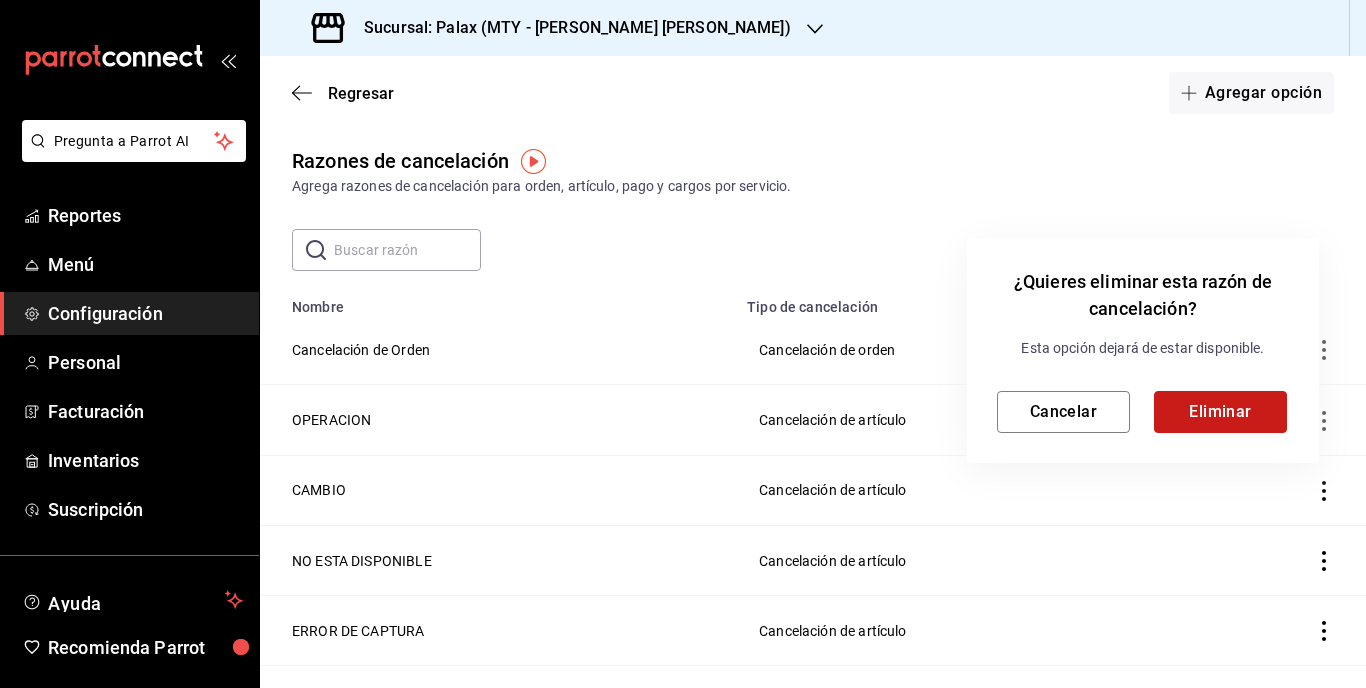 click on "Eliminar" at bounding box center [1220, 412] 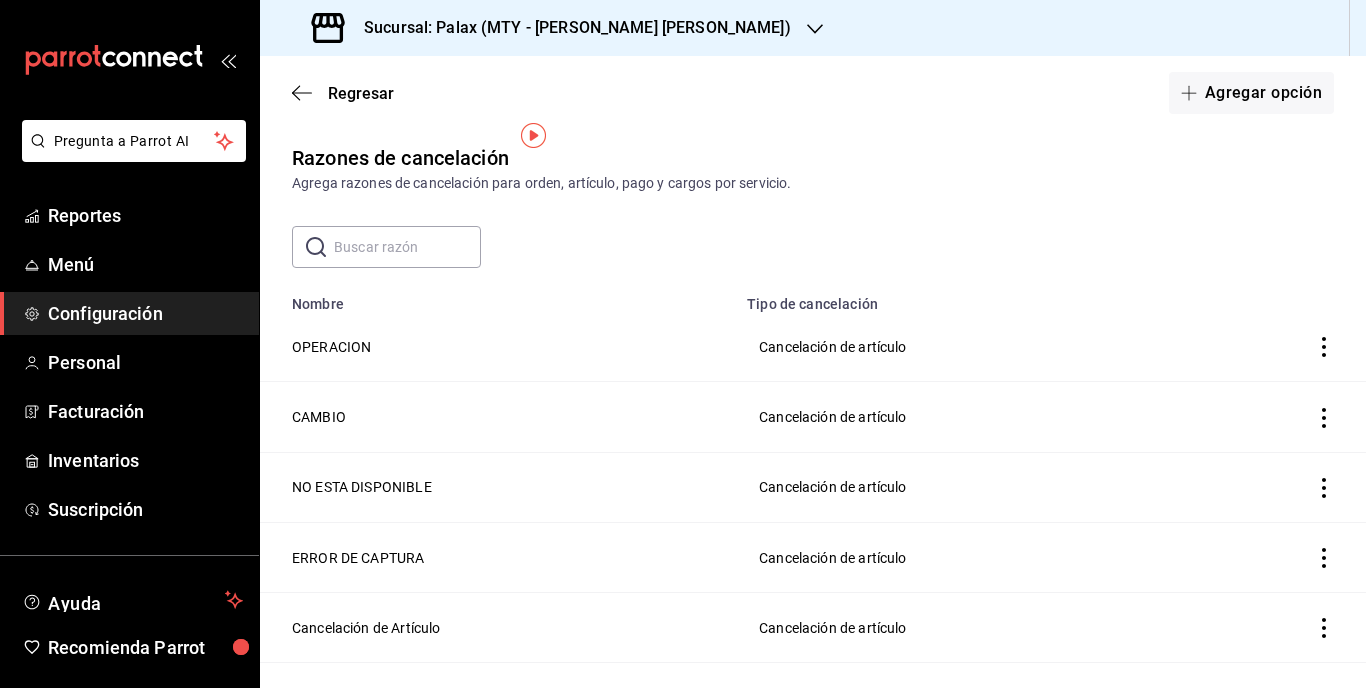 scroll, scrollTop: 0, scrollLeft: 0, axis: both 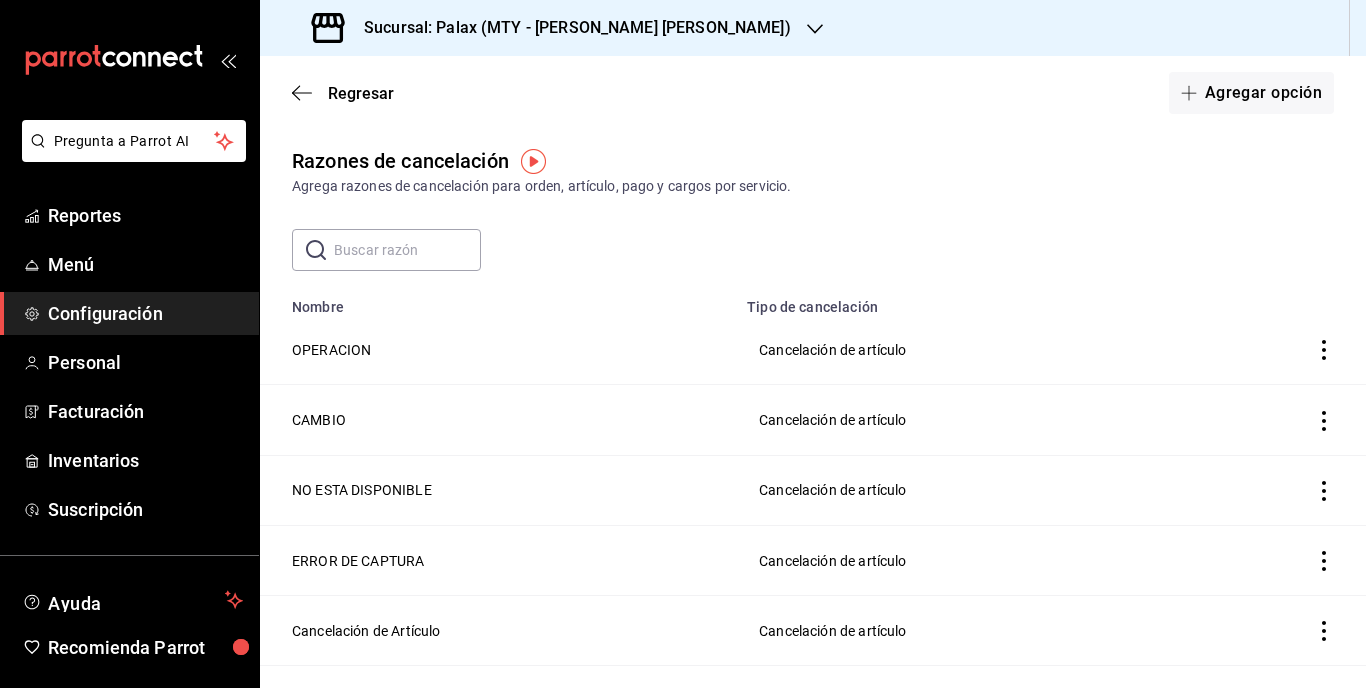 click 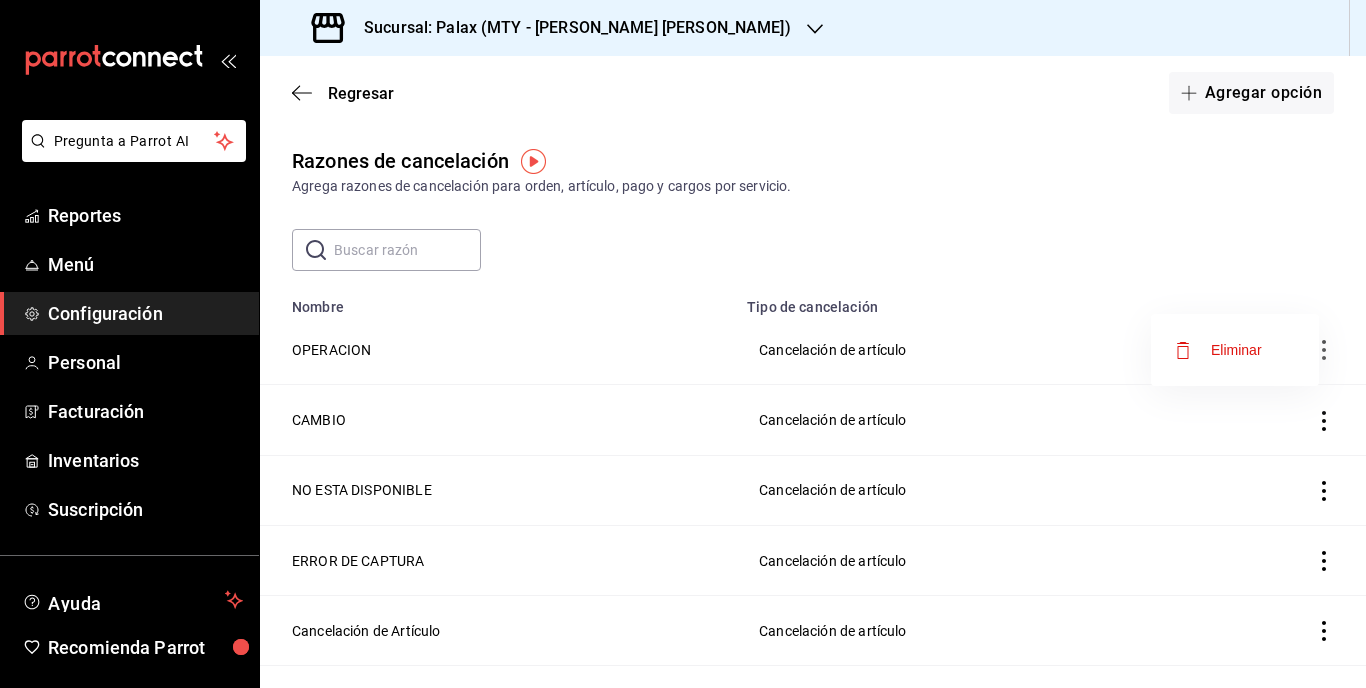 click at bounding box center [683, 344] 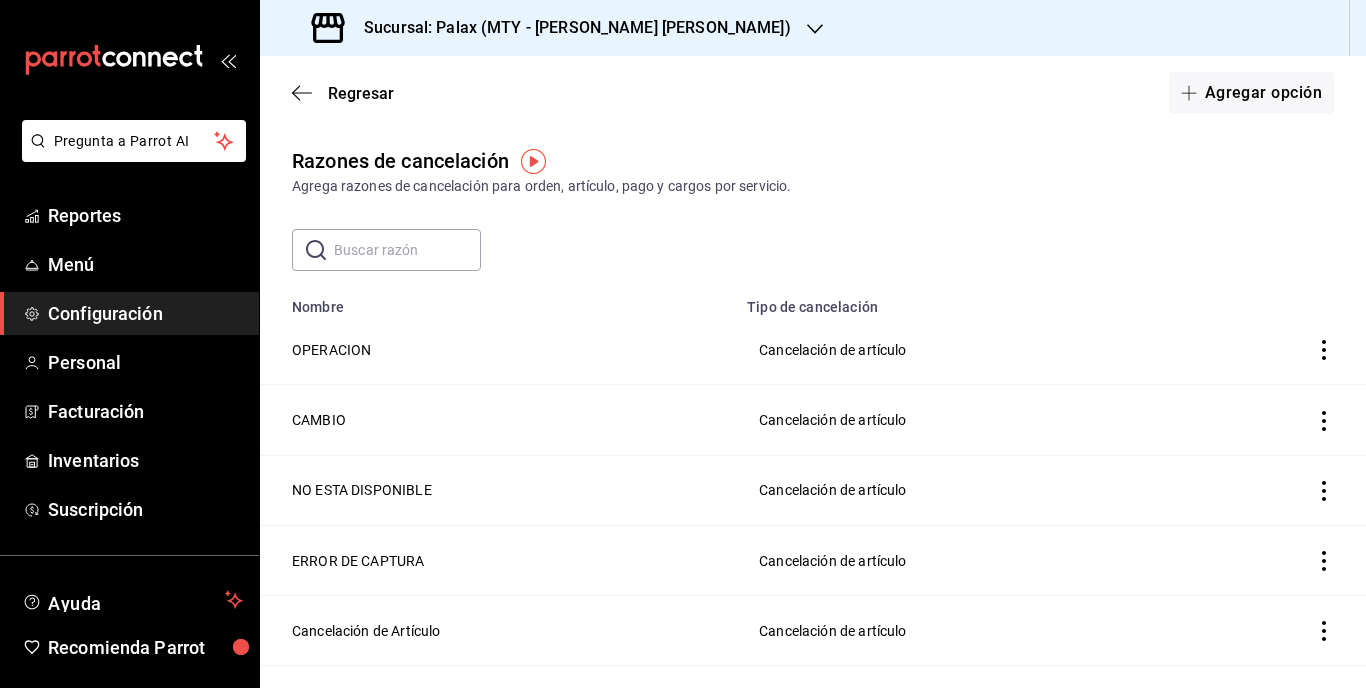 click on "OPERACION" at bounding box center (497, 350) 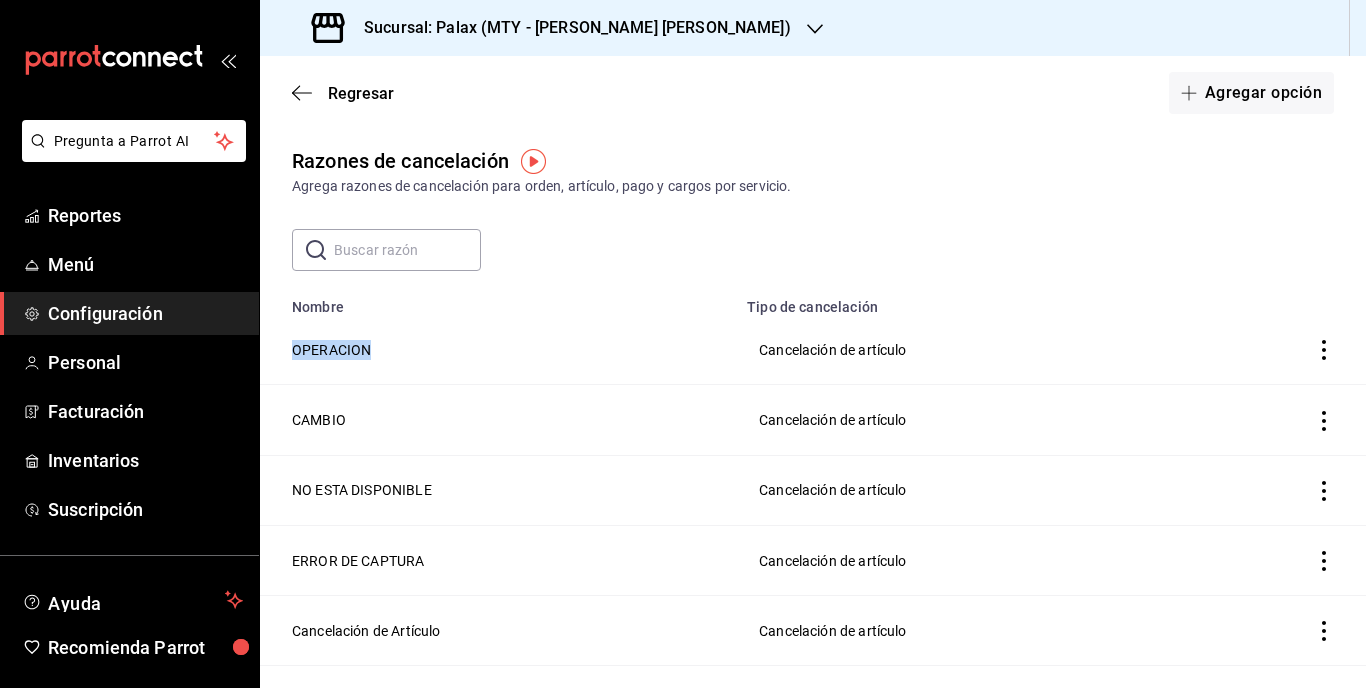 click on "OPERACION" at bounding box center (497, 350) 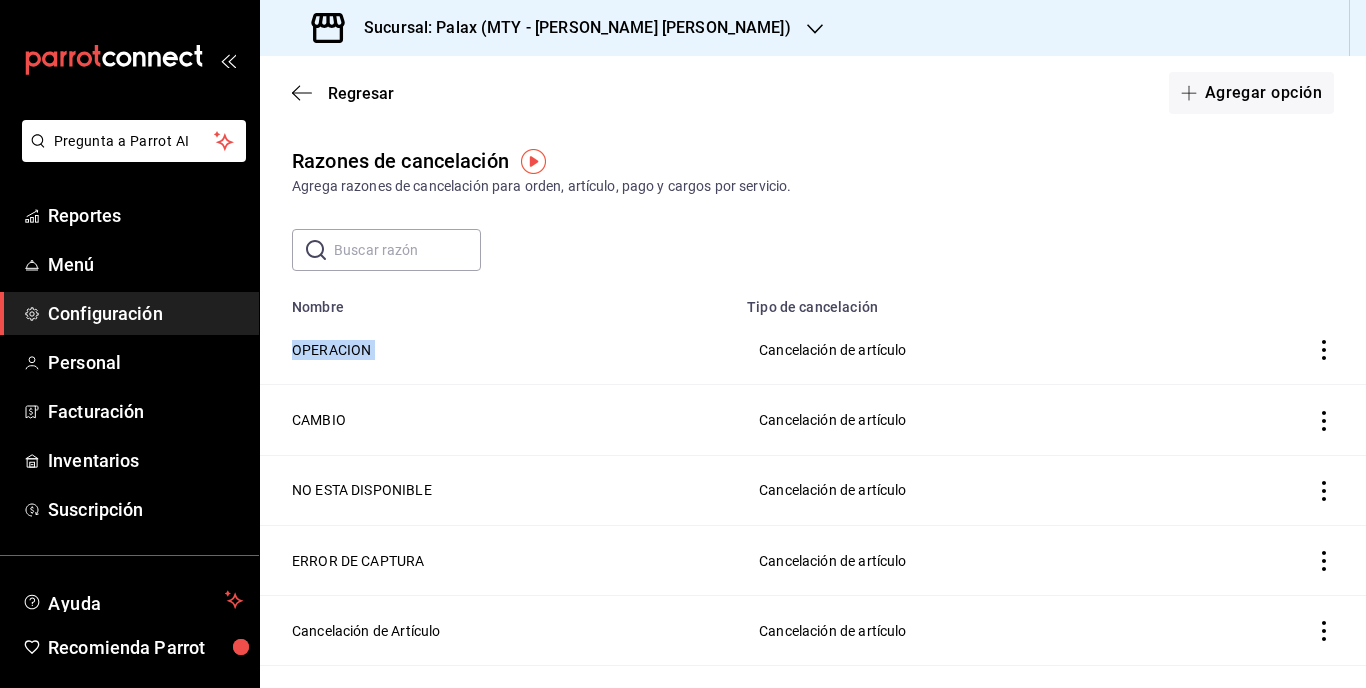 click on "OPERACION" at bounding box center [497, 350] 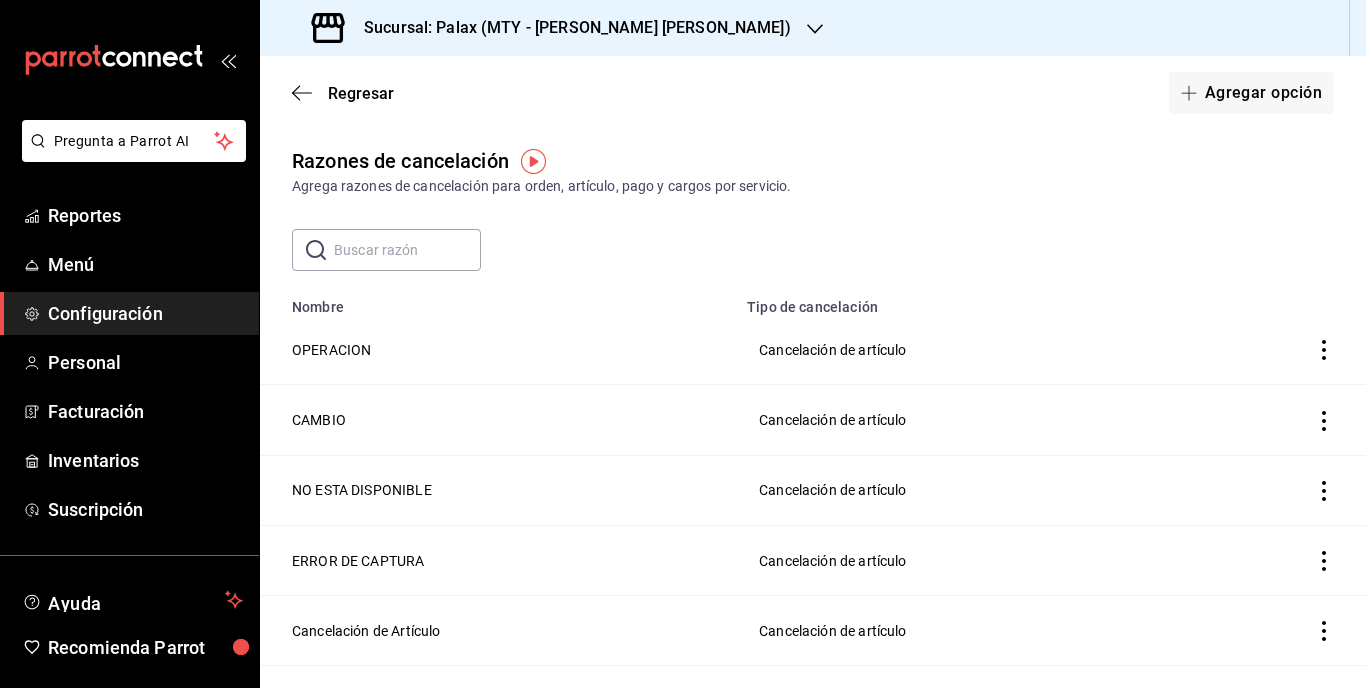 click 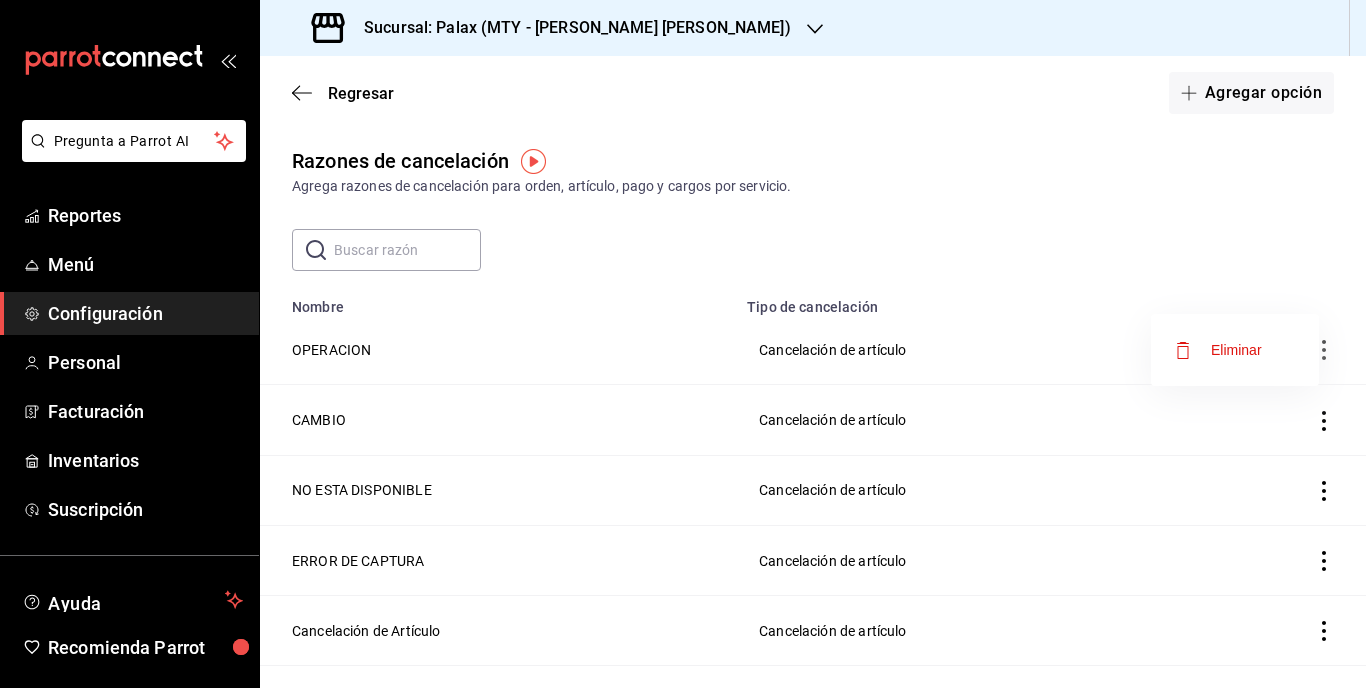 click on "Eliminar" at bounding box center (1236, 350) 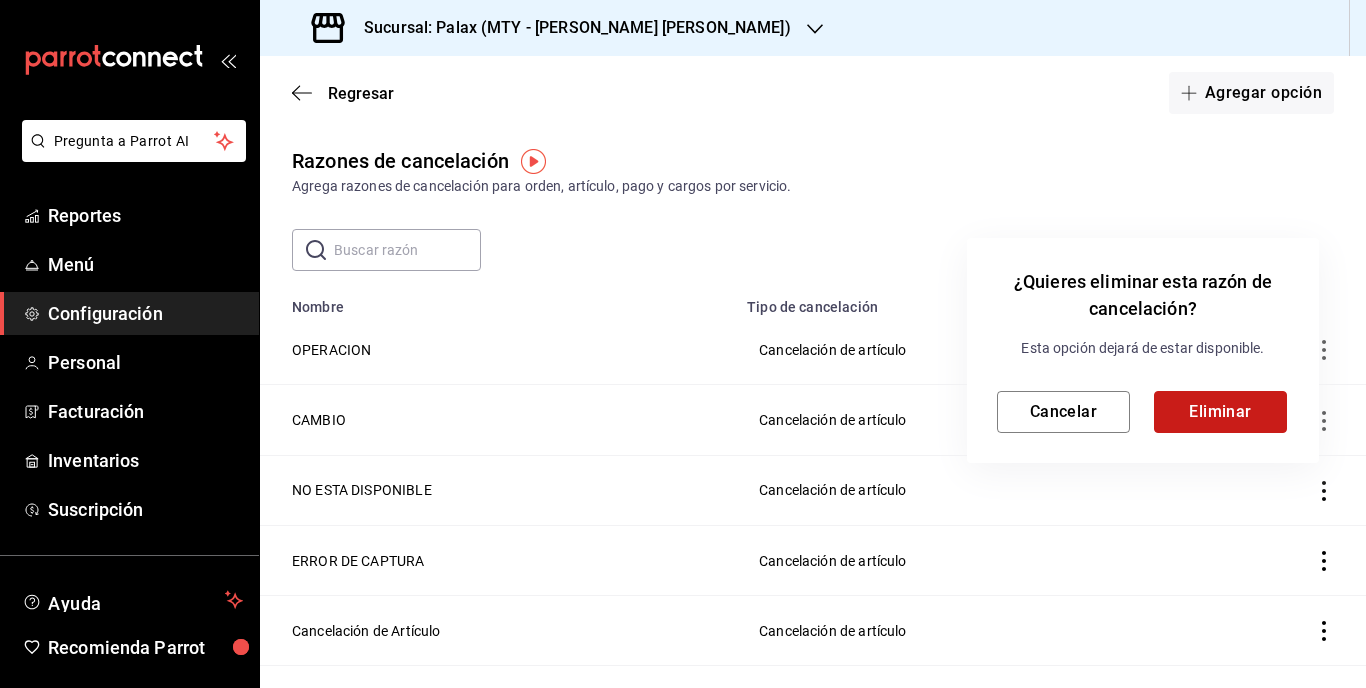 click on "Eliminar" at bounding box center (1220, 412) 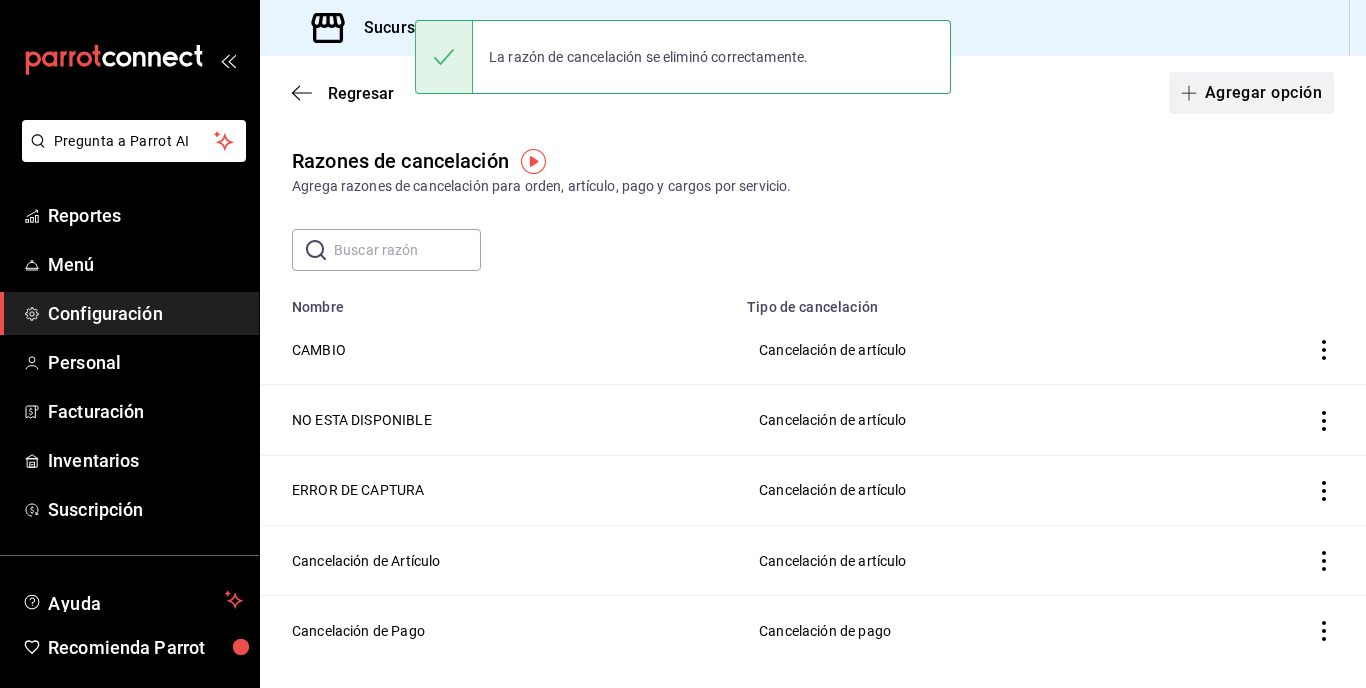 click on "Agregar opción" at bounding box center [1251, 93] 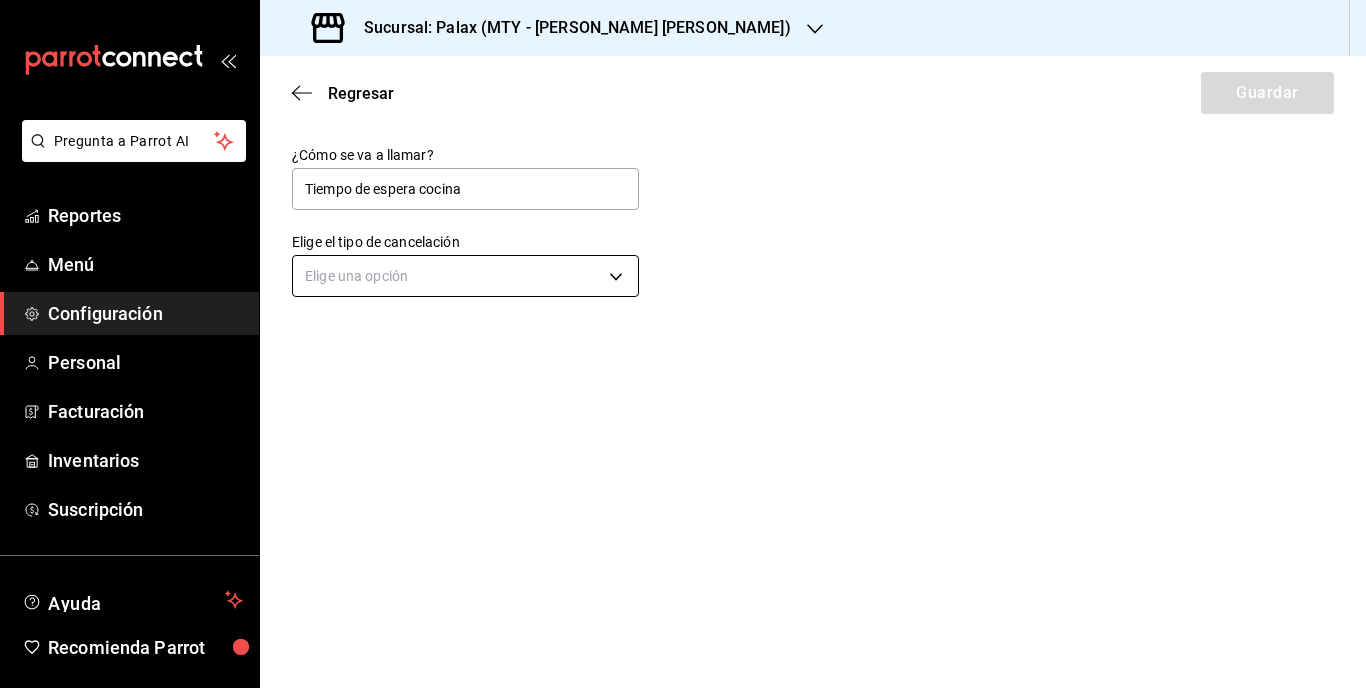 type on "Tiempo de espera cocina" 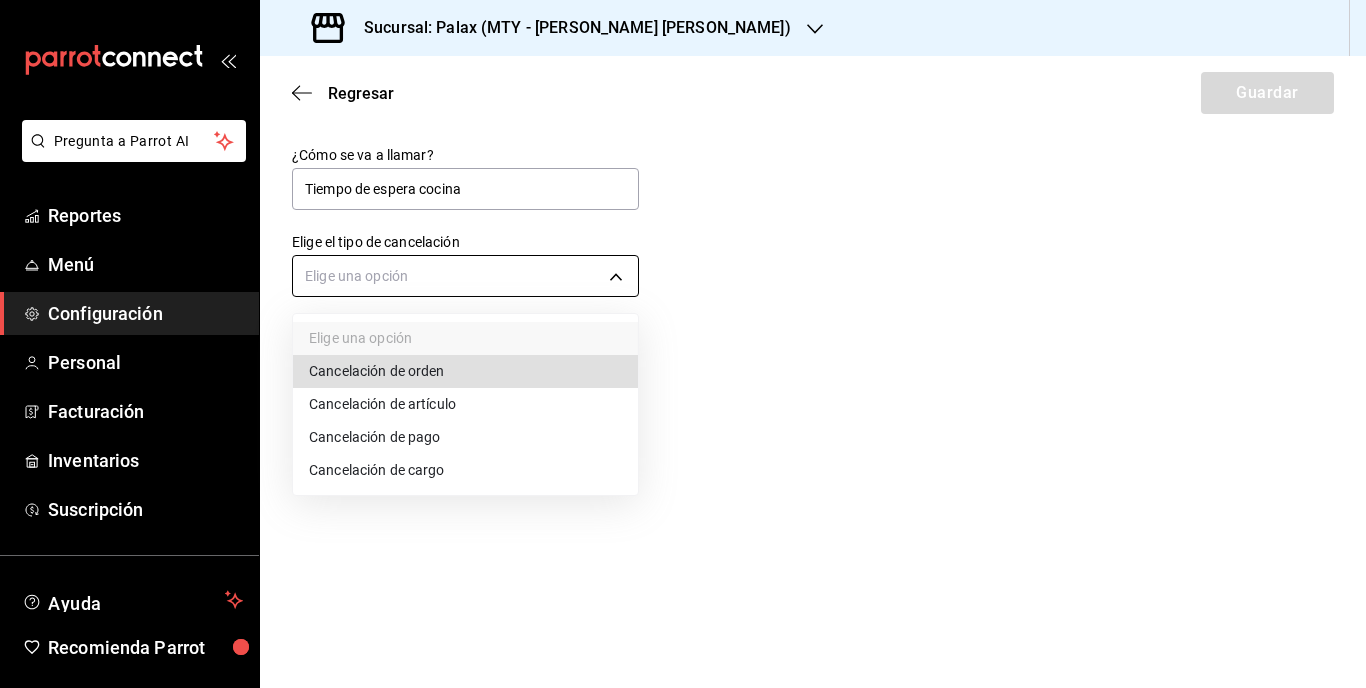 click on "Pregunta a Parrot AI Reportes   Menú   Configuración   Personal   Facturación   Inventarios   Suscripción   Ayuda Recomienda Parrot   [PERSON_NAME]   Sugerir nueva función   Sucursal: Palax (MTY - [PERSON_NAME] [PERSON_NAME]) Regresar Guardar ¿Cómo se va a llamar? Tiempo de espera cocina Elige el tipo de cancelación Elige una opción GANA 1 MES GRATIS EN TU SUSCRIPCIÓN AQUÍ ¿Recuerdas cómo empezó tu restaurante?
[DATE] puedes ayudar a un colega a tener el mismo cambio que tú viviste.
Recomienda Parrot directamente desde tu Portal Administrador.
Es fácil y rápido.
🎁 Por cada restaurante que se una, ganas 1 mes gratis. Ver video tutorial Ir a video Pregunta a Parrot AI Reportes   Menú   Configuración   Personal   Facturación   Inventarios   Suscripción   Ayuda Recomienda Parrot   [PERSON_NAME]   Sugerir nueva función   Visitar centro de ayuda [PHONE_NUMBER] [EMAIL_ADDRESS][DOMAIN_NAME] Visitar centro de ayuda [PHONE_NUMBER] [EMAIL_ADDRESS][DOMAIN_NAME] Elige una opción Cancelación de orden" at bounding box center [683, 344] 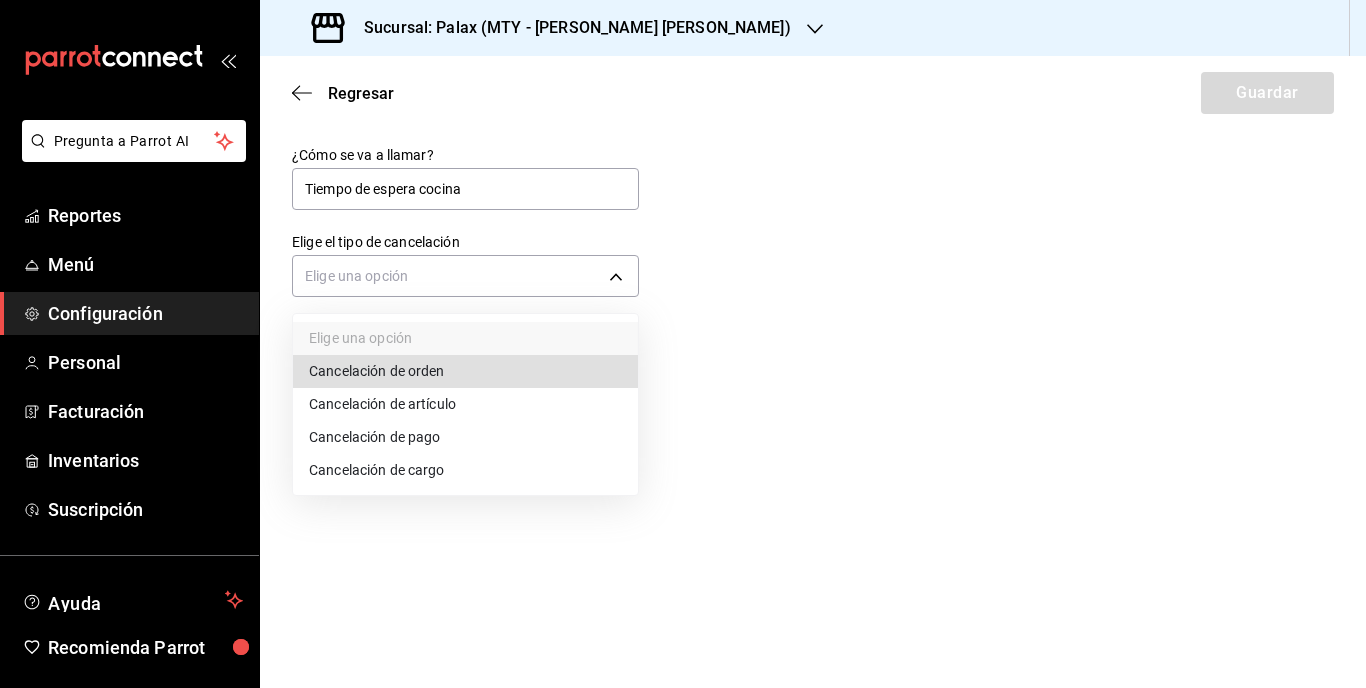 click on "Cancelación de orden" at bounding box center (465, 371) 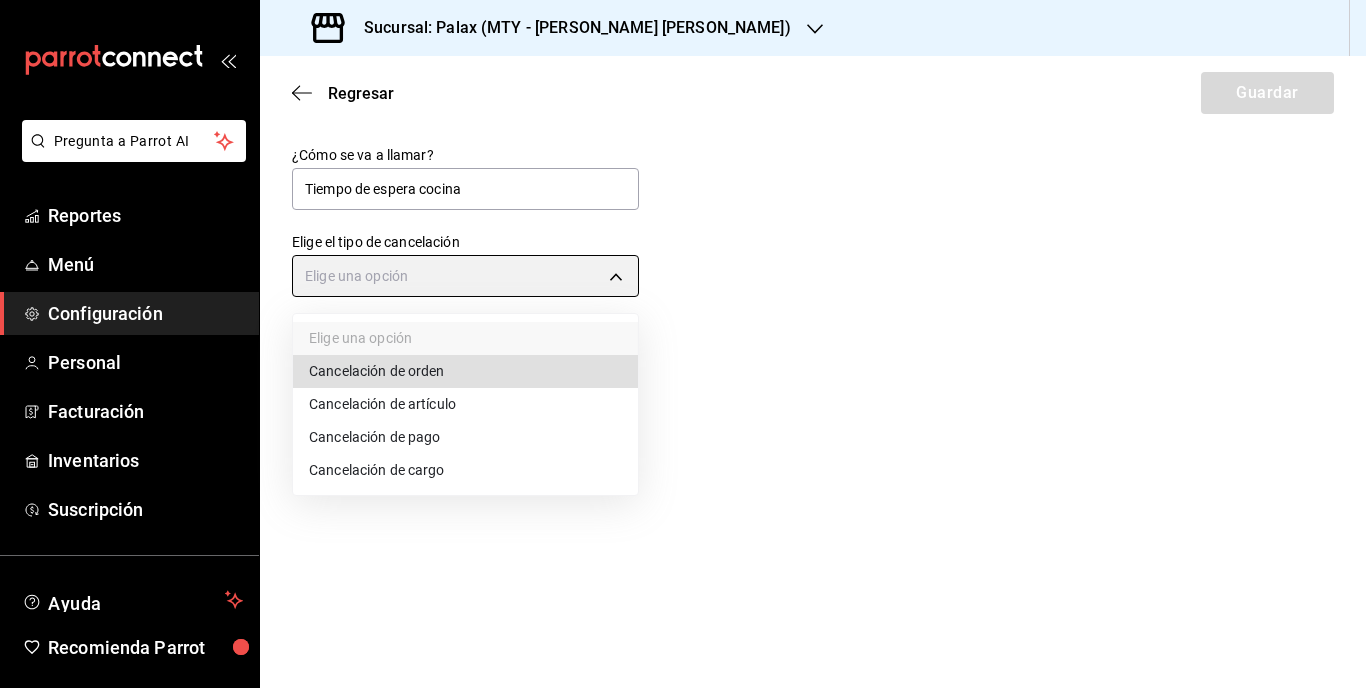 type on "ORDER" 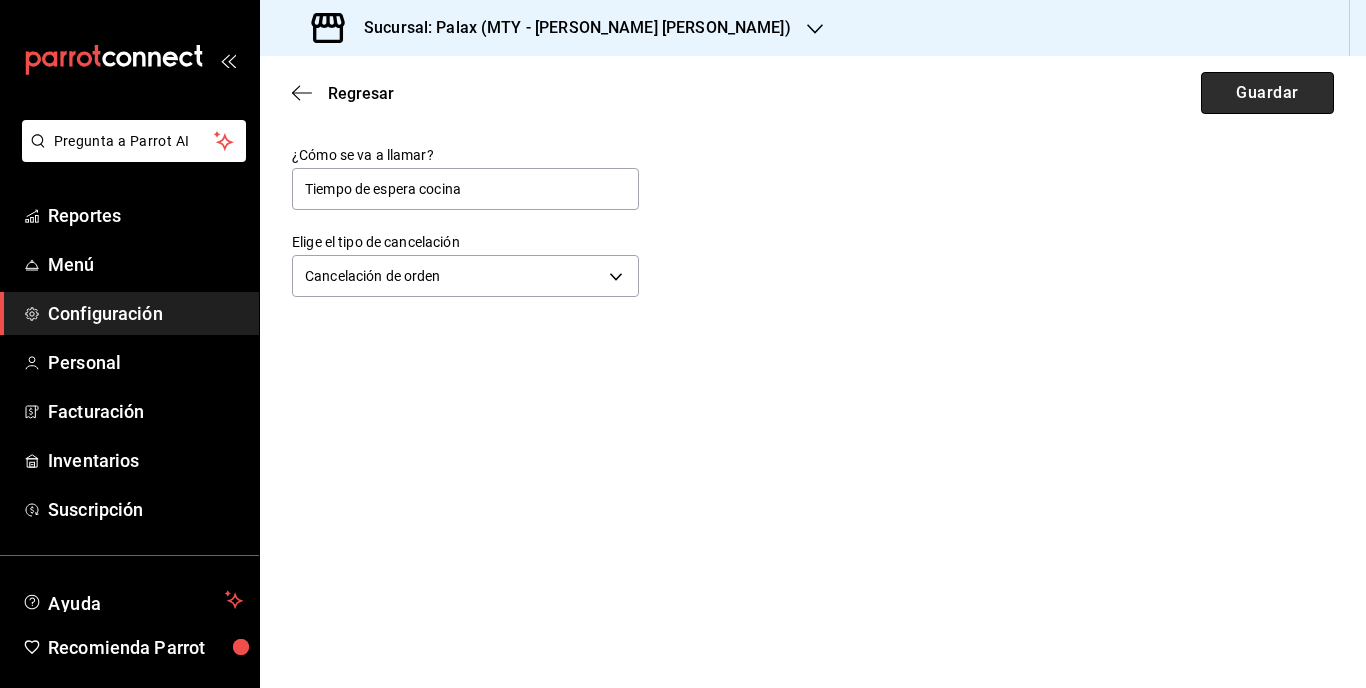 click on "Guardar" at bounding box center [1267, 93] 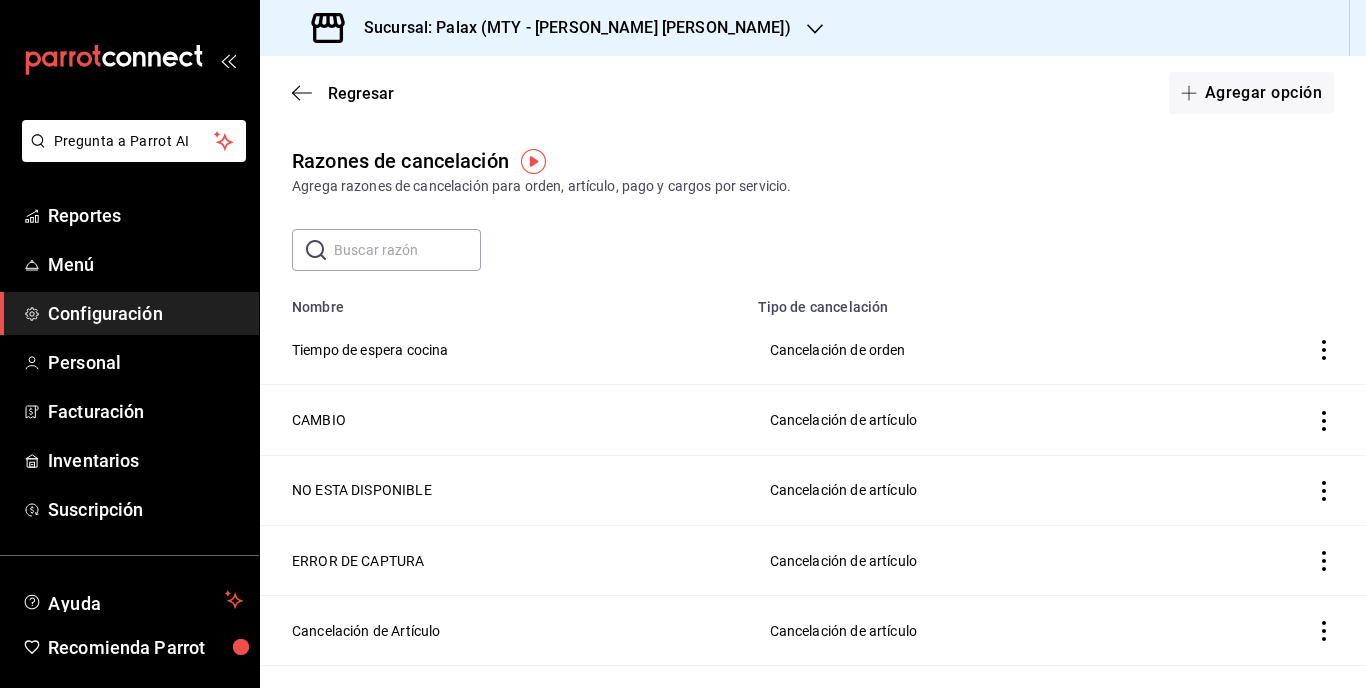scroll, scrollTop: 100, scrollLeft: 0, axis: vertical 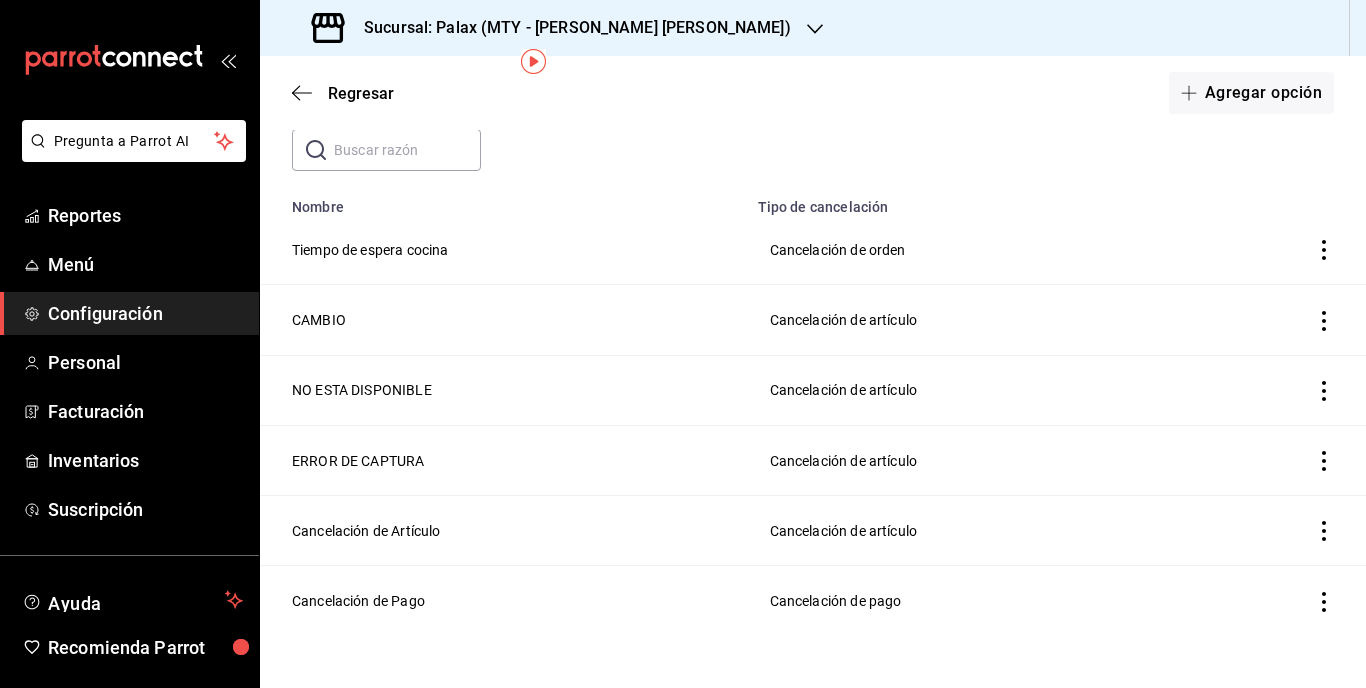 click 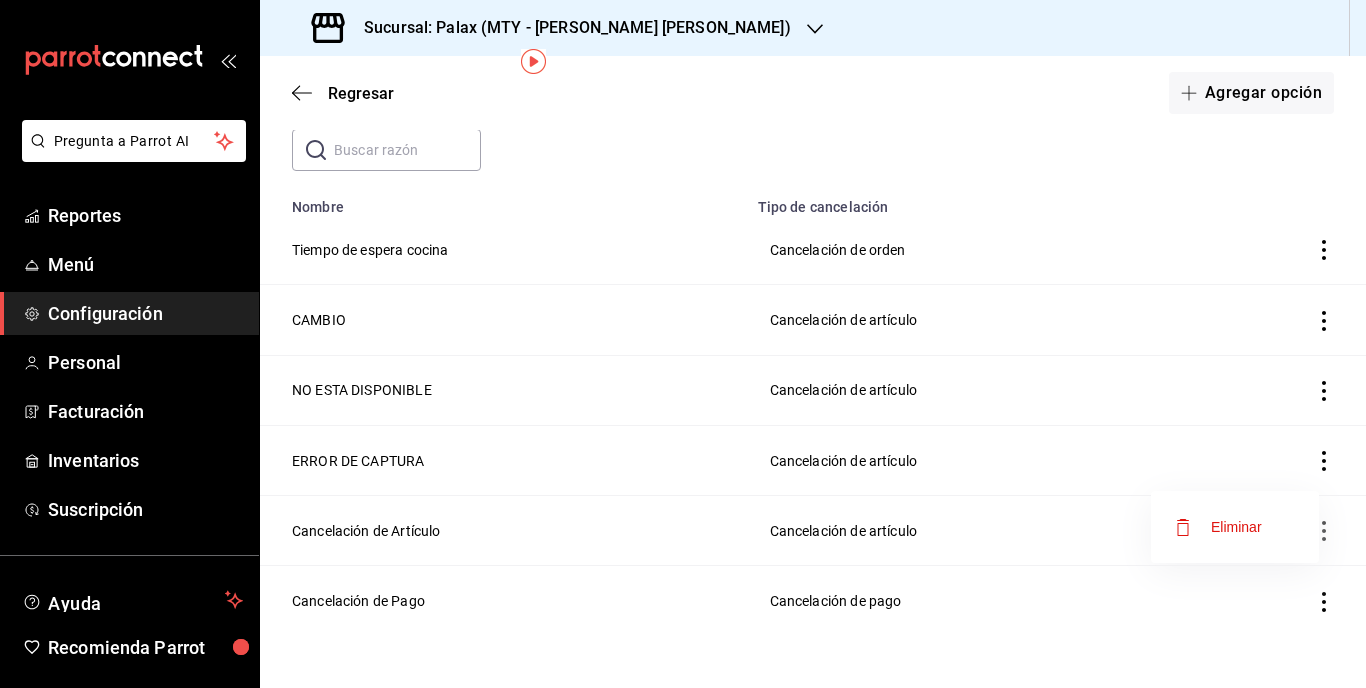 click on "Eliminar" at bounding box center [1236, 527] 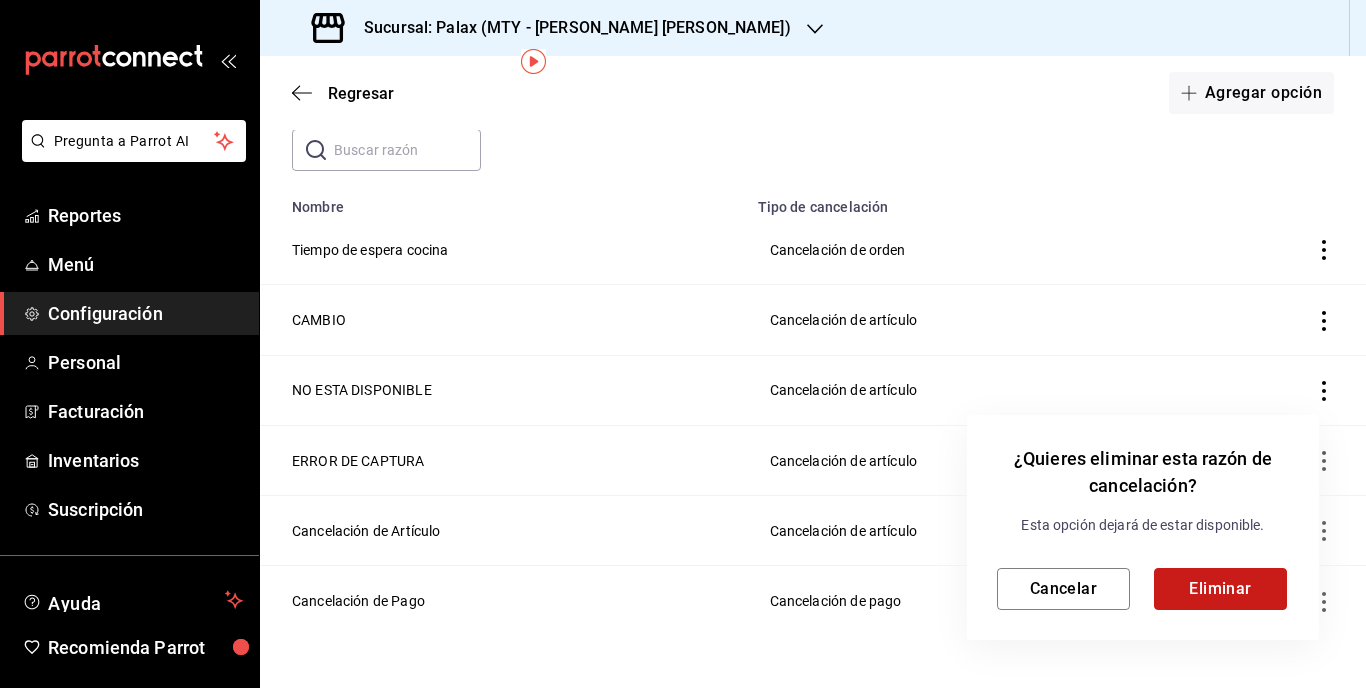 click on "Eliminar" at bounding box center (1220, 589) 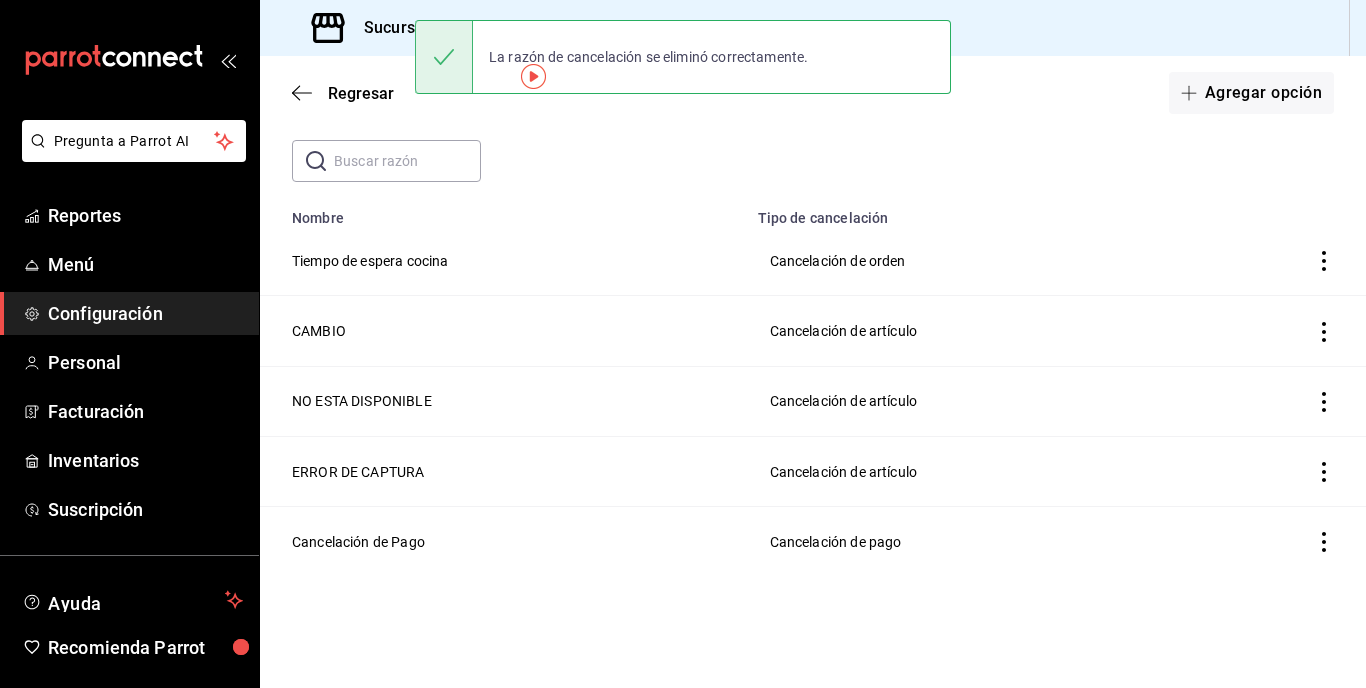 scroll, scrollTop: 85, scrollLeft: 0, axis: vertical 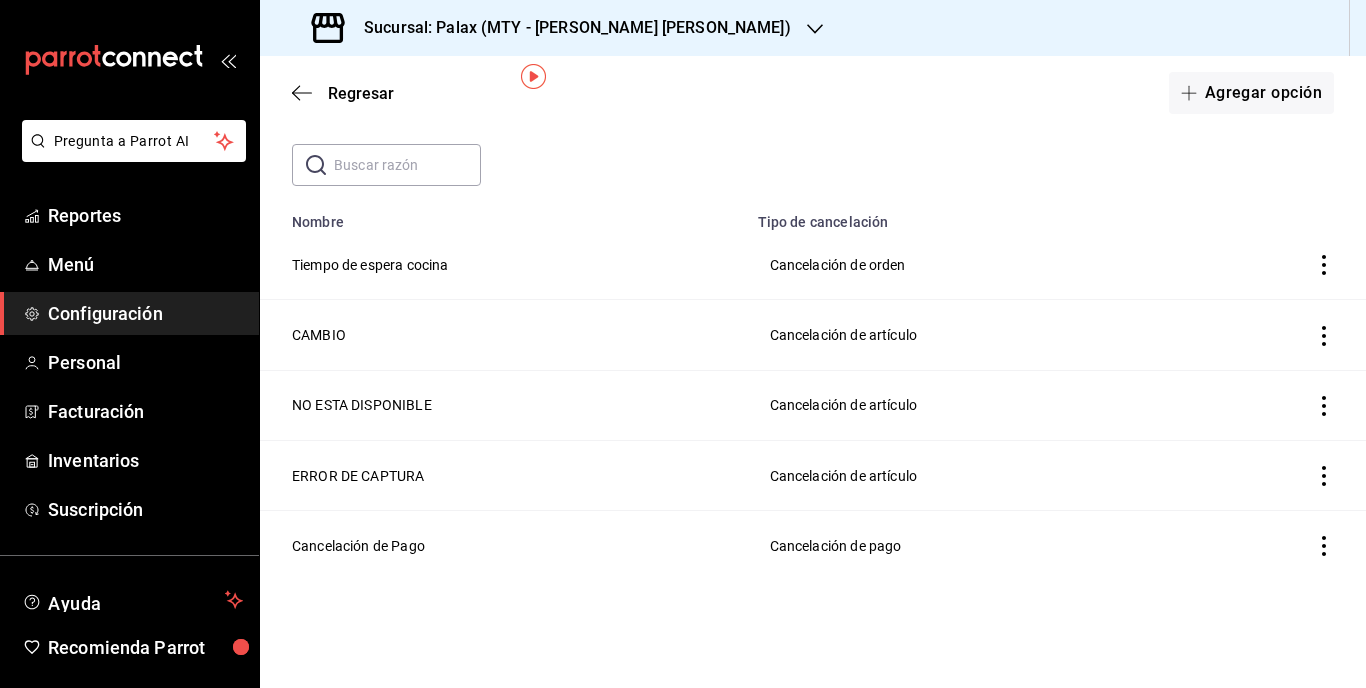 click 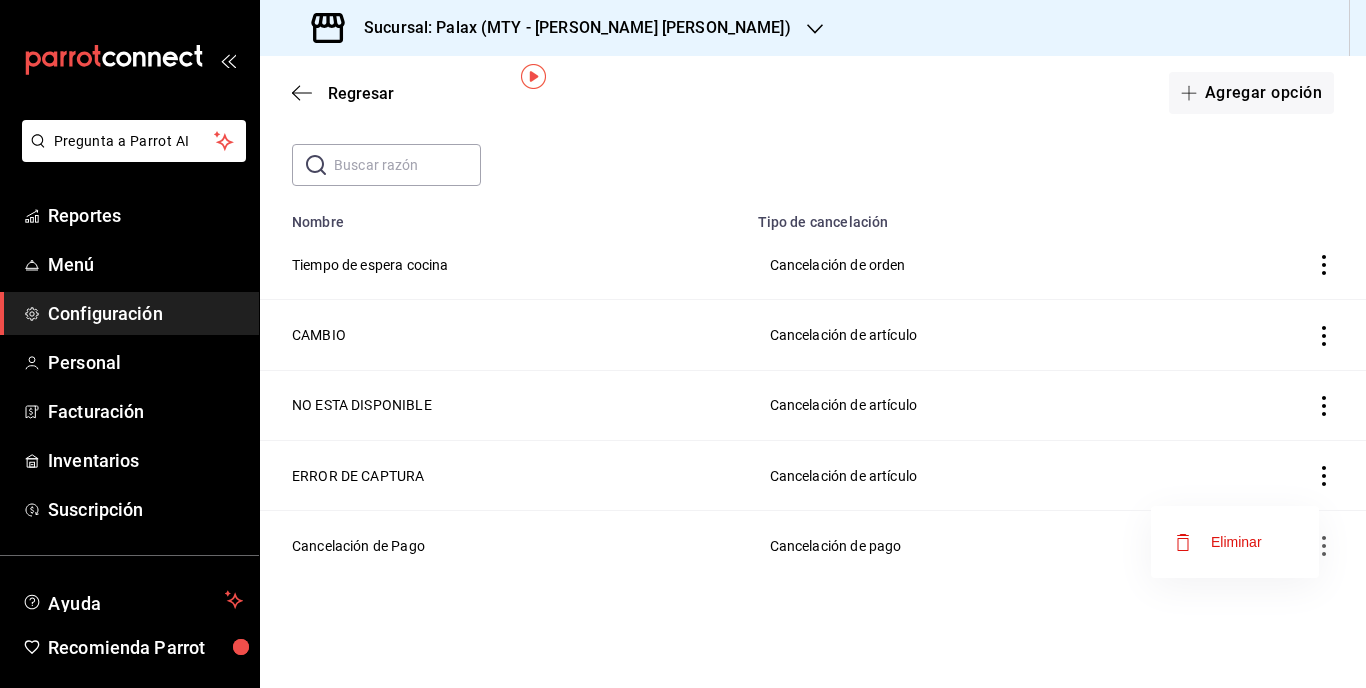 click on "Eliminar" at bounding box center (1236, 542) 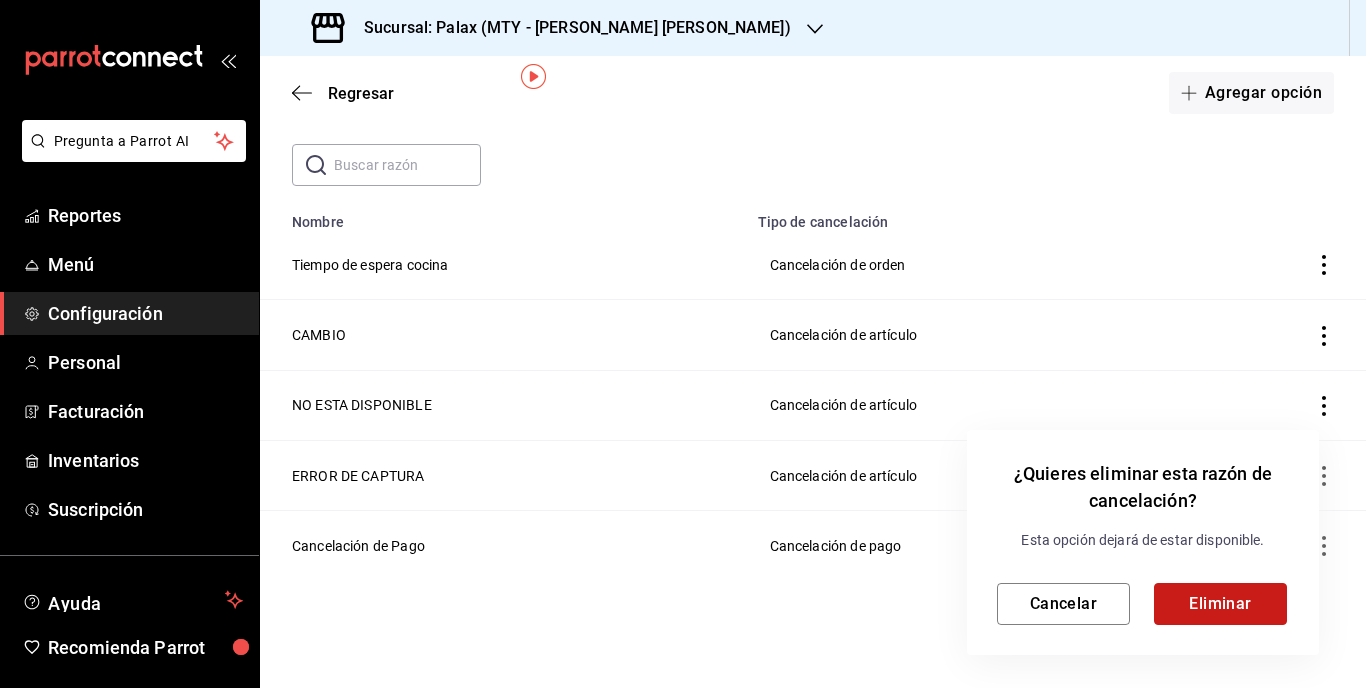click on "Eliminar" at bounding box center [1220, 604] 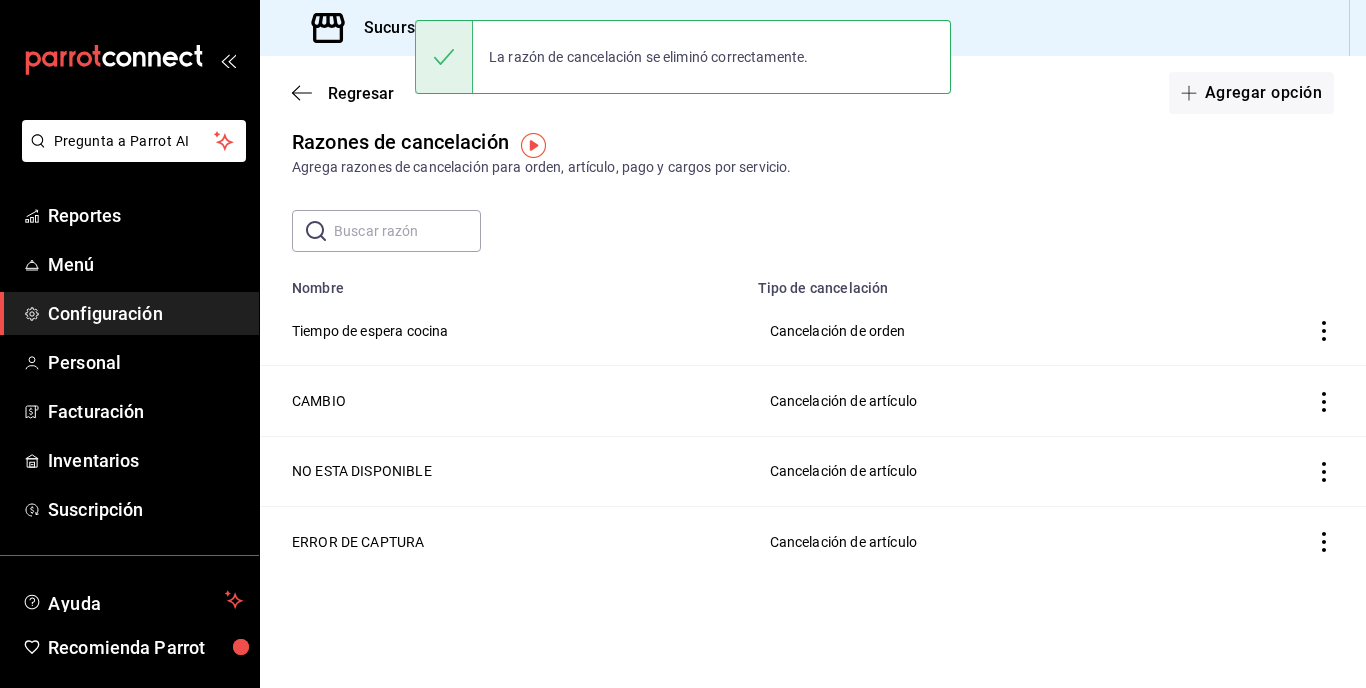 scroll, scrollTop: 16, scrollLeft: 0, axis: vertical 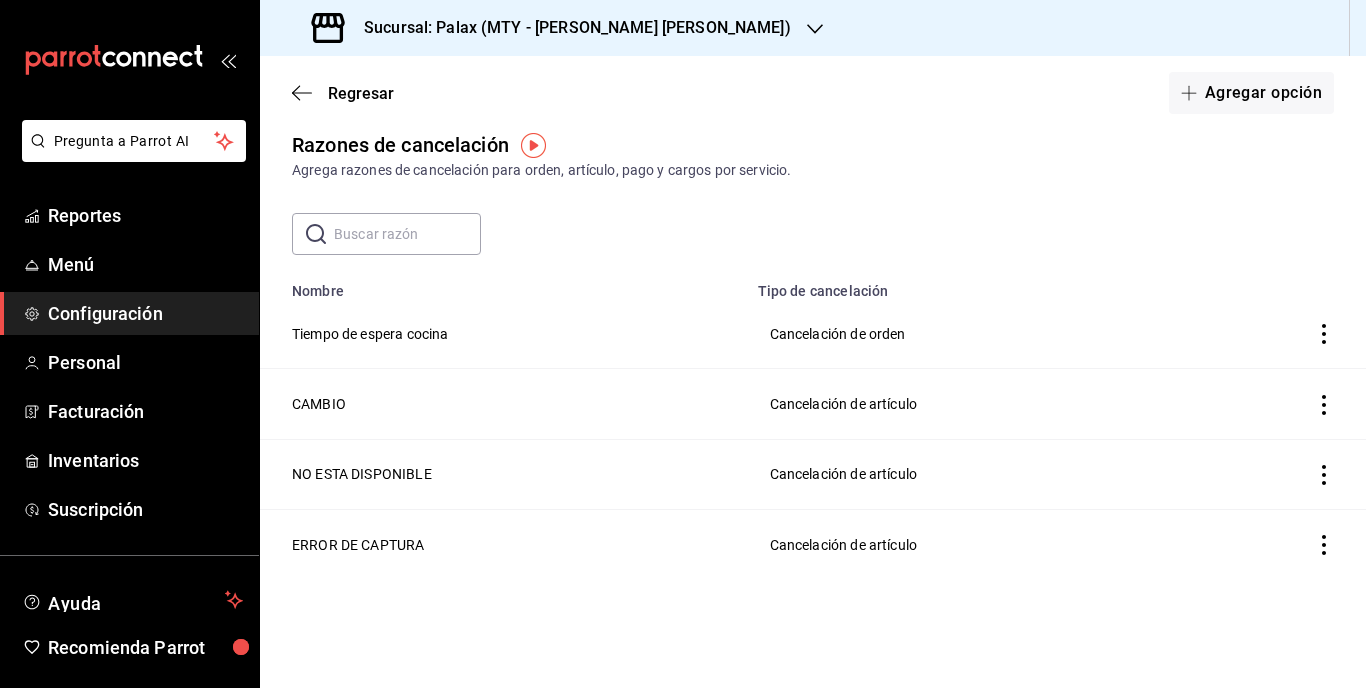 click 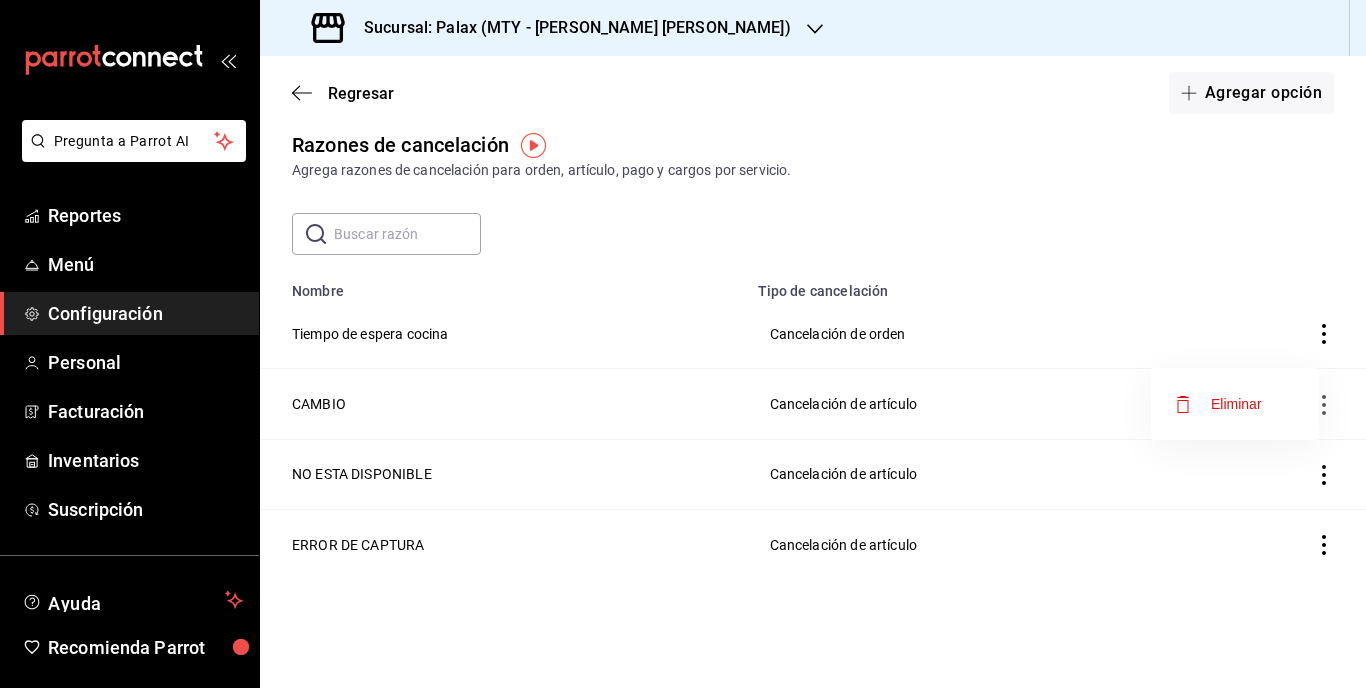 click on "Eliminar" at bounding box center [1236, 404] 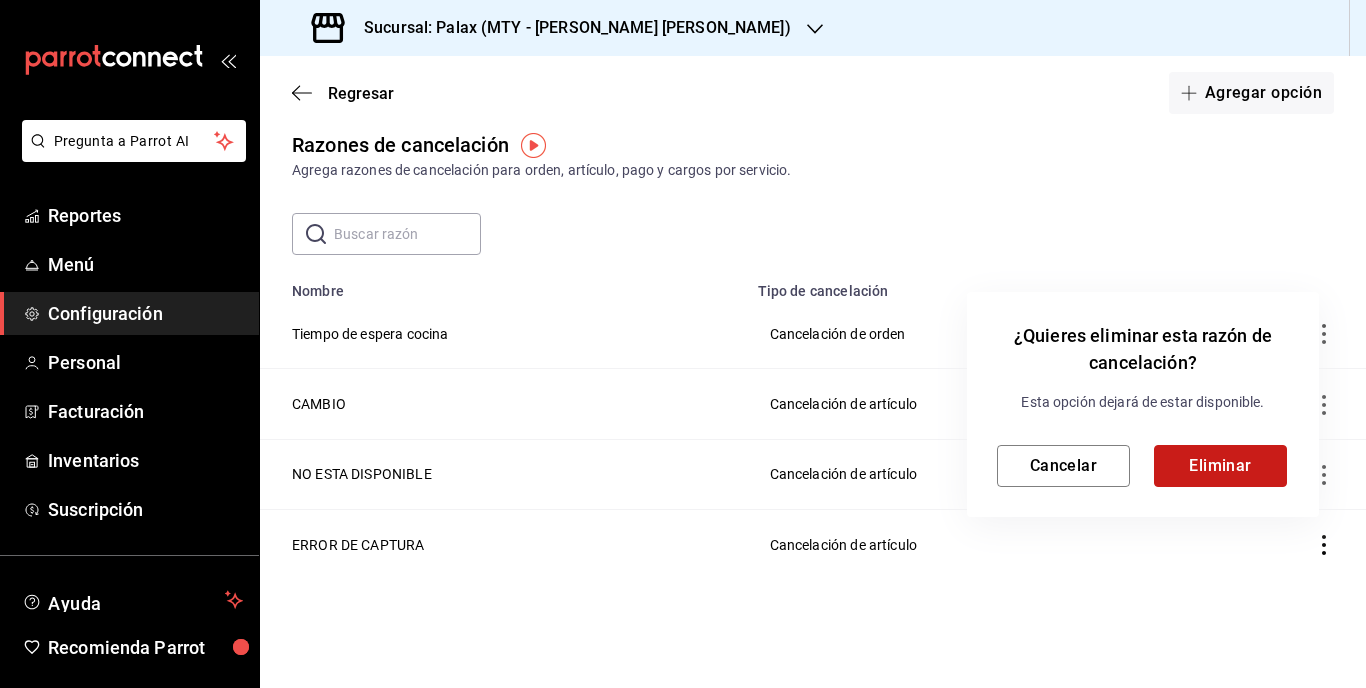 click on "Eliminar" at bounding box center [1220, 466] 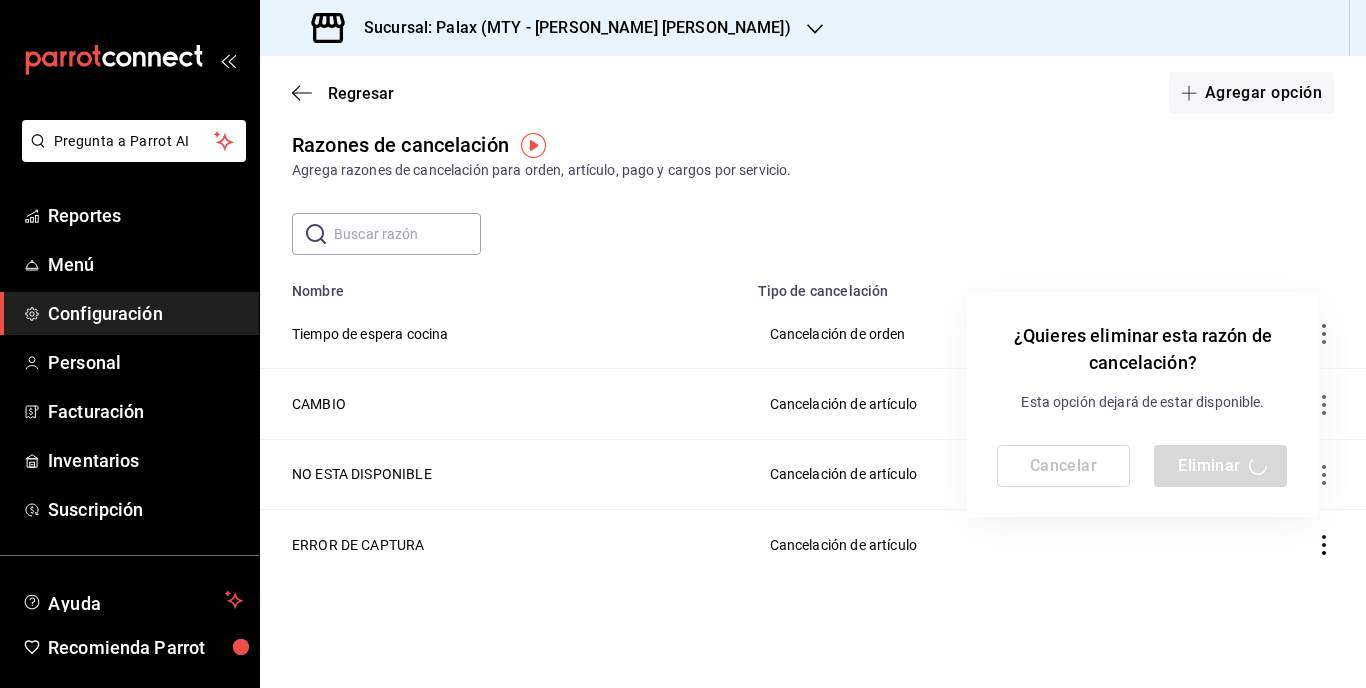 scroll, scrollTop: 0, scrollLeft: 0, axis: both 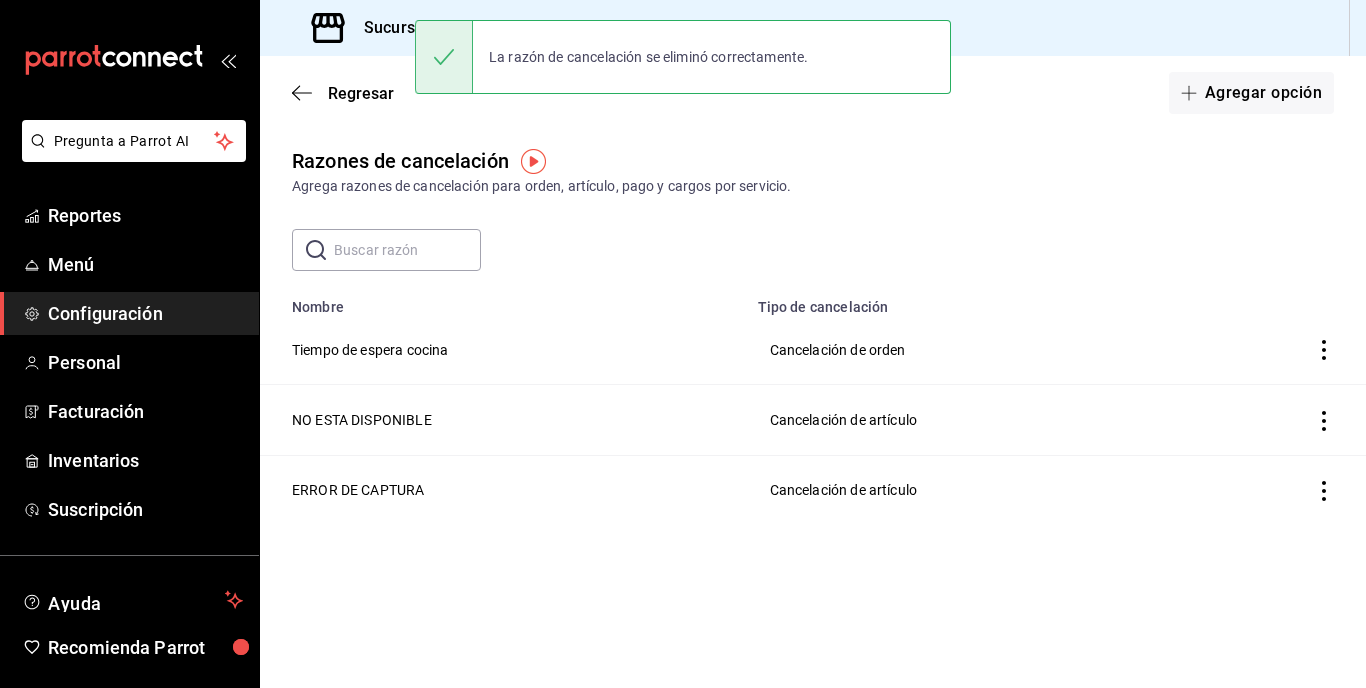 click on "Agregar opción" at bounding box center (1251, 93) 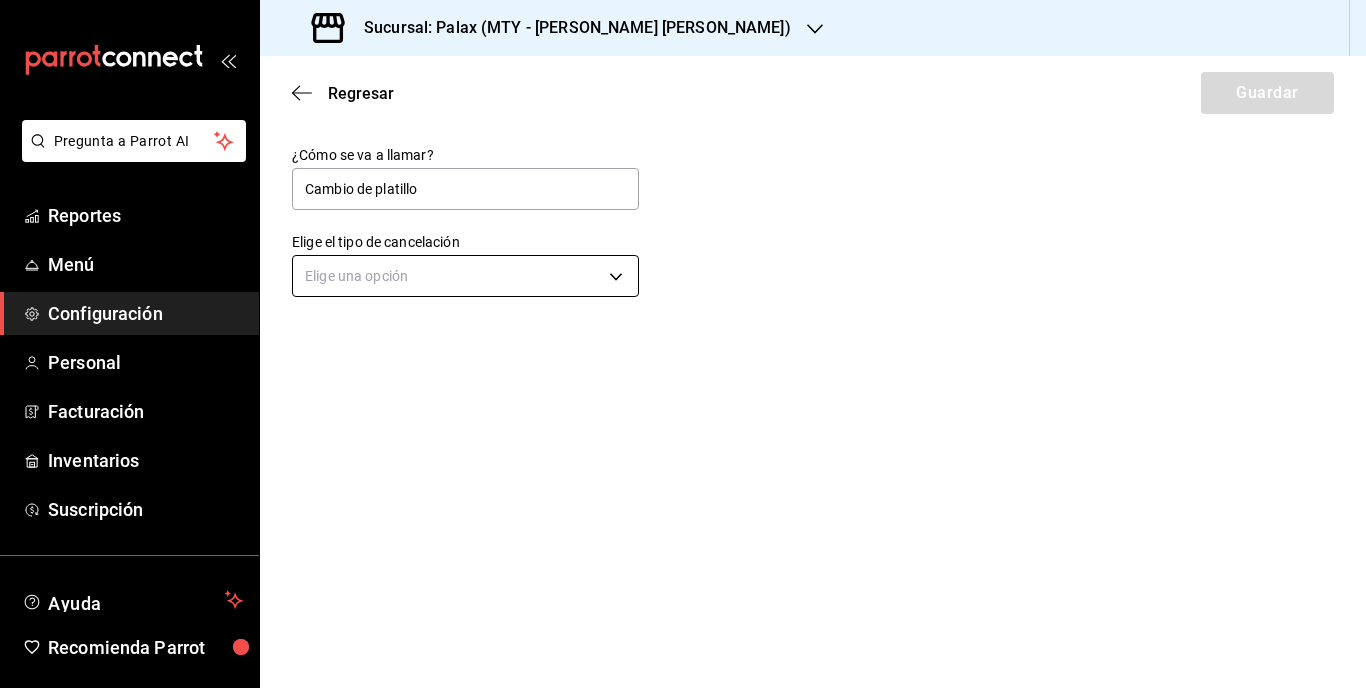 type on "Cambio de platillo" 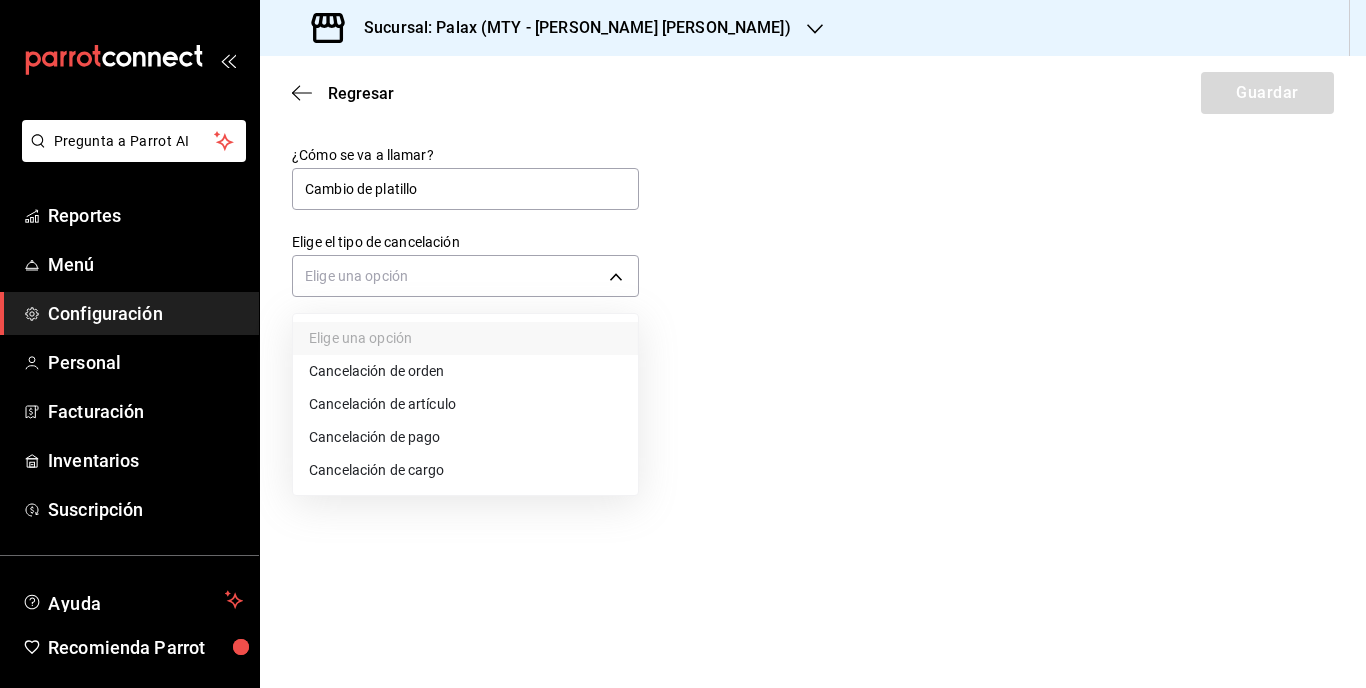 click on "Cancelación de artículo" at bounding box center [465, 404] 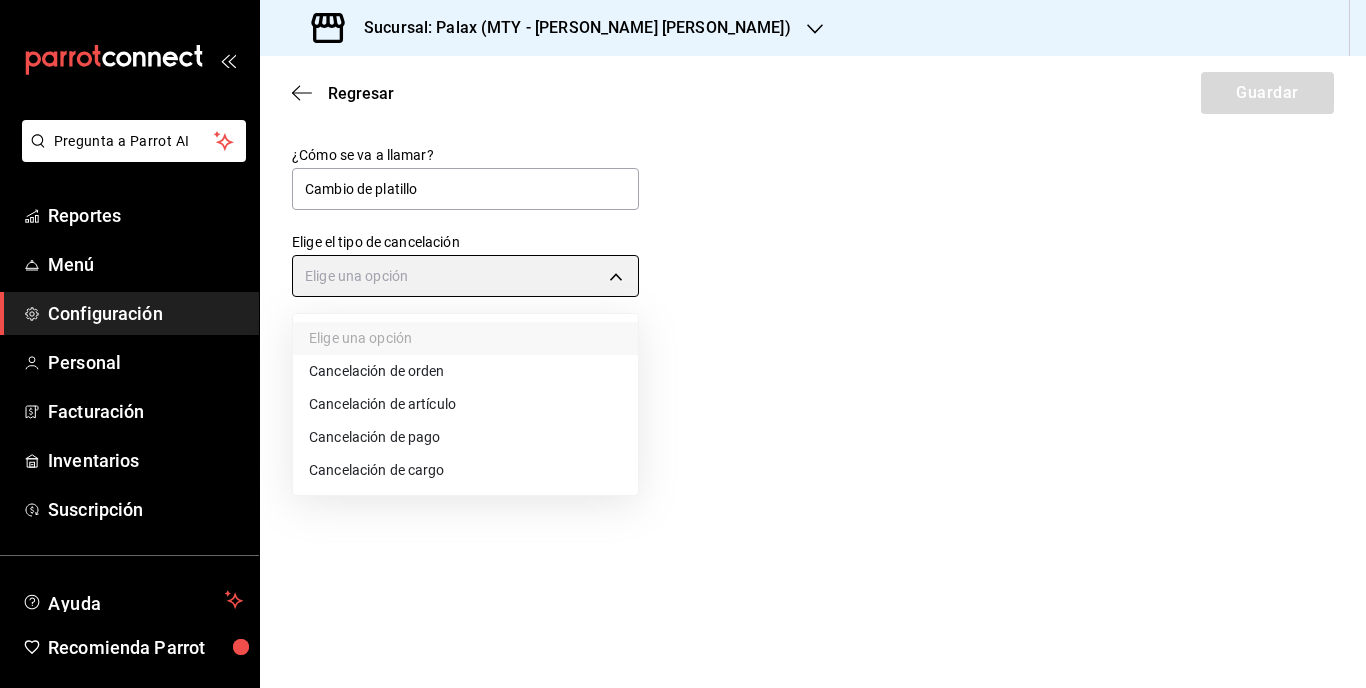 type on "ORDER_ITEM" 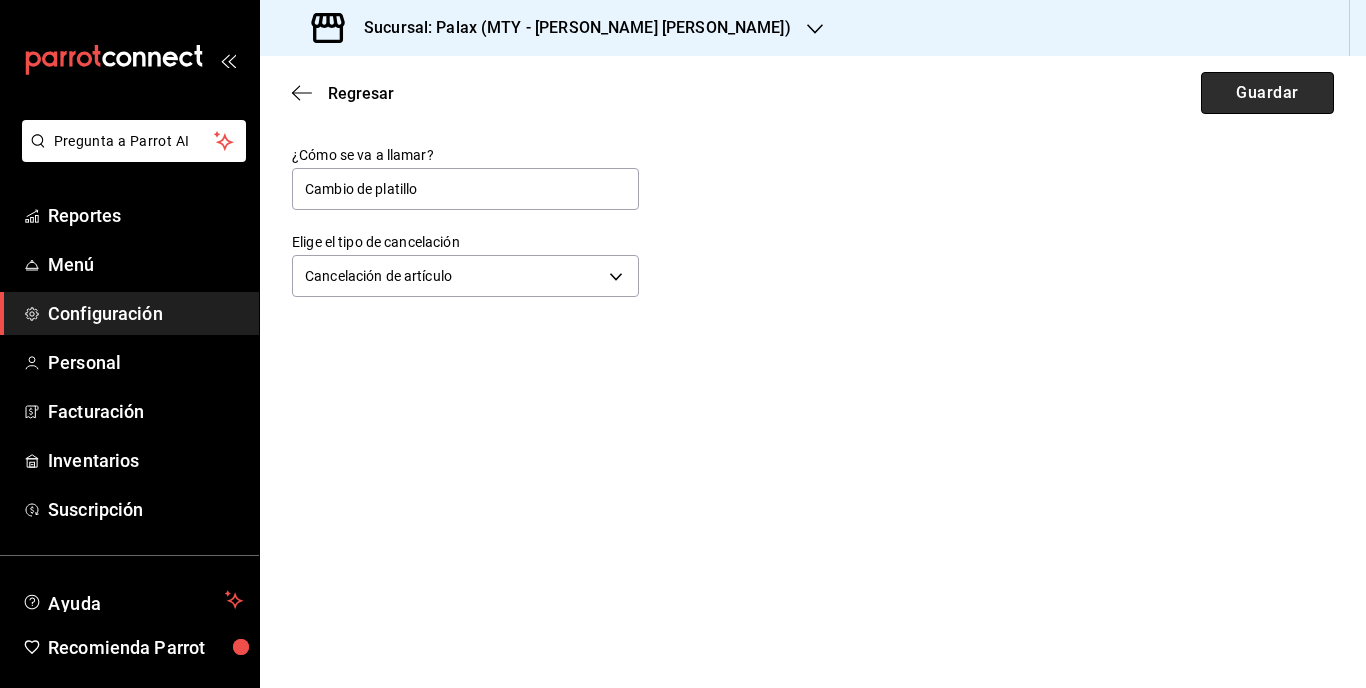 click on "Guardar" at bounding box center (1267, 93) 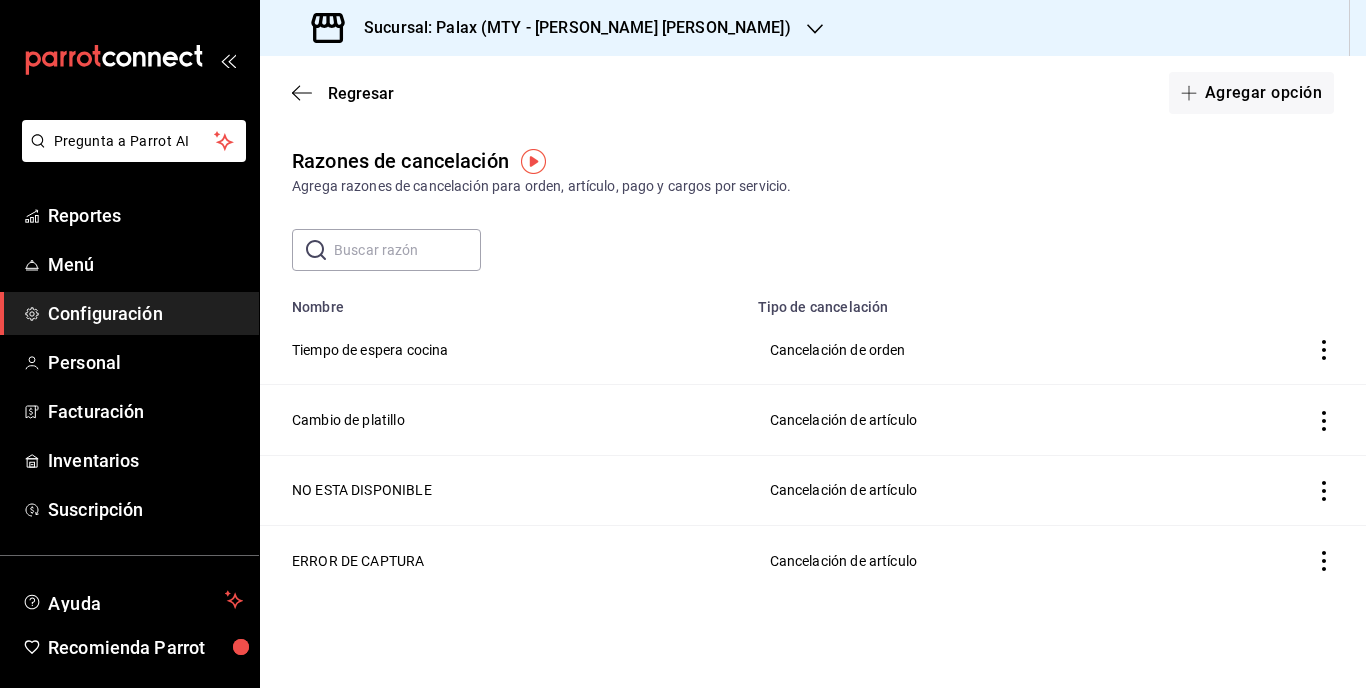 click 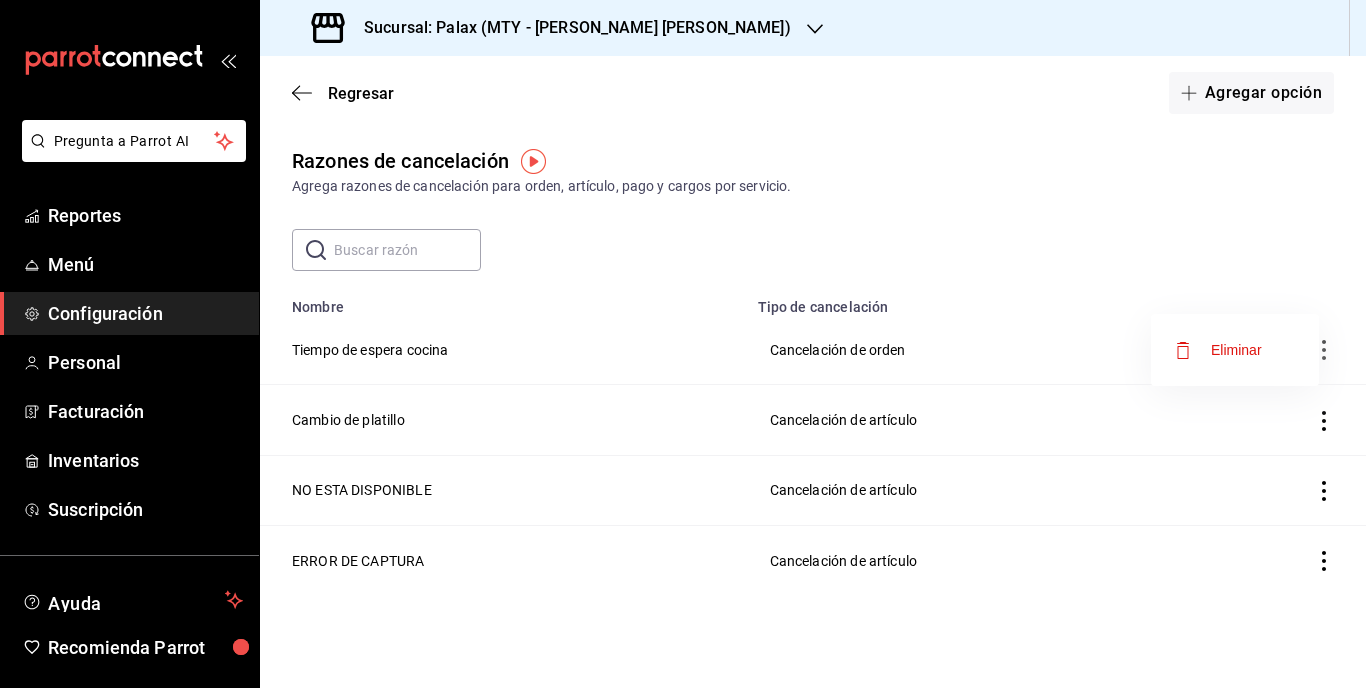 click on "Eliminar" at bounding box center (1236, 350) 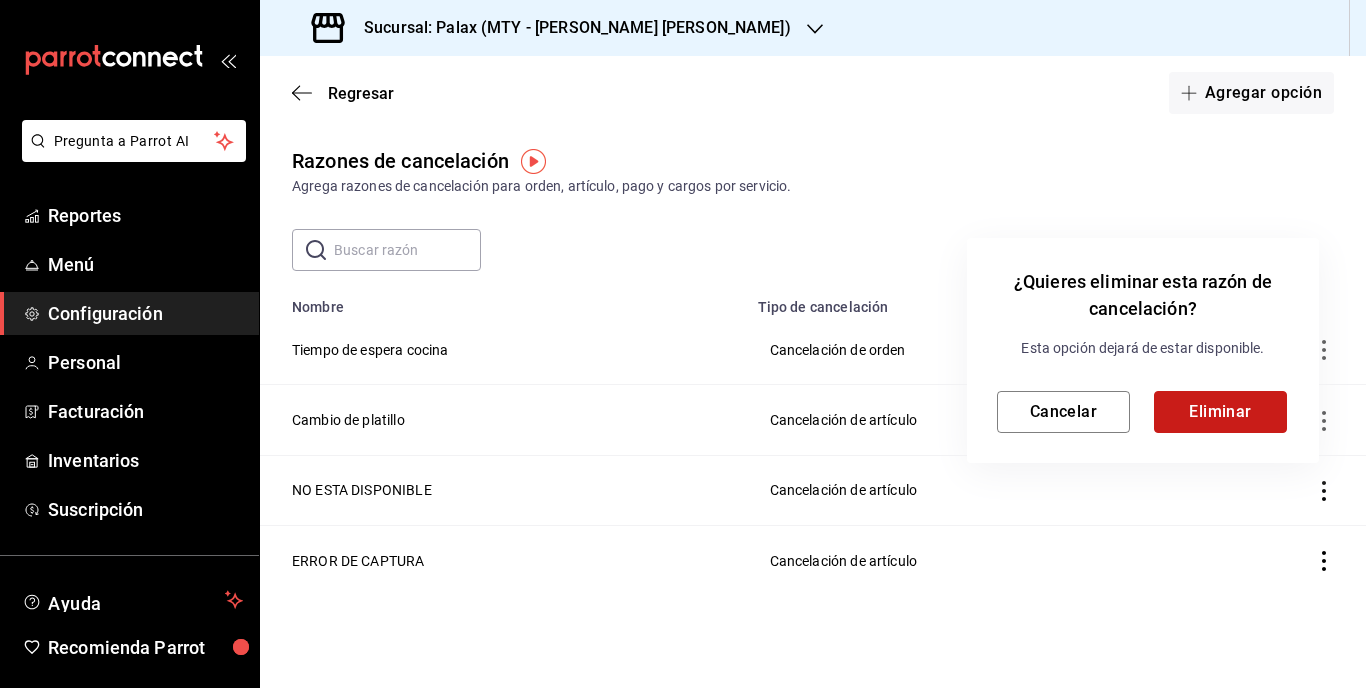 click on "Eliminar" at bounding box center [1220, 412] 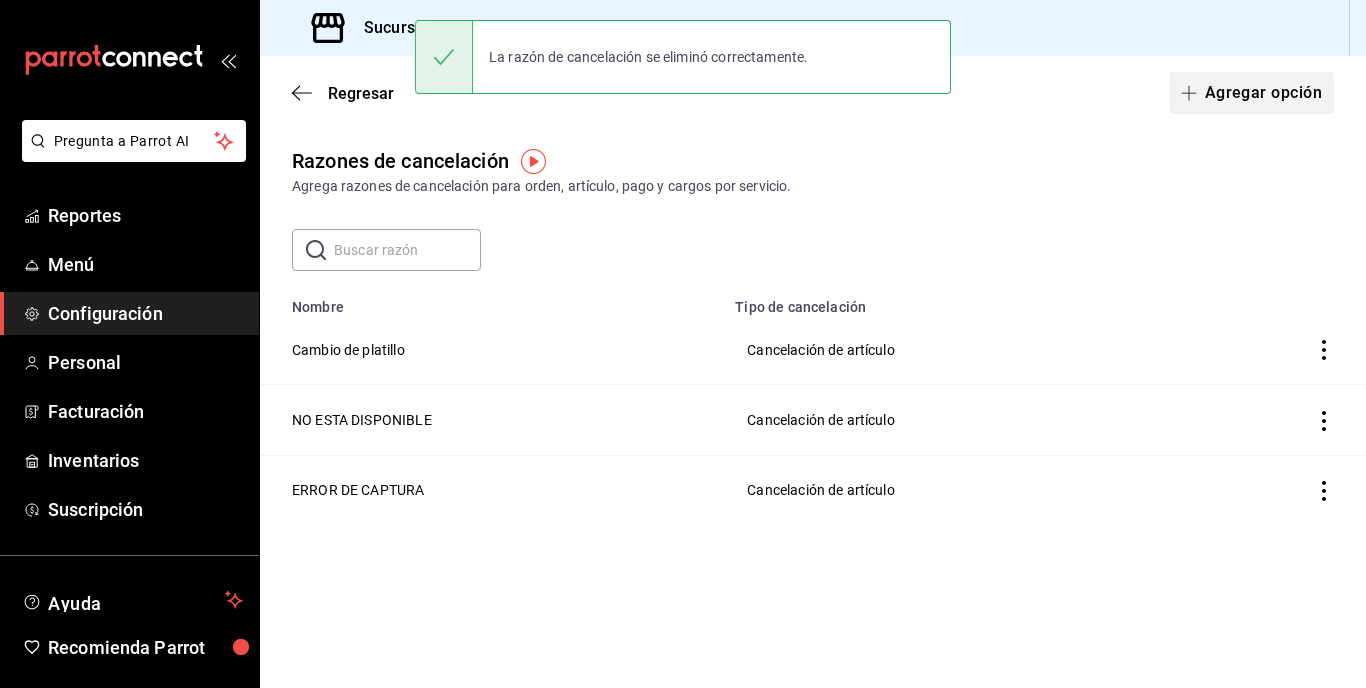 click on "Agregar opción" at bounding box center (1251, 93) 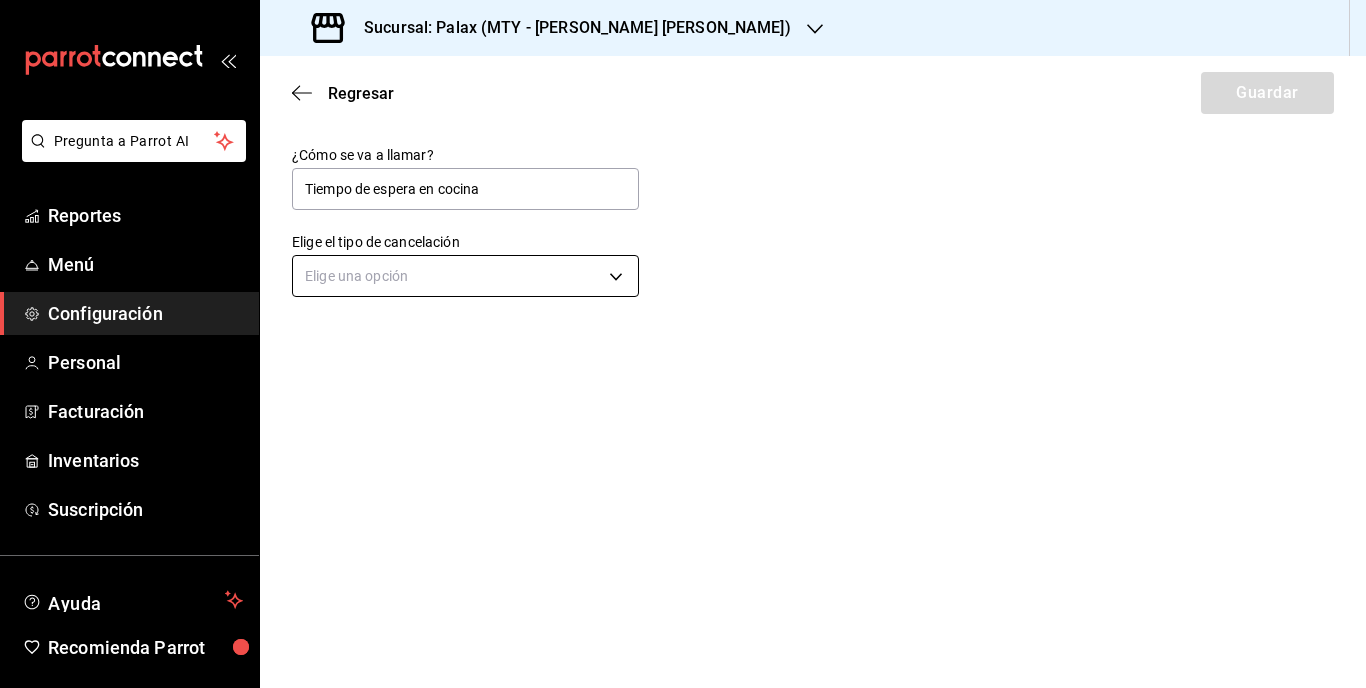 type on "Tiempo de espera en cocina" 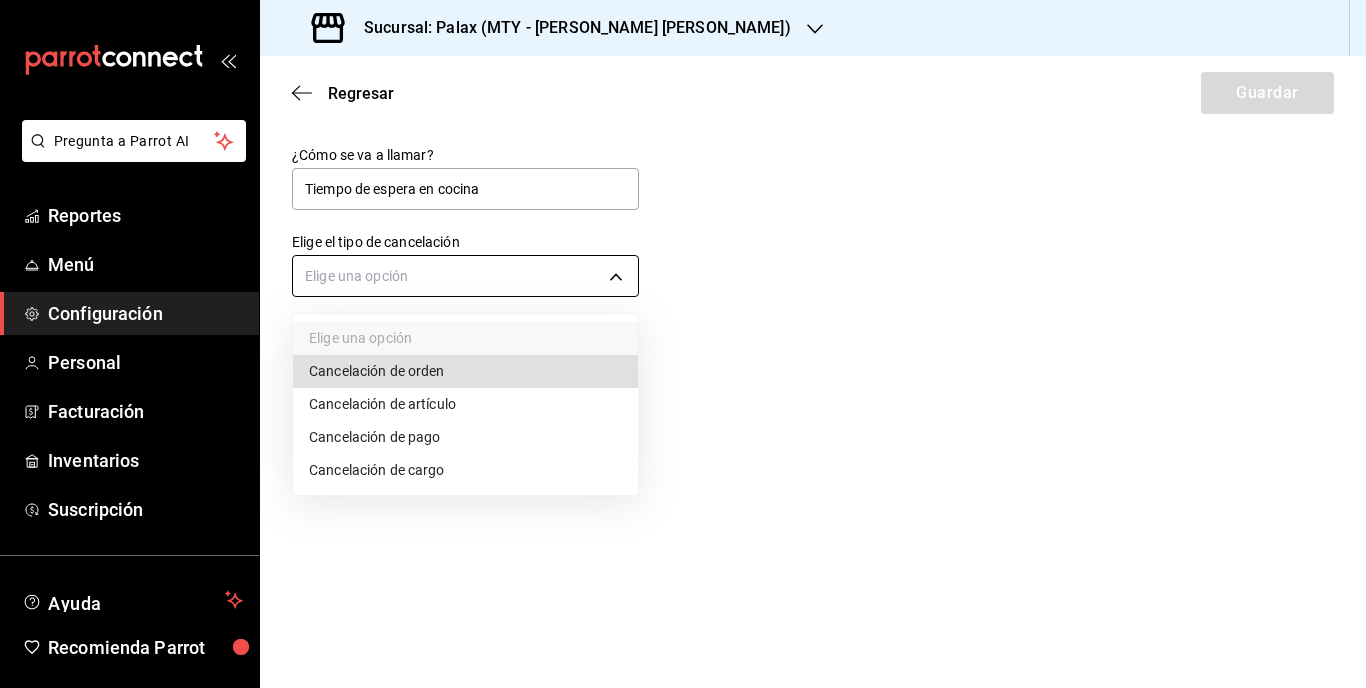 click on "Pregunta a Parrot AI Reportes   Menú   Configuración   Personal   Facturación   Inventarios   Suscripción   Ayuda Recomienda Parrot   [PERSON_NAME]   Sugerir nueva función   Sucursal: Palax (MTY - [PERSON_NAME] [PERSON_NAME]) Regresar Guardar ¿Cómo se va a llamar? Tiempo de espera en cocina Elige el tipo de cancelación Elige una opción GANA 1 MES GRATIS EN TU SUSCRIPCIÓN AQUÍ ¿Recuerdas cómo empezó tu restaurante?
[DATE] puedes ayudar a un colega a tener el mismo cambio que tú viviste.
Recomienda Parrot directamente desde tu Portal Administrador.
Es fácil y rápido.
🎁 Por cada restaurante que se una, ganas 1 mes gratis. Ver video tutorial Ir a video Pregunta a Parrot AI Reportes   Menú   Configuración   Personal   Facturación   Inventarios   Suscripción   Ayuda Recomienda Parrot   [PERSON_NAME]   Sugerir nueva función   Visitar centro de ayuda [PHONE_NUMBER] [EMAIL_ADDRESS][DOMAIN_NAME] Visitar centro de ayuda [PHONE_NUMBER] [EMAIL_ADDRESS][DOMAIN_NAME] Elige una opción Cancelación de orden" at bounding box center [683, 344] 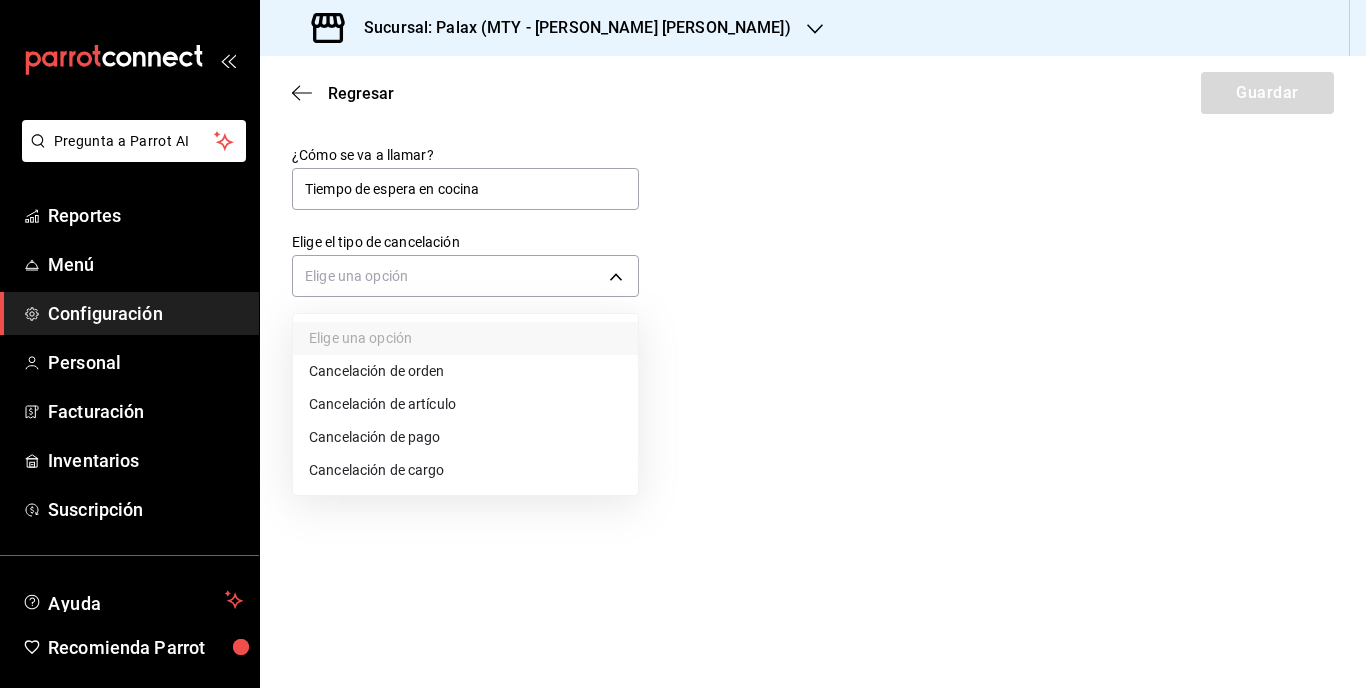 click on "Cancelación de artículo" at bounding box center (465, 404) 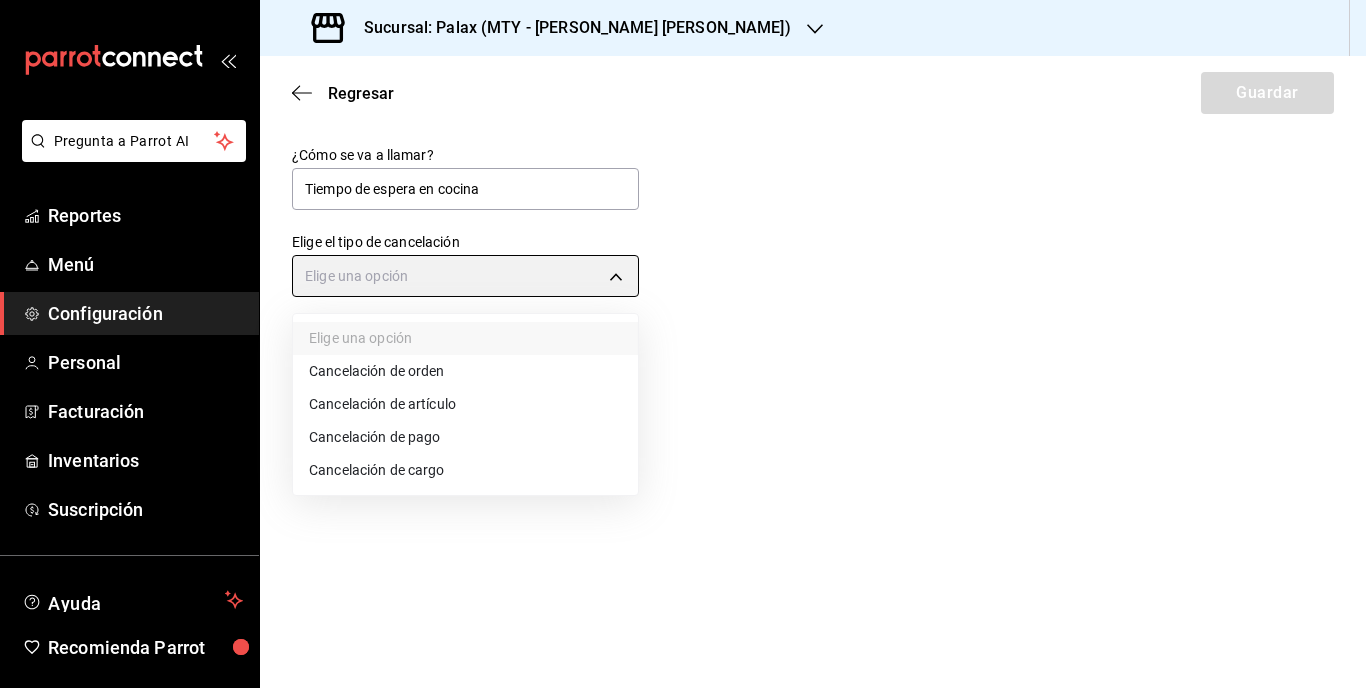 type on "ORDER_ITEM" 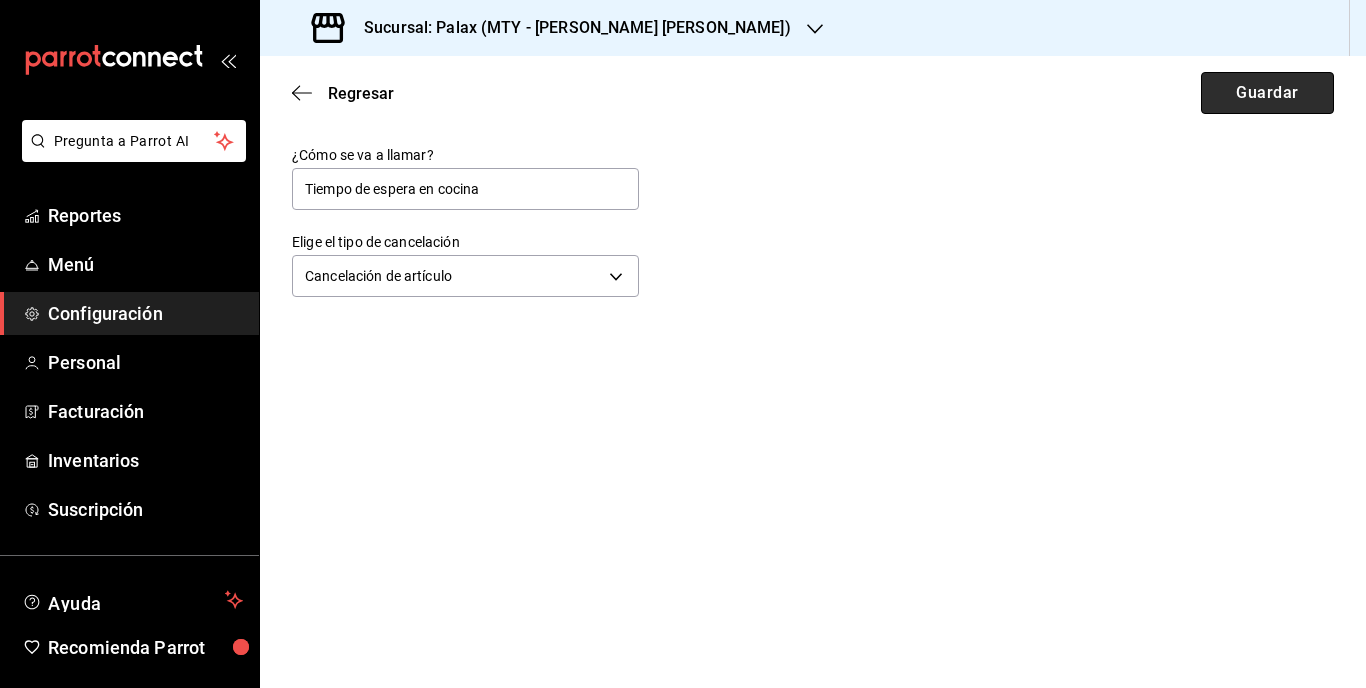 click on "Guardar" at bounding box center [1267, 93] 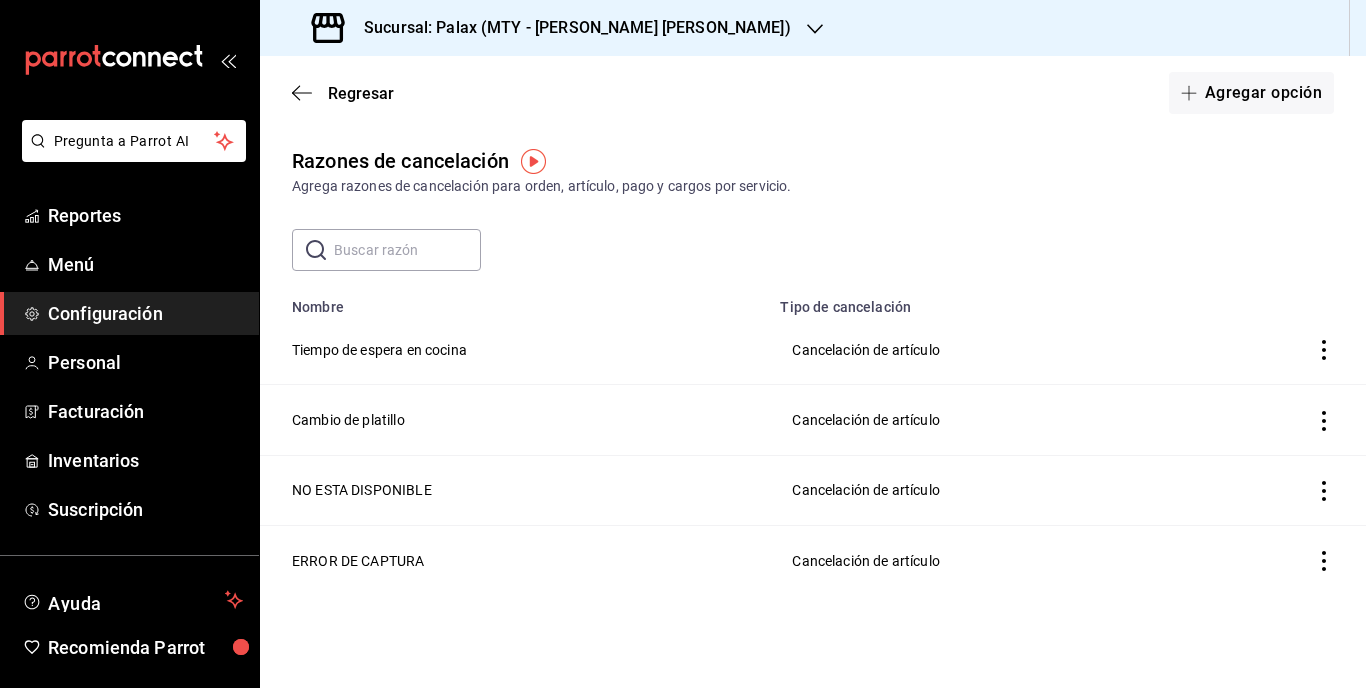click 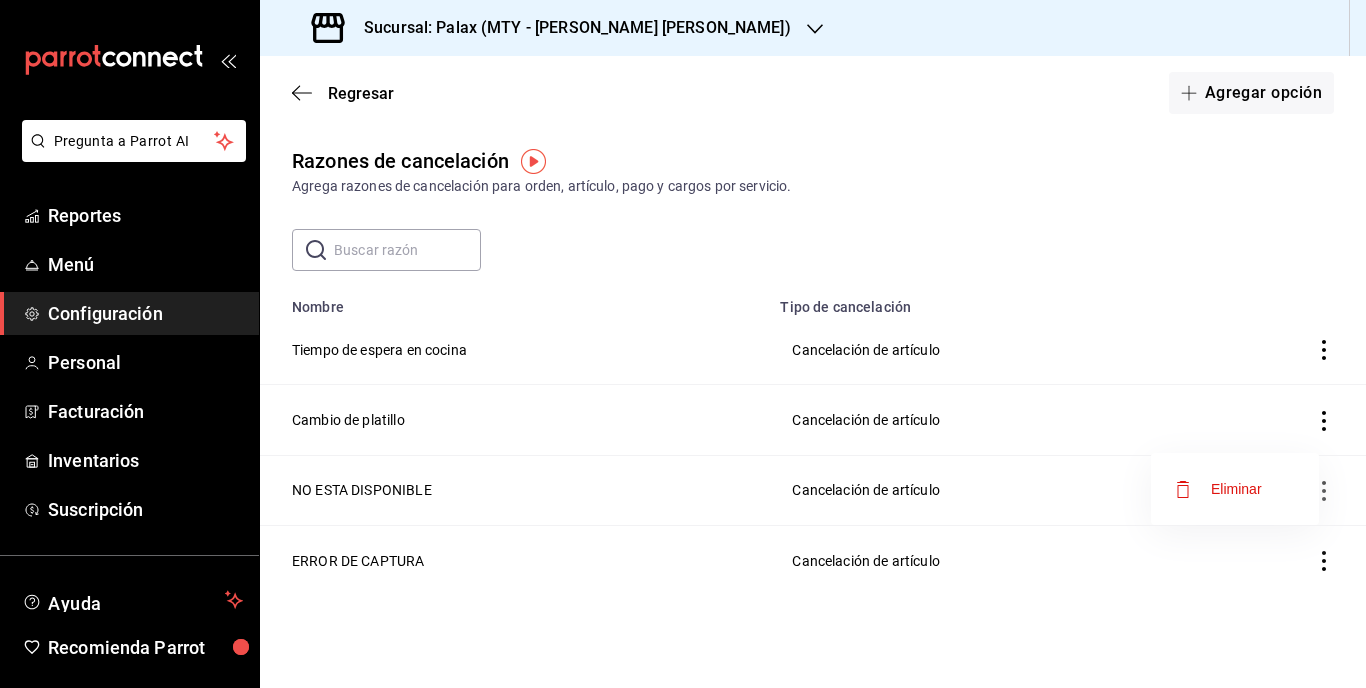 click on "Eliminar" at bounding box center [1236, 489] 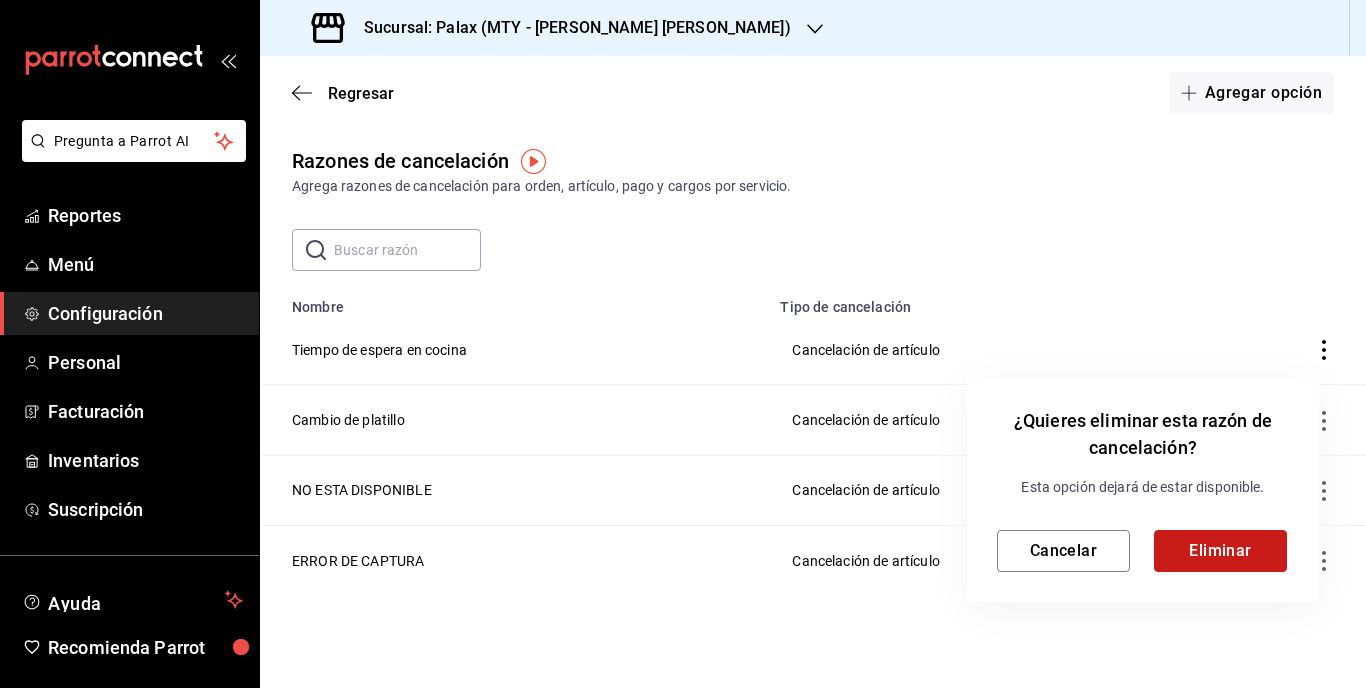 click on "Eliminar" at bounding box center (1220, 551) 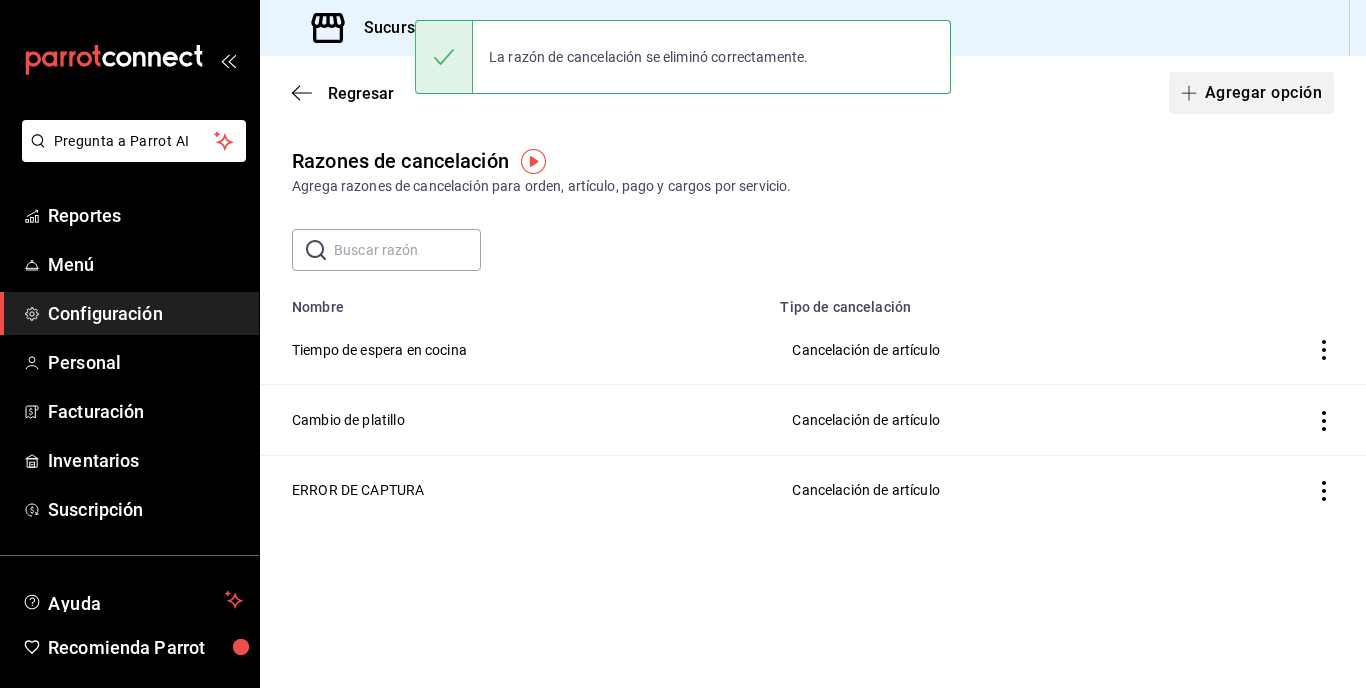 click on "Agregar opción" at bounding box center (1251, 93) 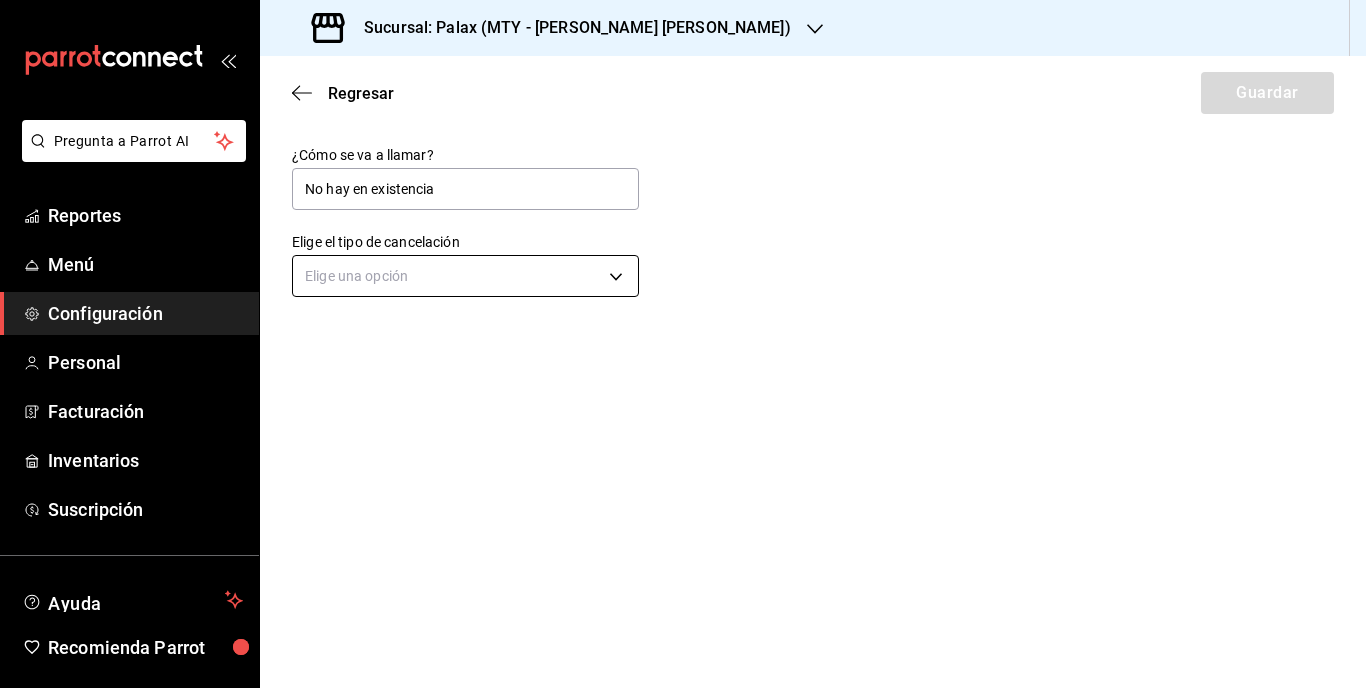 type on "No hay en existencia" 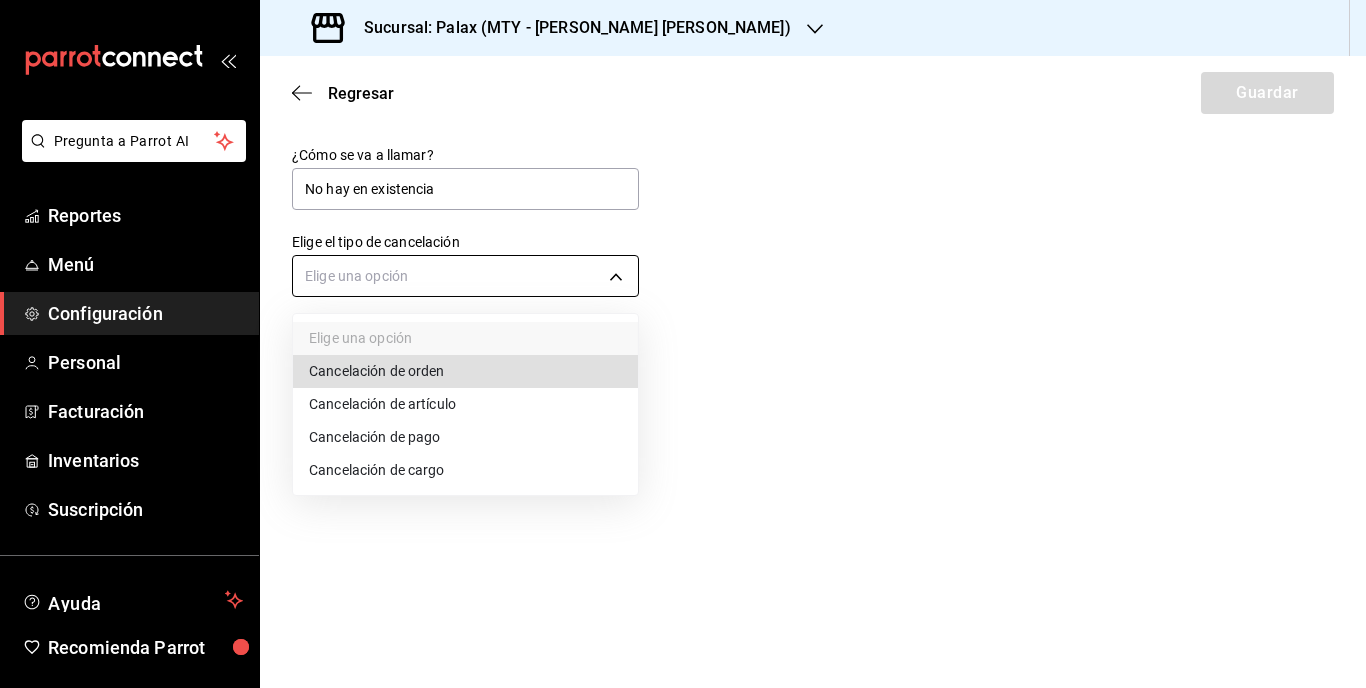 click on "Pregunta a Parrot AI Reportes   Menú   Configuración   Personal   Facturación   Inventarios   Suscripción   Ayuda Recomienda Parrot   [PERSON_NAME]   Sugerir nueva función   Sucursal: Palax (MTY - [PERSON_NAME] [PERSON_NAME]) Regresar Guardar ¿Cómo se va a llamar? No hay en existencia Elige el tipo de cancelación Elige una opción GANA 1 MES GRATIS EN TU SUSCRIPCIÓN AQUÍ ¿Recuerdas cómo empezó tu restaurante?
[DATE] puedes ayudar a un colega a tener el mismo cambio que tú viviste.
Recomienda Parrot directamente desde tu Portal Administrador.
Es fácil y rápido.
🎁 Por cada restaurante que se una, ganas 1 mes gratis. Ver video tutorial Ir a video Pregunta a Parrot AI Reportes   Menú   Configuración   Personal   Facturación   Inventarios   Suscripción   Ayuda Recomienda Parrot   [PERSON_NAME]   Sugerir nueva función   Visitar centro de ayuda [PHONE_NUMBER] [EMAIL_ADDRESS][DOMAIN_NAME] Visitar centro de ayuda [PHONE_NUMBER] [EMAIL_ADDRESS][DOMAIN_NAME] Elige una opción Cancelación de orden Cancelación de pago" at bounding box center [683, 344] 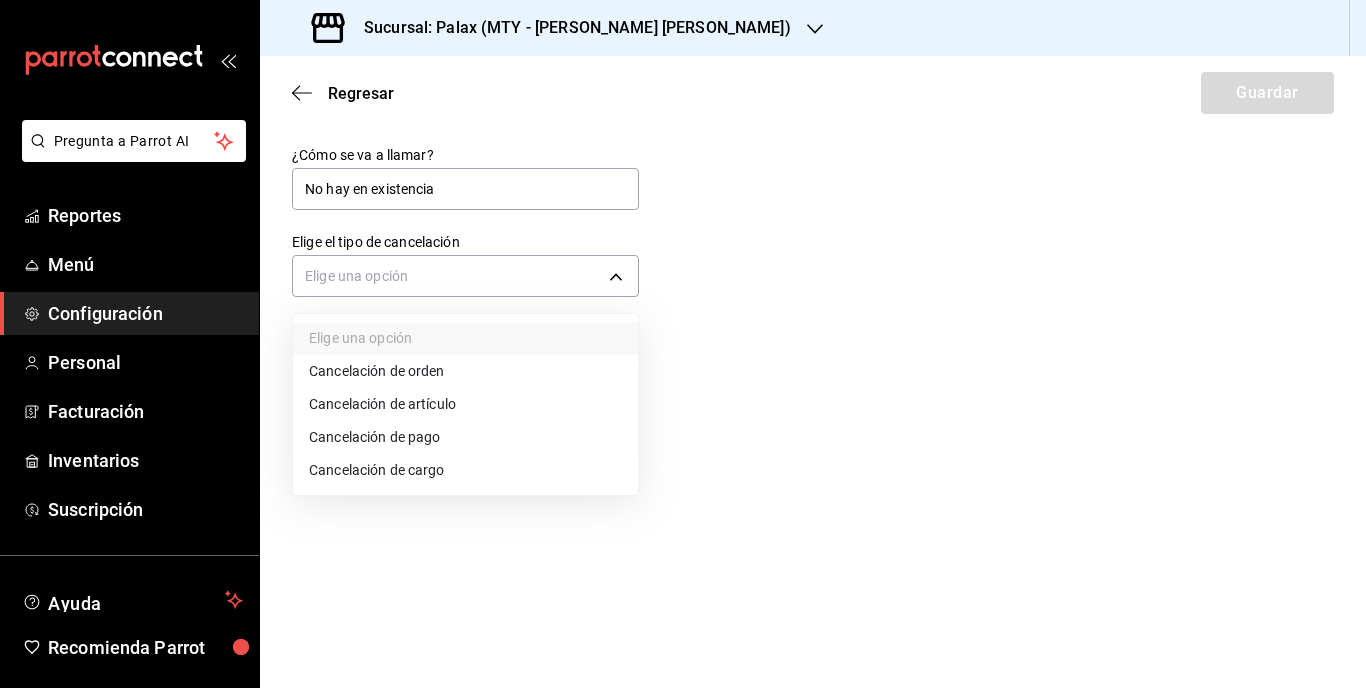 click on "Cancelación de artículo" at bounding box center (465, 404) 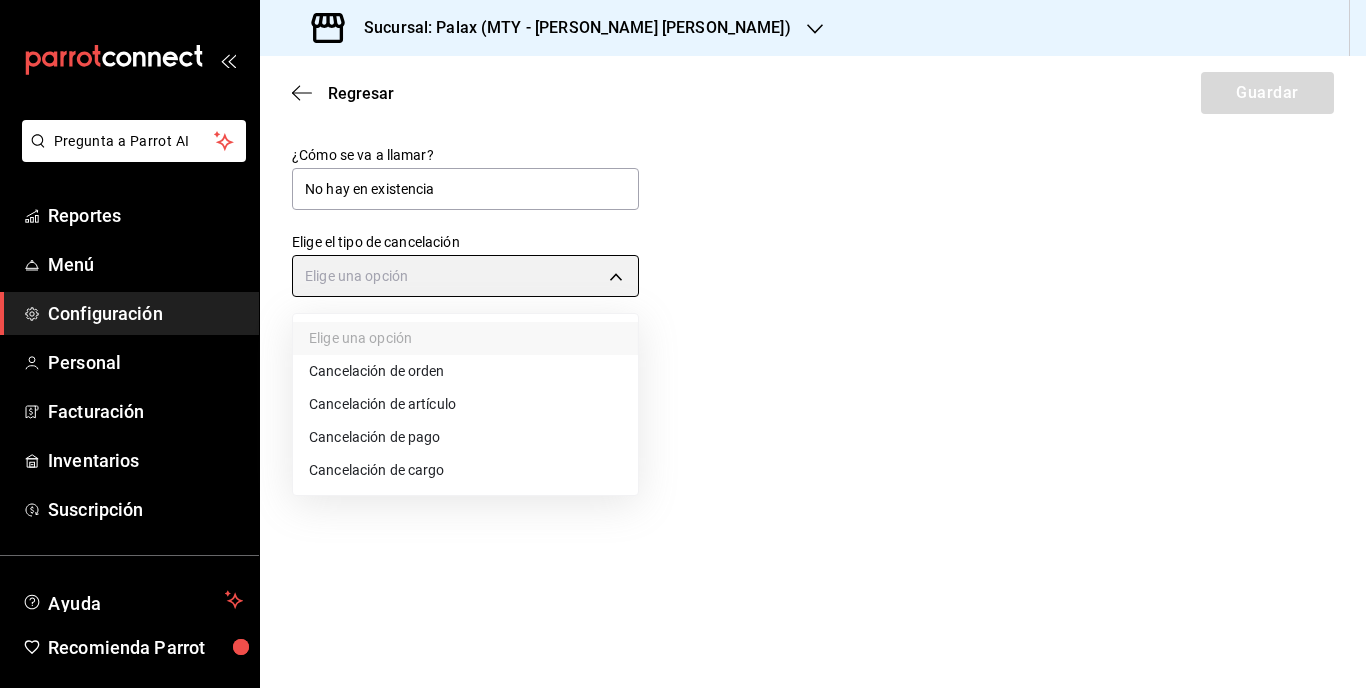 type on "ORDER_ITEM" 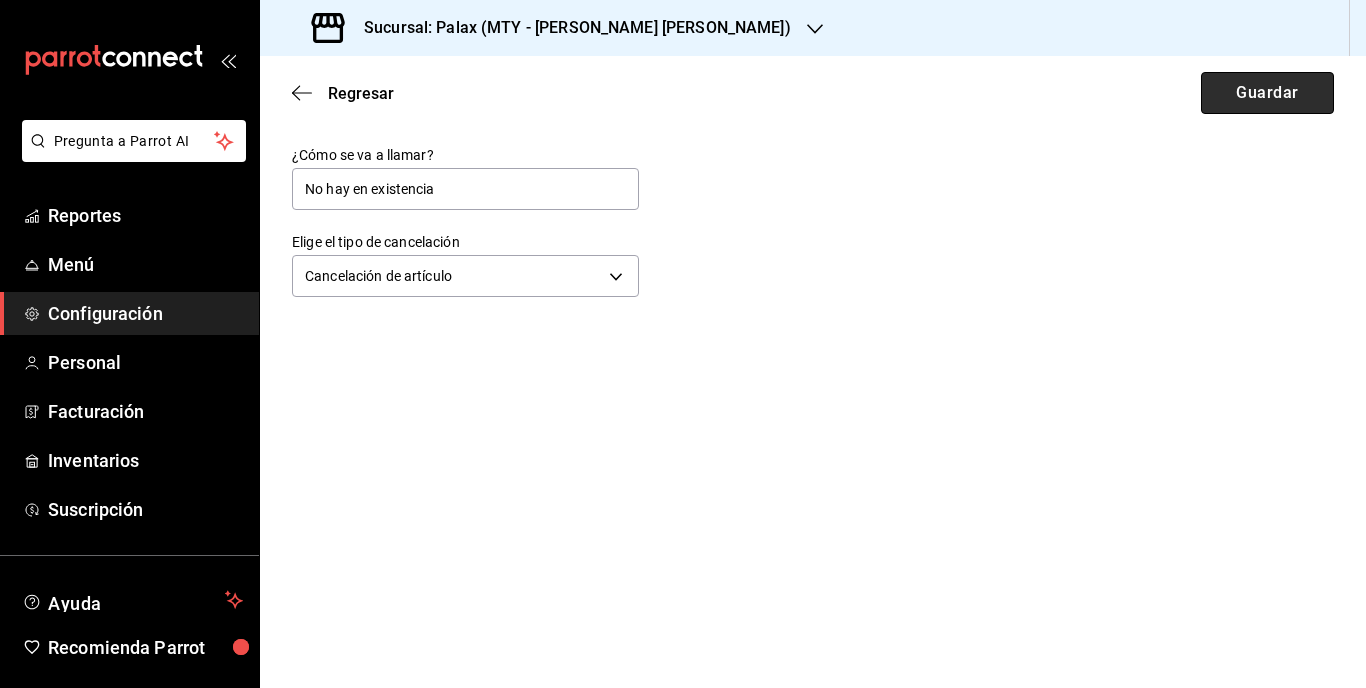 click on "Guardar" at bounding box center [1267, 93] 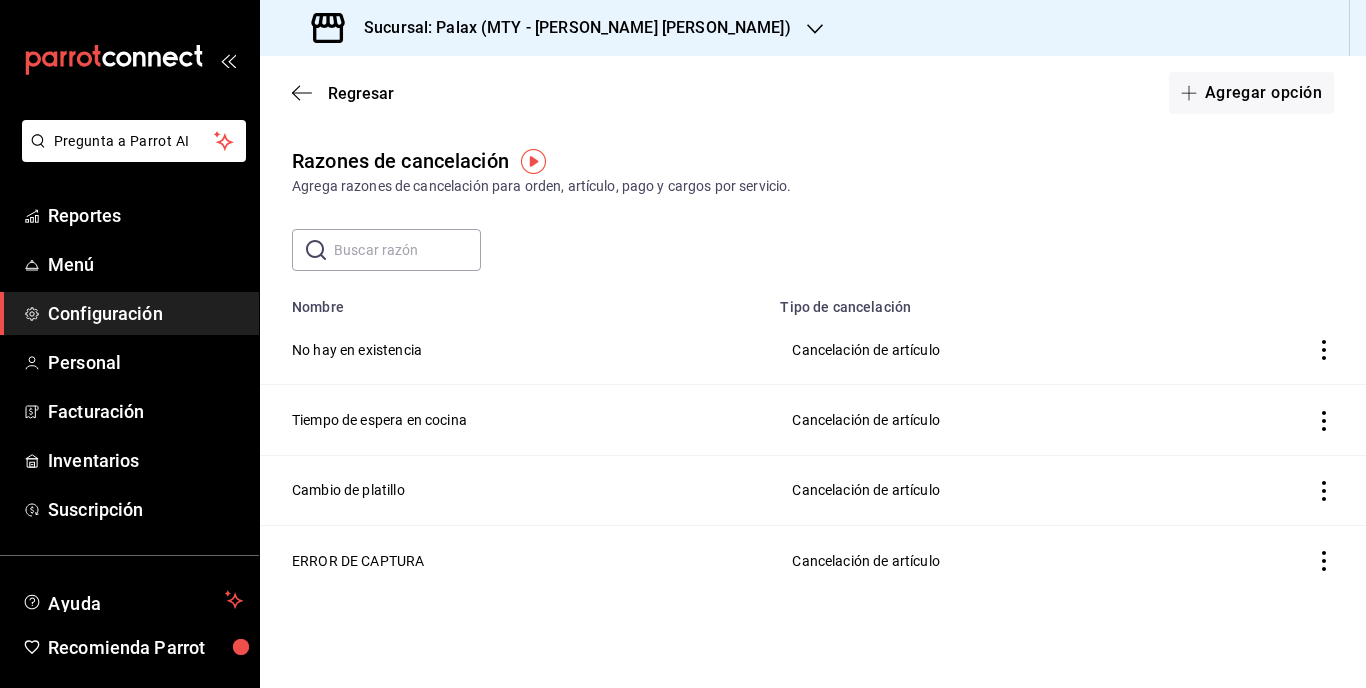 click 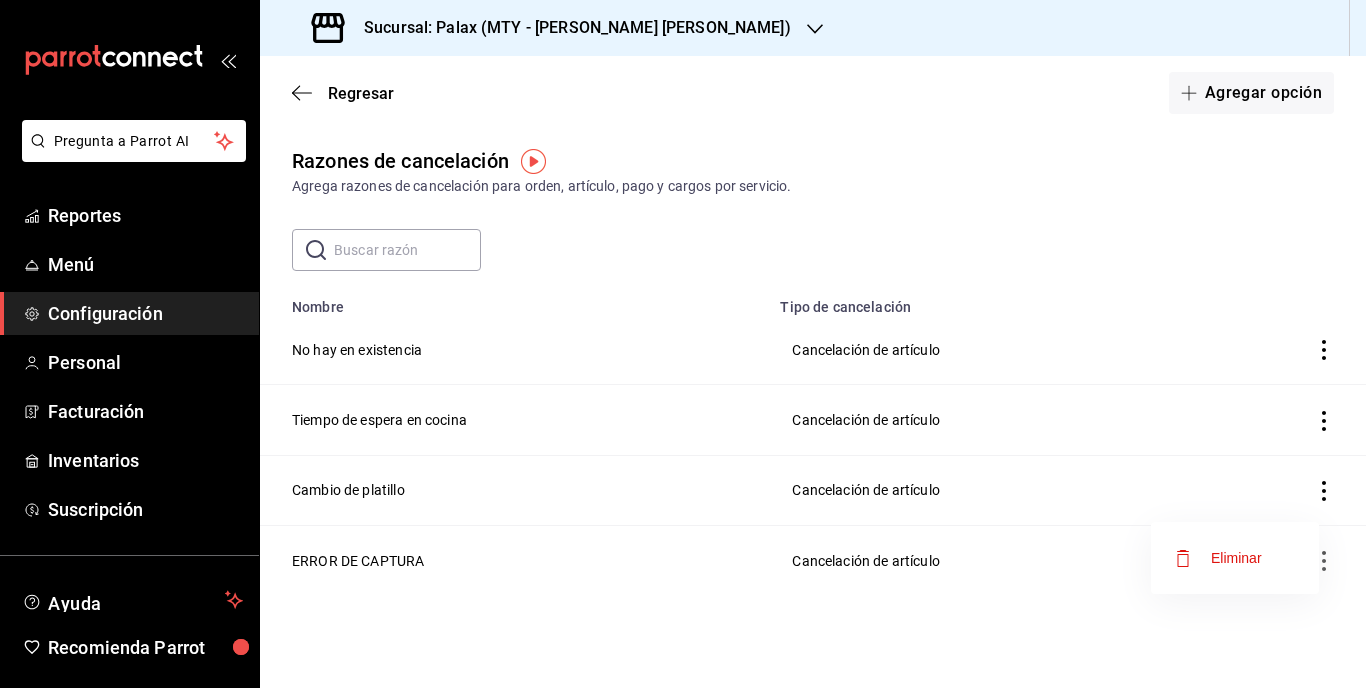 click on "Eliminar" at bounding box center [1236, 558] 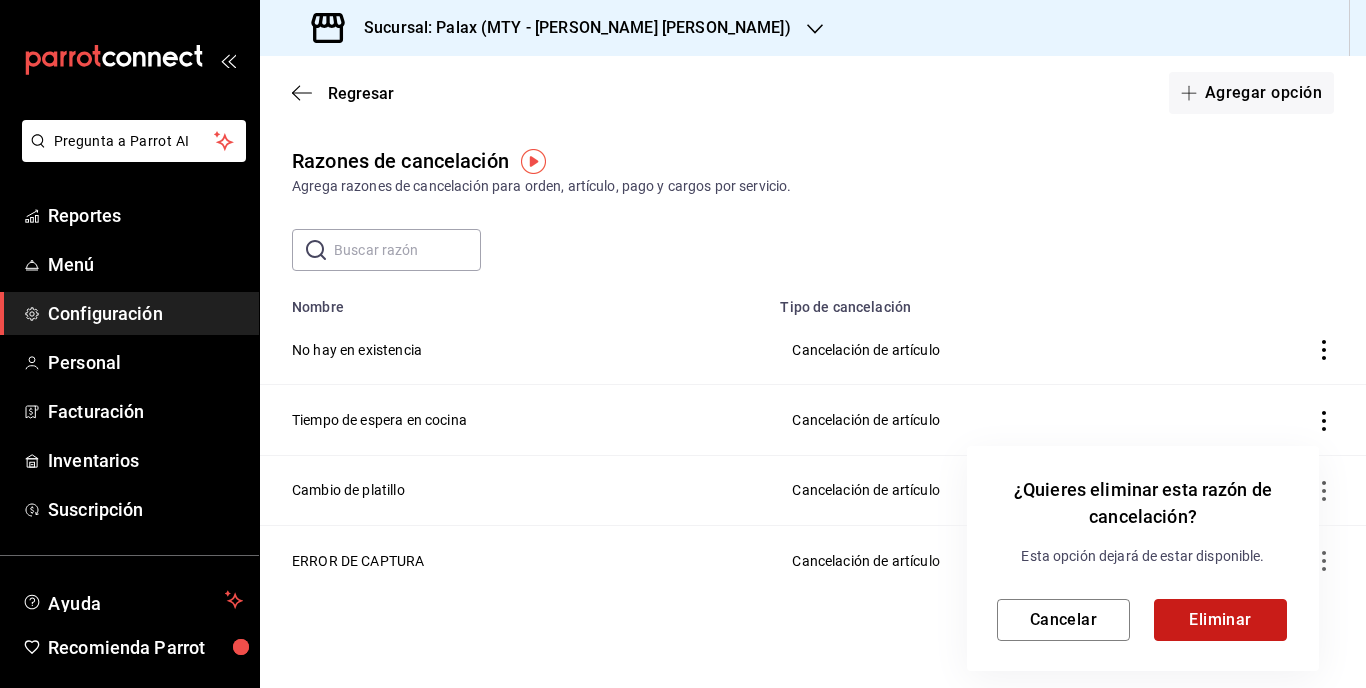 click on "Eliminar" at bounding box center (1220, 620) 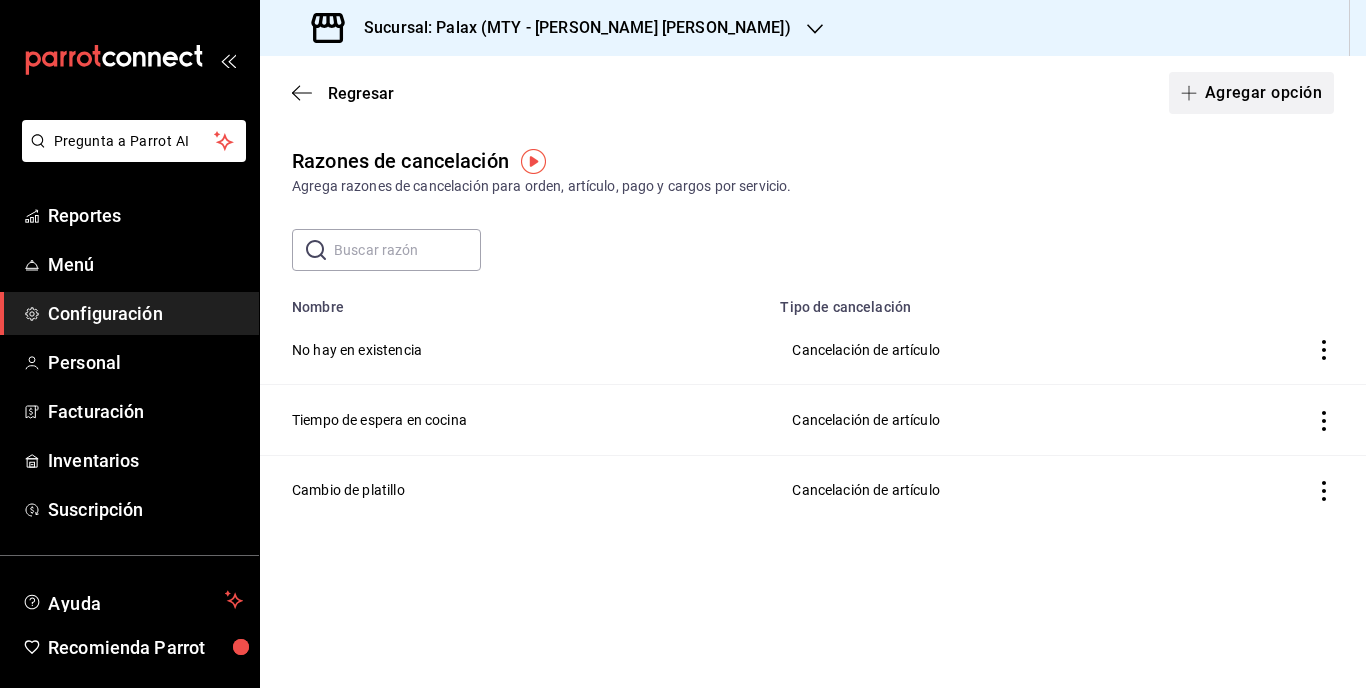 click on "Agregar opción" at bounding box center [1251, 93] 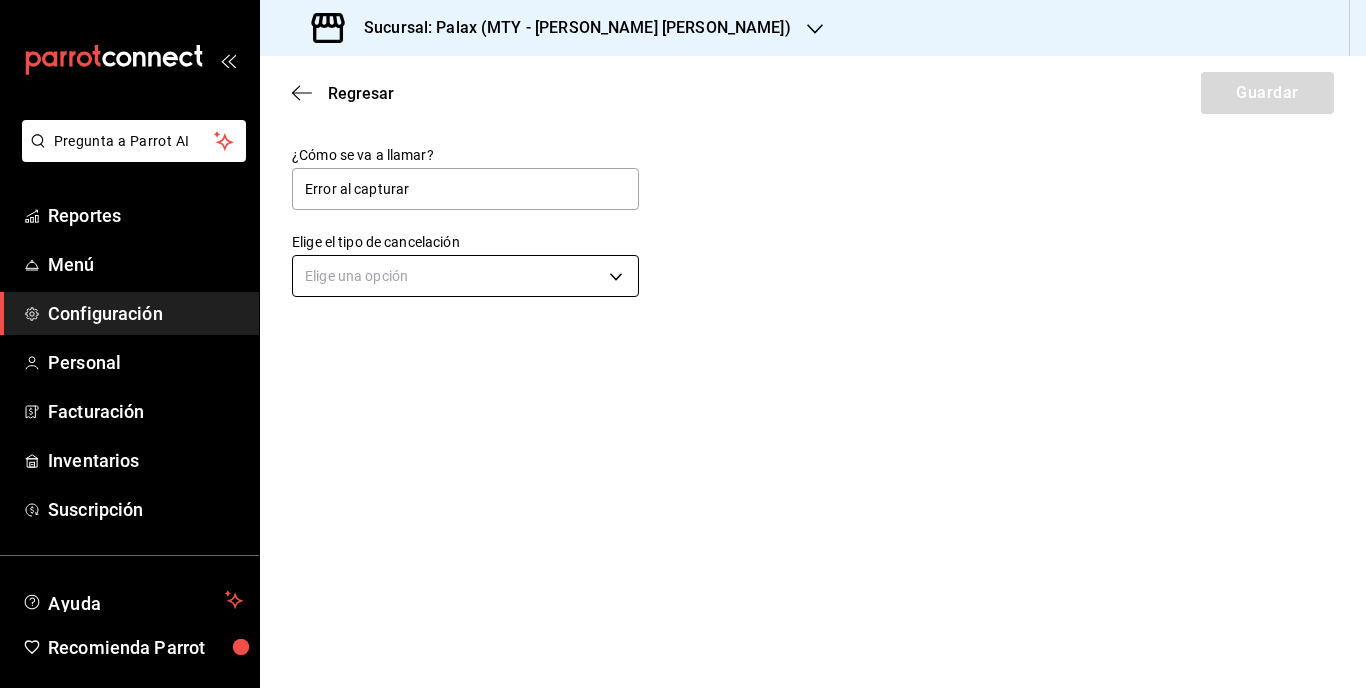 type on "Error al capturar" 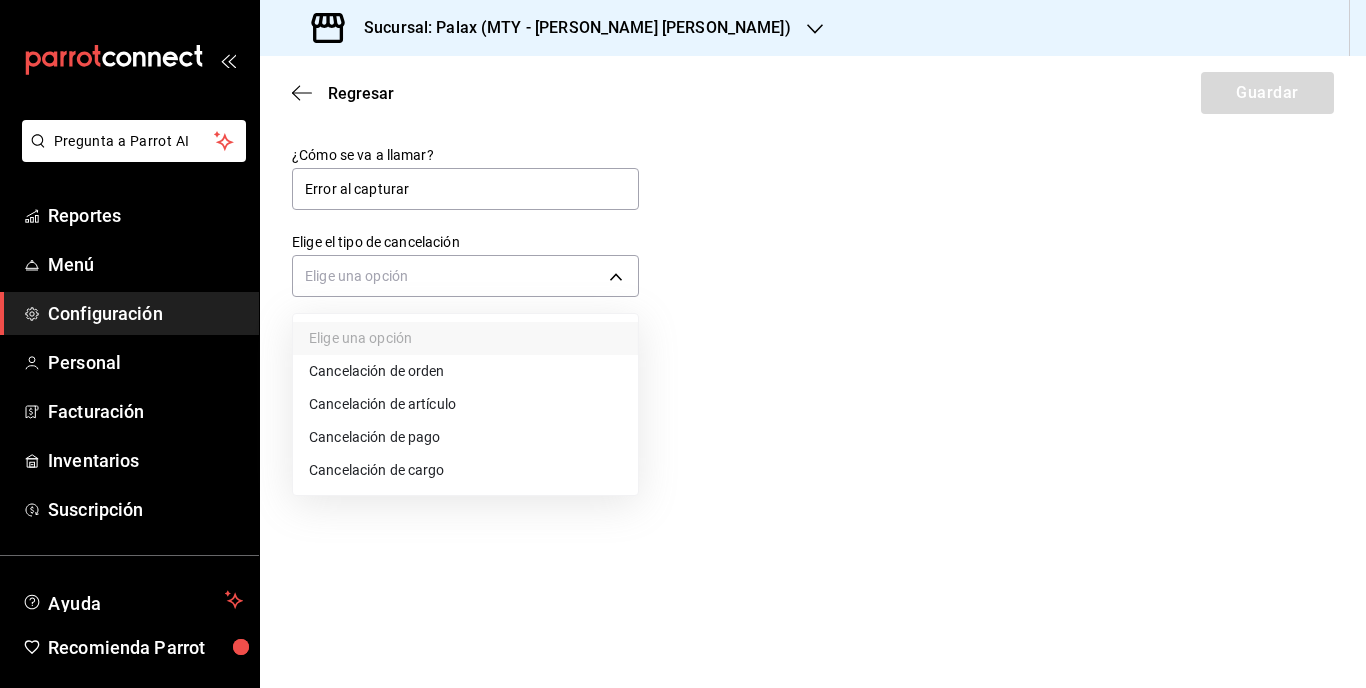 click on "Cancelación de artículo" at bounding box center (465, 404) 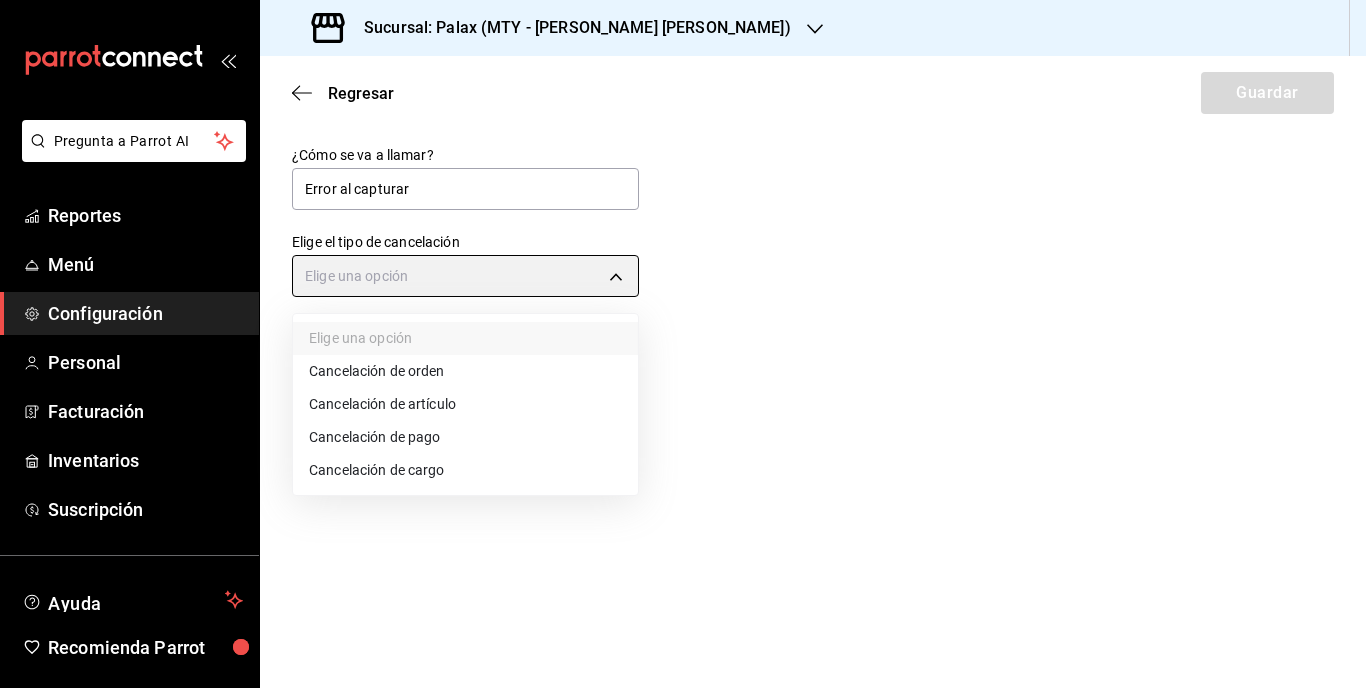 type on "ORDER_ITEM" 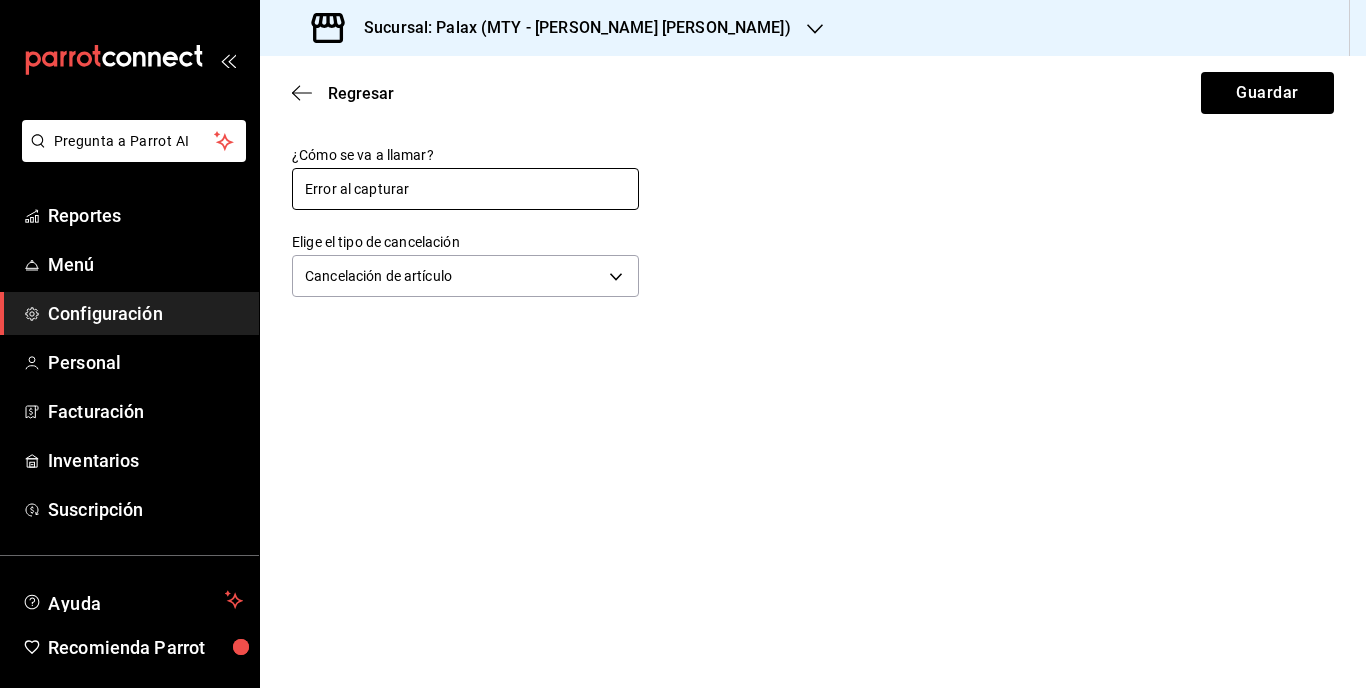 click on "Error al capturar" at bounding box center [465, 189] 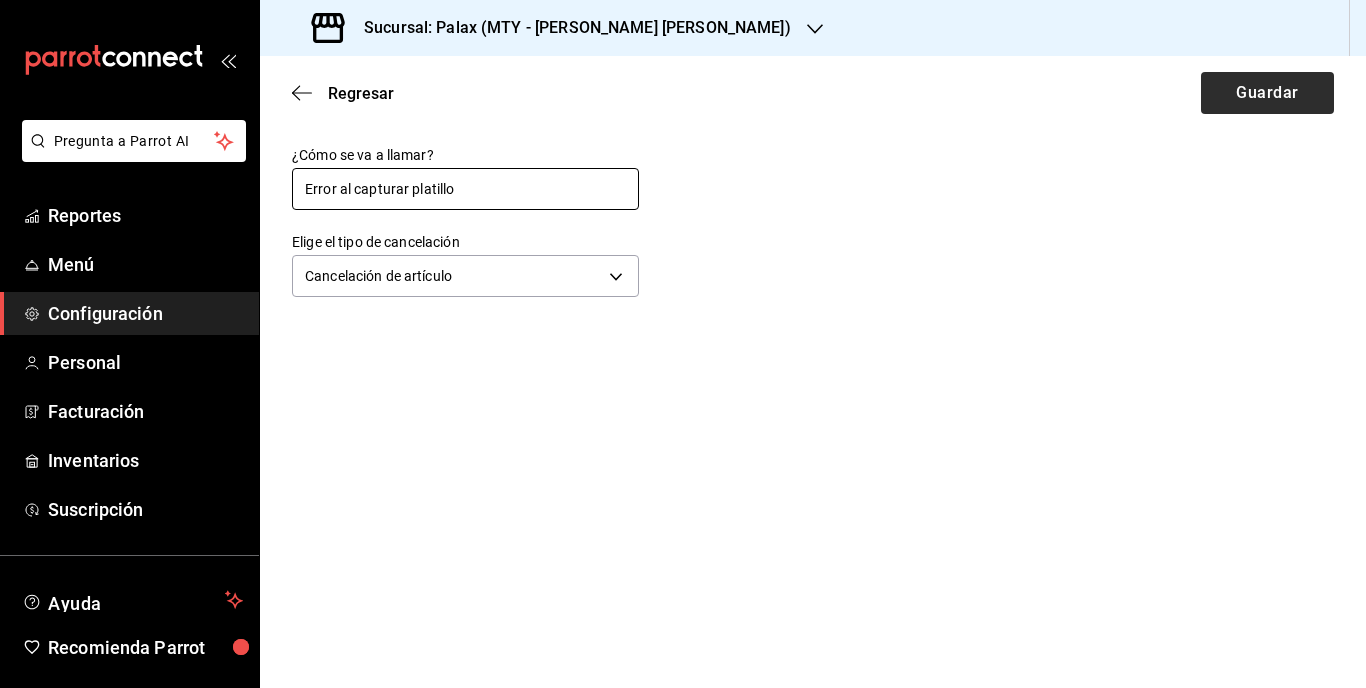 type on "Error al capturar platillo" 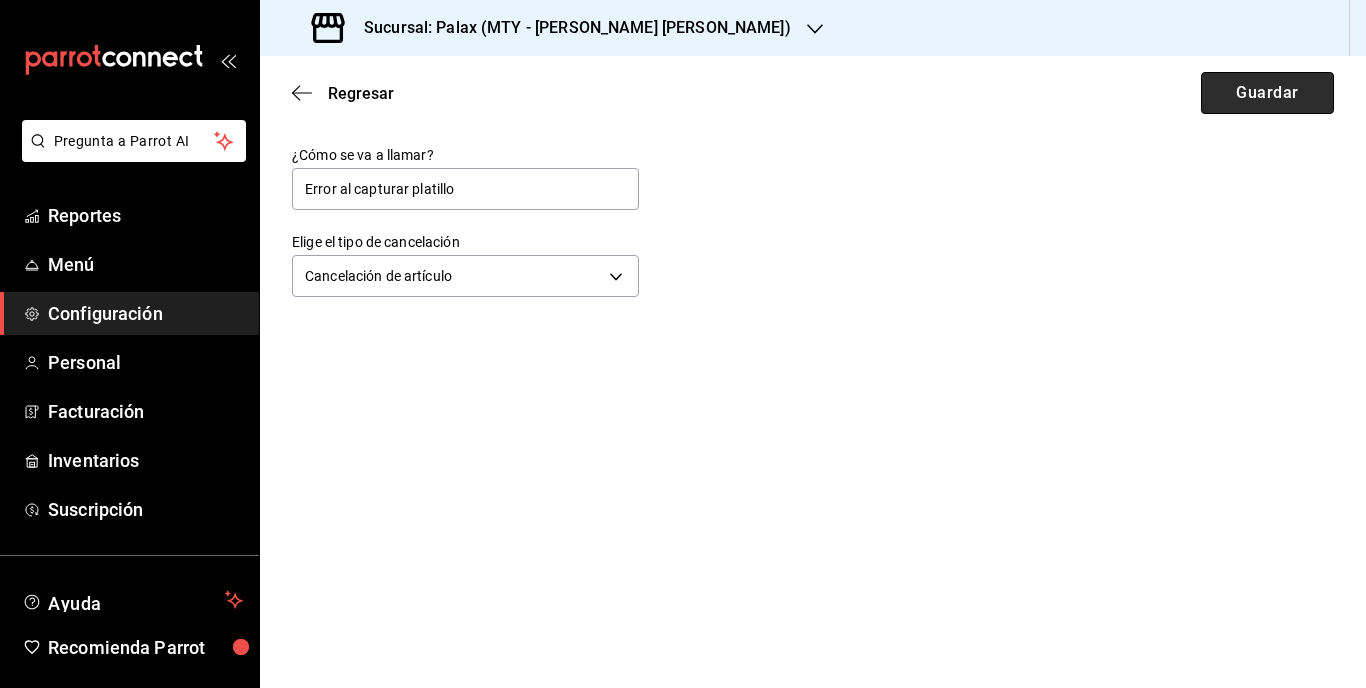 click on "Guardar" at bounding box center [1267, 93] 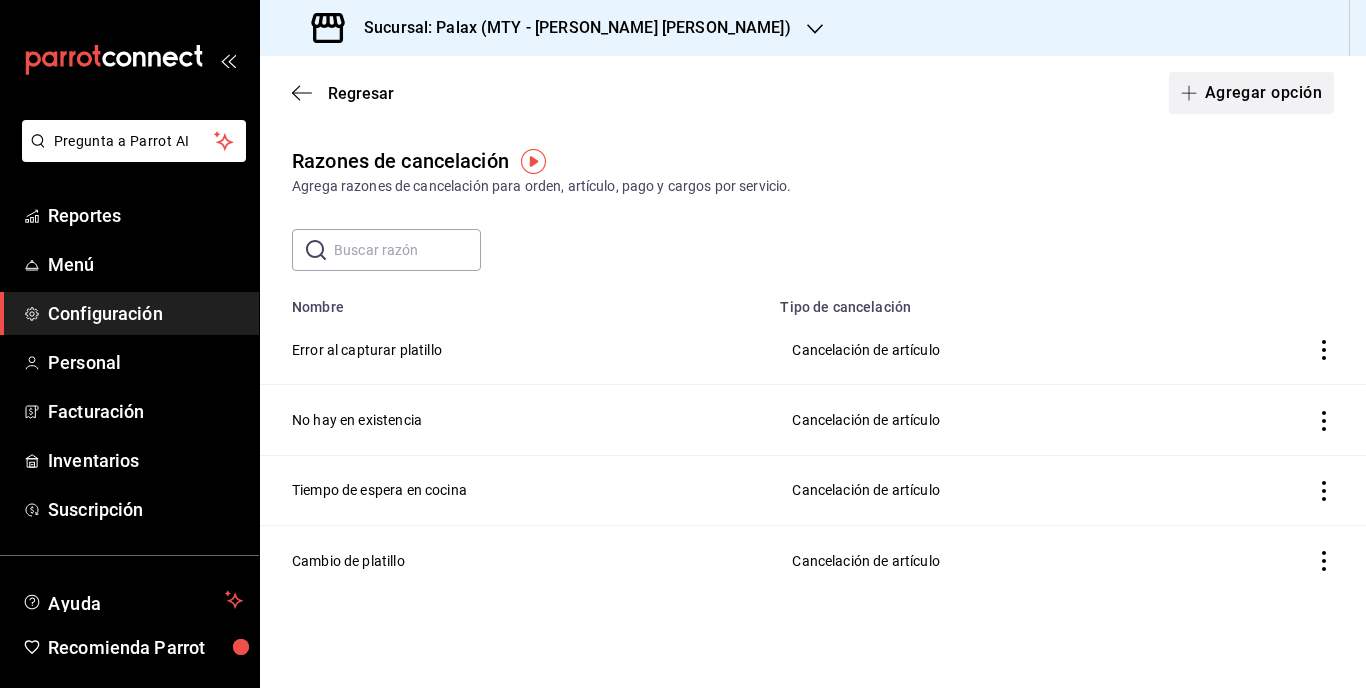click on "Agregar opción" at bounding box center (1251, 93) 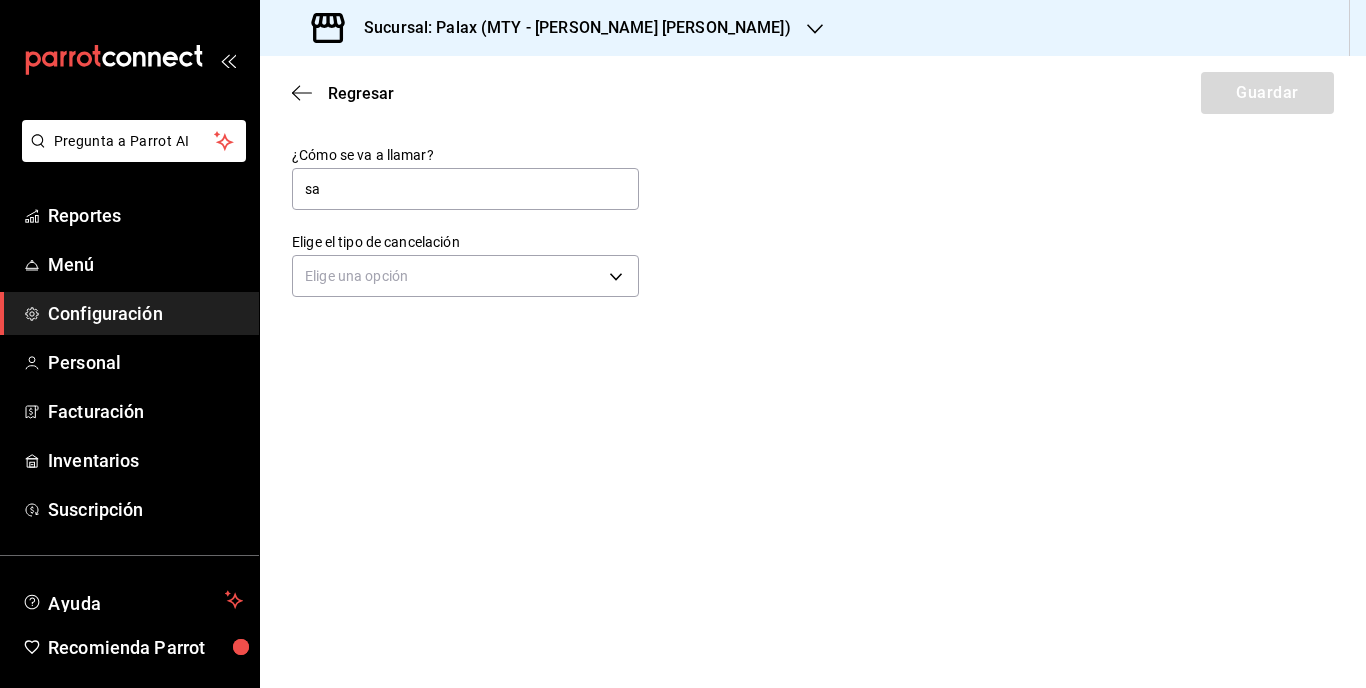 type on "s" 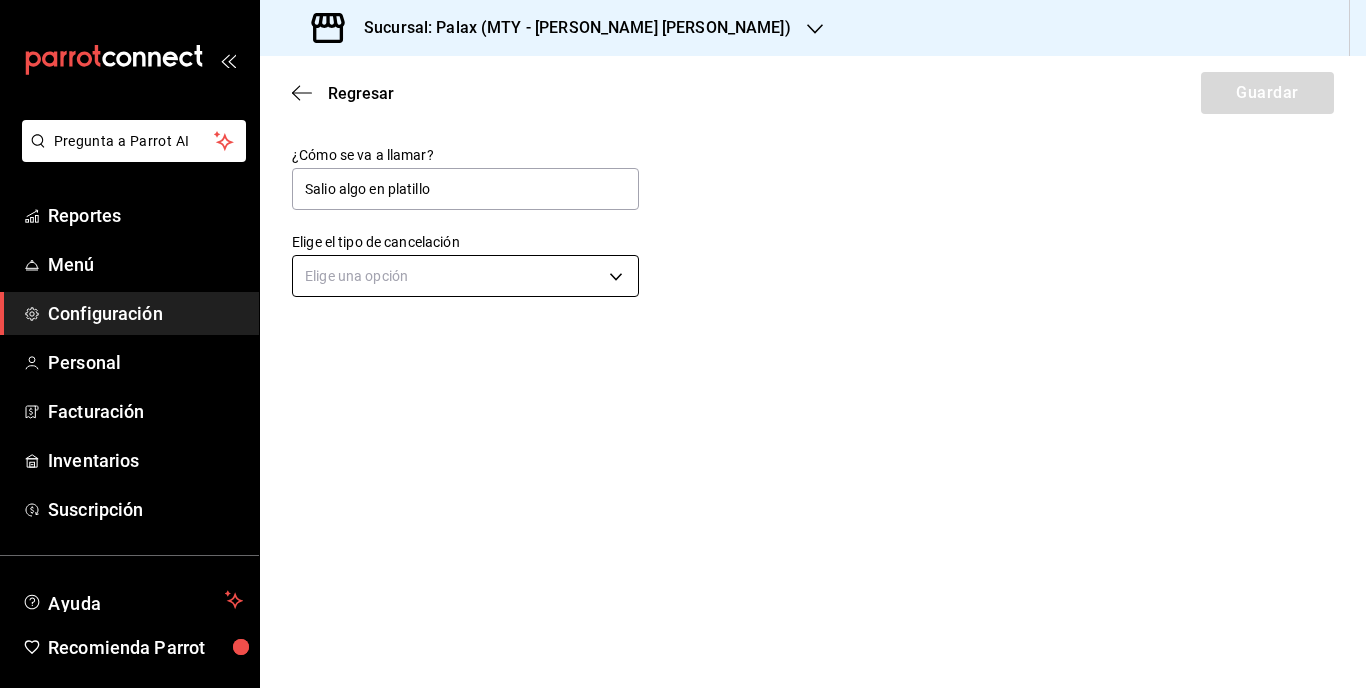 type on "Salio algo en platillo" 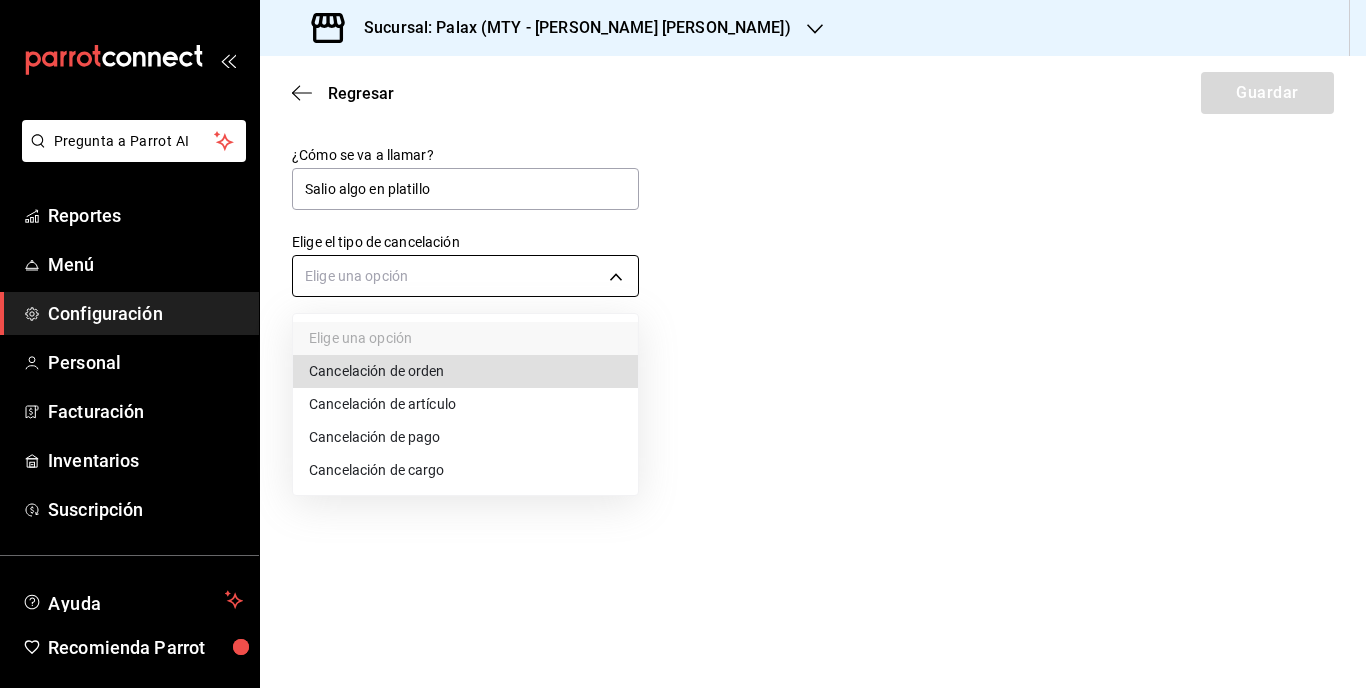 click on "Pregunta a Parrot AI Reportes   Menú   Configuración   Personal   Facturación   Inventarios   Suscripción   Ayuda Recomienda Parrot   [PERSON_NAME]   Sugerir nueva función   Sucursal: Palax (MTY - [PERSON_NAME] [PERSON_NAME]) Regresar Guardar ¿Cómo se va a llamar? Salio algo en platillo Elige el tipo de cancelación Elige una opción GANA 1 MES GRATIS EN TU SUSCRIPCIÓN AQUÍ ¿Recuerdas cómo empezó tu restaurante?
[DATE] puedes ayudar a un colega a tener el mismo cambio que tú viviste.
Recomienda Parrot directamente desde tu Portal Administrador.
Es fácil y rápido.
🎁 Por cada restaurante que se una, ganas 1 mes gratis. Ver video tutorial Ir a video Pregunta a Parrot AI Reportes   Menú   Configuración   Personal   Facturación   Inventarios   Suscripción   Ayuda Recomienda Parrot   [PERSON_NAME]   Sugerir nueva función   Visitar centro de ayuda [PHONE_NUMBER] [EMAIL_ADDRESS][DOMAIN_NAME] Visitar centro de ayuda [PHONE_NUMBER] [EMAIL_ADDRESS][DOMAIN_NAME] Elige una opción Cancelación de orden" at bounding box center (683, 344) 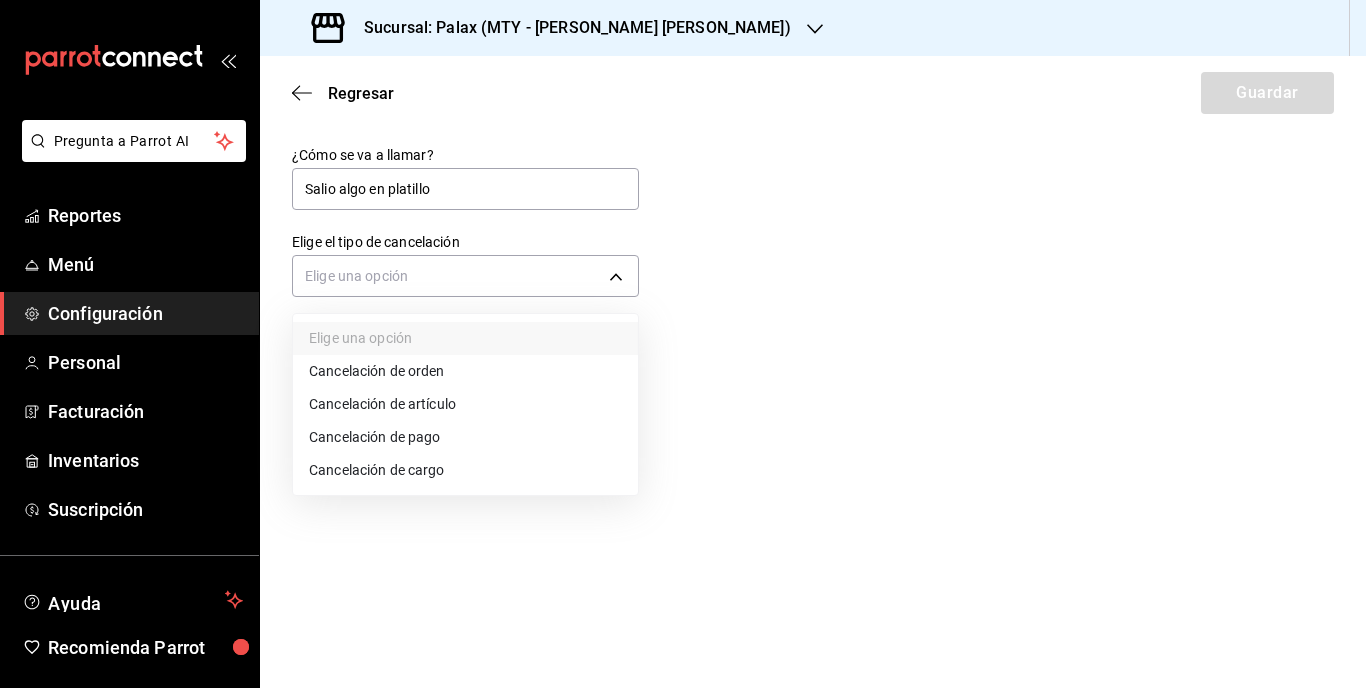 click on "Cancelación de artículo" at bounding box center [465, 404] 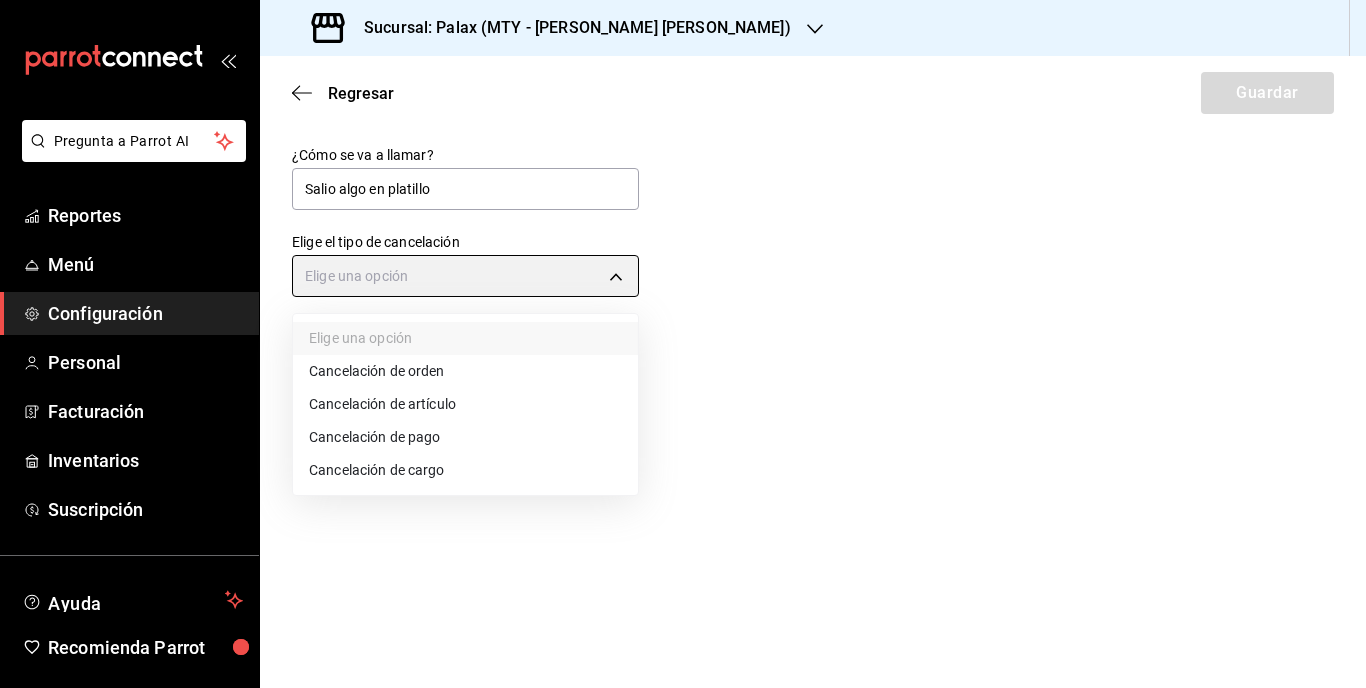 type on "ORDER_ITEM" 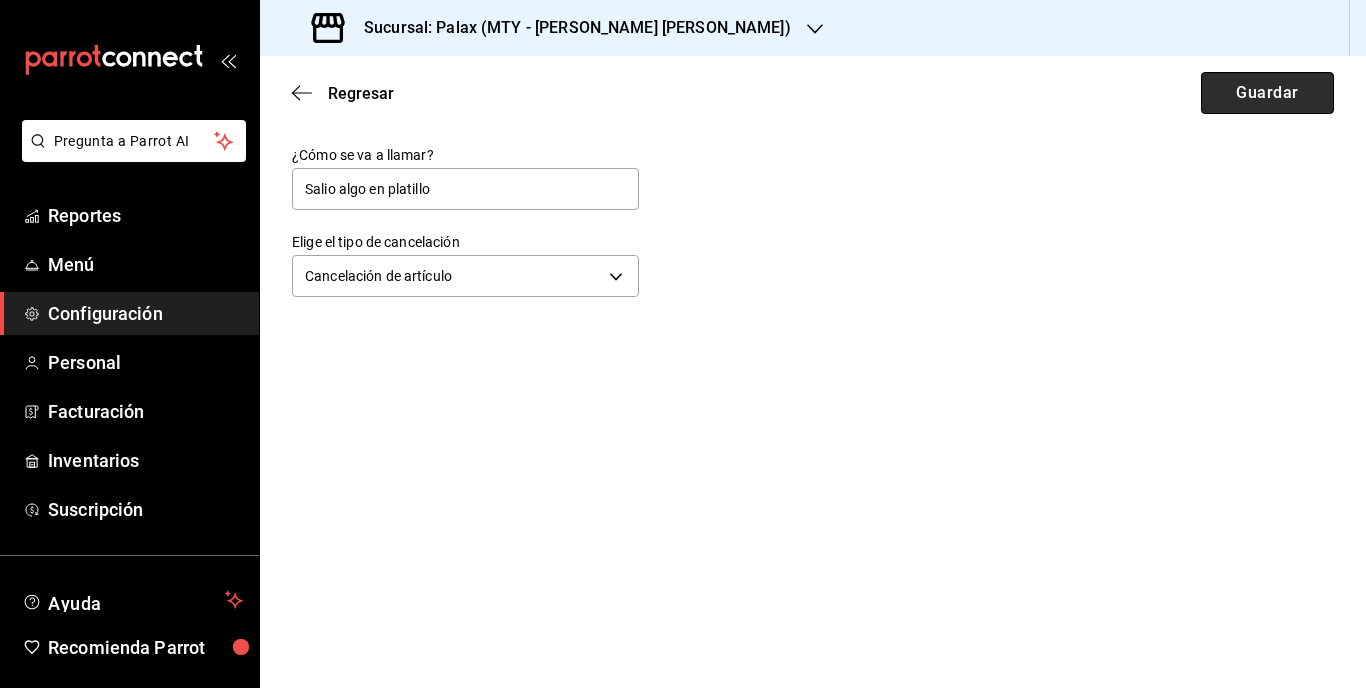 click on "Guardar" at bounding box center (1267, 93) 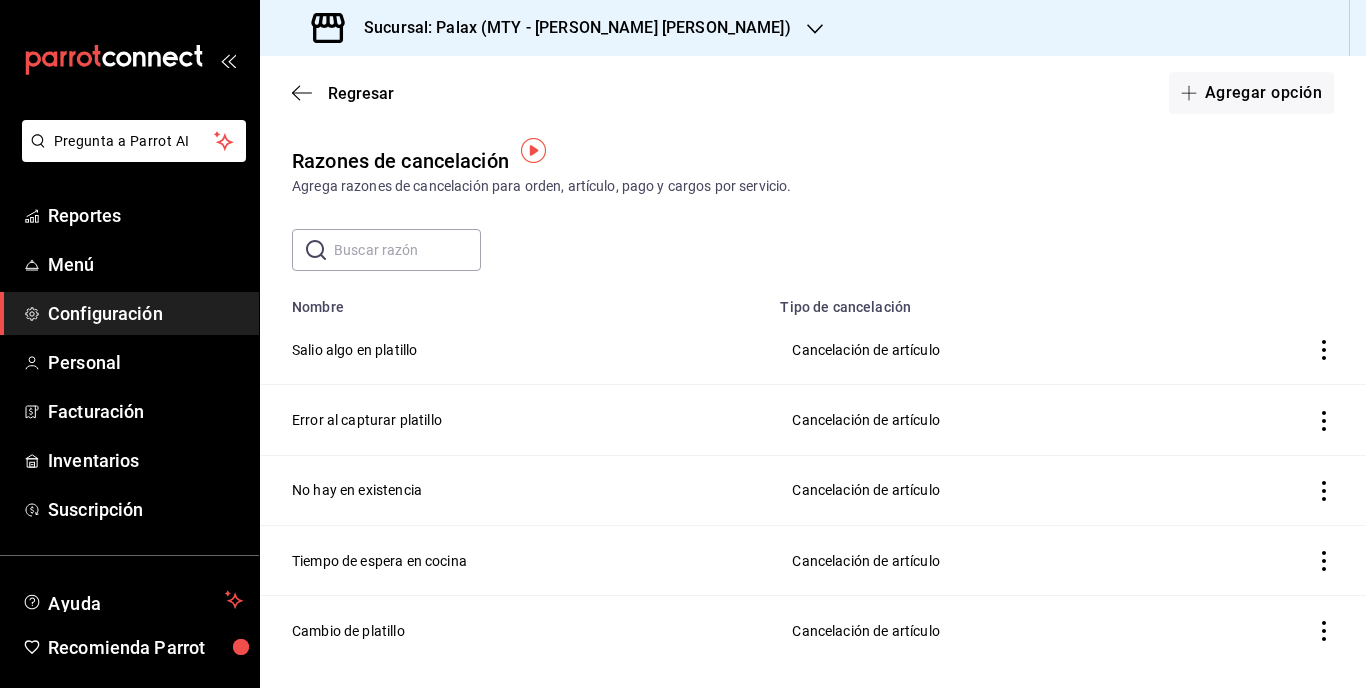 scroll, scrollTop: 85, scrollLeft: 0, axis: vertical 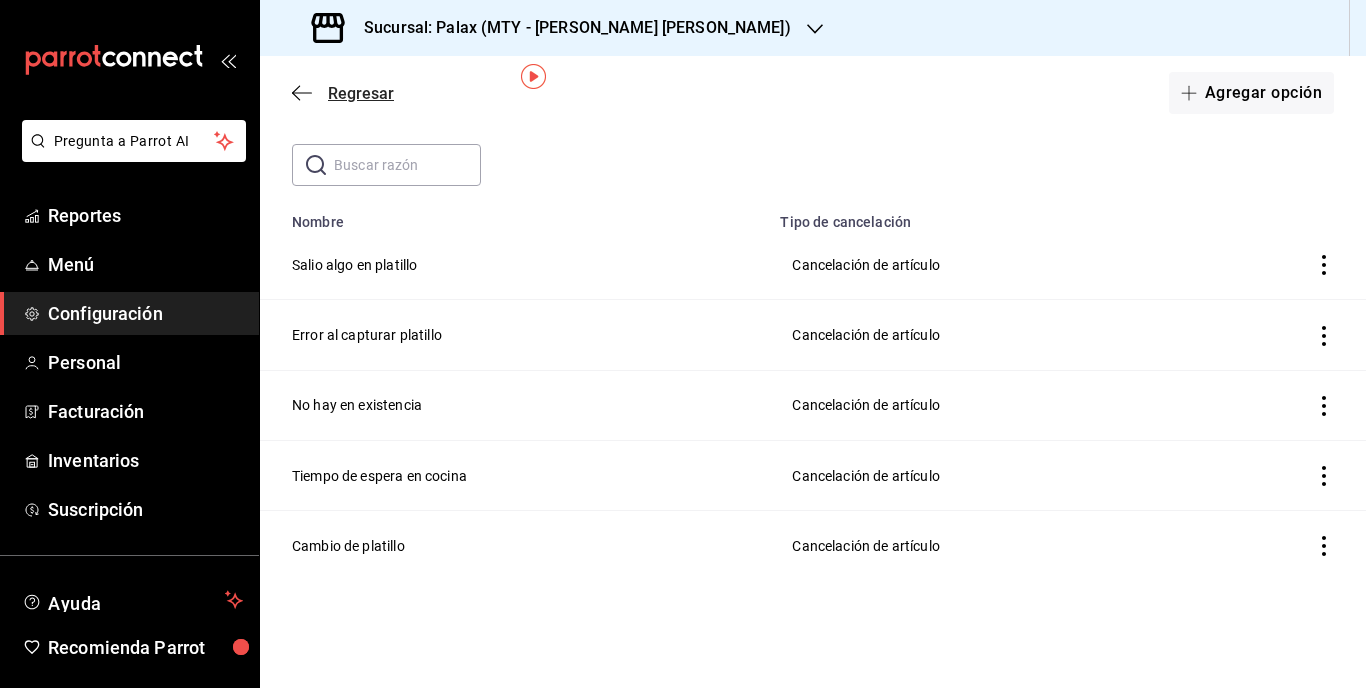 click on "Regresar" at bounding box center [361, 93] 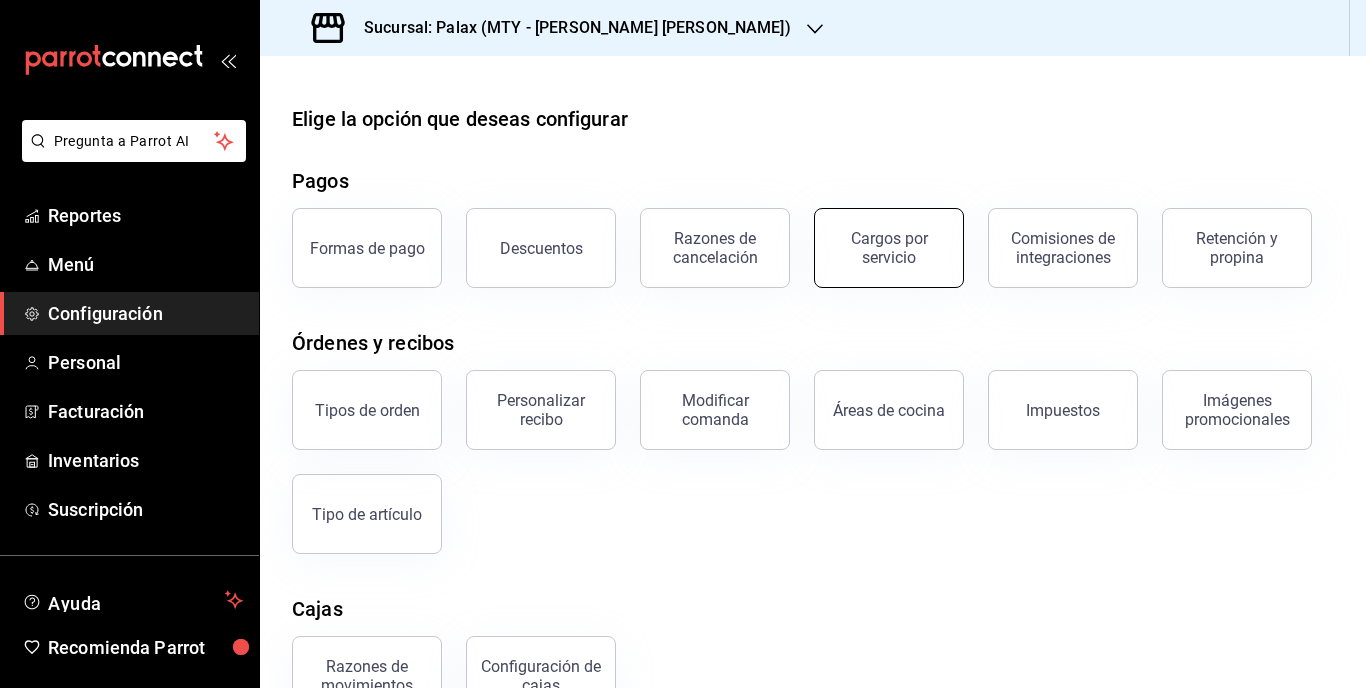 click on "Cargos por servicio" at bounding box center (889, 248) 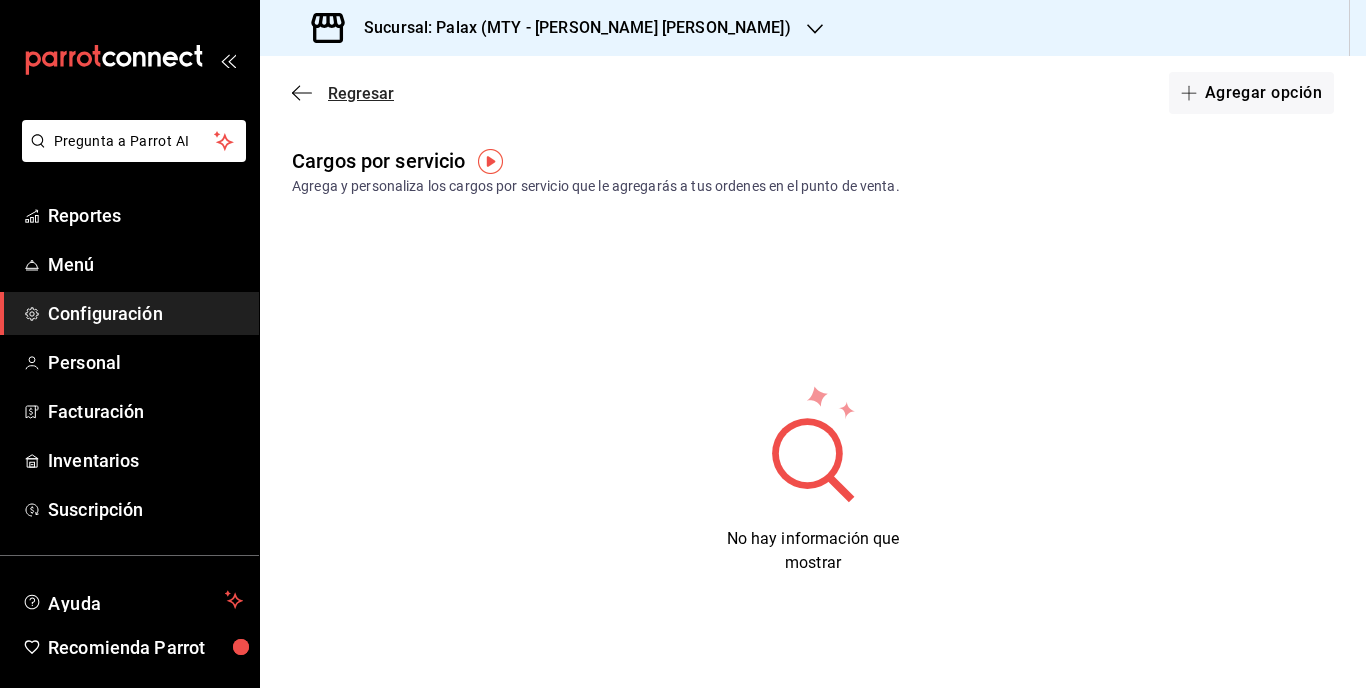 click on "Regresar" at bounding box center [361, 93] 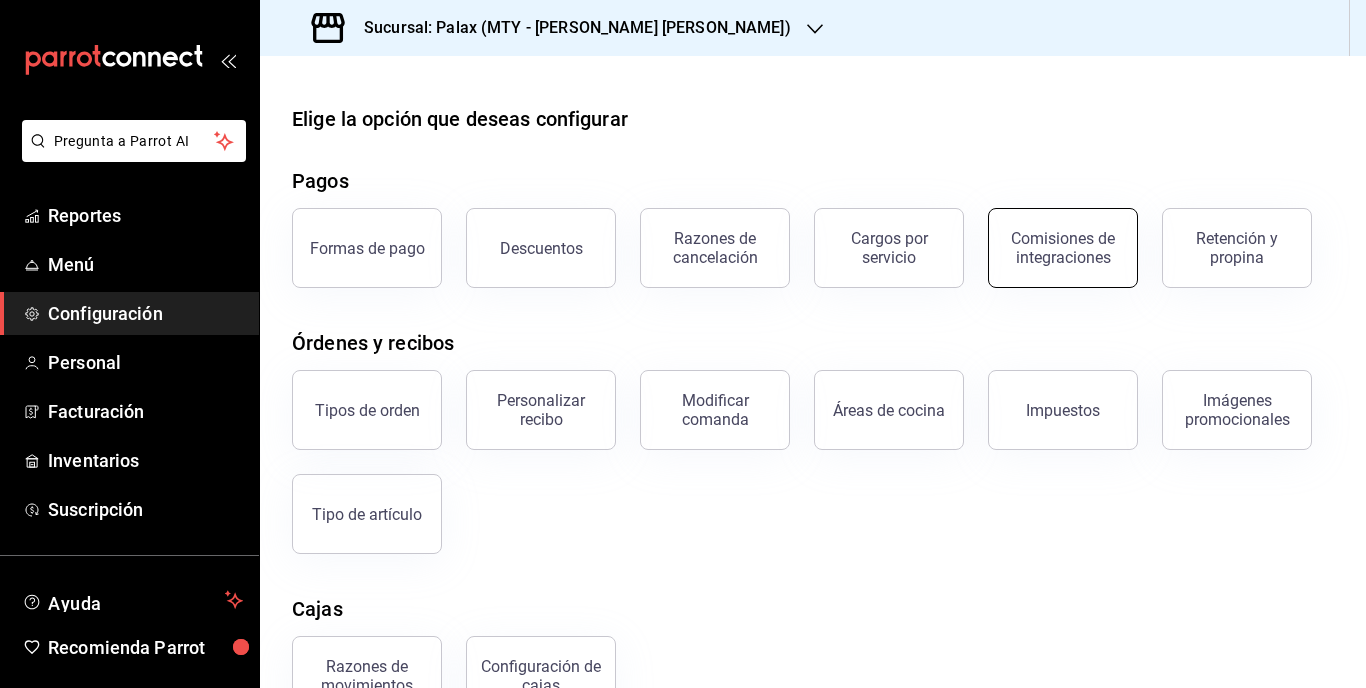 click on "Comisiones de integraciones" at bounding box center (1063, 248) 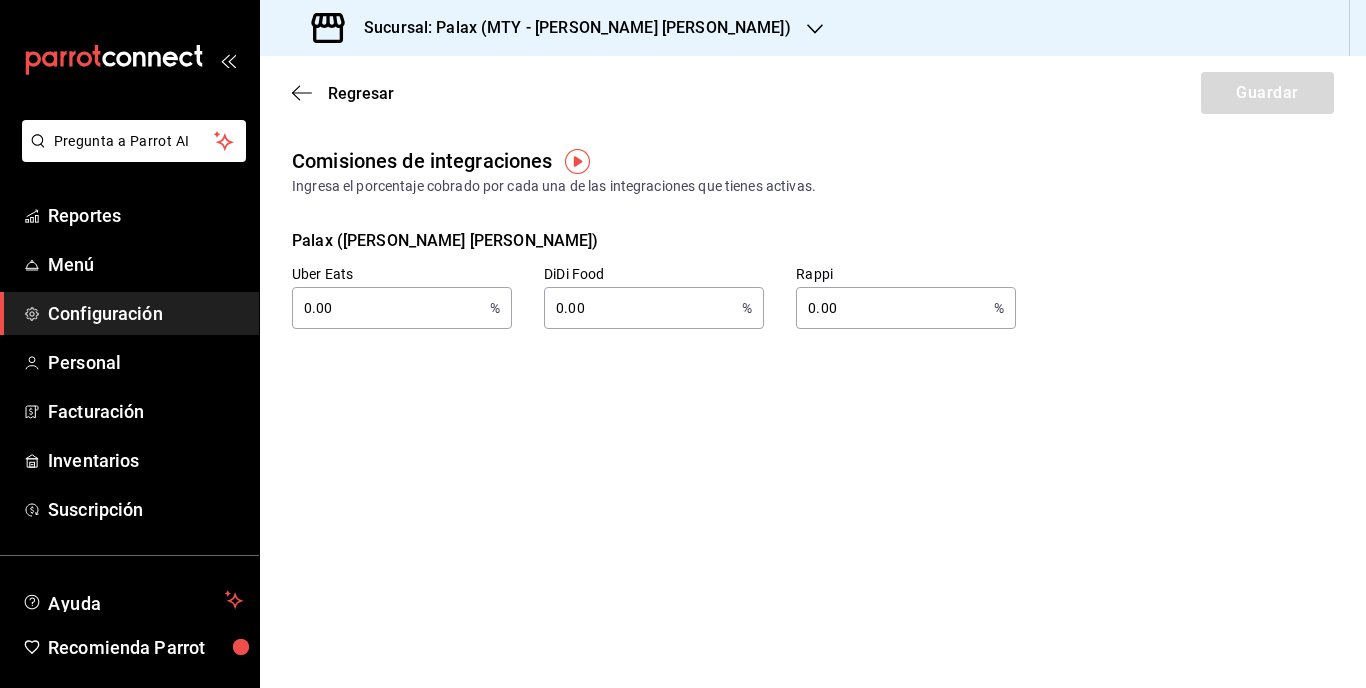 click at bounding box center [577, 161] 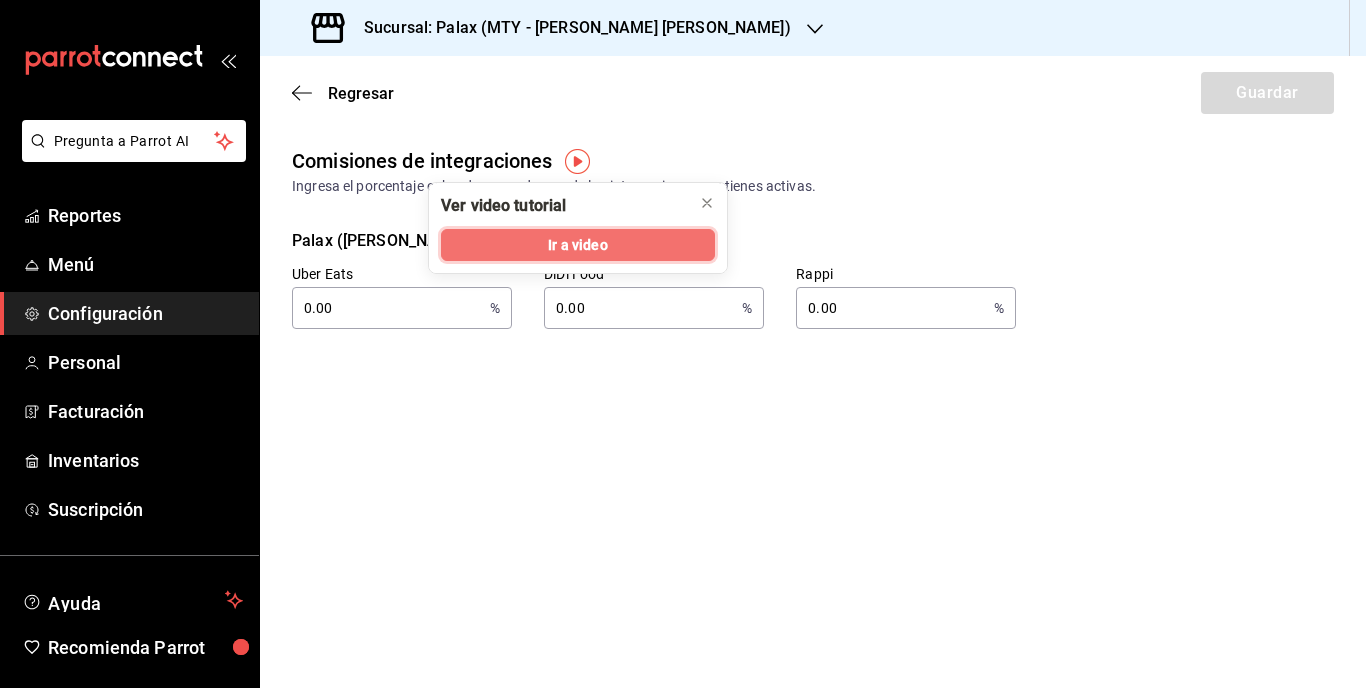 click on "Ir a video" at bounding box center [577, 245] 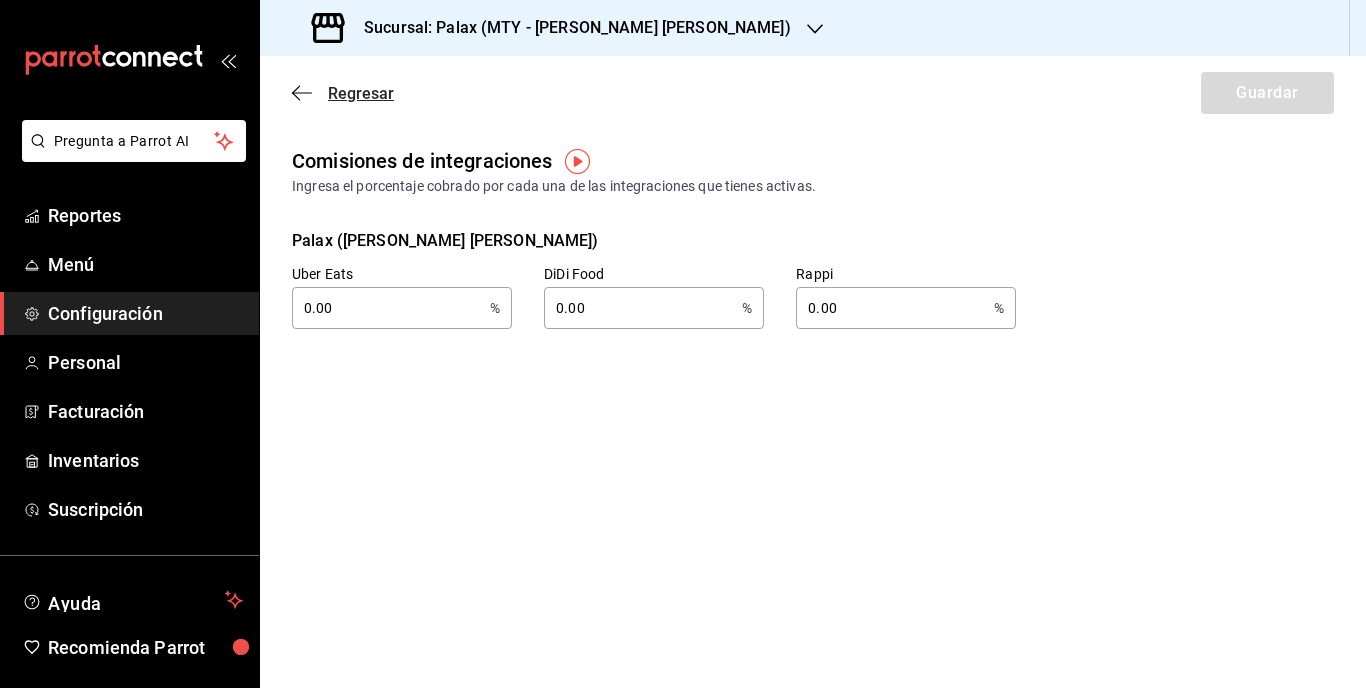 click 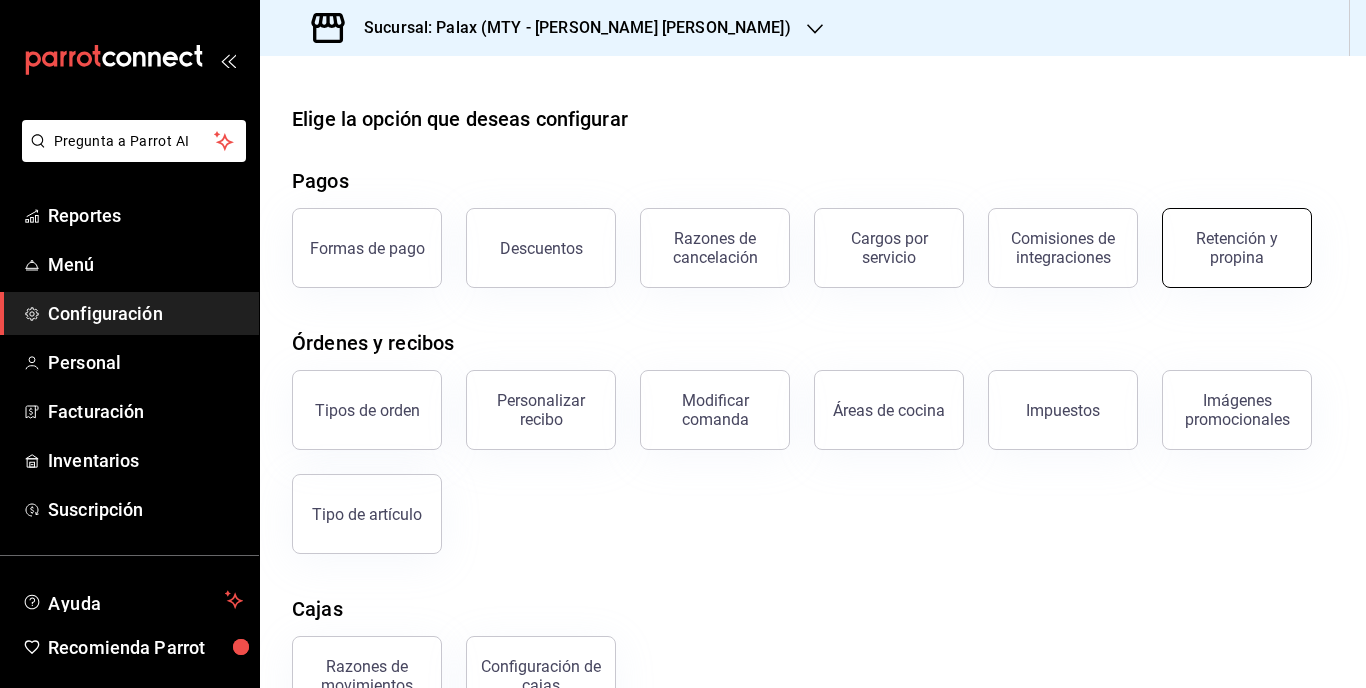 click on "Retención y propina" at bounding box center (1237, 248) 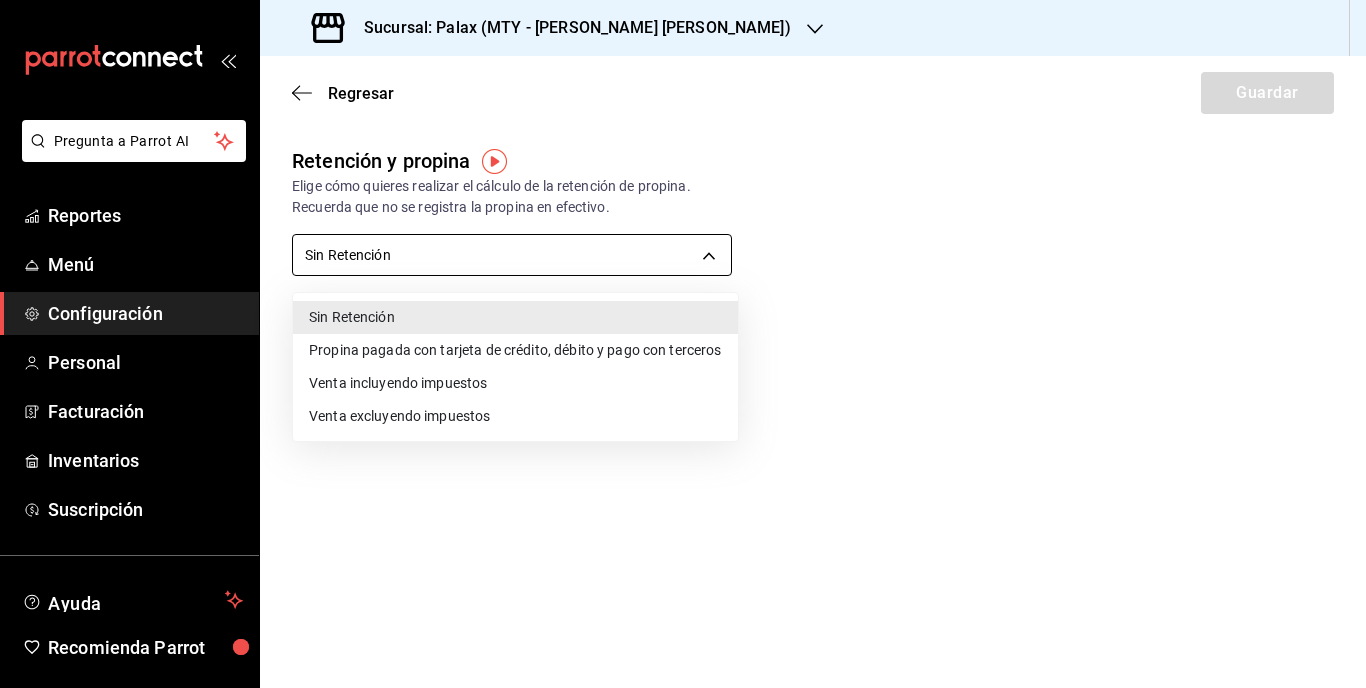 click on "Pregunta a Parrot AI Reportes   Menú   Configuración   Personal   Facturación   Inventarios   Suscripción   Ayuda Recomienda Parrot   [PERSON_NAME]   Sugerir nueva función   Sucursal: Palax (MTY - [PERSON_NAME] [PERSON_NAME]) Regresar Guardar Retención y propina Elige cómo quieres realizar el cálculo de la retención de propina. Recuerda que no se registra la propina en efectivo. Sin Retención NO_RETENTION Porcentaje de retención % Porcentaje de retención GANA 1 MES GRATIS EN TU SUSCRIPCIÓN AQUÍ ¿Recuerdas cómo empezó tu restaurante?
[DATE] puedes ayudar a un colega a tener el mismo cambio que tú viviste.
Recomienda Parrot directamente desde tu Portal Administrador.
Es fácil y rápido.
🎁 Por cada restaurante que se una, ganas 1 mes gratis. Ver video tutorial Ir a video Pregunta a Parrot AI Reportes   Menú   Configuración   Personal   Facturación   Inventarios   Suscripción   Ayuda Recomienda Parrot   [PERSON_NAME]   Sugerir nueva función   Visitar centro de ayuda [PHONE_NUMBER] [PHONE_NUMBER]" at bounding box center (683, 344) 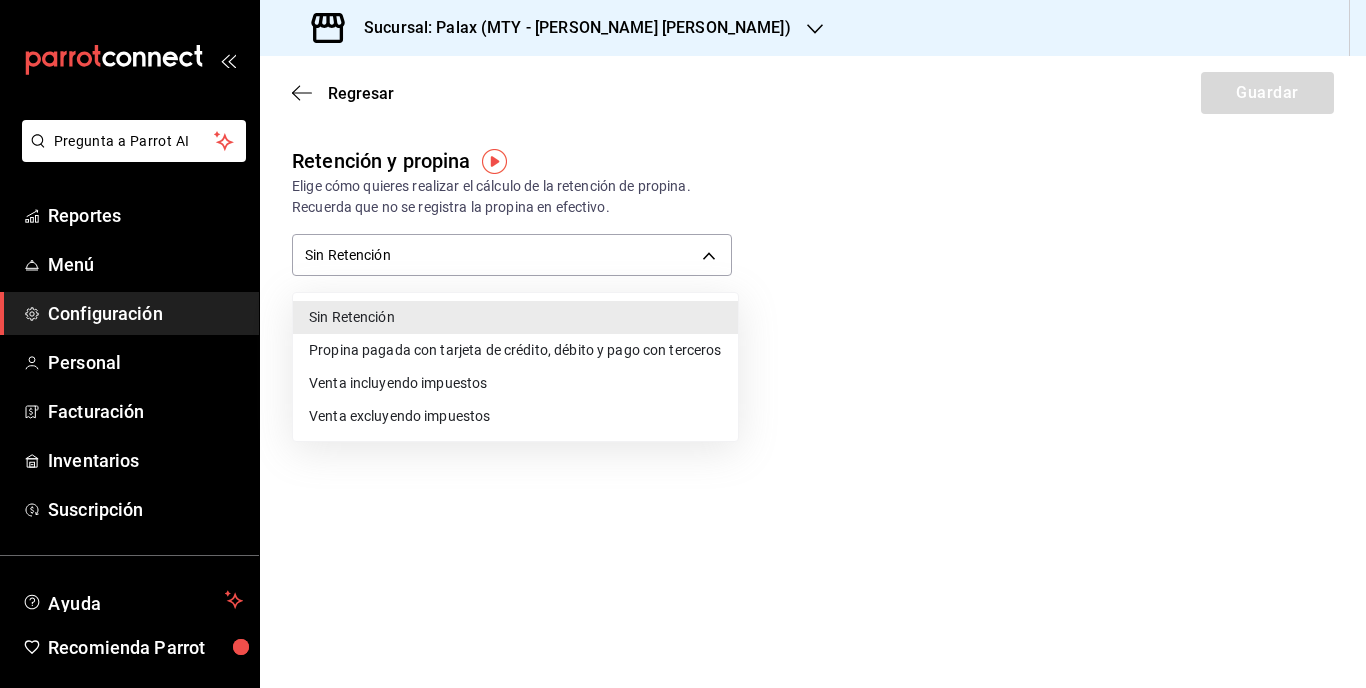 click at bounding box center (683, 344) 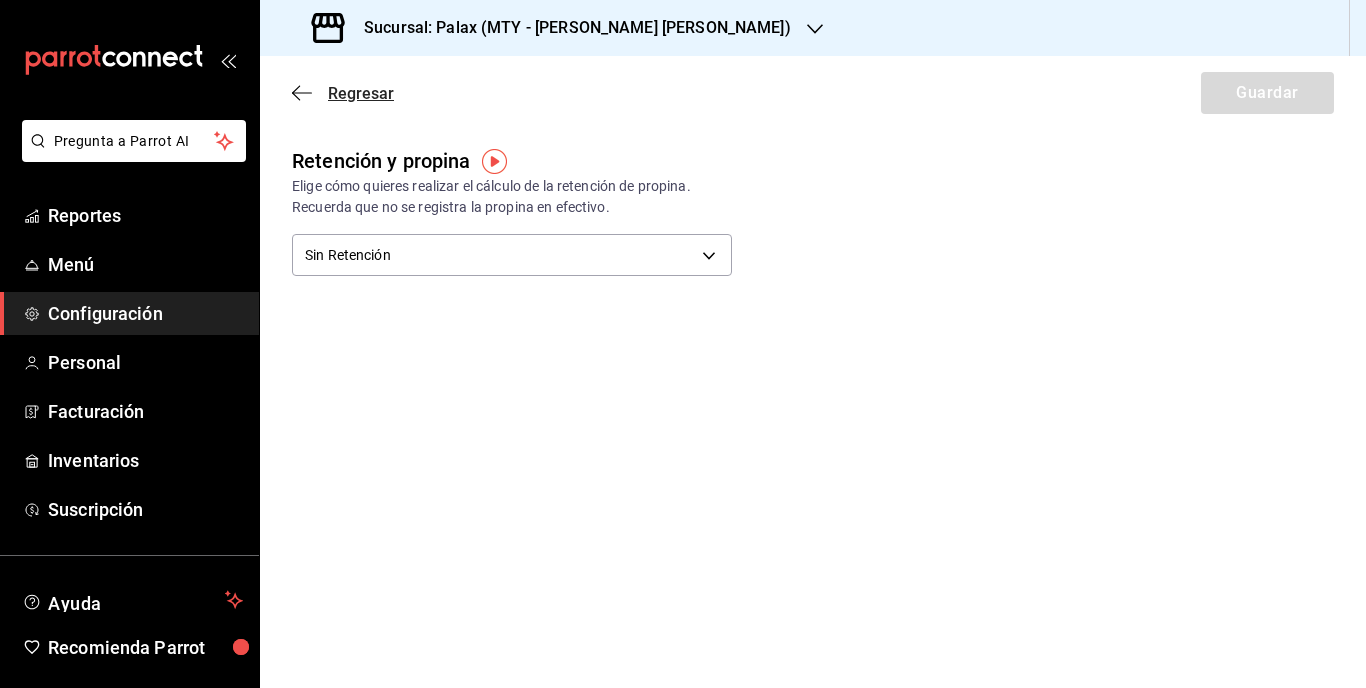 click 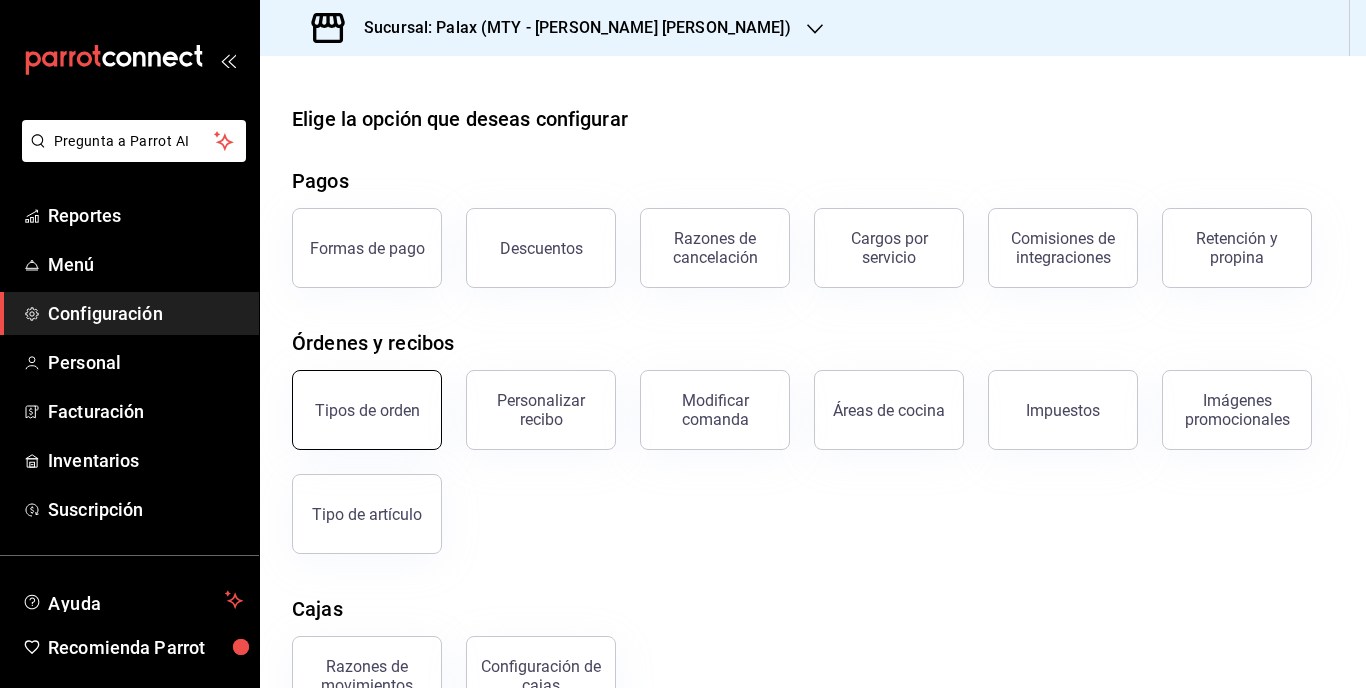 click on "Tipos de orden" at bounding box center [367, 410] 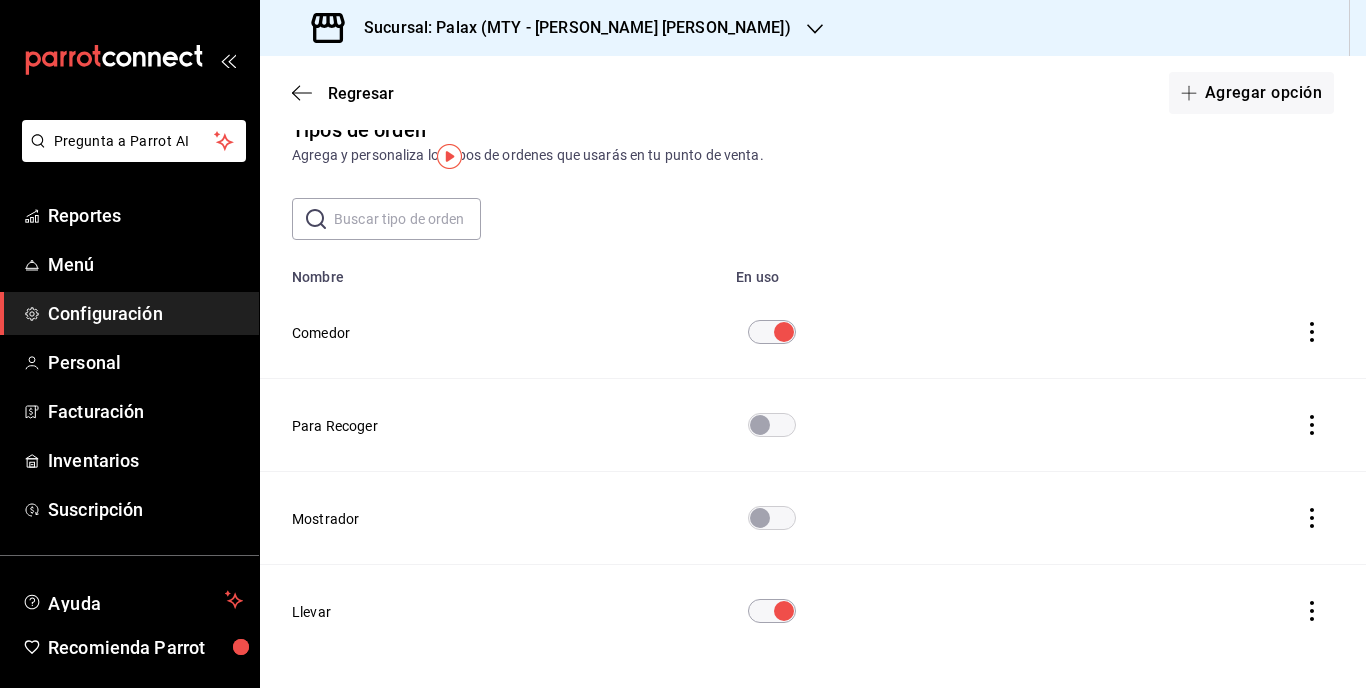 scroll, scrollTop: 0, scrollLeft: 0, axis: both 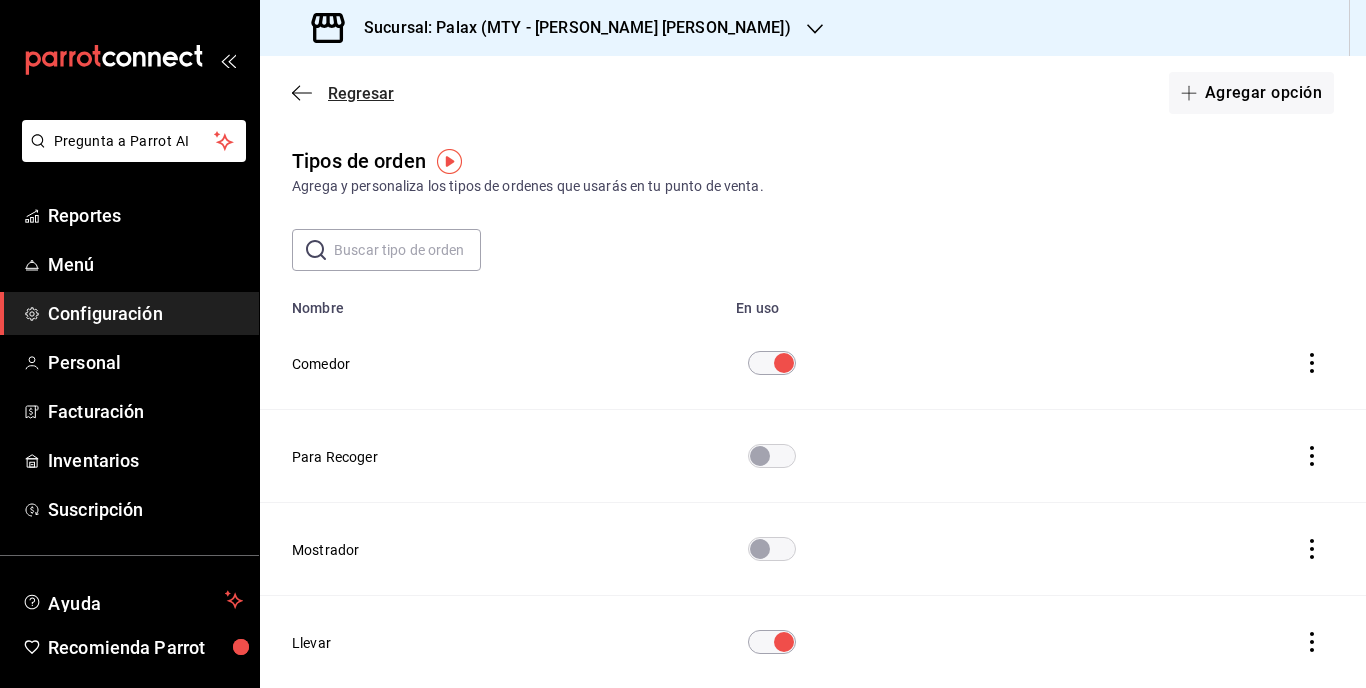 click on "Regresar" at bounding box center [361, 93] 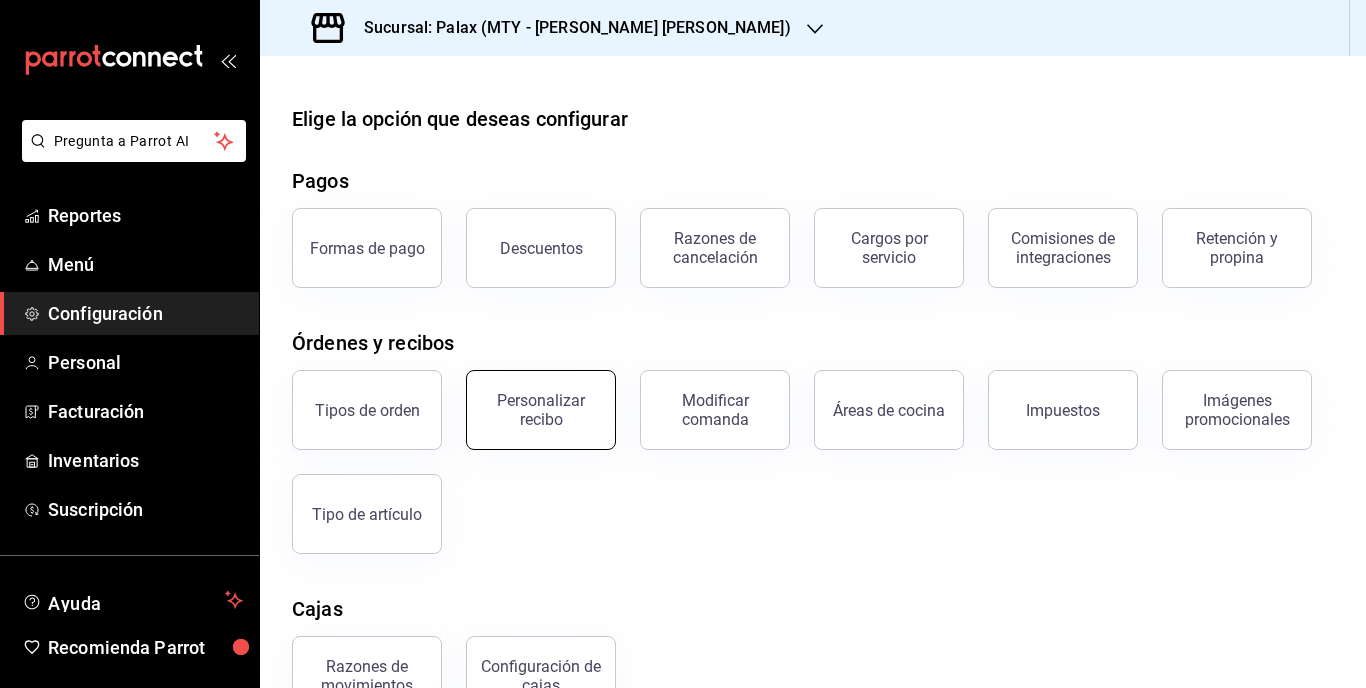 click on "Personalizar recibo" at bounding box center (541, 410) 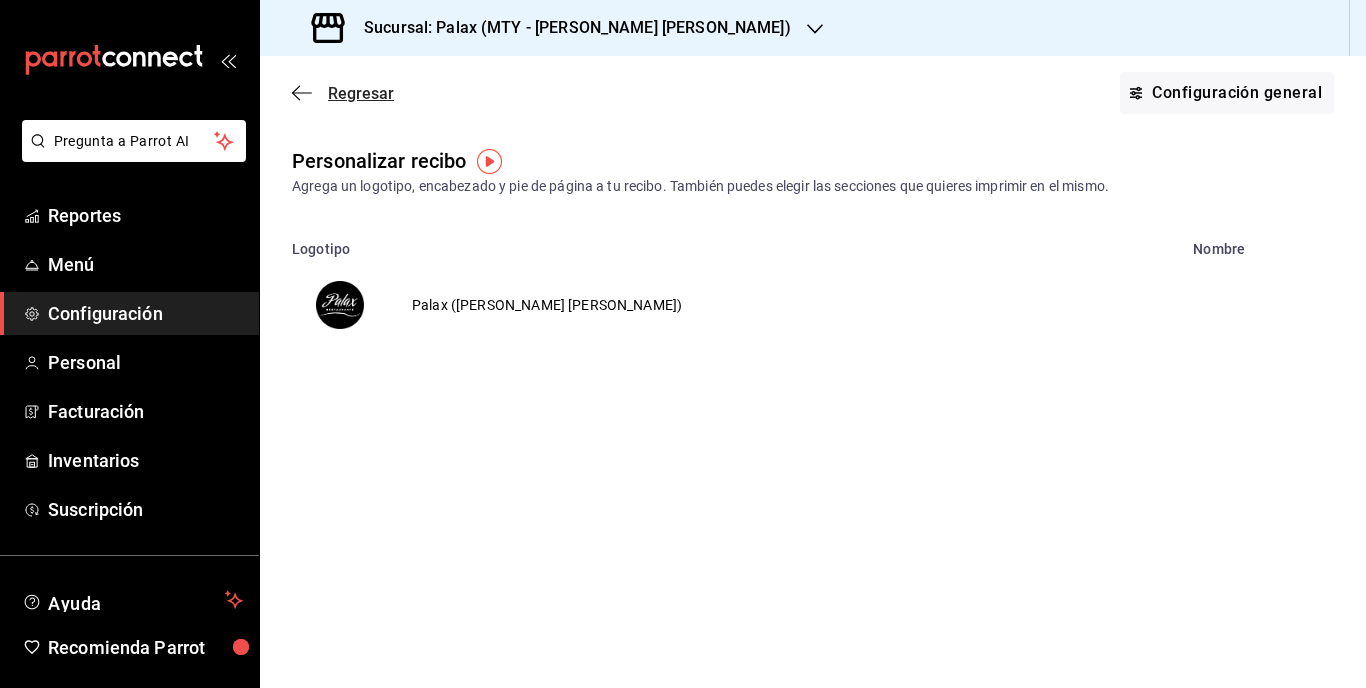 click 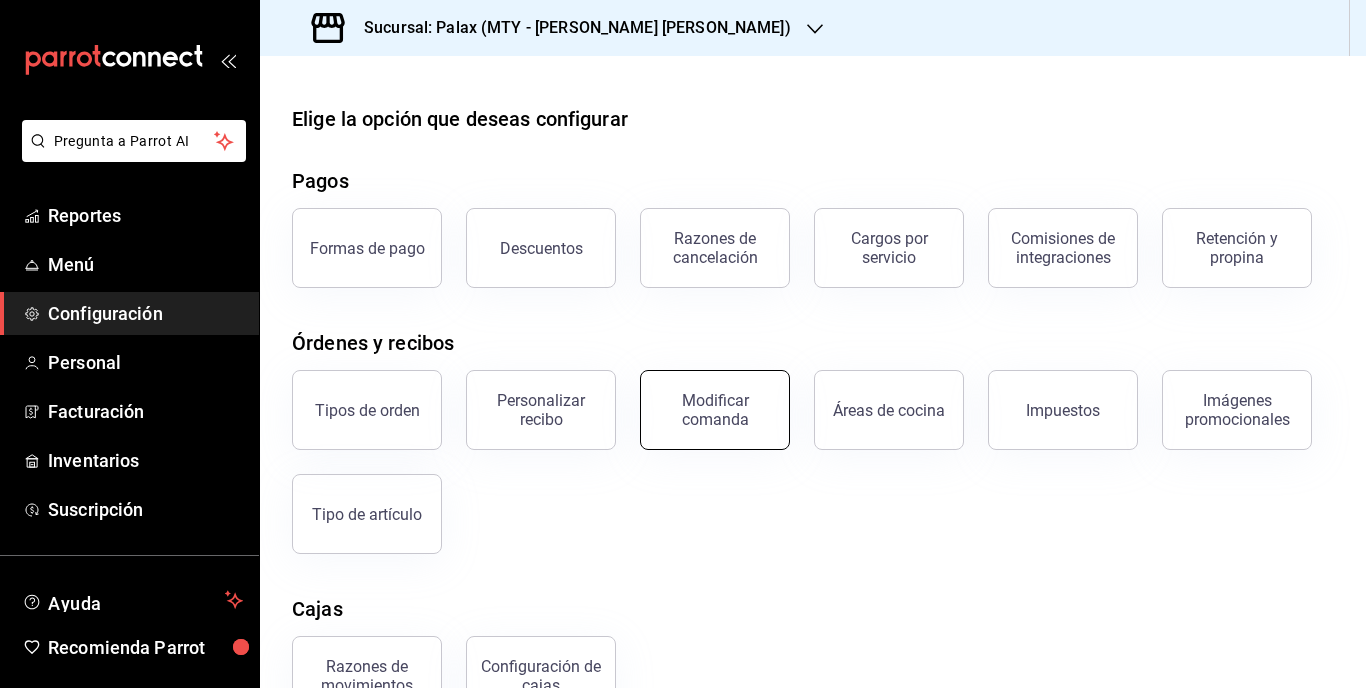 click on "Modificar comanda" at bounding box center [715, 410] 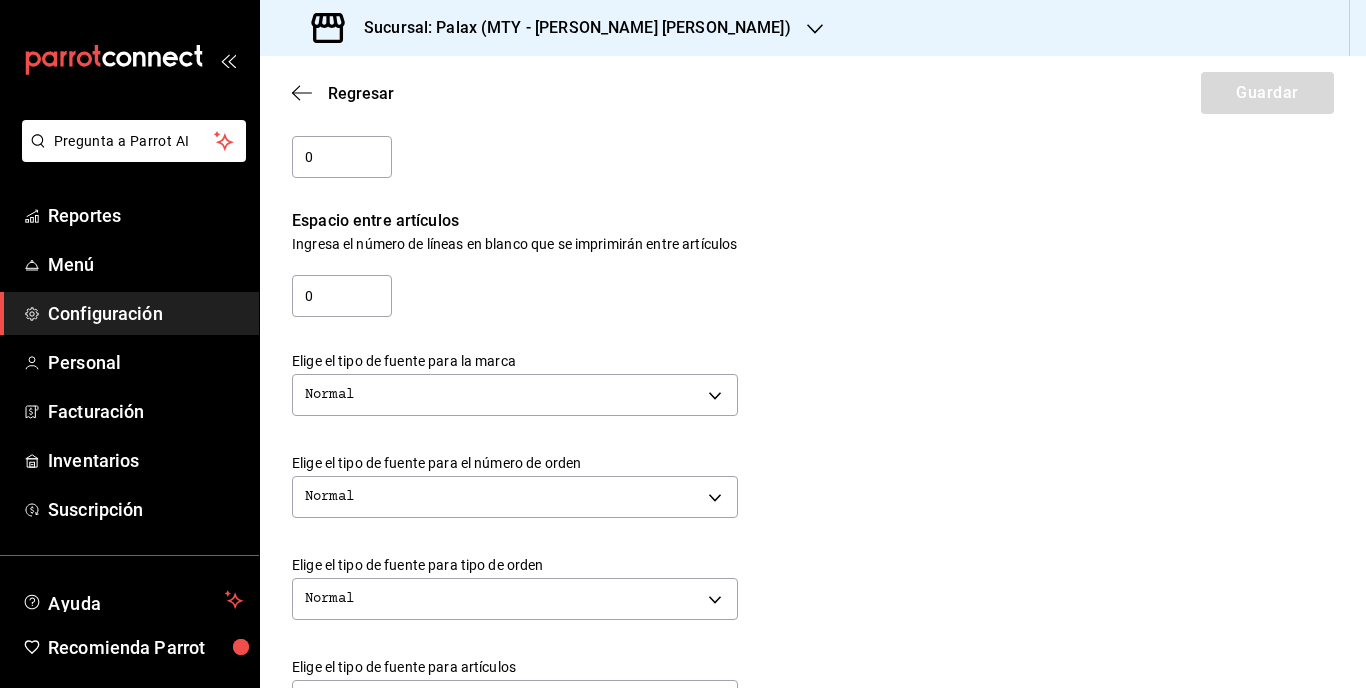 scroll, scrollTop: 300, scrollLeft: 0, axis: vertical 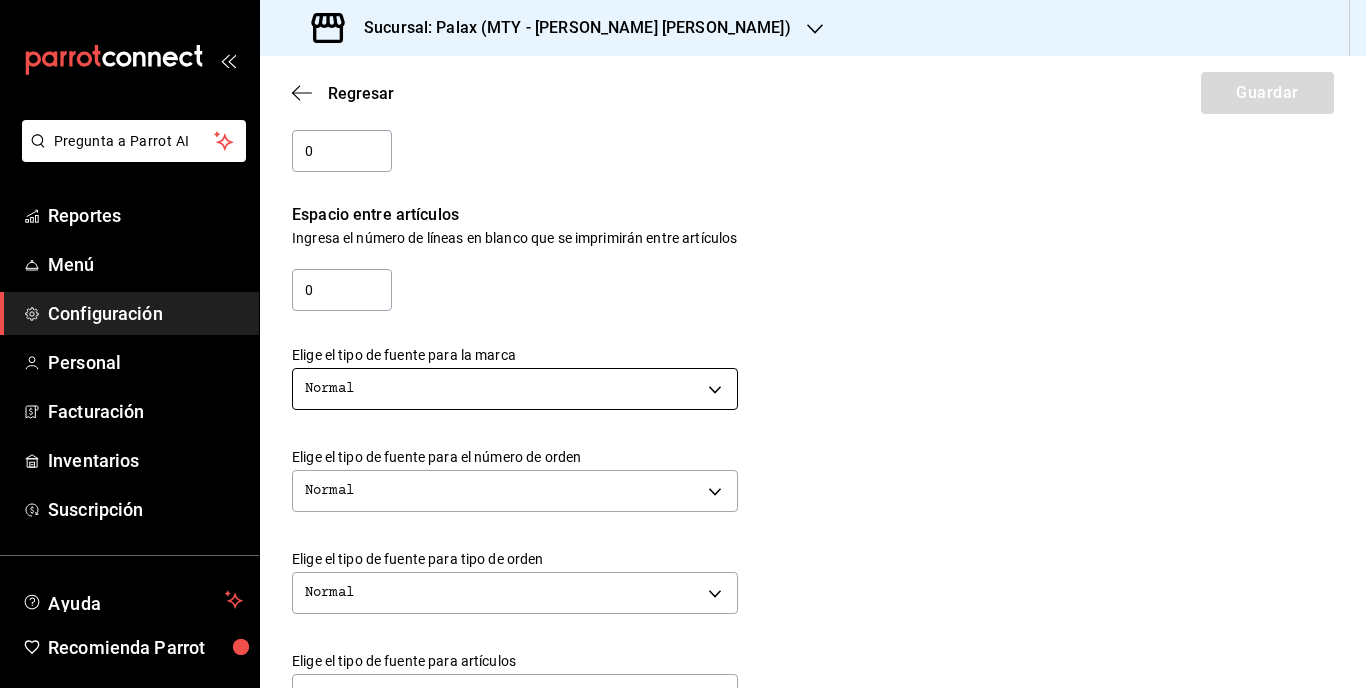 click on "Pregunta a Parrot AI Reportes   Menú   Configuración   Personal   Facturación   Inventarios   Suscripción   Ayuda Recomienda Parrot   [PERSON_NAME]   Sugerir nueva función   Sucursal: Palax (MTY - [PERSON_NAME] [PERSON_NAME]) Regresar Guardar Modificar comanda Personaliza las comandas de tu cocina. Margen Superior Ingresa el número de líneas en blanco que se imprimirán antes de comenzar con el contenido 0 Margen Inferior Ingresa el número de líneas en blanco que se imprimirán después de terminar con el contenido 0 Espacio entre artículos Ingresa el número de líneas en blanco que se imprimirán entre artículos 0 Elige el tipo de fuente para la marca Normal NORMAL Elige el tipo de fuente para el número de orden Normal   NORMAL Elige el tipo de fuente para tipo de orden Normal   NORMAL Elige el tipo de fuente para artículos Normal NORMAL Elige el tipo de fuente para modificadores Normal NORMAL Elige el tipo de fuente para notas Negritas BOLD ¿Mostrar títulos de grupos modificadores? Si No Si No Ir a video" at bounding box center [683, 344] 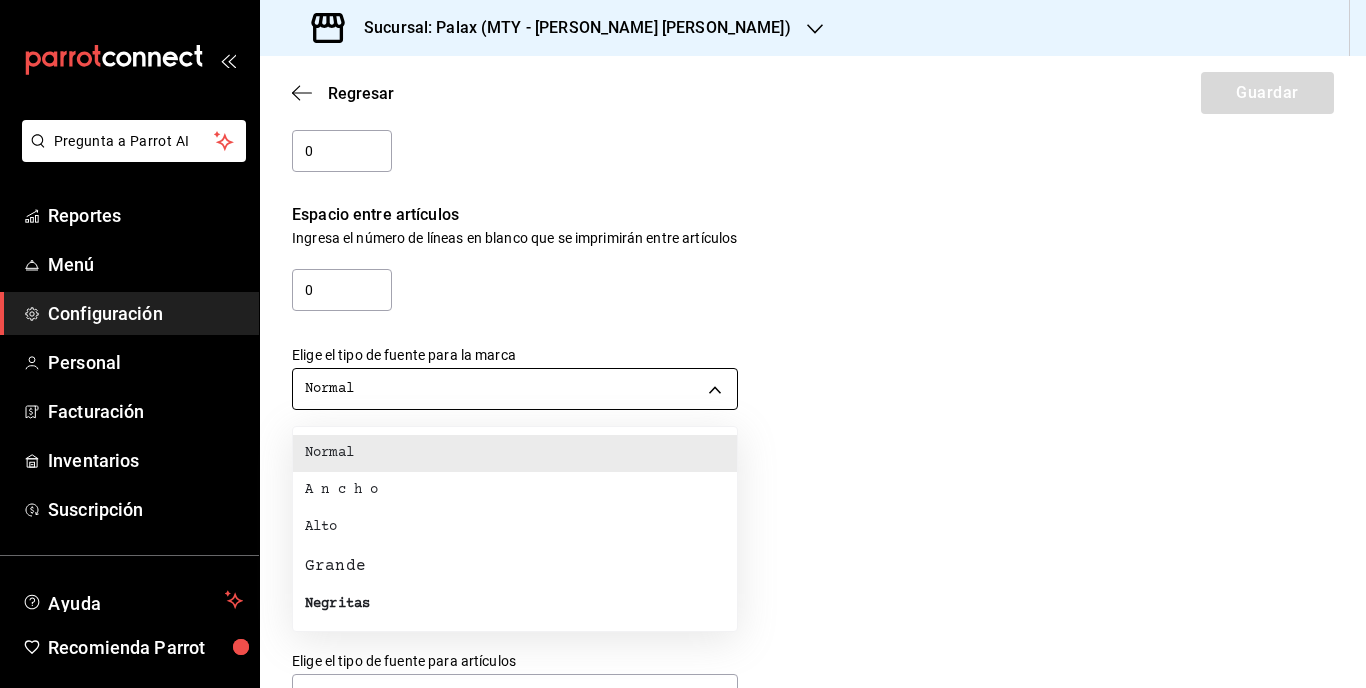 click at bounding box center [683, 344] 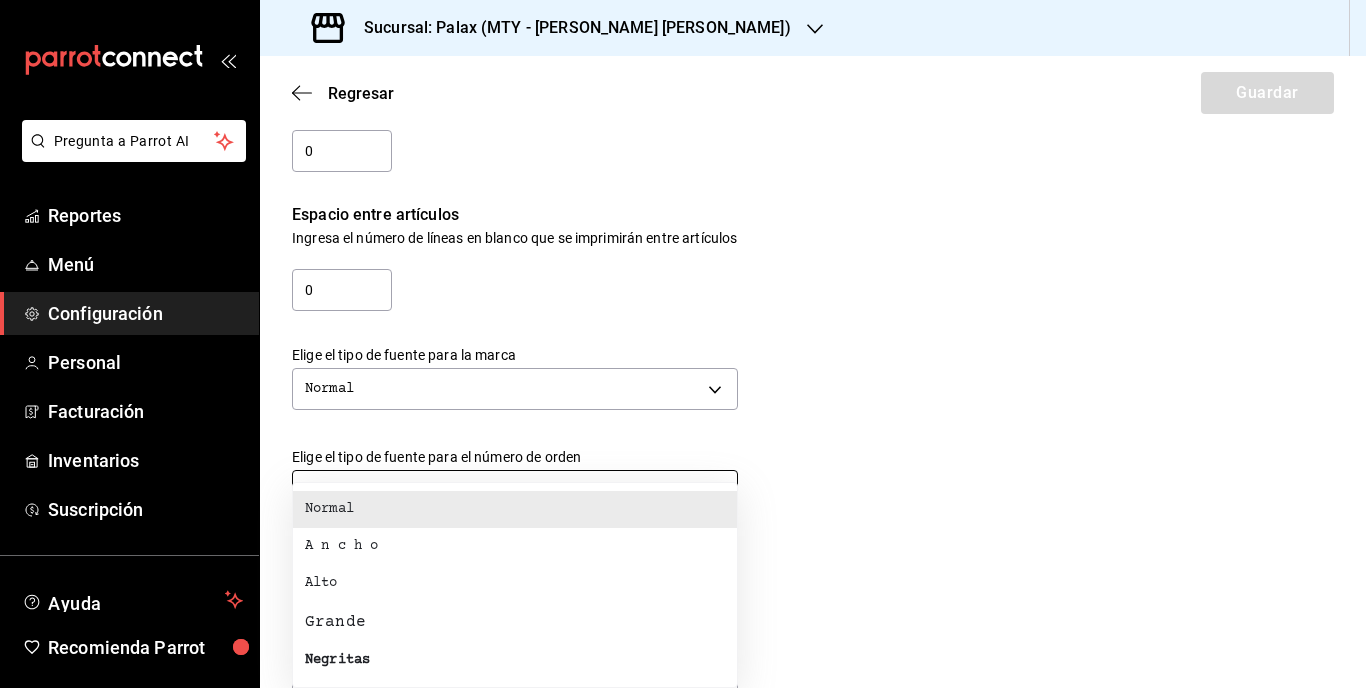 click on "Pregunta a Parrot AI Reportes   Menú   Configuración   Personal   Facturación   Inventarios   Suscripción   Ayuda Recomienda Parrot   [PERSON_NAME]   Sugerir nueva función   Sucursal: Palax (MTY - [PERSON_NAME] [PERSON_NAME]) Regresar Guardar Modificar comanda Personaliza las comandas de tu cocina. Margen Superior Ingresa el número de líneas en blanco que se imprimirán antes de comenzar con el contenido 0 Margen Inferior Ingresa el número de líneas en blanco que se imprimirán después de terminar con el contenido 0 Espacio entre artículos Ingresa el número de líneas en blanco que se imprimirán entre artículos 0 Elige el tipo de fuente para la marca Normal NORMAL Elige el tipo de fuente para el número de orden Normal   NORMAL Elige el tipo de fuente para tipo de orden Normal   NORMAL Elige el tipo de fuente para artículos Normal NORMAL Elige el tipo de fuente para modificadores Normal NORMAL Elige el tipo de fuente para notas Negritas BOLD ¿Mostrar títulos de grupos modificadores? Si No Si No Ir a video" at bounding box center [683, 344] 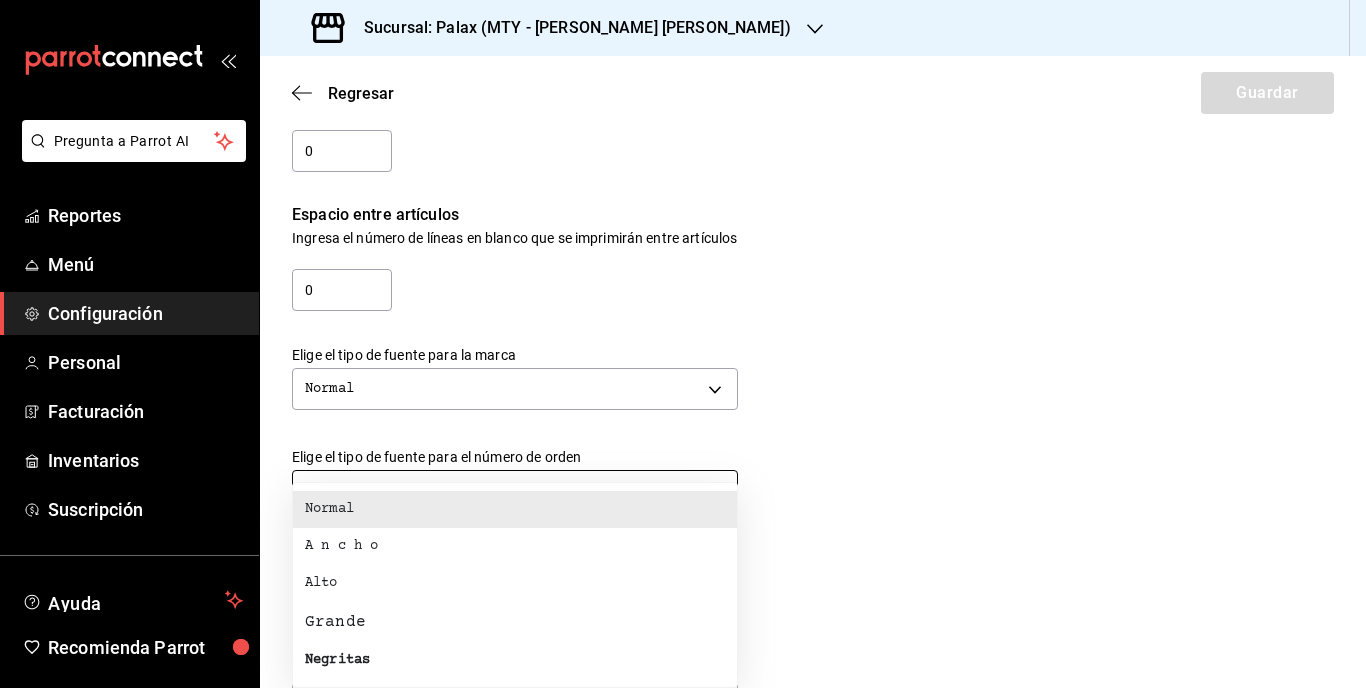 click on "Normal" at bounding box center [515, 509] 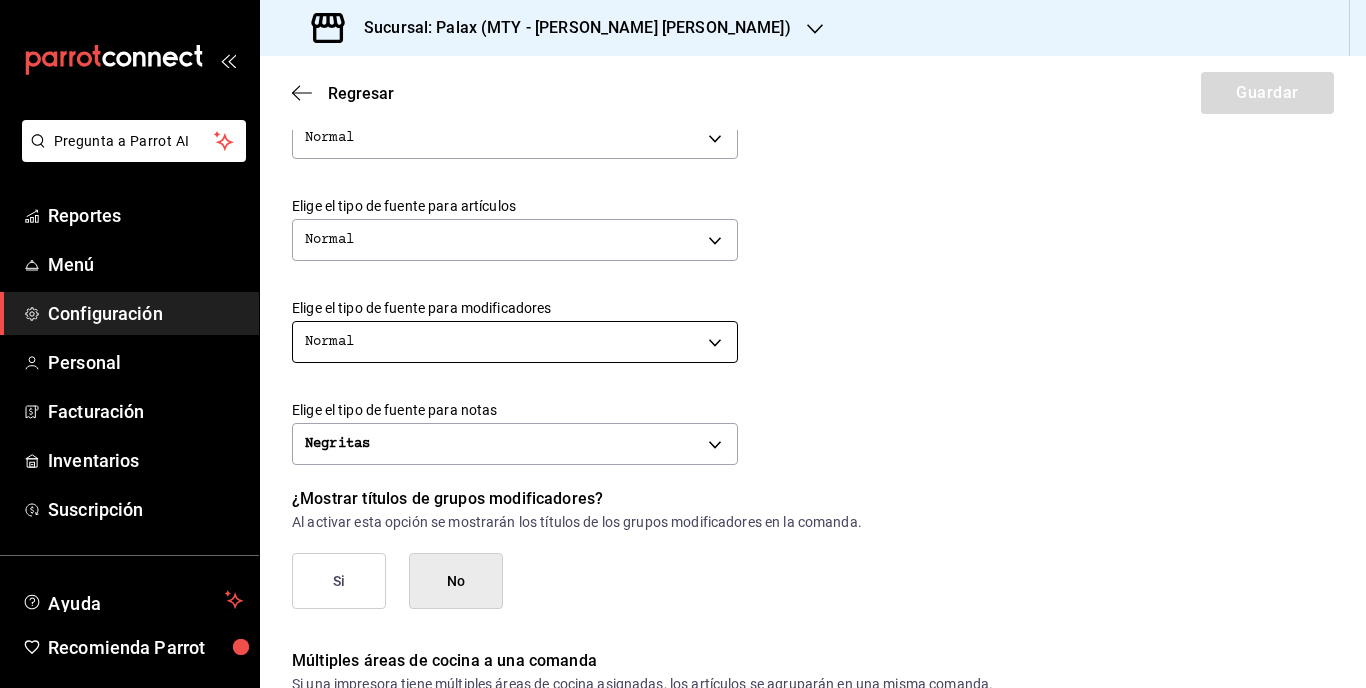 scroll, scrollTop: 900, scrollLeft: 0, axis: vertical 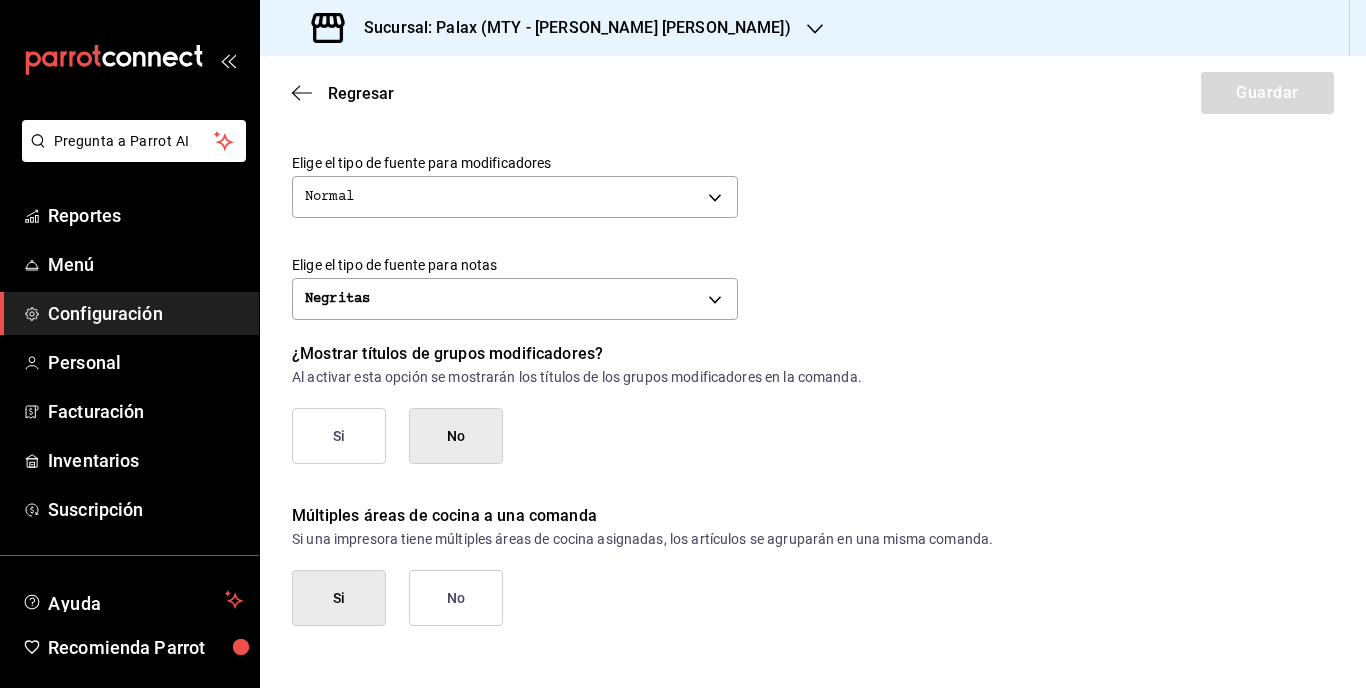 click on "Si" at bounding box center (339, 436) 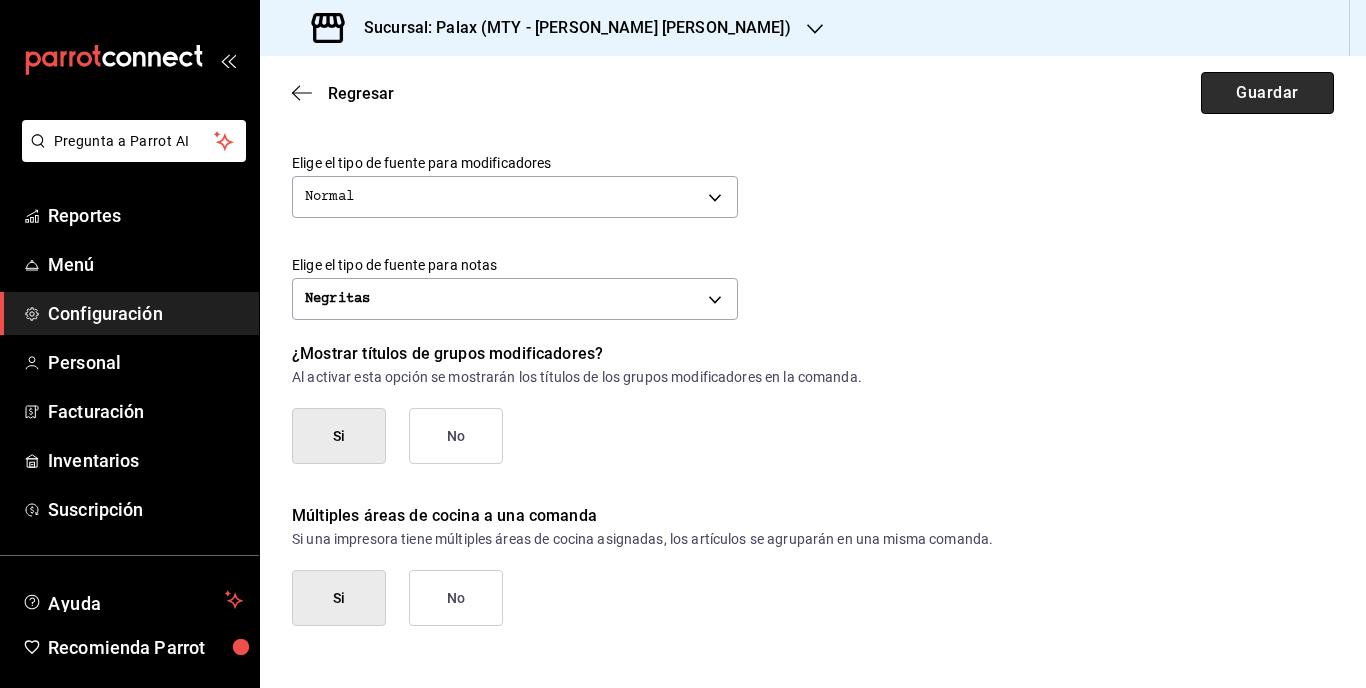 click on "Guardar" at bounding box center (1267, 93) 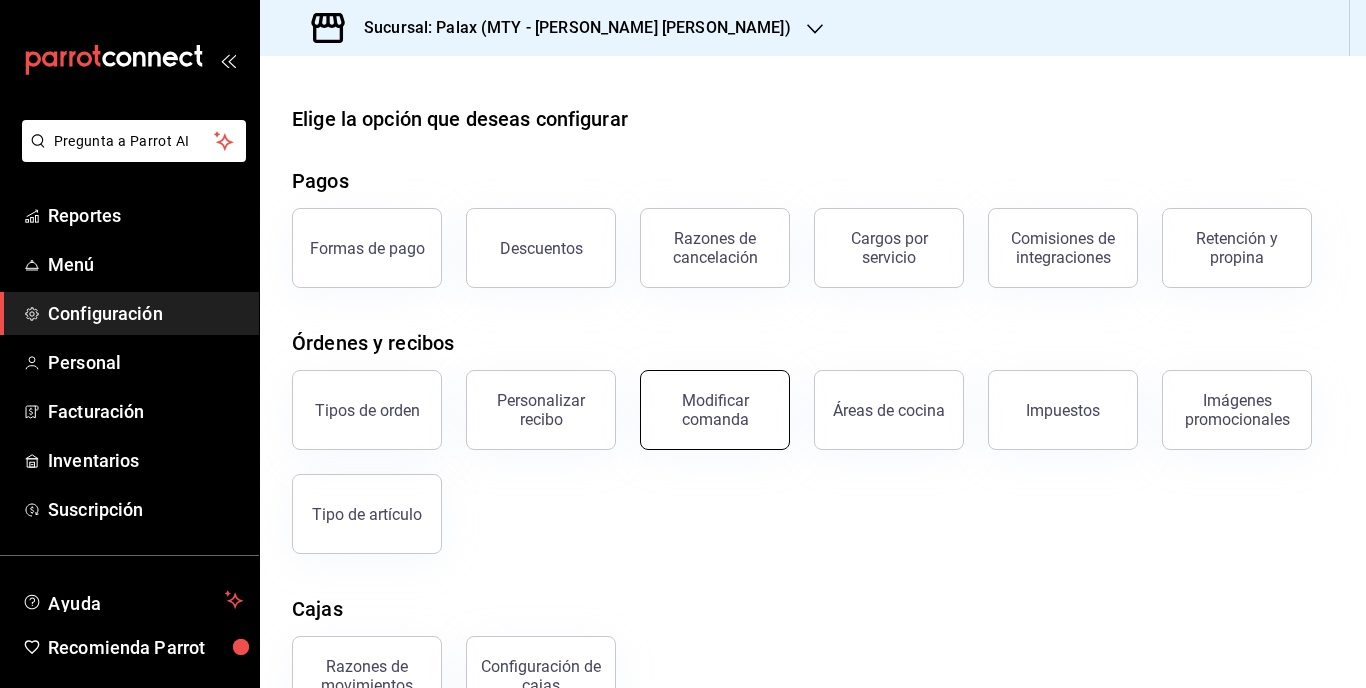 click on "Modificar comanda" at bounding box center [715, 410] 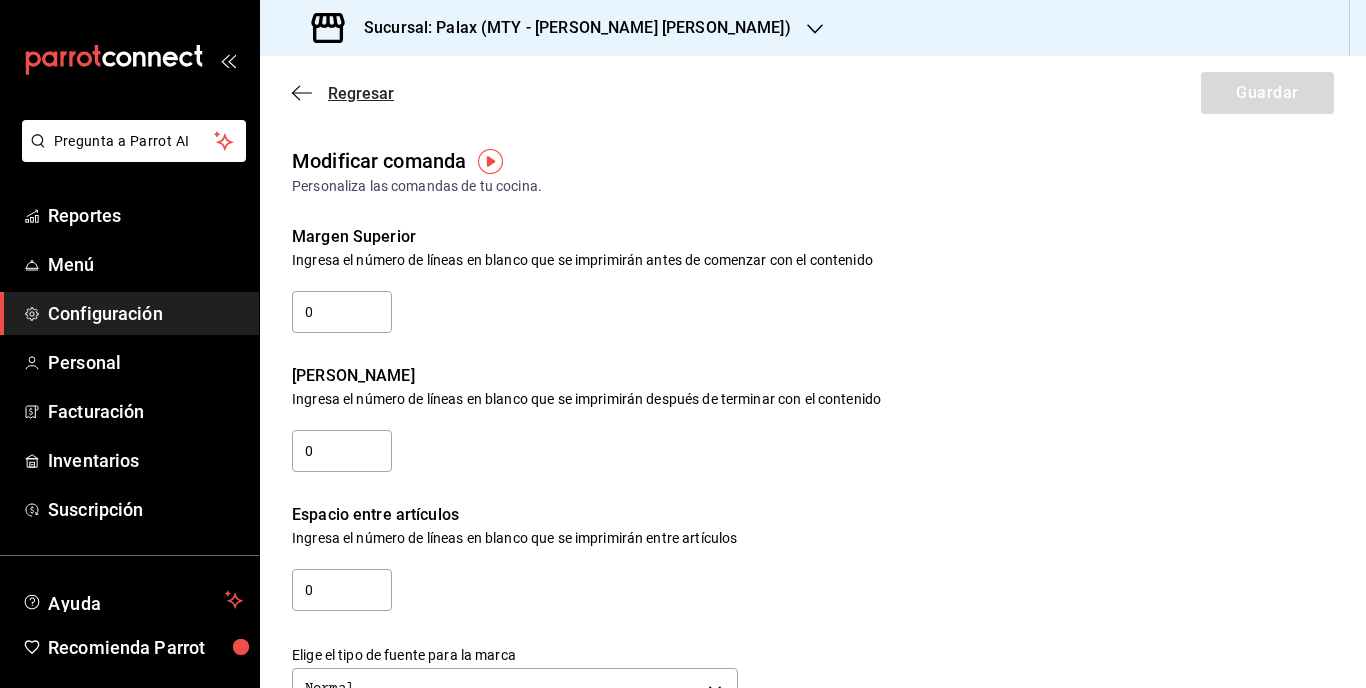 click on "Regresar" at bounding box center [361, 93] 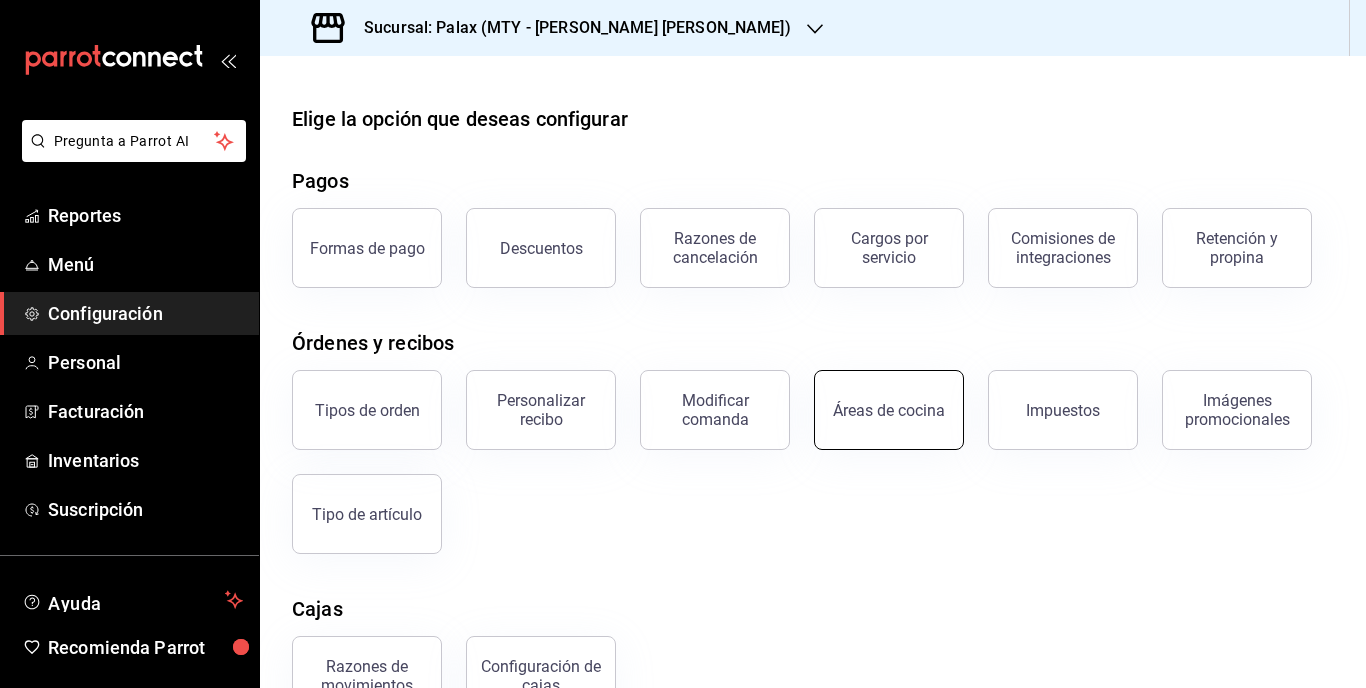 click on "Áreas de cocina" at bounding box center [889, 410] 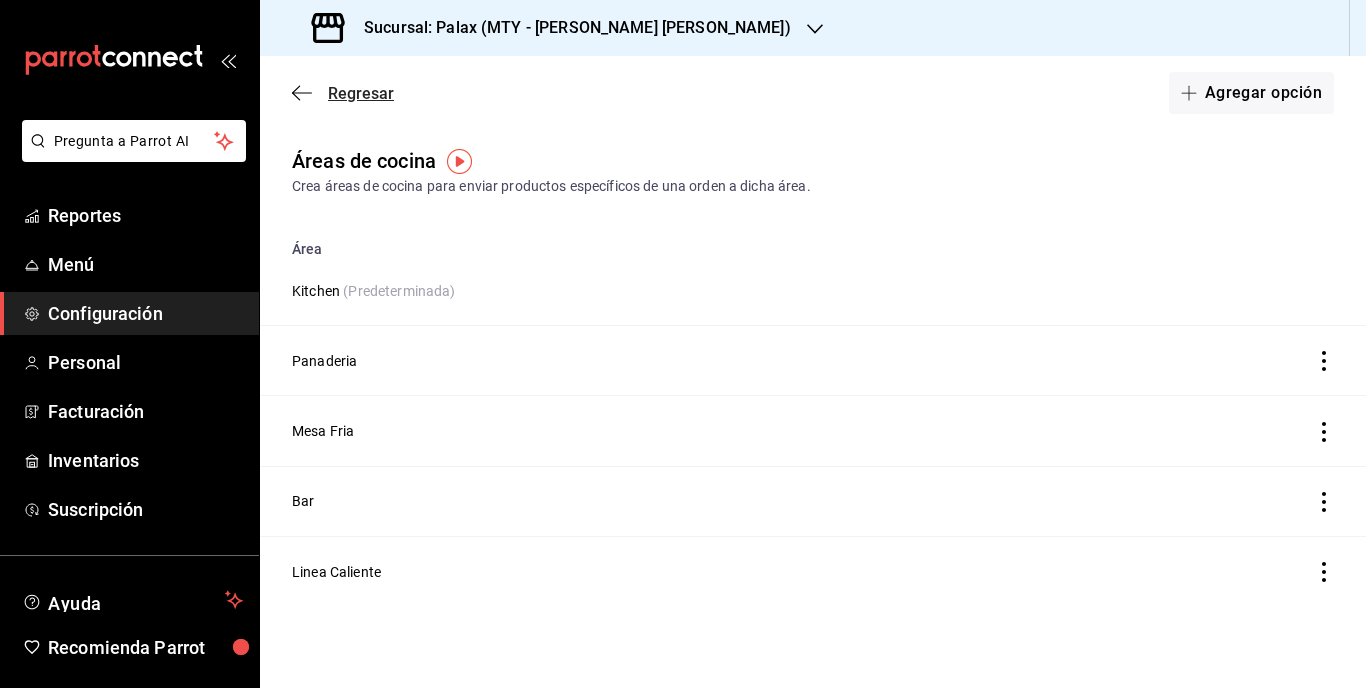 click on "Regresar" at bounding box center (361, 93) 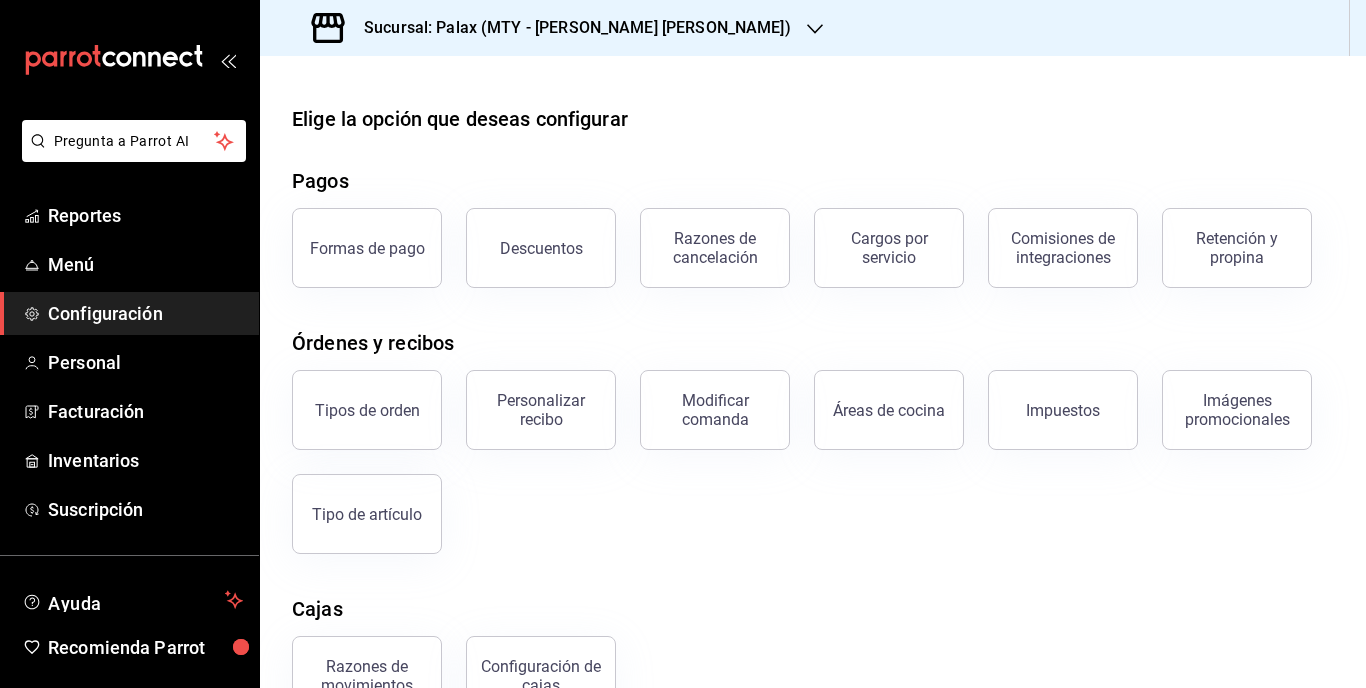click on "Impuestos" at bounding box center [1063, 410] 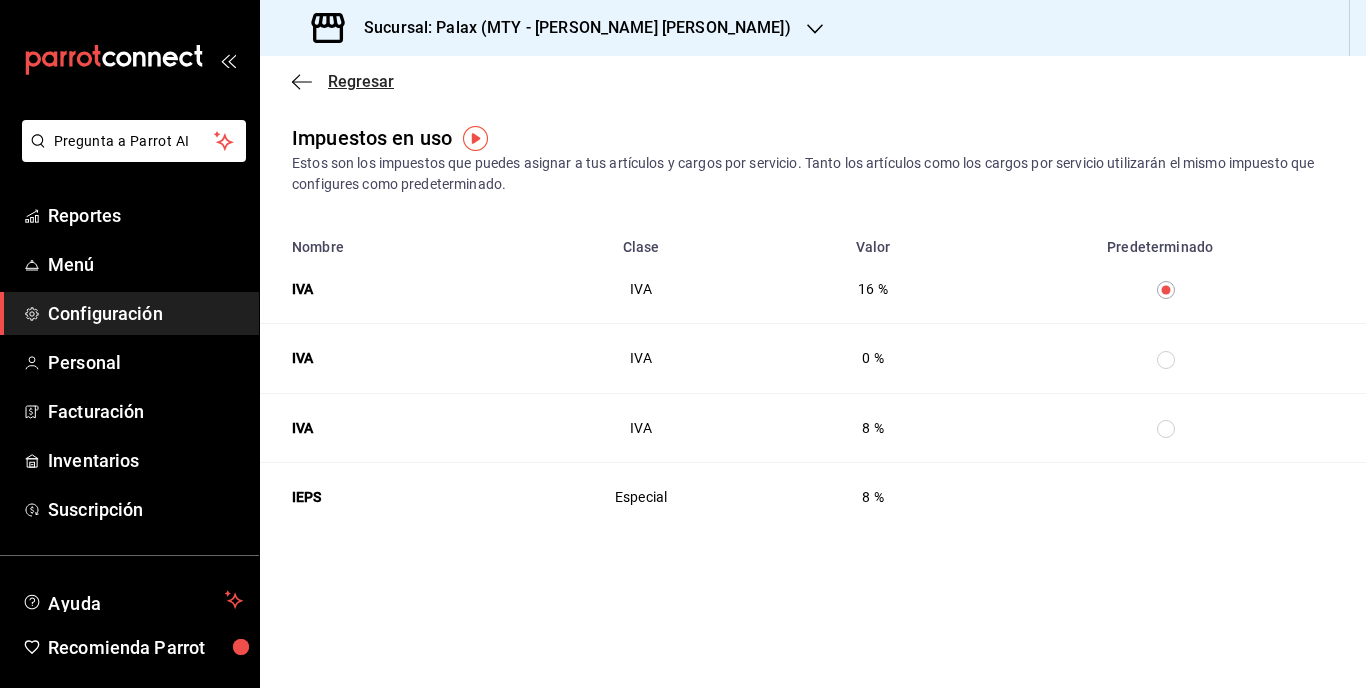 click on "Regresar" at bounding box center [361, 81] 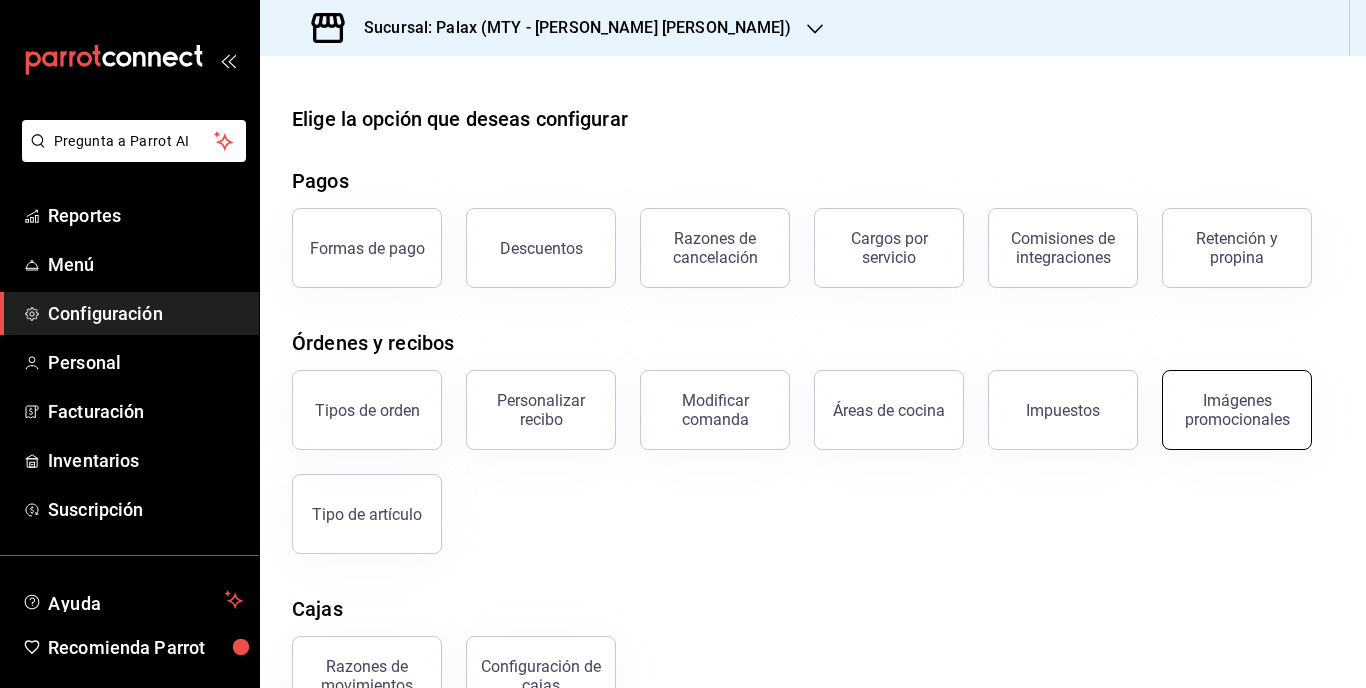 click on "Imágenes promocionales" at bounding box center (1237, 410) 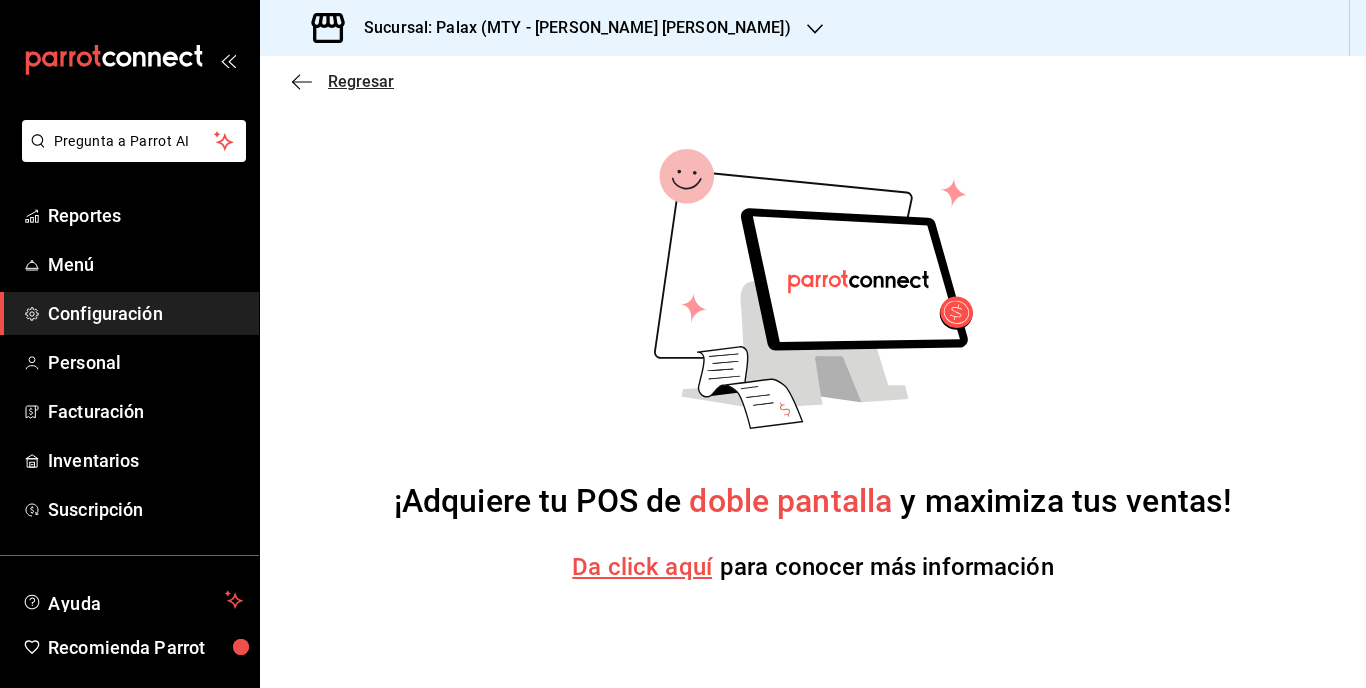 click on "Regresar" at bounding box center [343, 81] 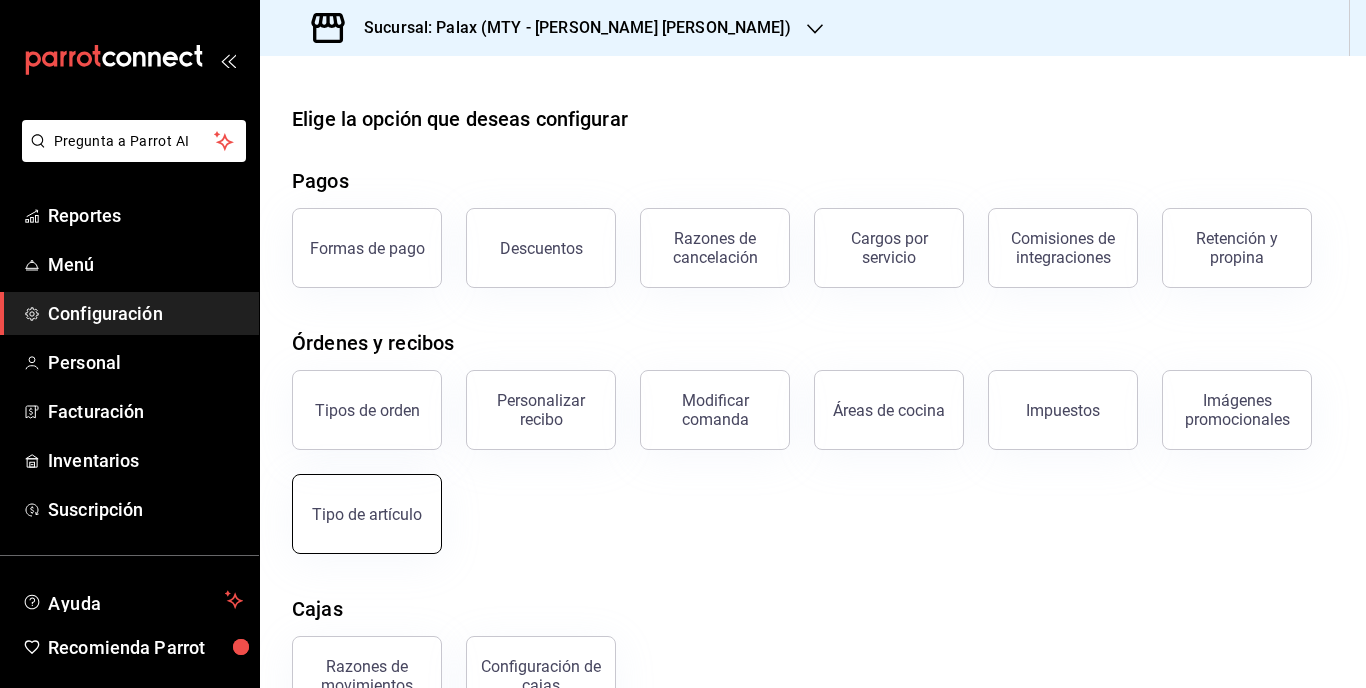 click on "Tipo de artículo" at bounding box center [367, 514] 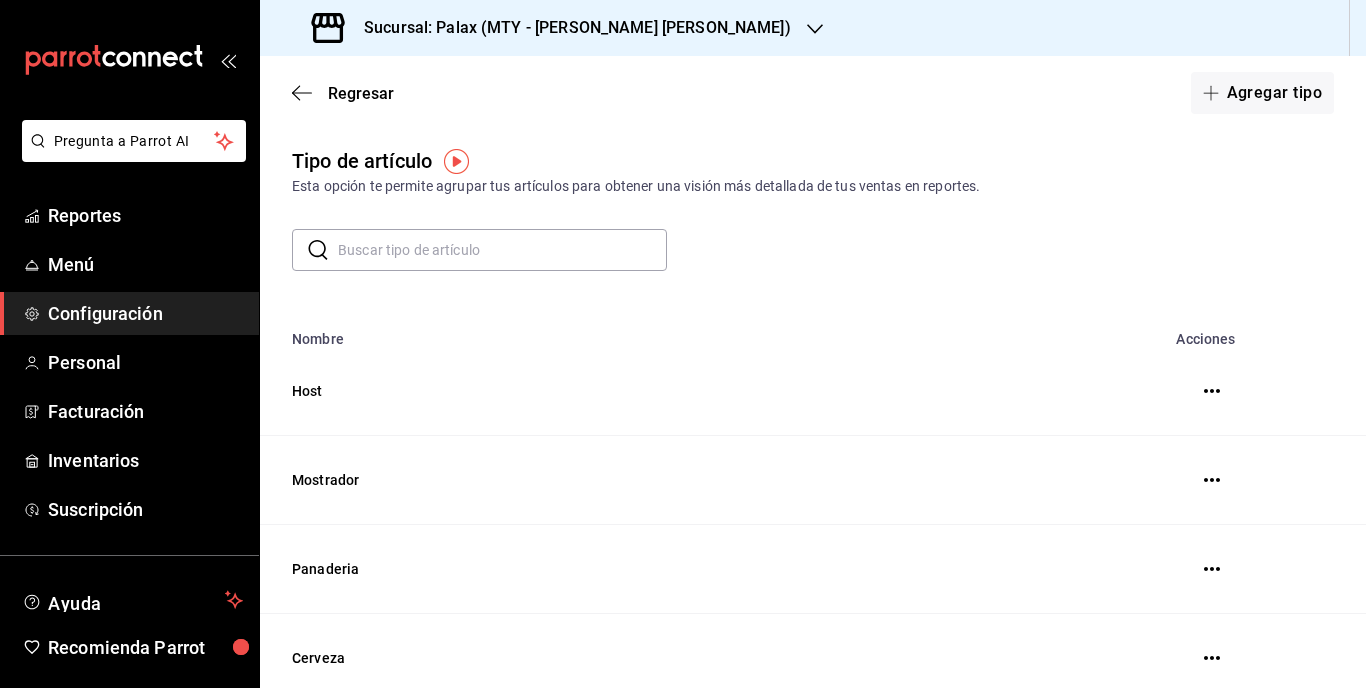 click 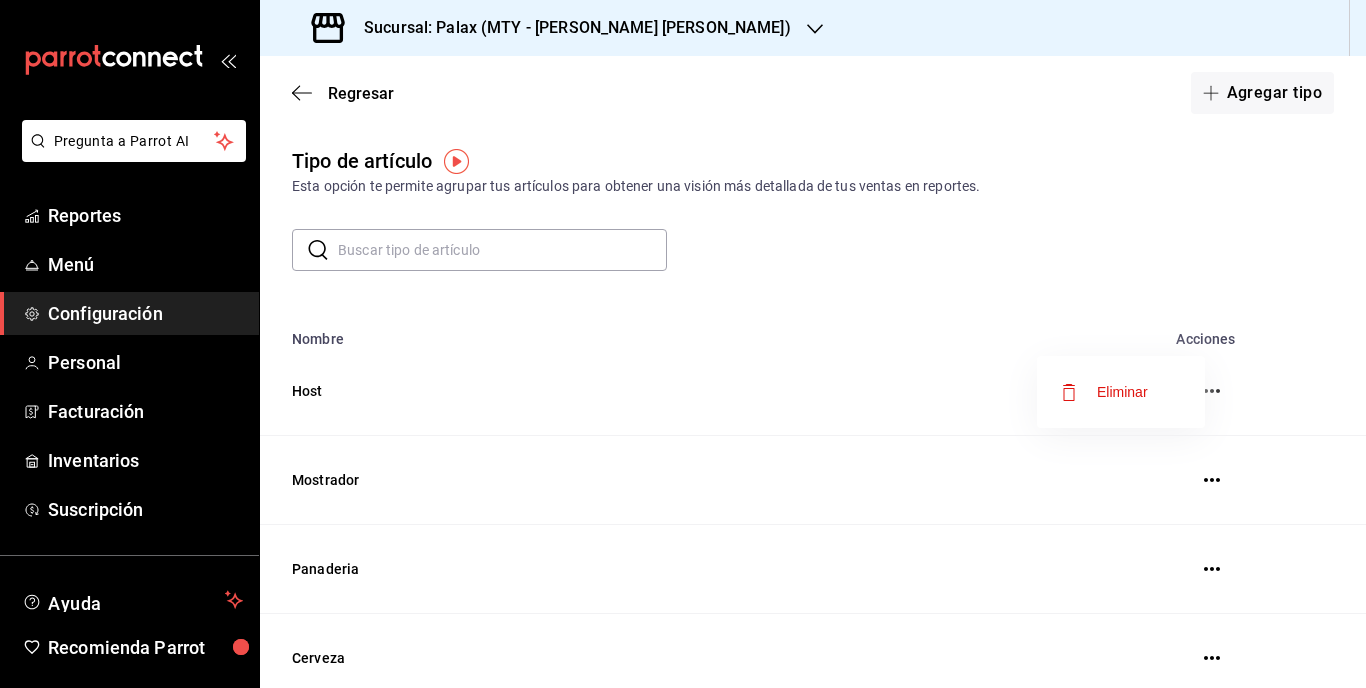 click at bounding box center [683, 344] 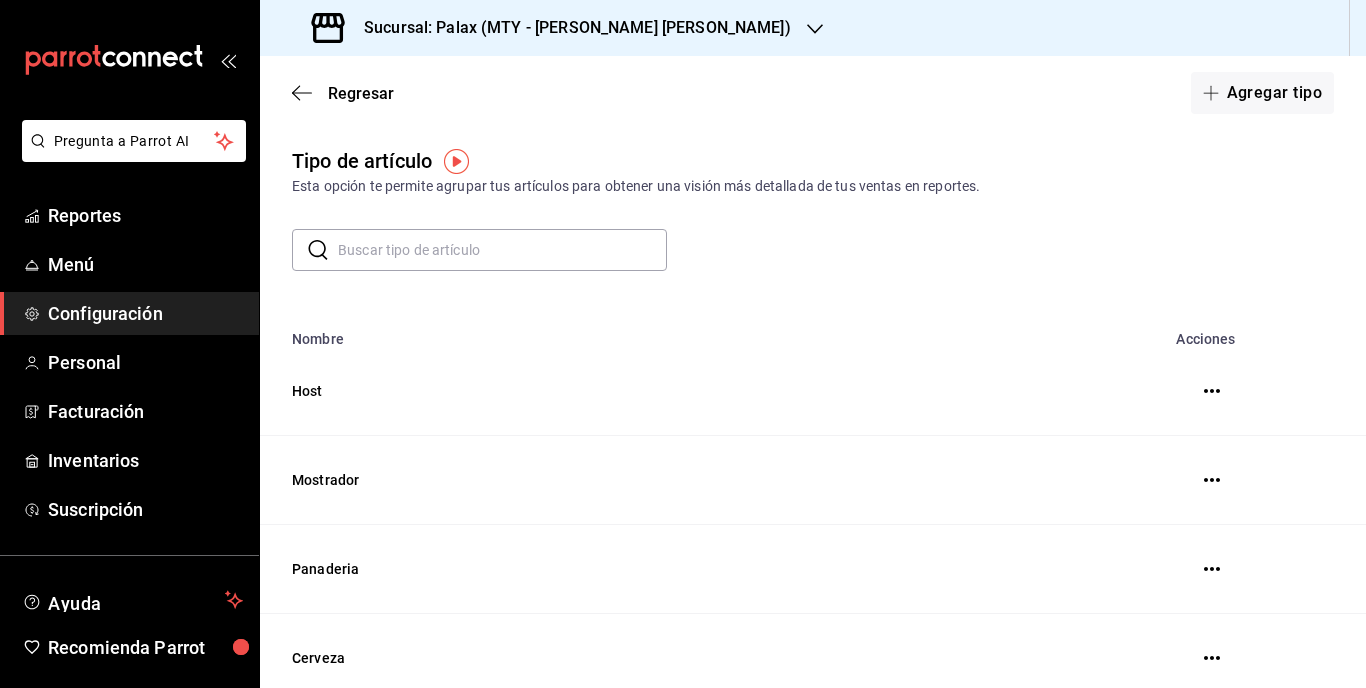 click on "Host" at bounding box center [663, 391] 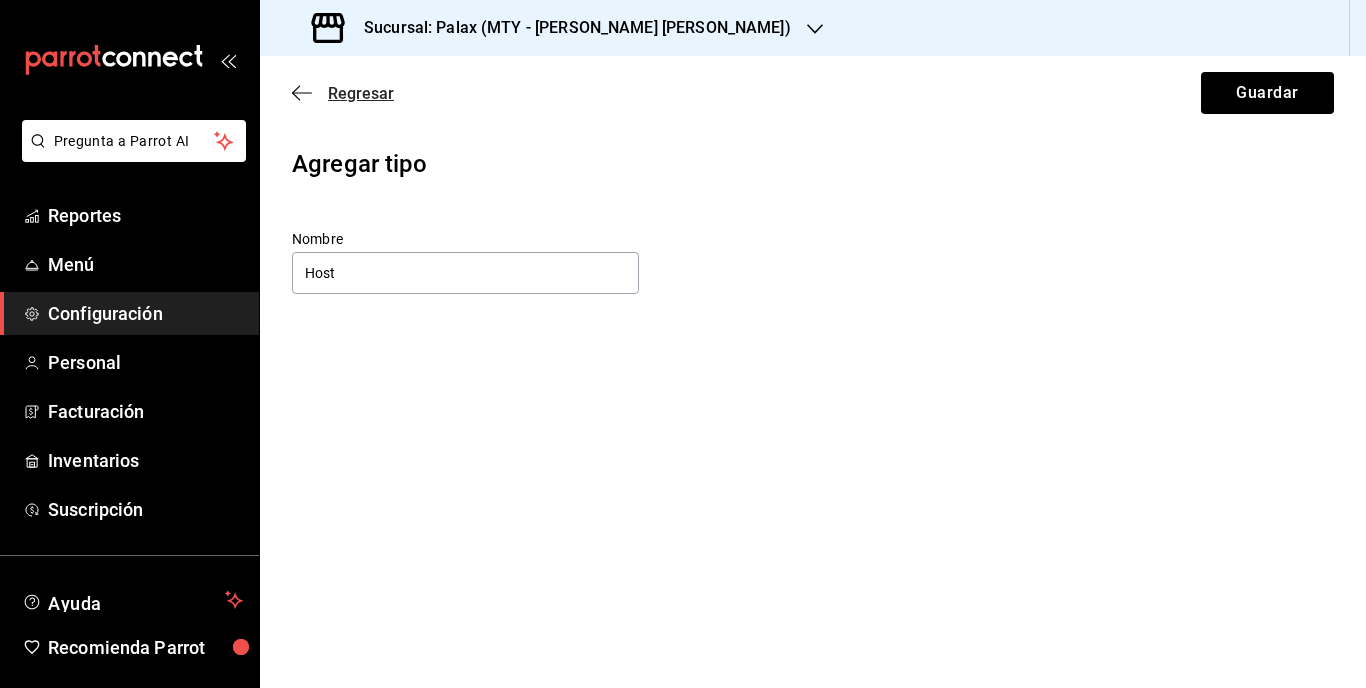 click on "Regresar" at bounding box center [343, 93] 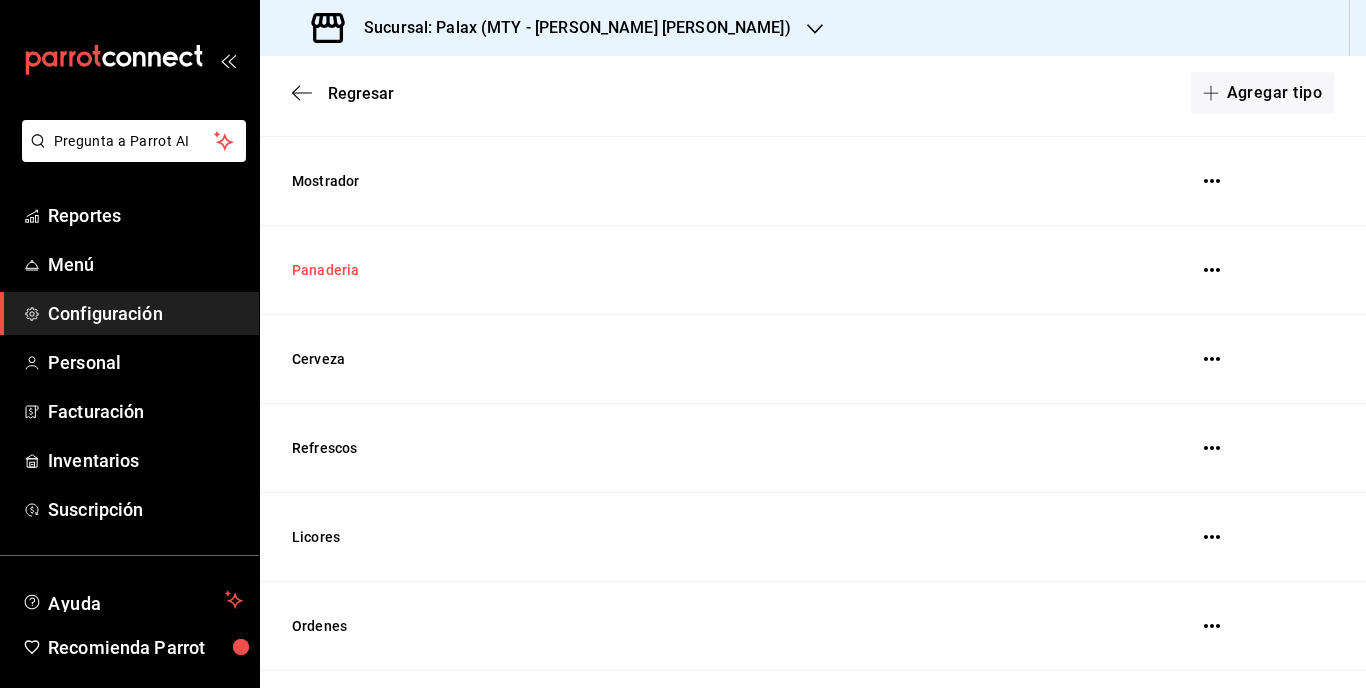 scroll, scrollTop: 300, scrollLeft: 0, axis: vertical 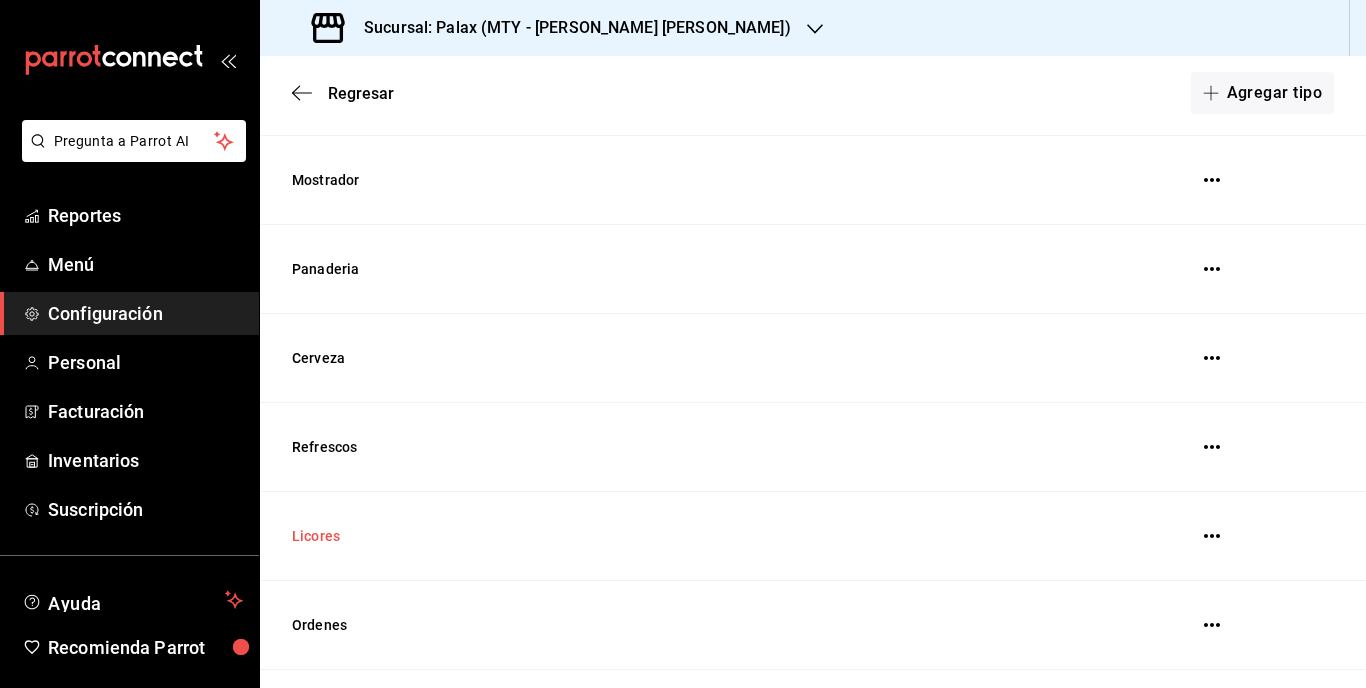 click on "Licores" at bounding box center (663, 536) 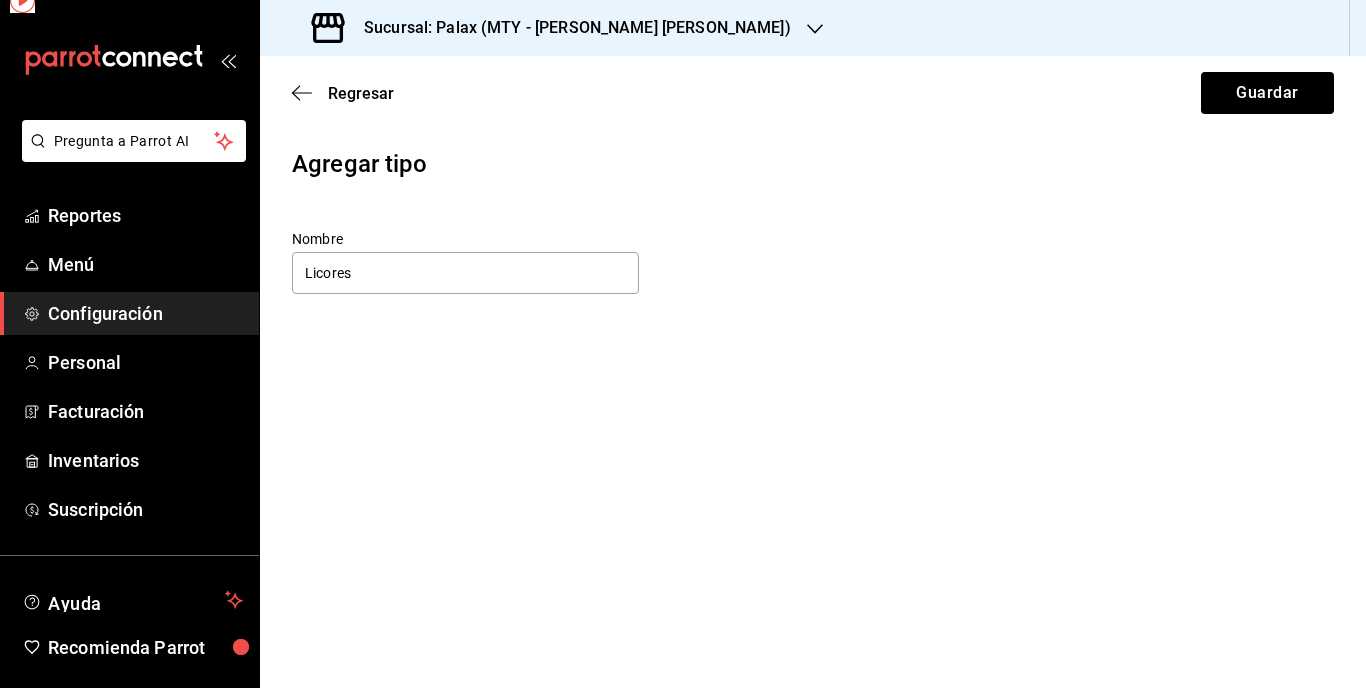 scroll, scrollTop: 0, scrollLeft: 0, axis: both 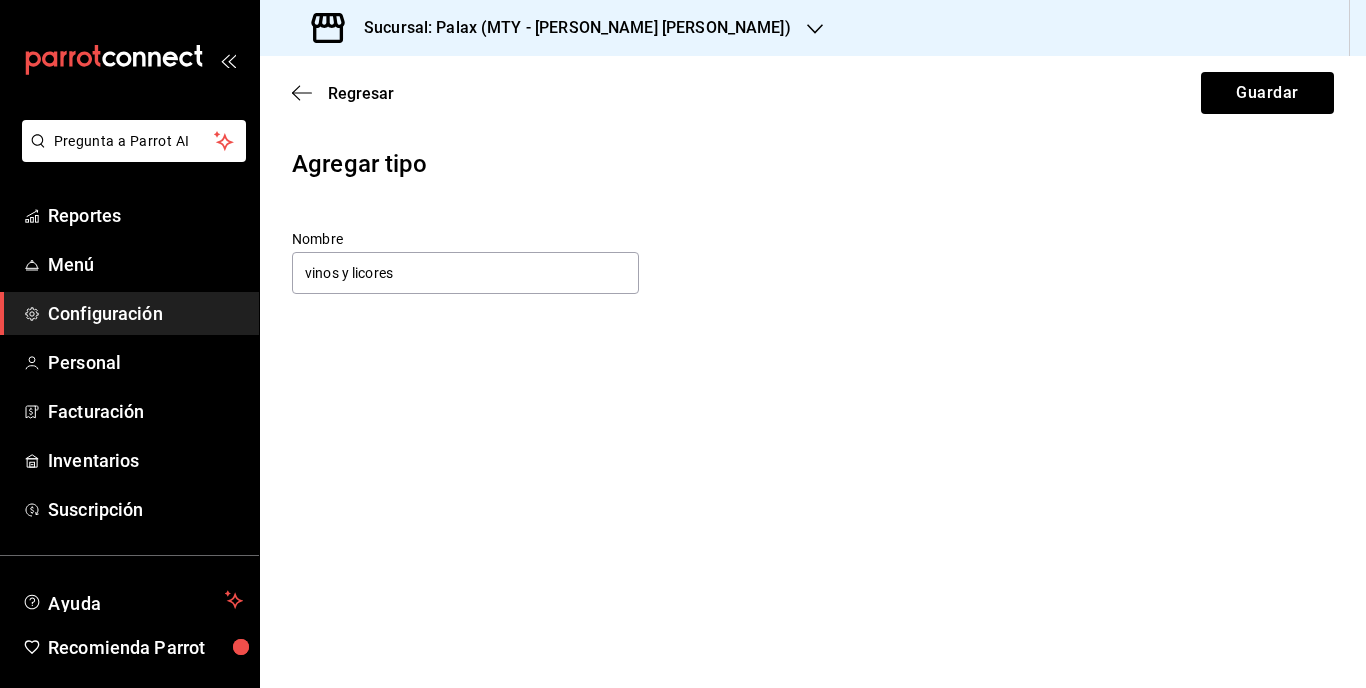type on "vinos y licores" 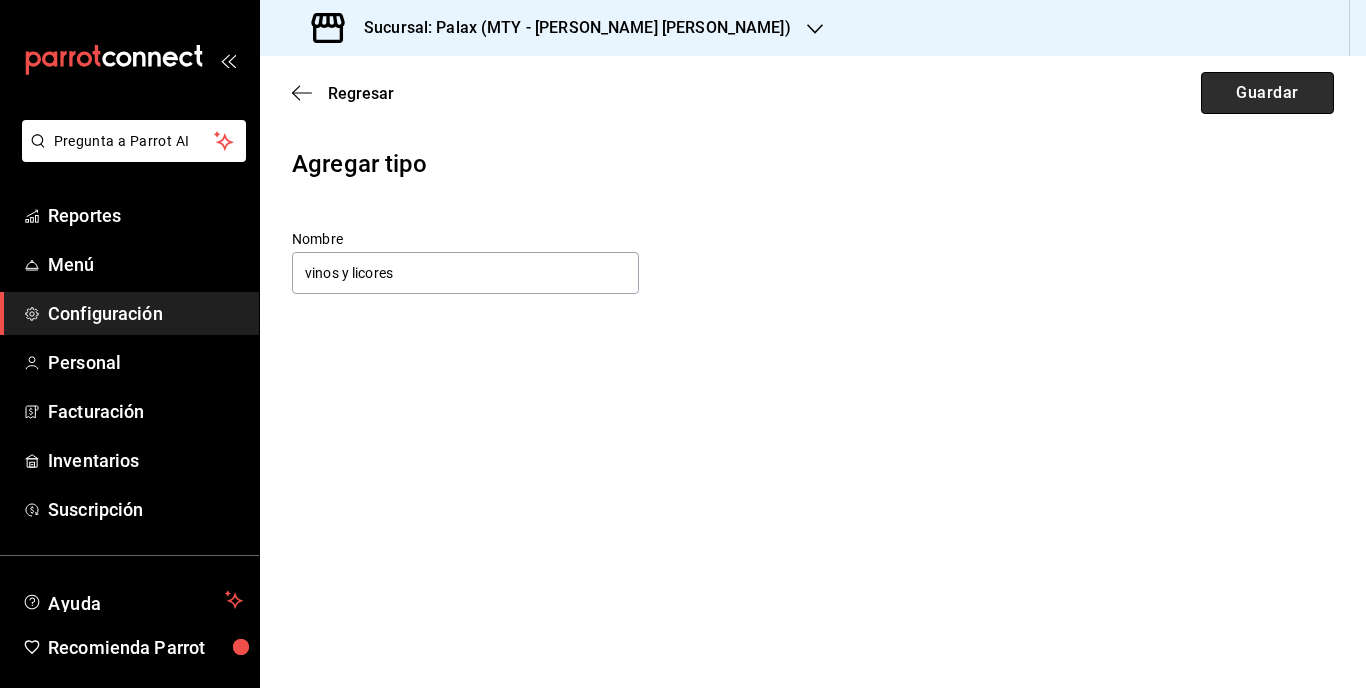 click on "Guardar" at bounding box center [1267, 93] 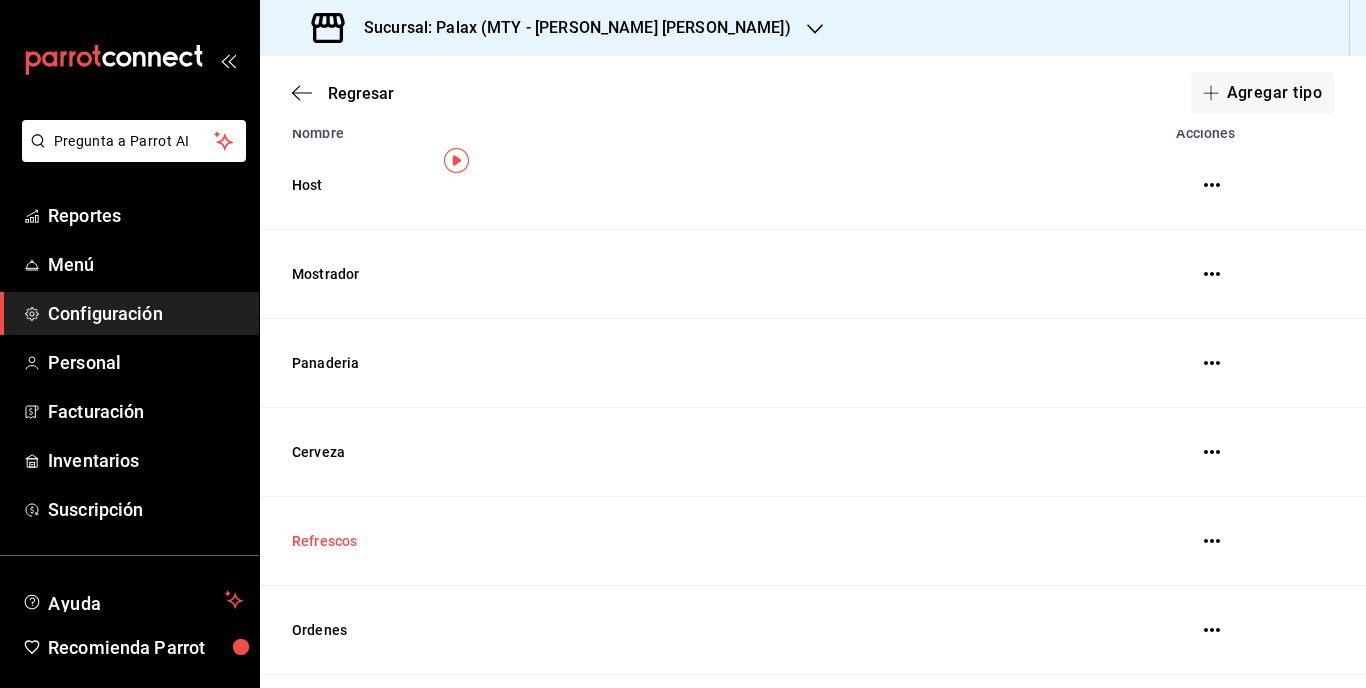 scroll, scrollTop: 0, scrollLeft: 0, axis: both 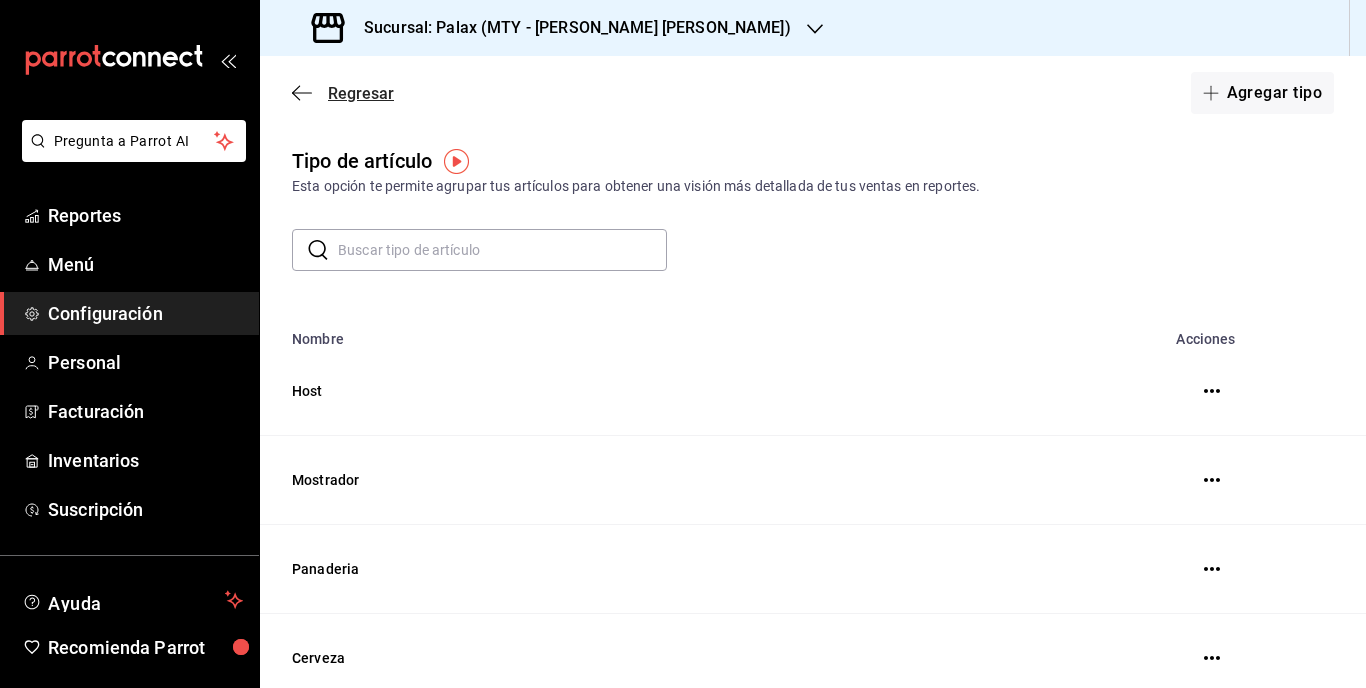 click on "Regresar" at bounding box center (361, 93) 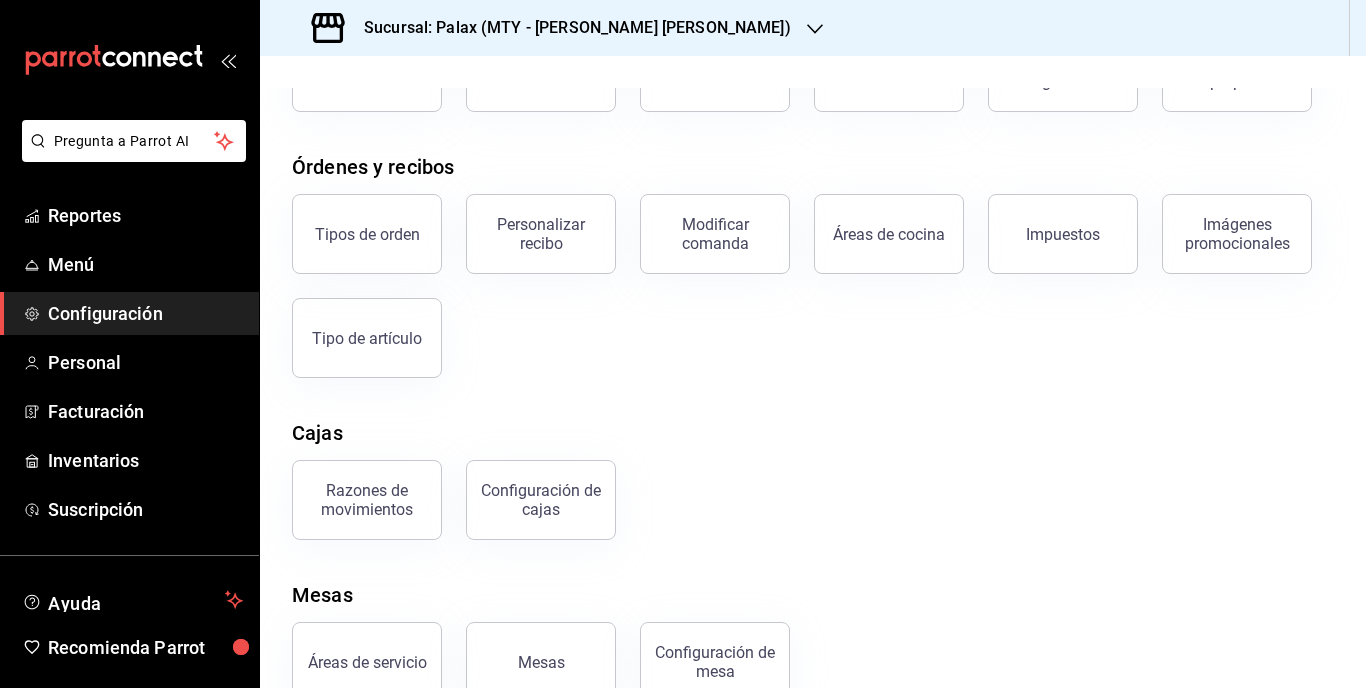 scroll, scrollTop: 222, scrollLeft: 0, axis: vertical 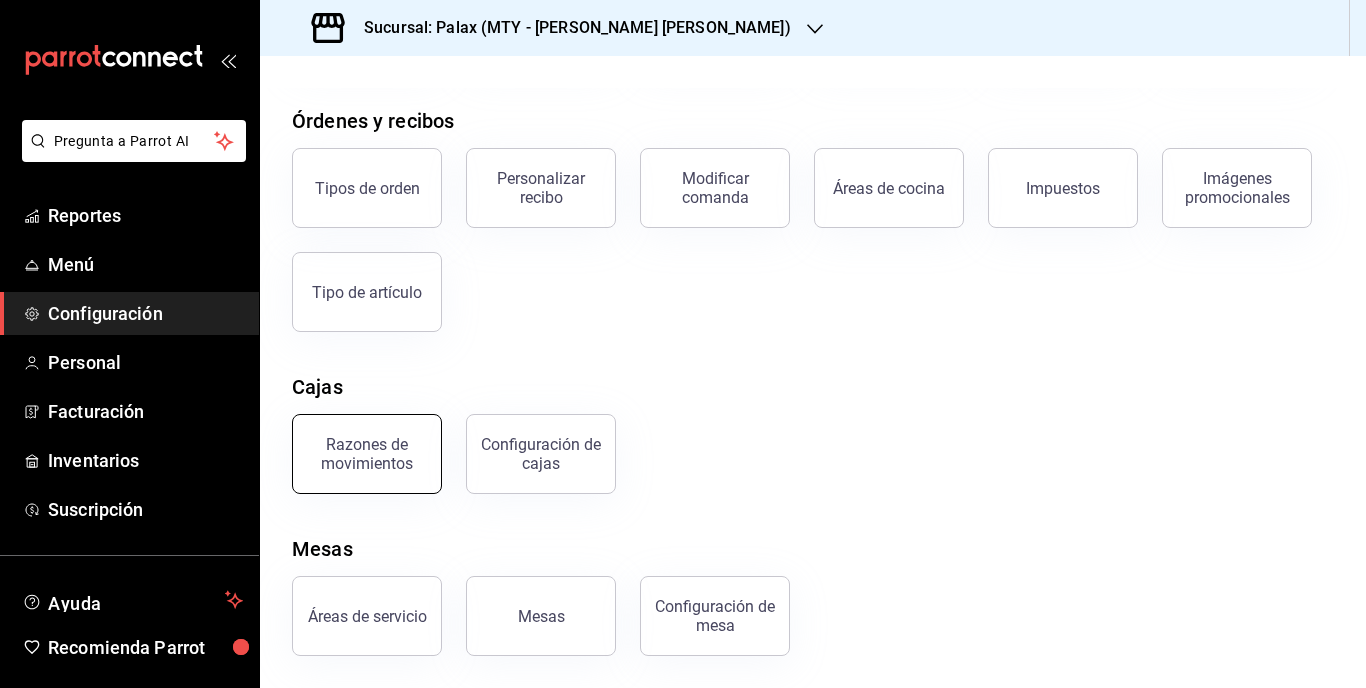 click on "Razones de movimientos" at bounding box center [367, 454] 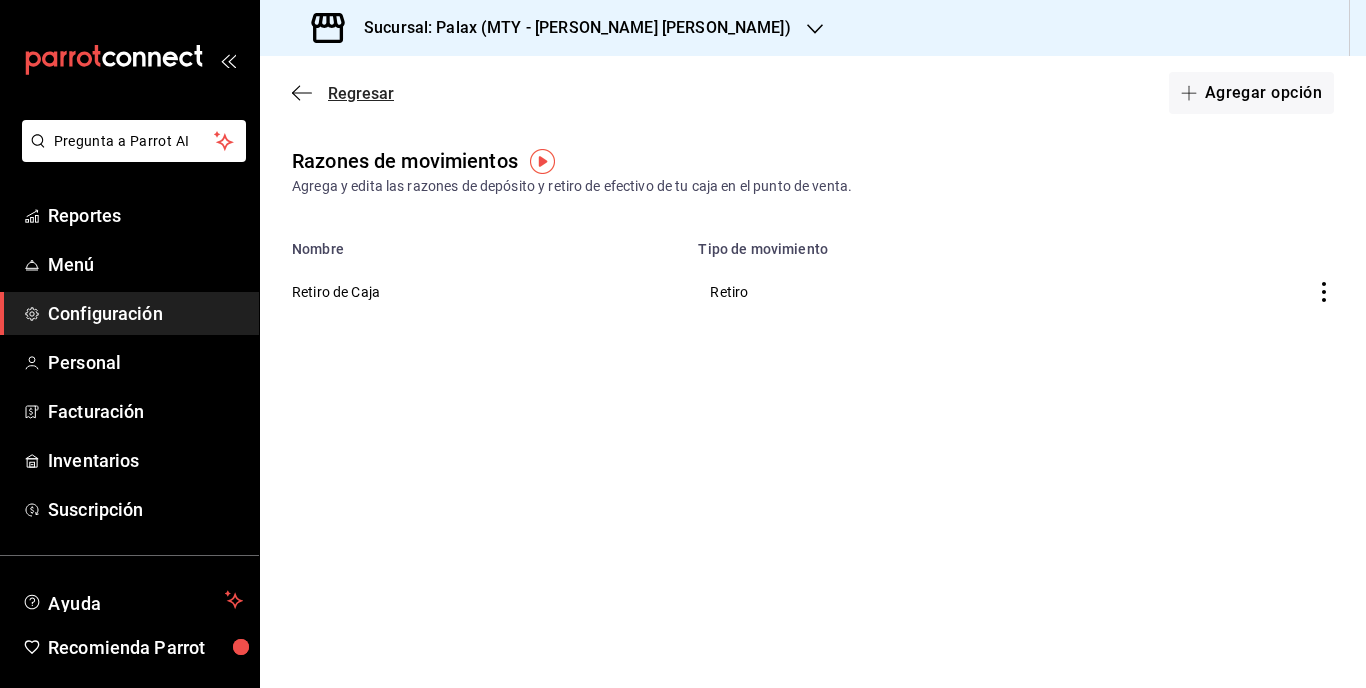 click 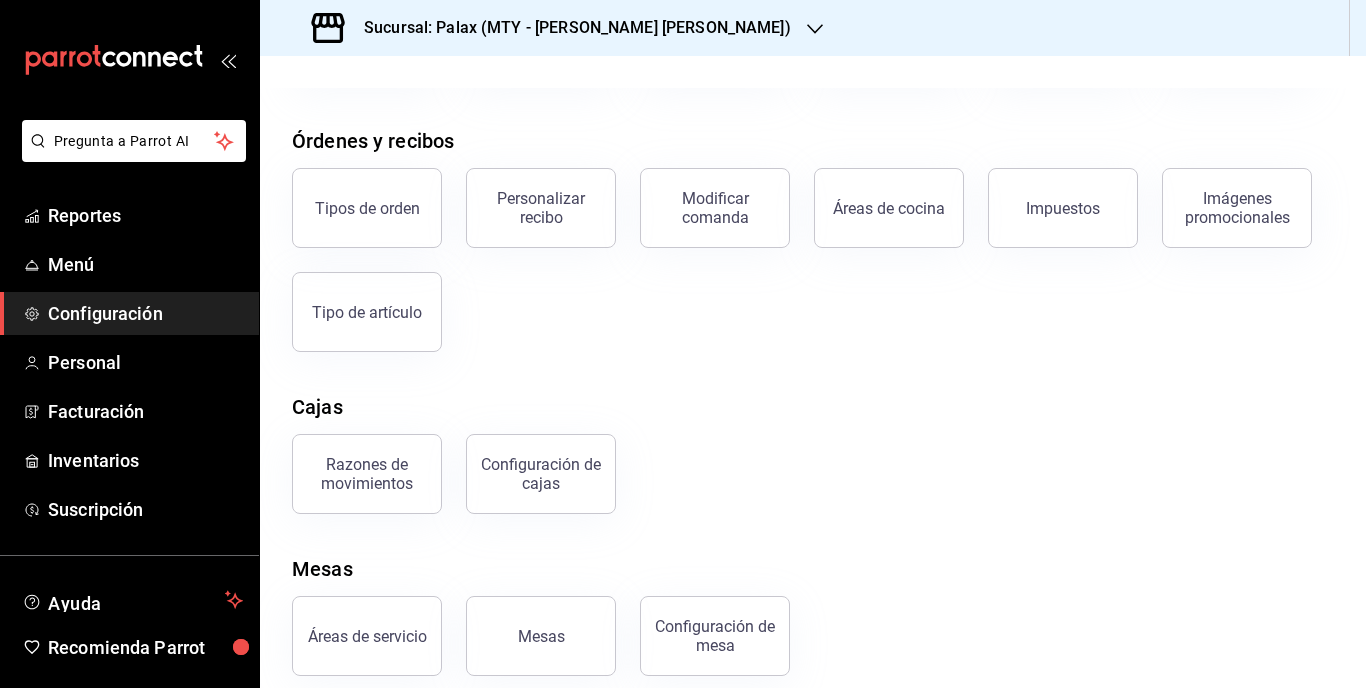 scroll, scrollTop: 222, scrollLeft: 0, axis: vertical 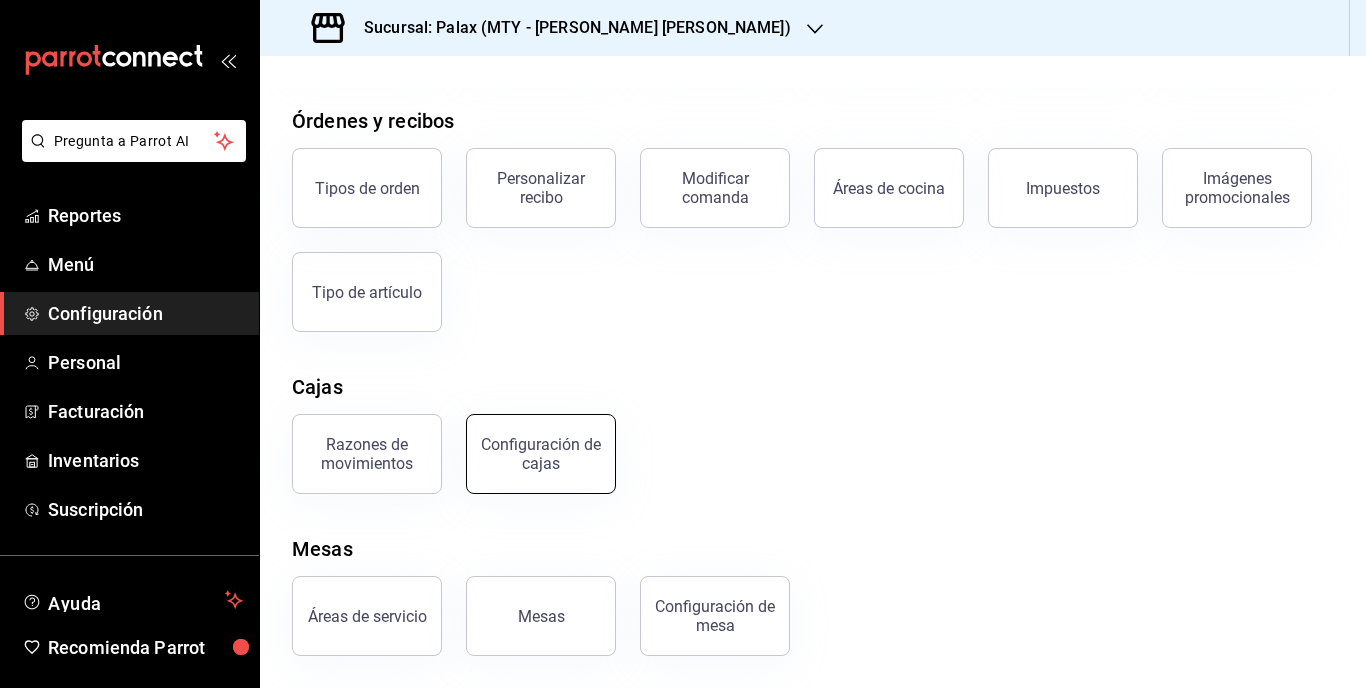 click on "Configuración de cajas" at bounding box center (541, 454) 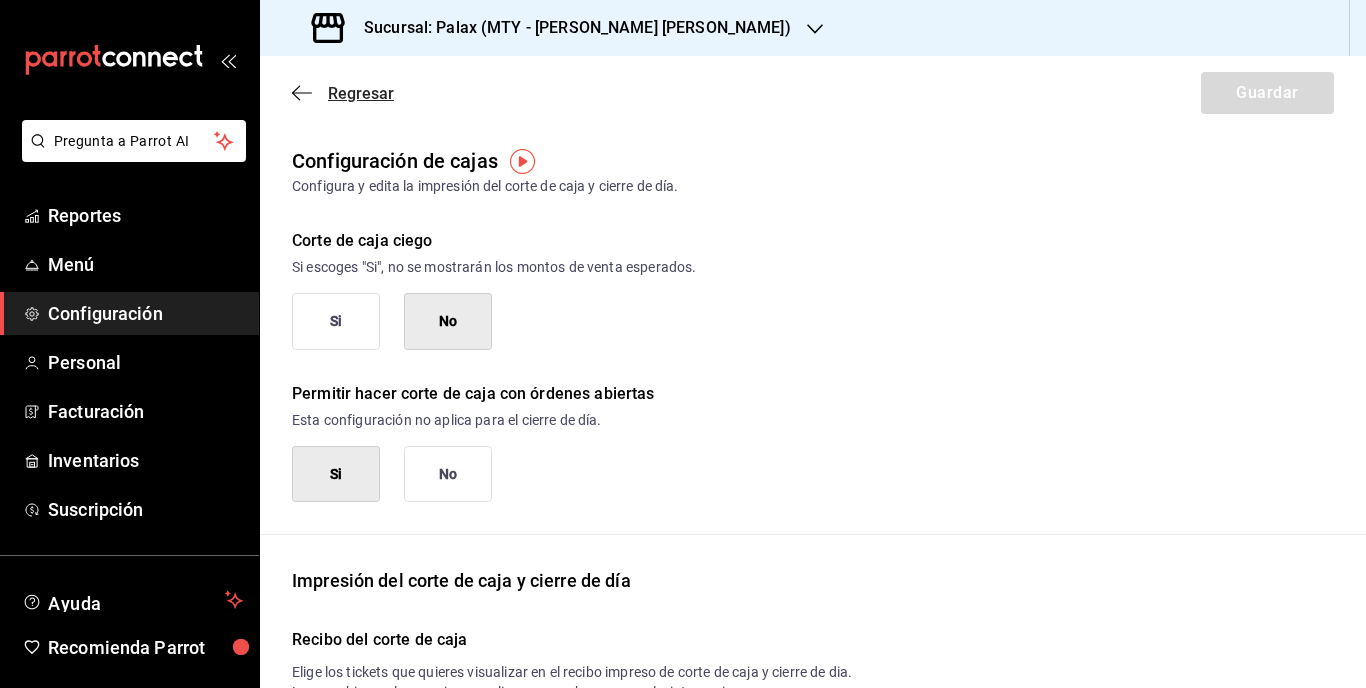 click on "Regresar" at bounding box center [361, 93] 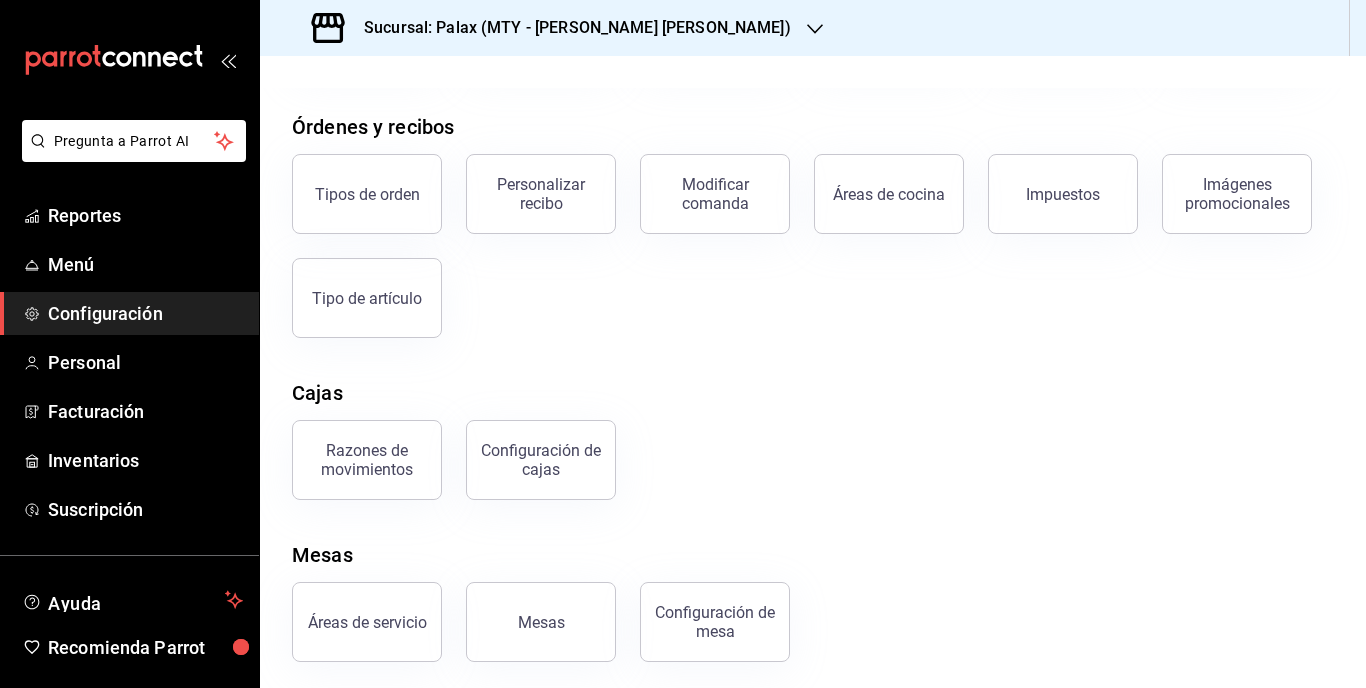 scroll, scrollTop: 222, scrollLeft: 0, axis: vertical 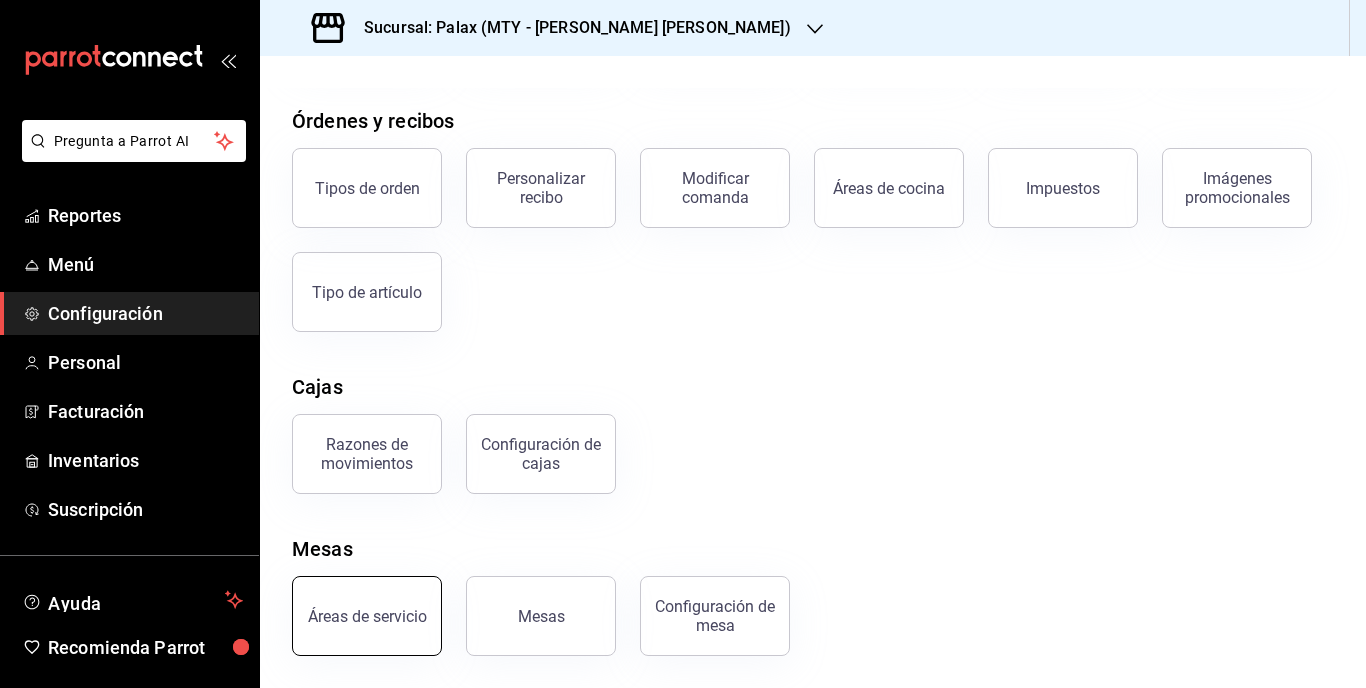 click on "Áreas de servicio" at bounding box center [367, 616] 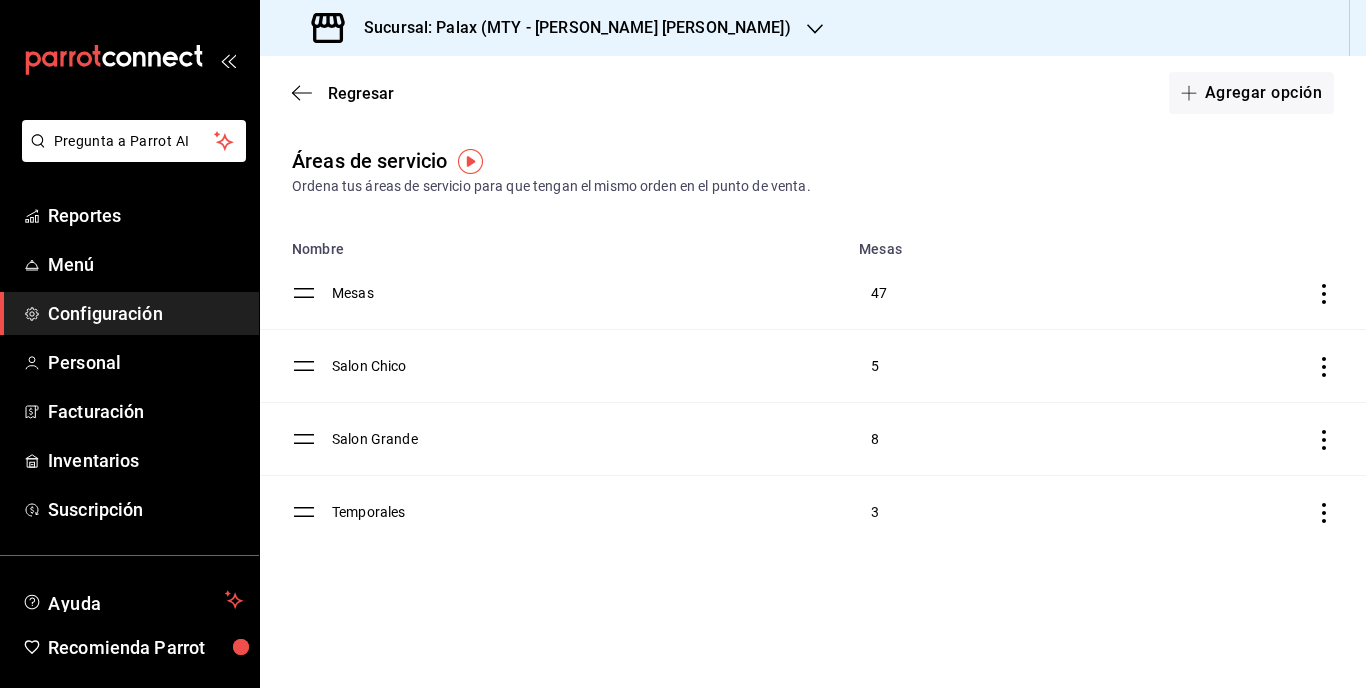 click on "Regresar Agregar opción" at bounding box center (813, 93) 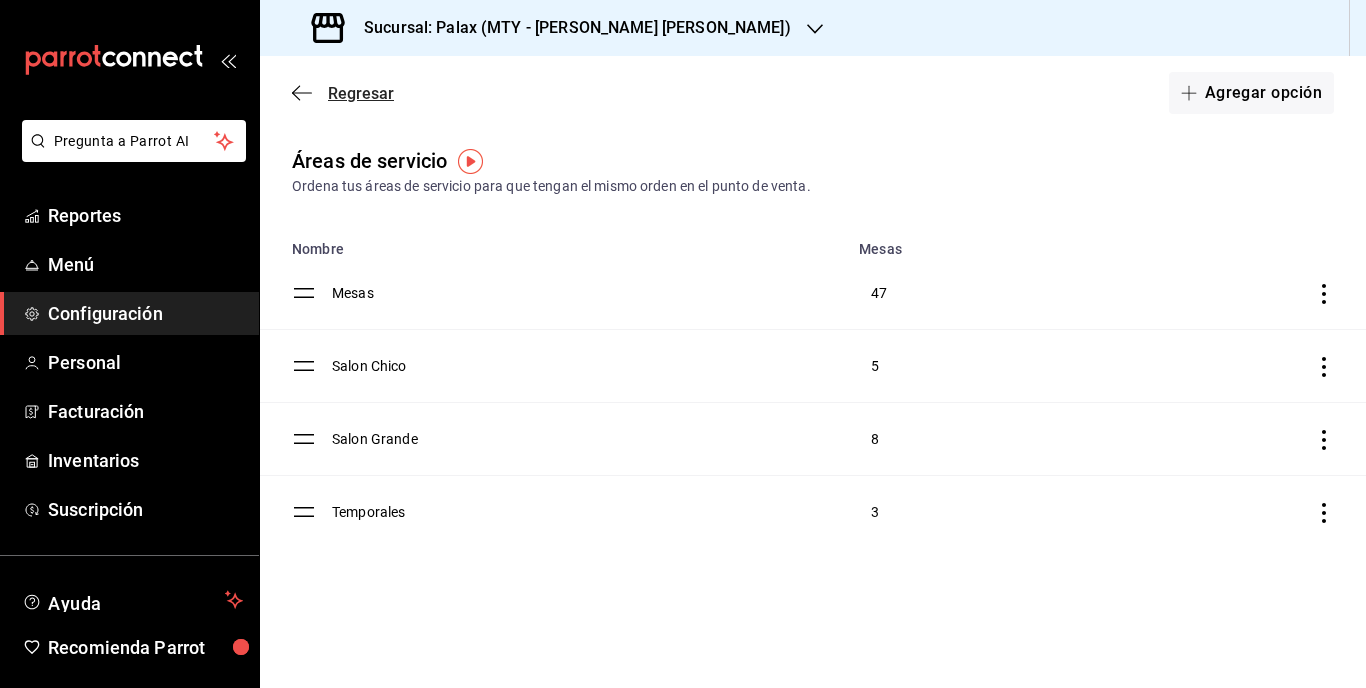 click on "Regresar" at bounding box center (361, 93) 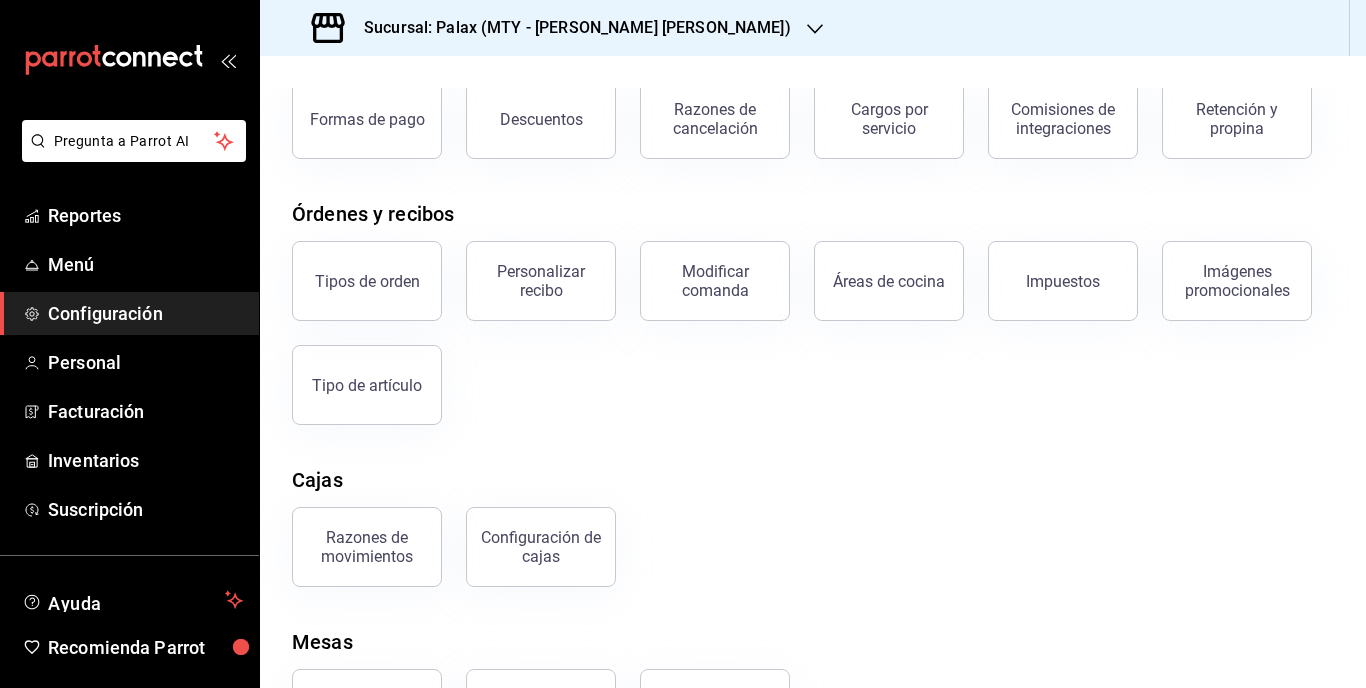 scroll, scrollTop: 222, scrollLeft: 0, axis: vertical 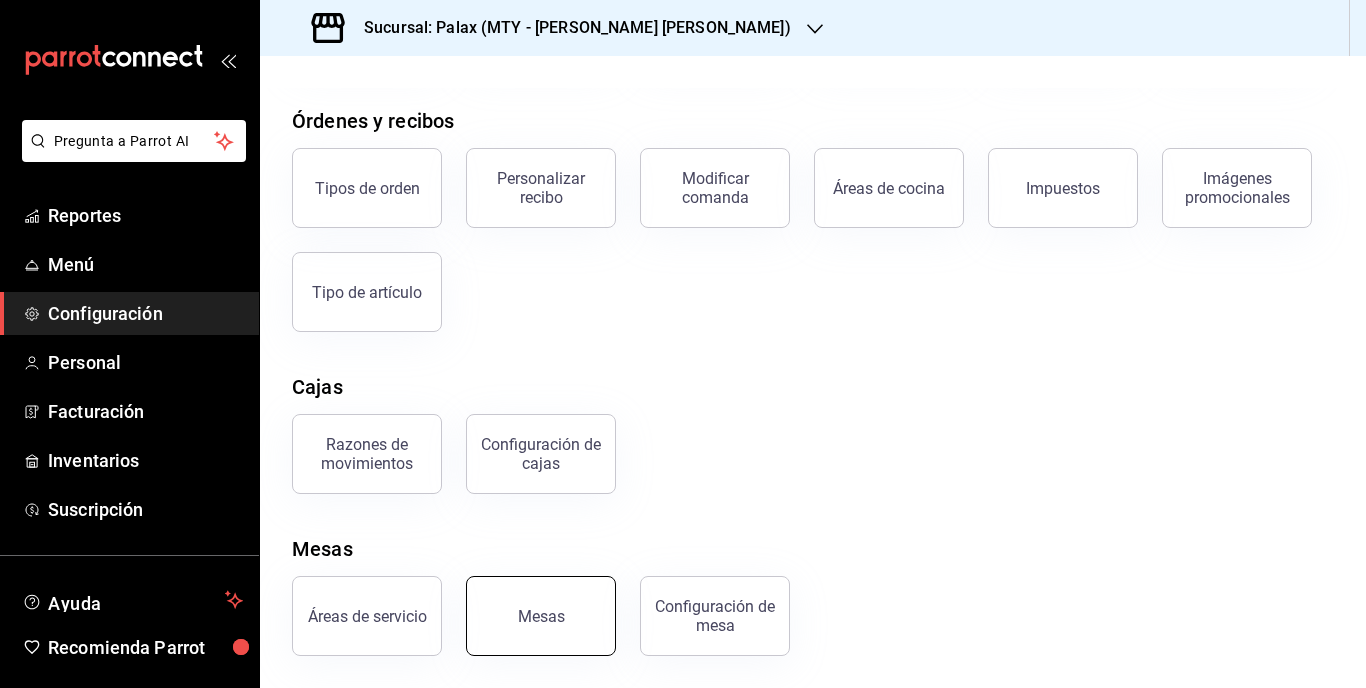 click on "Mesas" at bounding box center (541, 616) 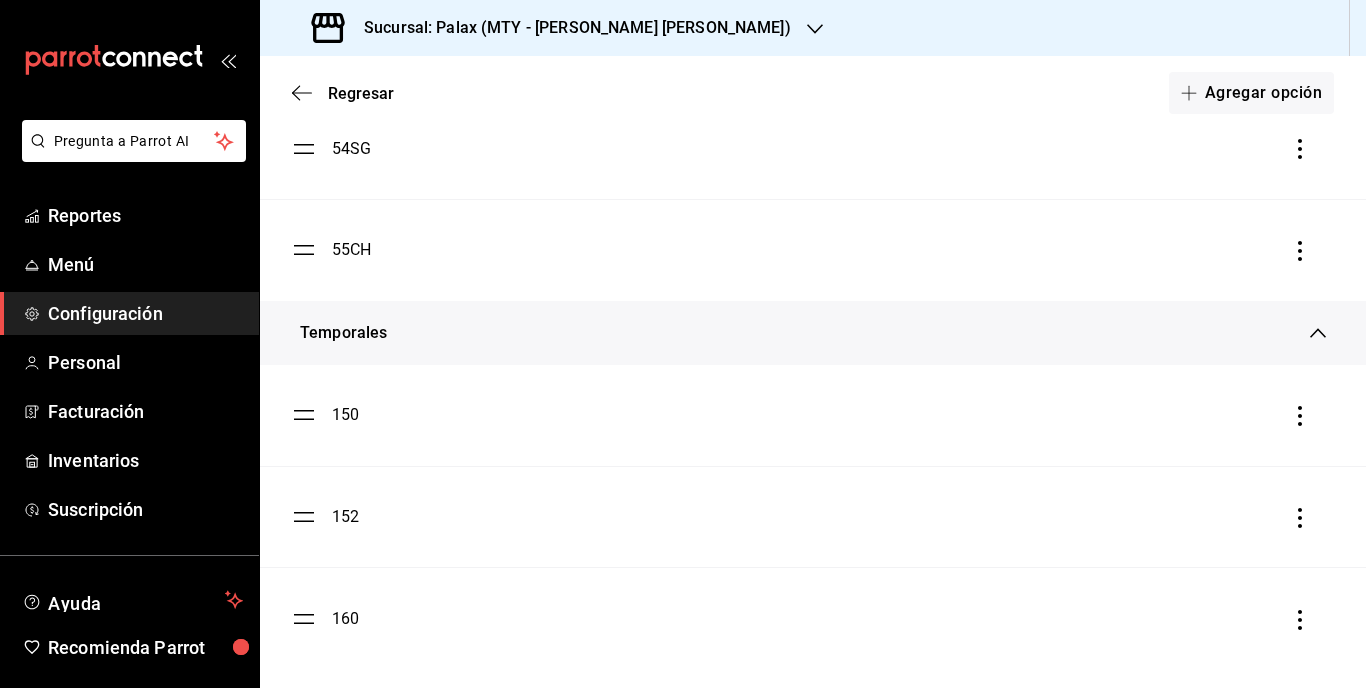 scroll, scrollTop: 6237, scrollLeft: 0, axis: vertical 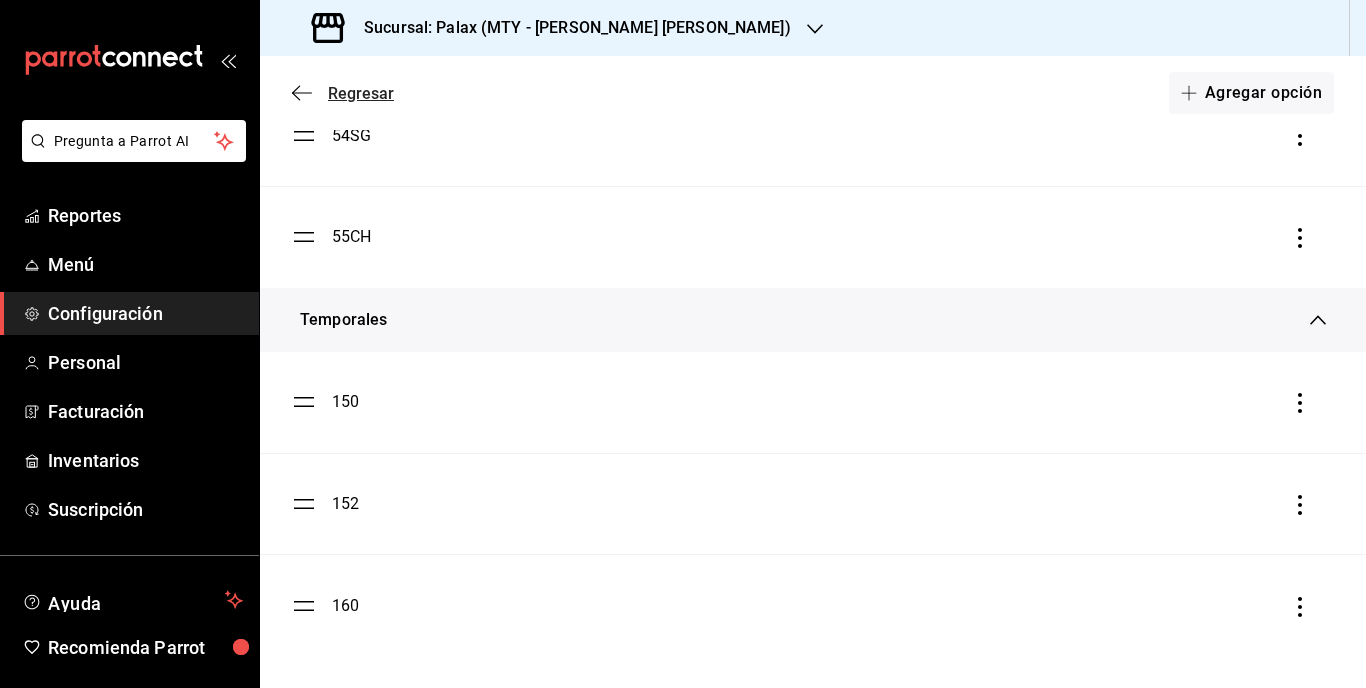 click 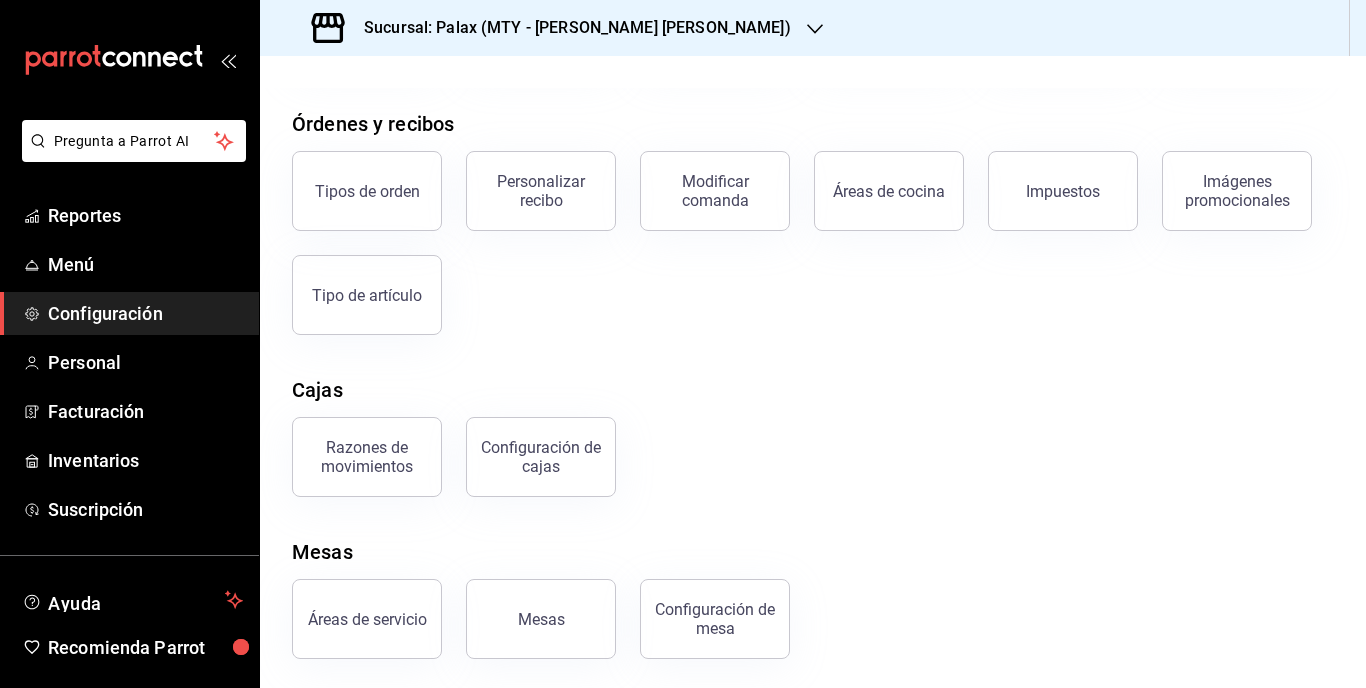 scroll, scrollTop: 222, scrollLeft: 0, axis: vertical 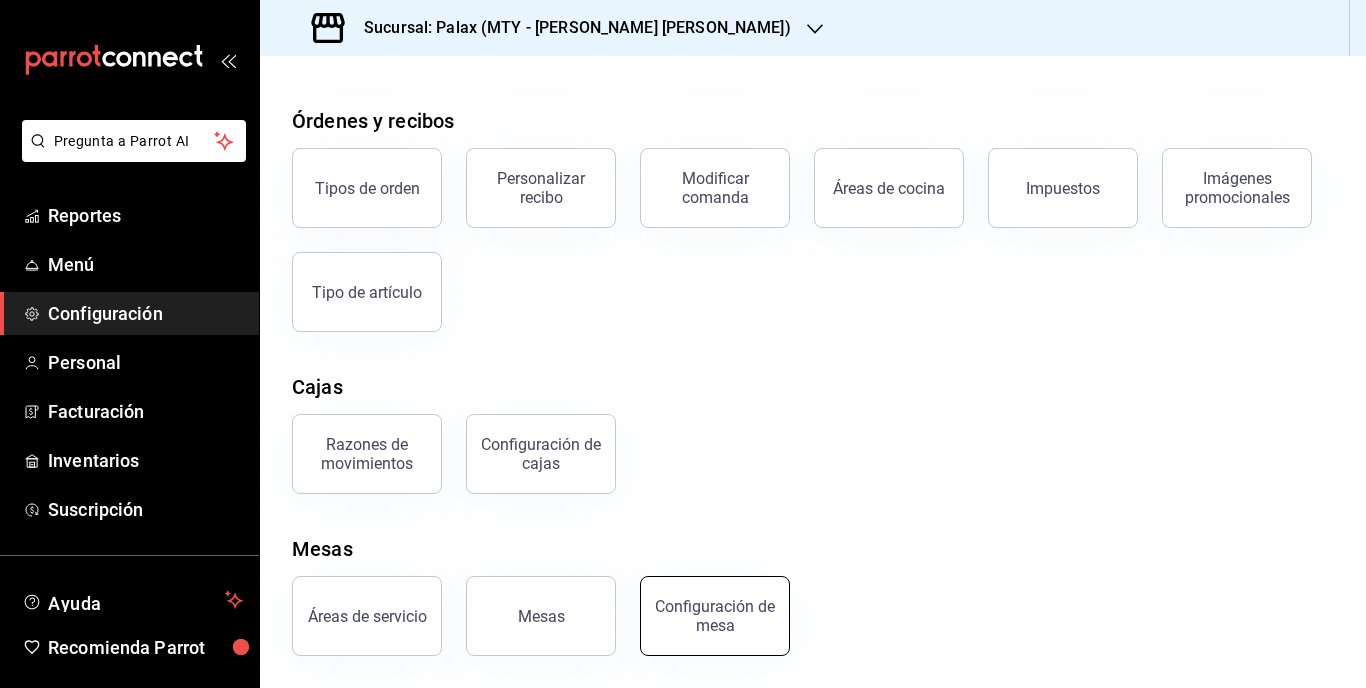 click on "Configuración de mesa" at bounding box center (715, 616) 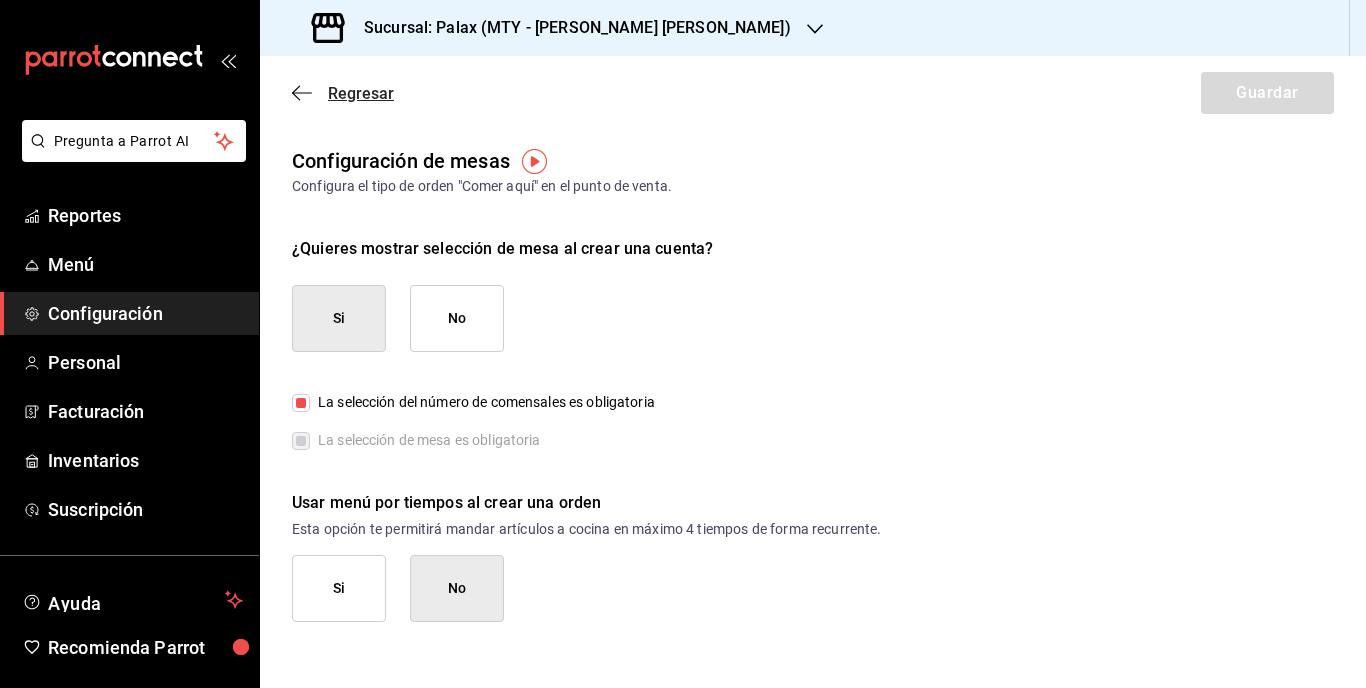 click 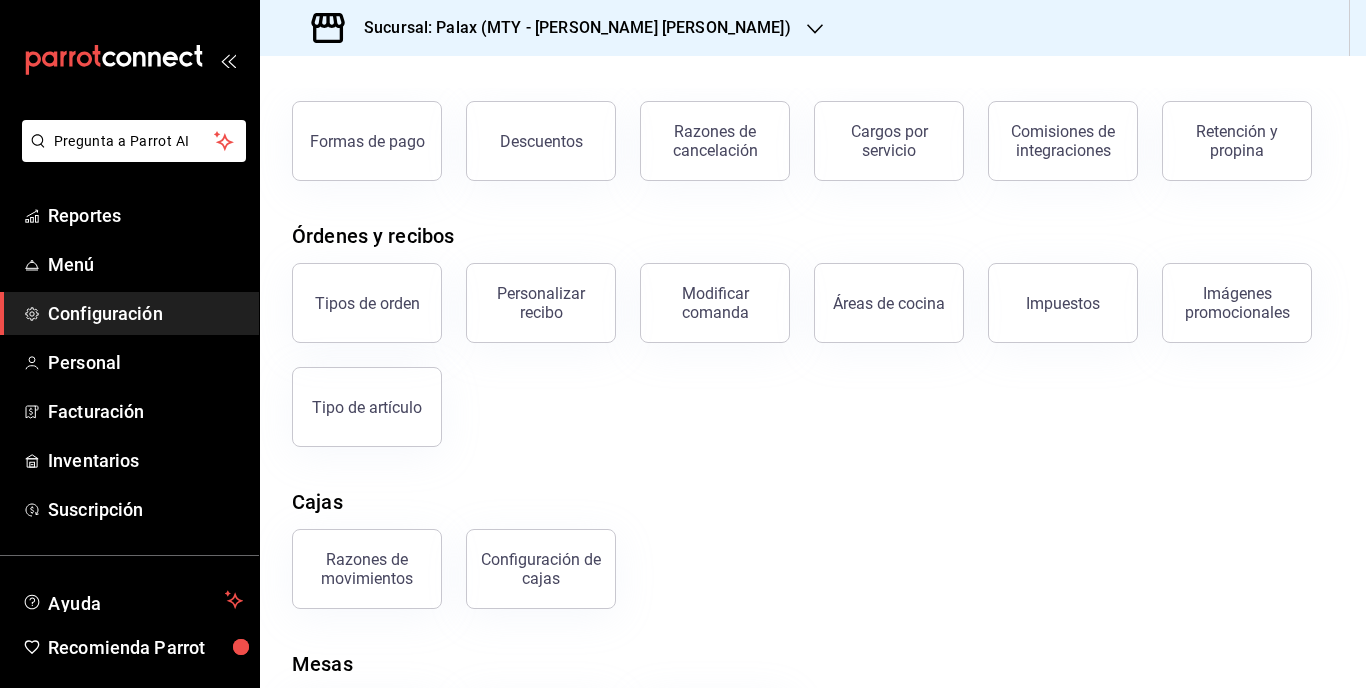scroll, scrollTop: 0, scrollLeft: 0, axis: both 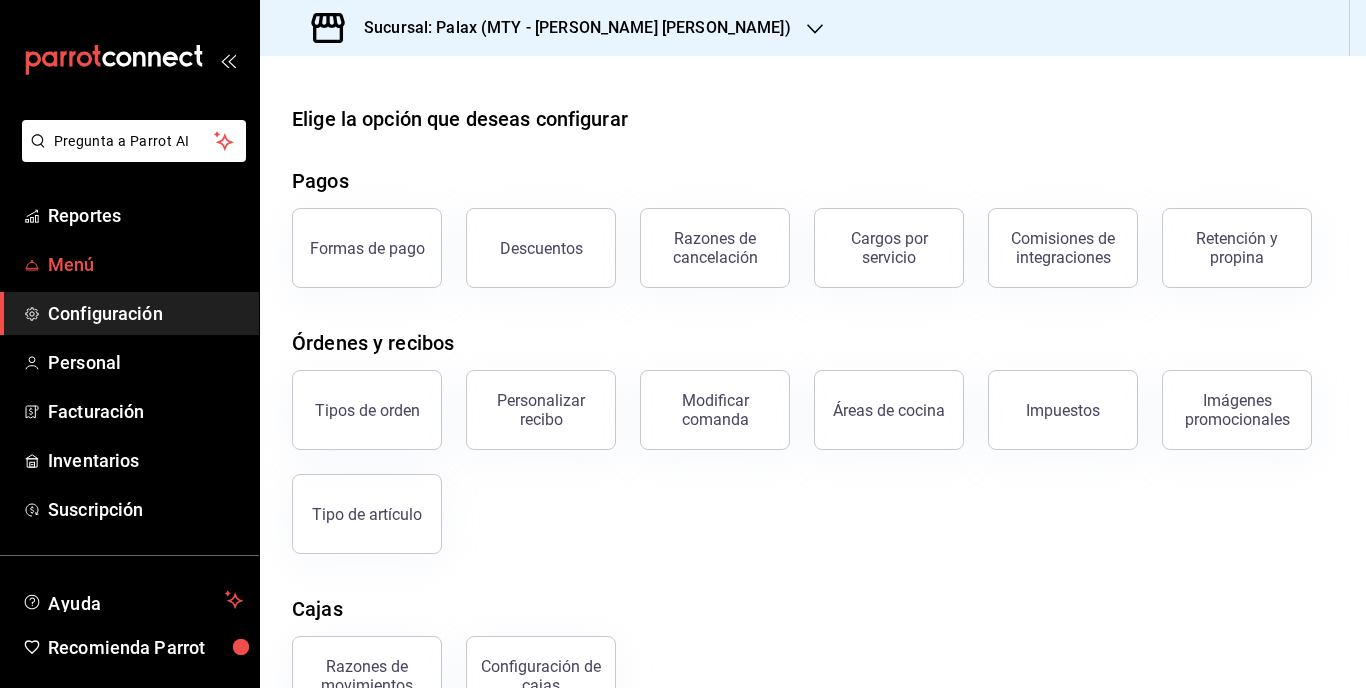 click on "Menú" at bounding box center [145, 264] 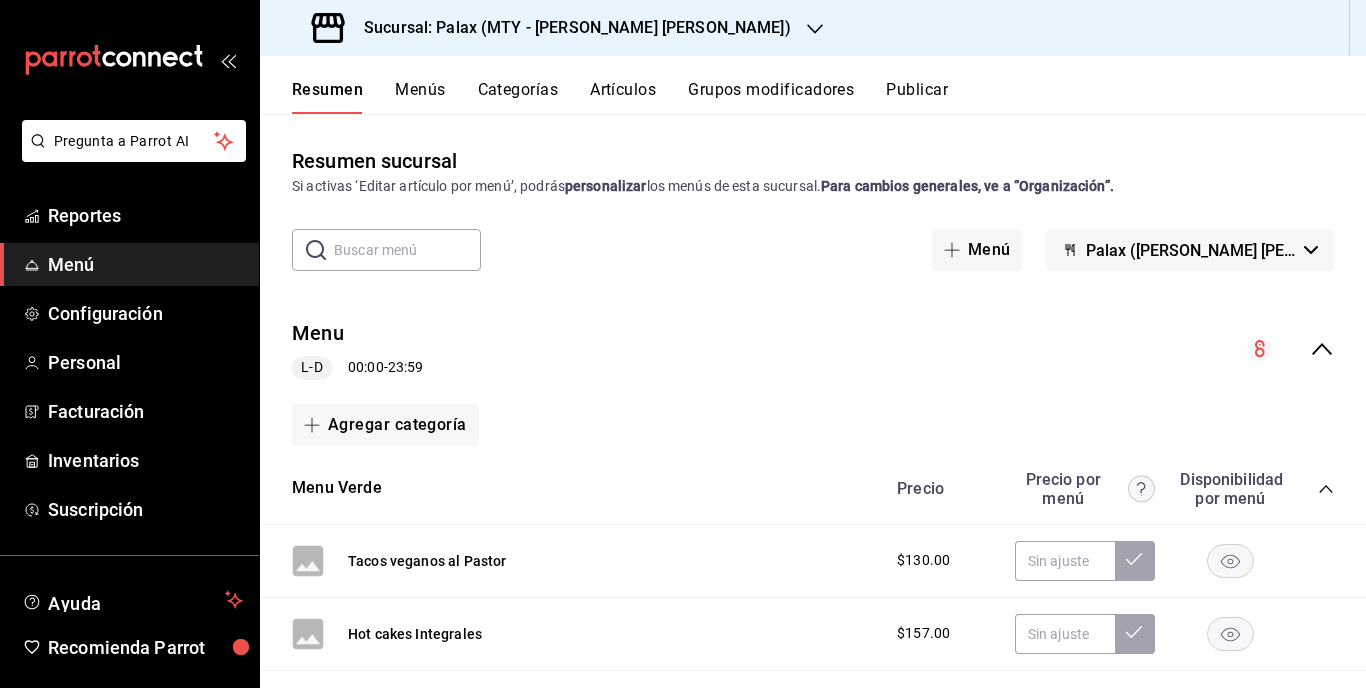 click on "Grupos modificadores" at bounding box center [771, 97] 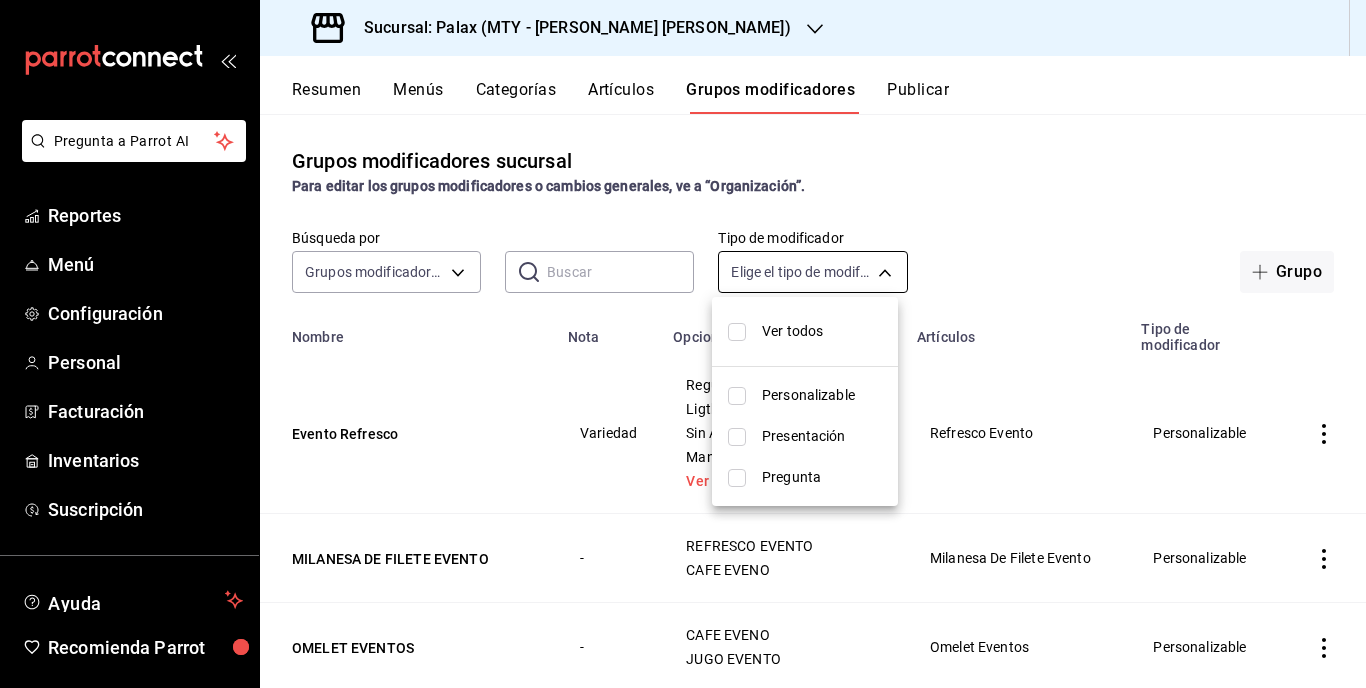 click on "Pregunta a Parrot AI Reportes   Menú   Configuración   Personal   Facturación   Inventarios   Suscripción   Ayuda Recomienda Parrot   [PERSON_NAME]   Sugerir nueva función   Sucursal: Palax (MTY - [PERSON_NAME] [PERSON_NAME]) Resumen Menús Categorías Artículos Grupos modificadores Publicar Grupos modificadores sucursal Para editar los grupos modificadores o cambios generales, ve a “Organización”. Búsqueda por Grupos modificadores GROUP ​ ​ Tipo de modificador Elige el tipo de modificador Grupo Nombre Nota Opciones Artículos Tipo de modificador Evento Refresco Variedad Regular Ligth Sin Azucar Manzanita Ver más... Refresco Evento Personalizable MILANESA DE FILETE EVENTO - REFRESCO EVENTO CAFE EVENO Milanesa De Filete Evento Personalizable OMELET EVENTOS - CAFE EVENO JUGO EVENTO Omelet Eventos Personalizable Agua del dia refill - LIMONADA Agua Del Dia Refill Personalizable Cerveza Cocina - indio CARTA BLANCA TECATE Cerveza Cocina Personalizable Cremas Palax - ChampiÃ±ones Papa Elote Brocoli Cremas Palax -" at bounding box center (683, 344) 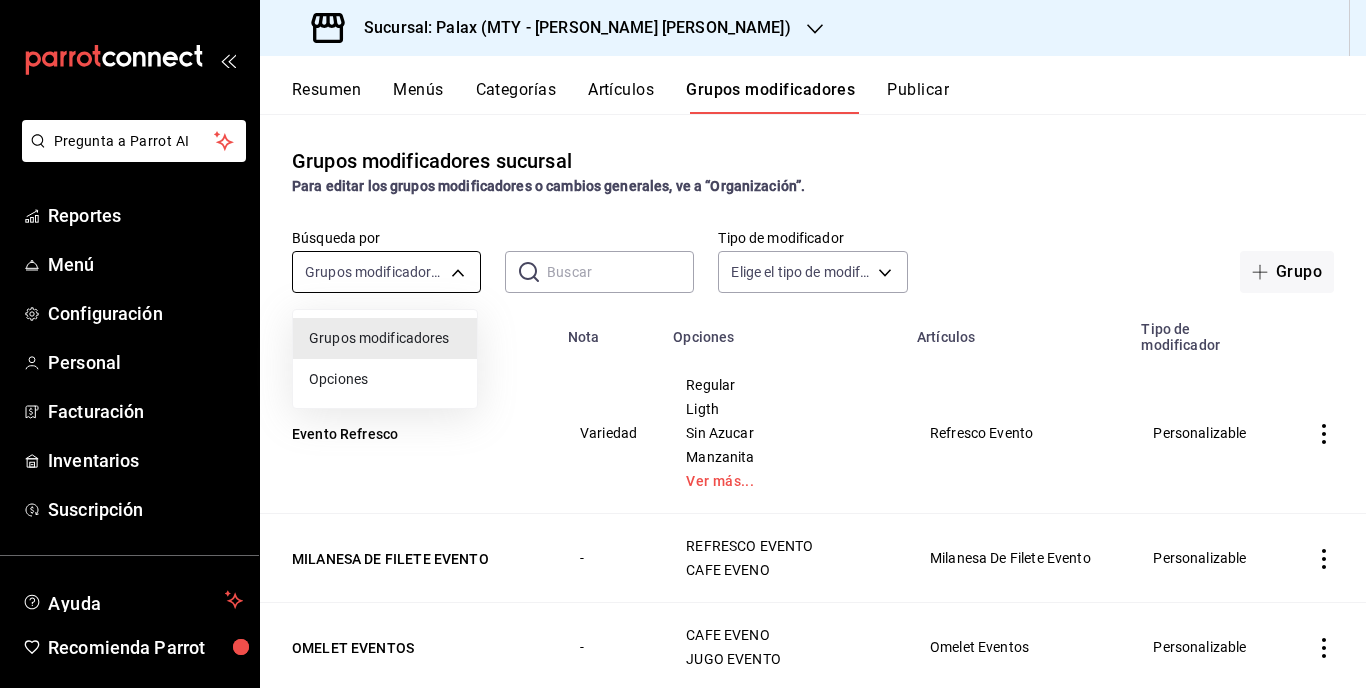 click on "Pregunta a Parrot AI Reportes   Menú   Configuración   Personal   Facturación   Inventarios   Suscripción   Ayuda Recomienda Parrot   [PERSON_NAME]   Sugerir nueva función   Sucursal: Palax (MTY - [PERSON_NAME] [PERSON_NAME]) Resumen Menús Categorías Artículos Grupos modificadores Publicar Grupos modificadores sucursal Para editar los grupos modificadores o cambios generales, ve a “Organización”. Búsqueda por Grupos modificadores GROUP ​ ​ Tipo de modificador Elige el tipo de modificador Grupo Nombre Nota Opciones Artículos Tipo de modificador Evento Refresco Variedad Regular Ligth Sin Azucar Manzanita Ver más... Refresco Evento Personalizable MILANESA DE FILETE EVENTO - REFRESCO EVENTO CAFE EVENO Milanesa De Filete Evento Personalizable OMELET EVENTOS - CAFE EVENO JUGO EVENTO Omelet Eventos Personalizable Agua del dia refill - LIMONADA Agua Del Dia Refill Personalizable Cerveza Cocina - indio CARTA BLANCA TECATE Cerveza Cocina Personalizable Cremas Palax - ChampiÃ±ones Papa Elote Brocoli Cremas Palax -" at bounding box center [683, 344] 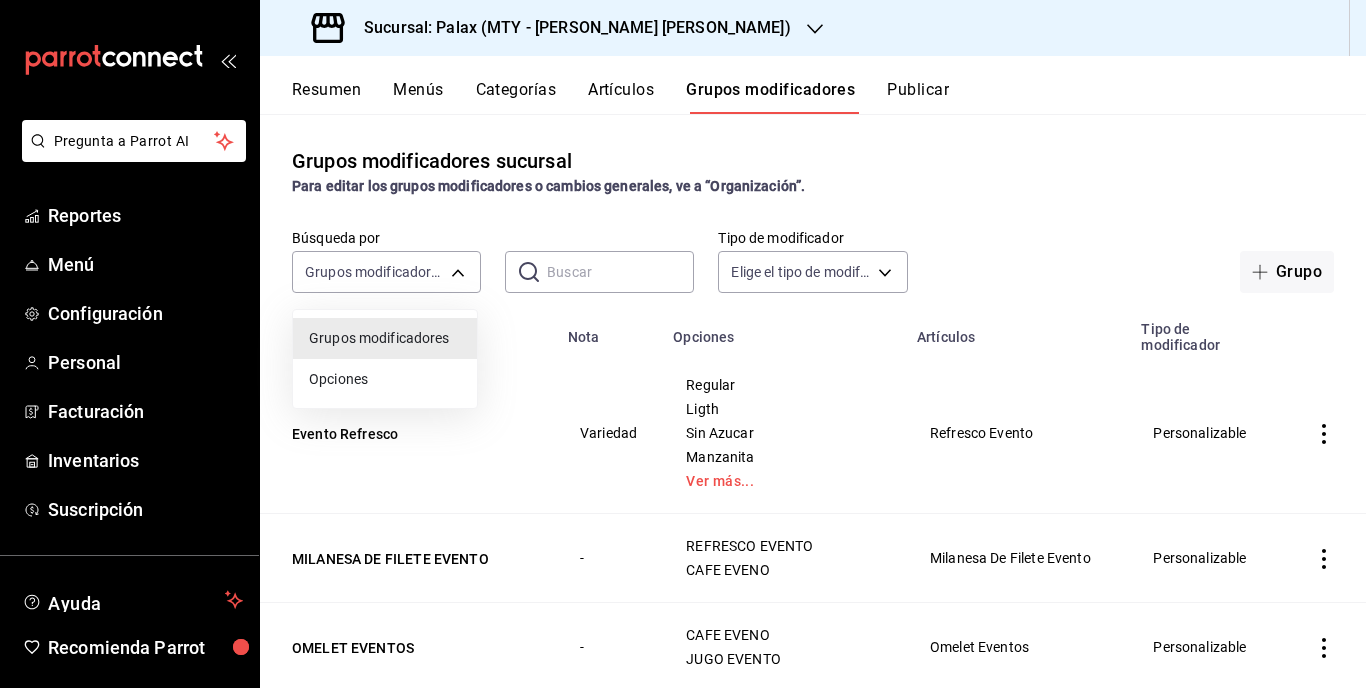 click at bounding box center [683, 344] 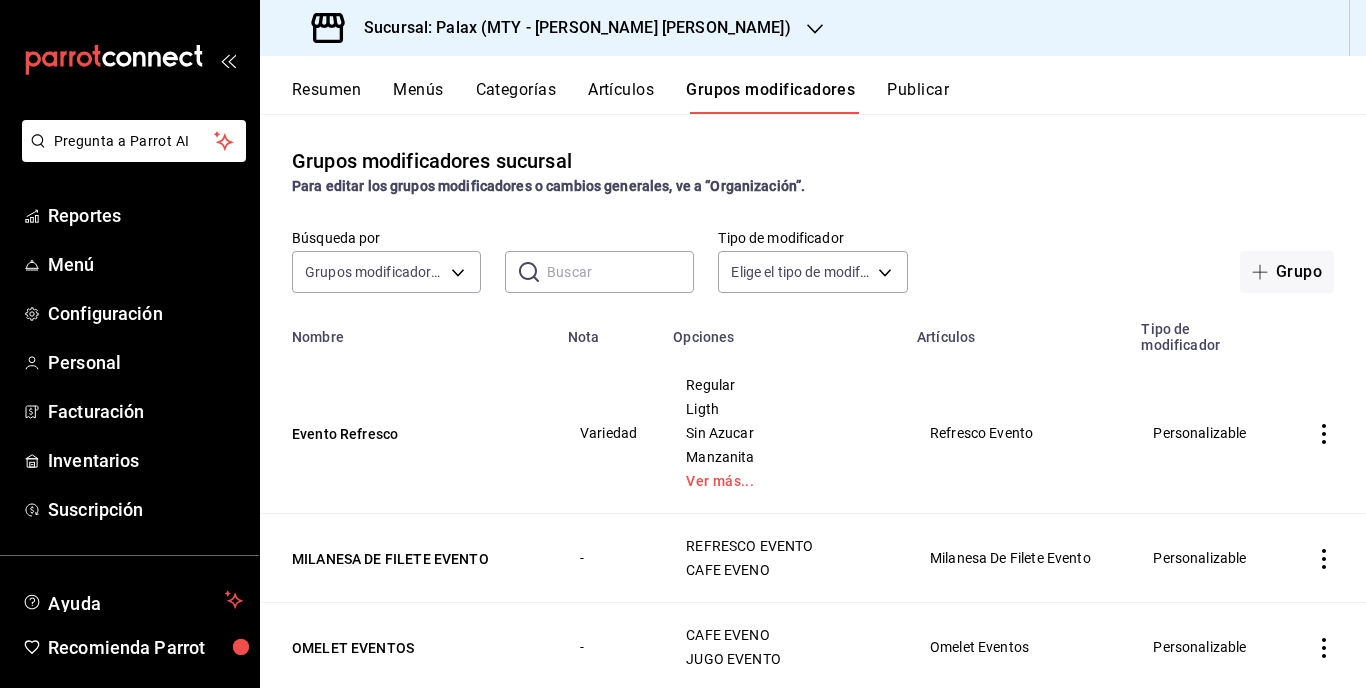 click on "Artículos" at bounding box center (621, 97) 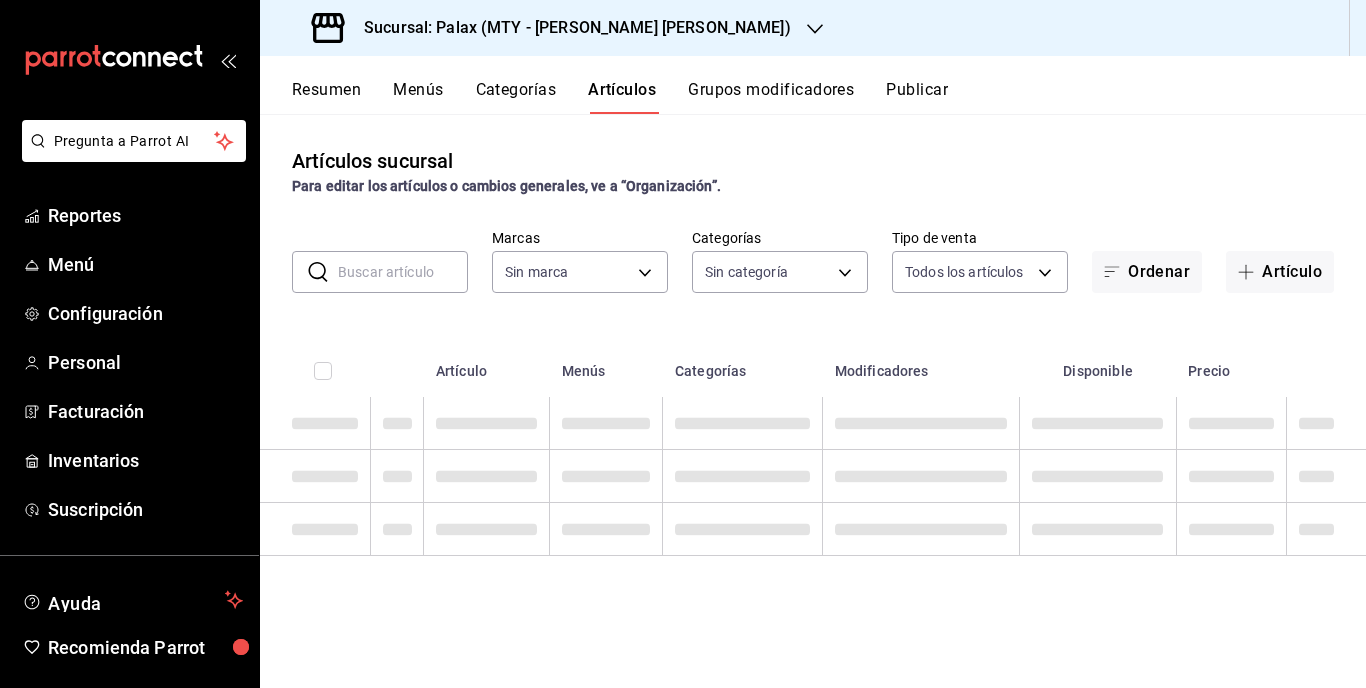 type on "7795581a-13ec-4648-b830-0343ae492405" 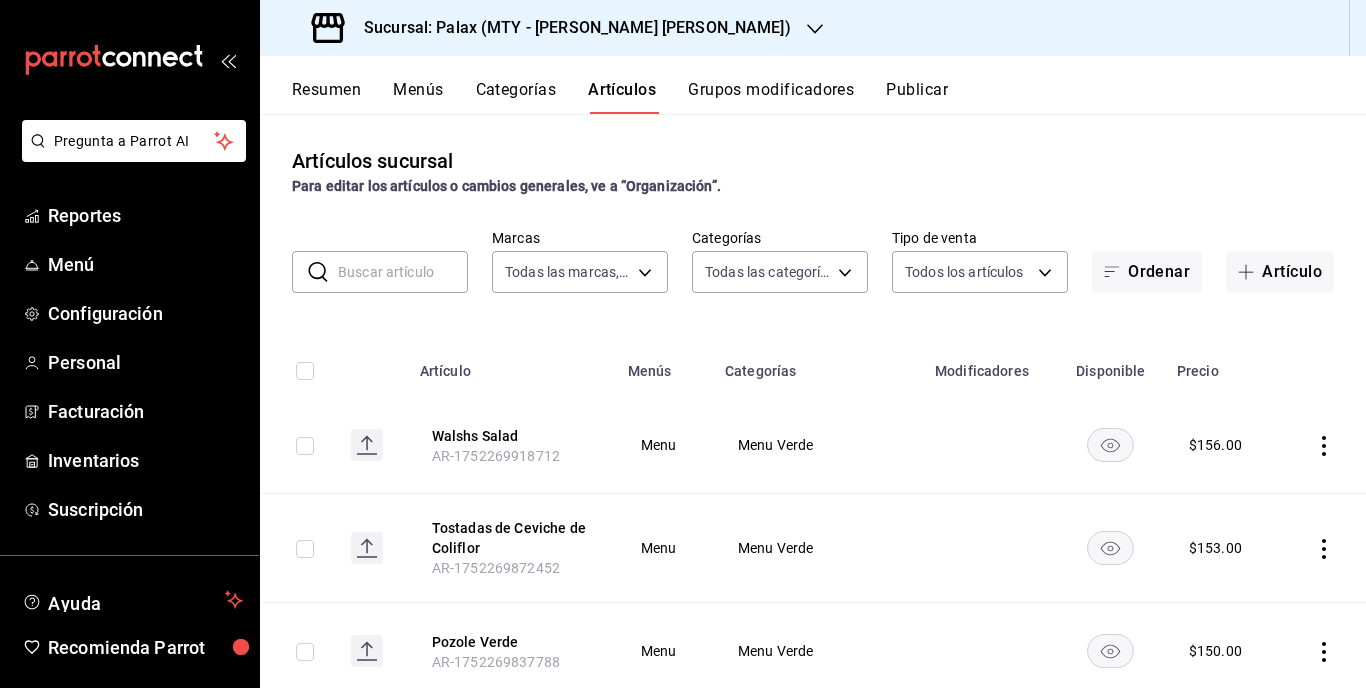 type on "49aa2ae4-61bc-4f0a-8165-8dabc33a9232,b2551868-6515-4258-bc6a-8f50f76cd9e8,0e85c5a1-1be2-4b50-8c3d-37a00f01dd39,75710cb5-1801-4e37-9d28-36528506bf41,eb2342d5-3e2c-4c15-9724-f87ed2bd86d9,8cc2ea77-4080-4206-9453-742555e4caac,ab0f1ed5-e4db-46e1-bfaf-b4b3985da0db,8a89bad2-26e7-4c95-8a00-bc9541a17c6a,a56a5fa3-3184-4403-a142-df34b77e8b24,f75bc701-c05c-4335-b74b-6ec9b89413a5,1ceab72d-41dd-42cd-99a7-d415d46efd3f,885e566e-ea26-401c-b1ae-e13cb8a53926,57a4a0e4-9a9d-4a4c-aa35-d6903a9fc00c,2657feac-b532-448a-b3d3-cf6ad74dec16,f4186216-e866-45b9-9471-d00f5d2f85de,2993cd62-64b0-45da-ab0a-c426231d584f,44d4590b-3f39-4999-b0b0-5476cd0d004e,6d07261d-8b2e-4be5-9027-043acc209b9a,c8d0468a-53ce-4b9d-8c4e-1c3e137baf7c,8bcdede7-bf25-467e-8fb9-4af914621d42,ee7bbba1-28a6-4927-8697-a9ba5172dd17,175f9bf0-f85c-4887-8785-f86e14aae884,4607b3e1-2856-4d9c-9595-e64b1d1b2311,cb096095-918e-4ecf-a7f1-5e69646793a9,feec21a3-d307-466b-b0b6-69848294b917,61cfa1fa-cdd5-40fb-b9b5-c72e8dec5e83,0d6b5b16-508b-4e97-9b48-a110de0c69bb,ff489197-2340-4af7-919..." 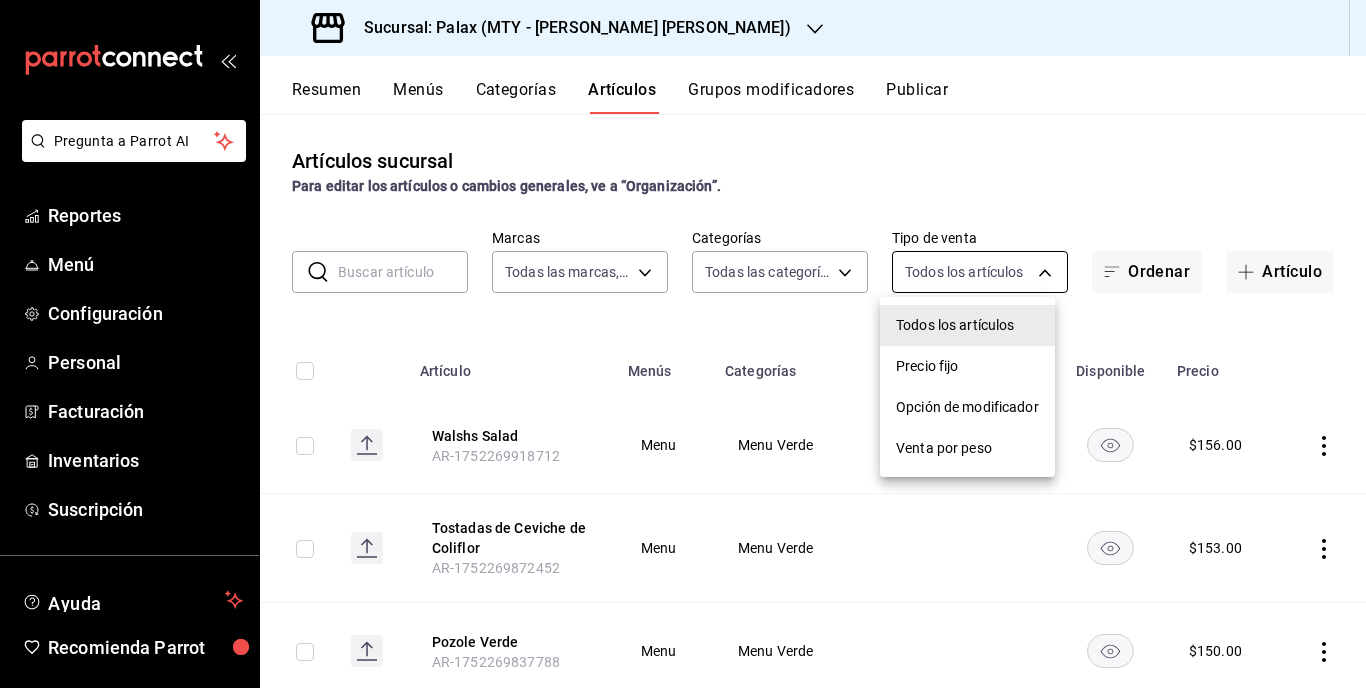 click on "Pregunta a Parrot AI Reportes   Menú   Configuración   Personal   Facturación   Inventarios   Suscripción   Ayuda Recomienda Parrot   [PERSON_NAME]   Sugerir nueva función   Sucursal: Palax (MTY - [PERSON_NAME] [PERSON_NAME]) Resumen Menús Categorías Artículos Grupos modificadores Publicar Artículos sucursal Para editar los artículos o cambios generales, ve a “Organización”. ​ ​ Marcas Todas las marcas, Sin marca 7795581a-13ec-4648-b830-0343ae492405 Categorías Todas las categorías, Sin categoría Tipo de venta Todos los artículos ALL Ordenar Artículo Artículo Menús Categorías Modificadores Disponible [PERSON_NAME] Salad AR-1752269918712 Menu Menu Verde $ 156.00 Tostadas de Ceviche de Coliflor AR-1752269872452 Menu Menu Verde $ 153.00 Pozole Verde [GEOGRAPHIC_DATA]-1752269837788 Menu Menu Verde $ 150.00 Flautas de [GEOGRAPHIC_DATA] [GEOGRAPHIC_DATA]-1752269807366 Menu Menu Verde $ 140.00 Hot cakes Integrales AR-1752269777387 Menu Menu Verde $ 157.00 Tacos veganos al Pastor AR-1752269731554 Menu Menu Verde $ 130.00 Pechuga rellena carta Menu" at bounding box center (683, 344) 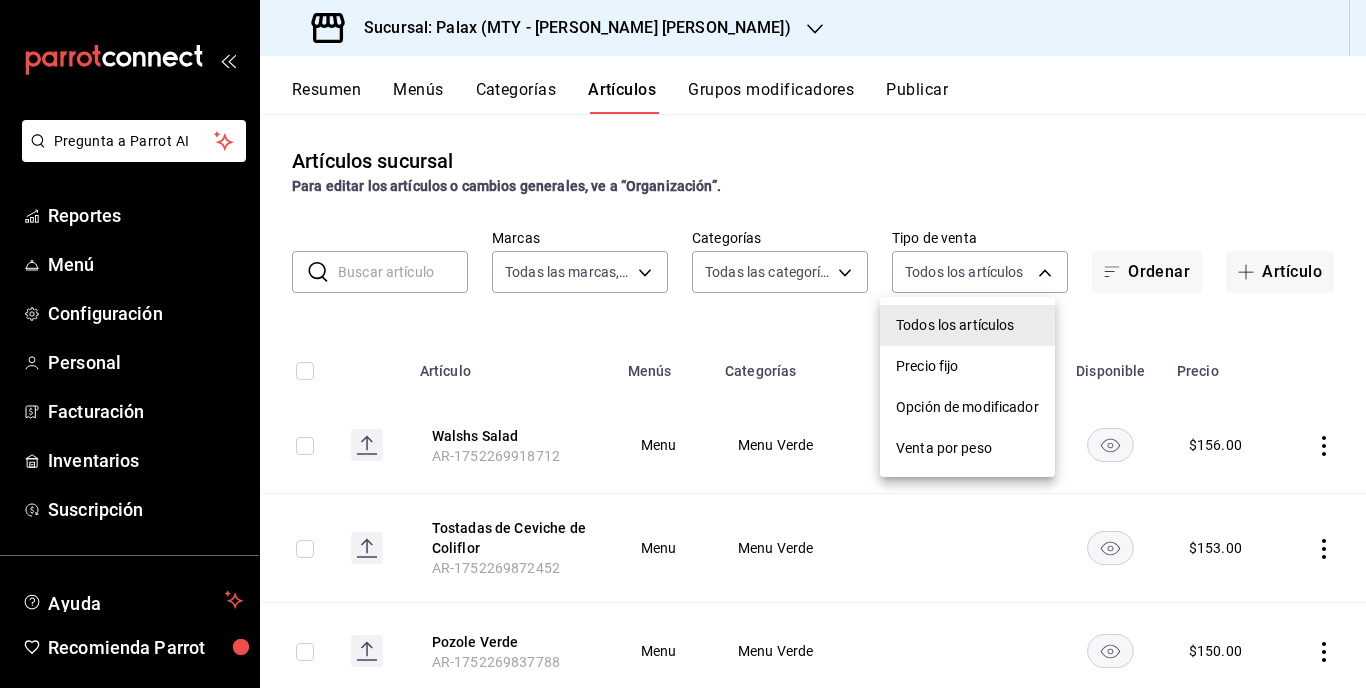 click at bounding box center [683, 344] 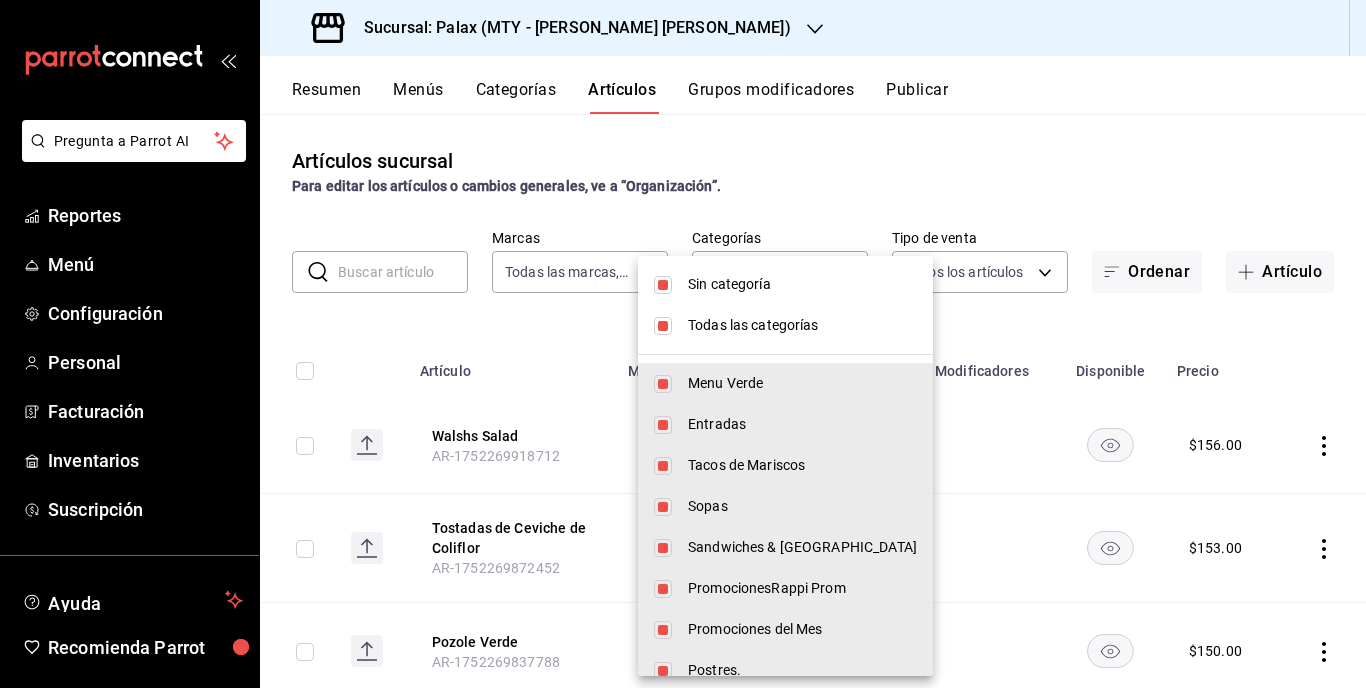 click on "Pregunta a Parrot AI Reportes   Menú   Configuración   Personal   Facturación   Inventarios   Suscripción   Ayuda Recomienda Parrot   [PERSON_NAME]   Sugerir nueva función   Sucursal: Palax (MTY - [PERSON_NAME] [PERSON_NAME]) Resumen Menús Categorías Artículos Grupos modificadores Publicar Artículos sucursal Para editar los artículos o cambios generales, ve a “Organización”. ​ ​ Marcas Todas las marcas, Sin marca 7795581a-13ec-4648-b830-0343ae492405 Categorías Todas las categorías, Sin categoría Tipo de venta Todos los artículos ALL Ordenar Artículo Artículo Menús Categorías Modificadores Disponible [PERSON_NAME] Salad AR-1752269918712 Menu Menu Verde $ 156.00 Tostadas de Ceviche de Coliflor AR-1752269872452 Menu Menu Verde $ 153.00 Pozole Verde [GEOGRAPHIC_DATA]-1752269837788 Menu Menu Verde $ 150.00 Flautas de [GEOGRAPHIC_DATA] [GEOGRAPHIC_DATA]-1752269807366 Menu Menu Verde $ 140.00 Hot cakes Integrales AR-1752269777387 Menu Menu Verde $ 157.00 Tacos veganos al Pastor AR-1752269731554 Menu Menu Verde $ 130.00 Pechuga rellena carta Menu" at bounding box center [683, 344] 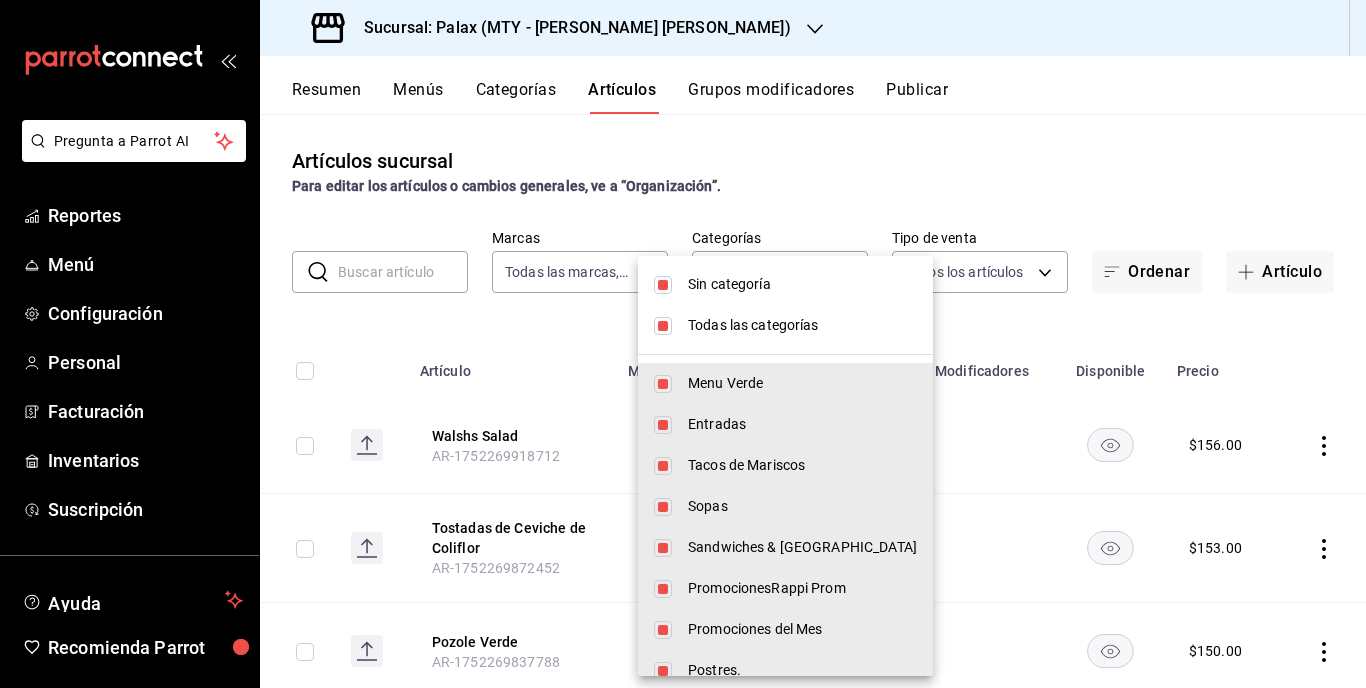 click at bounding box center (663, 425) 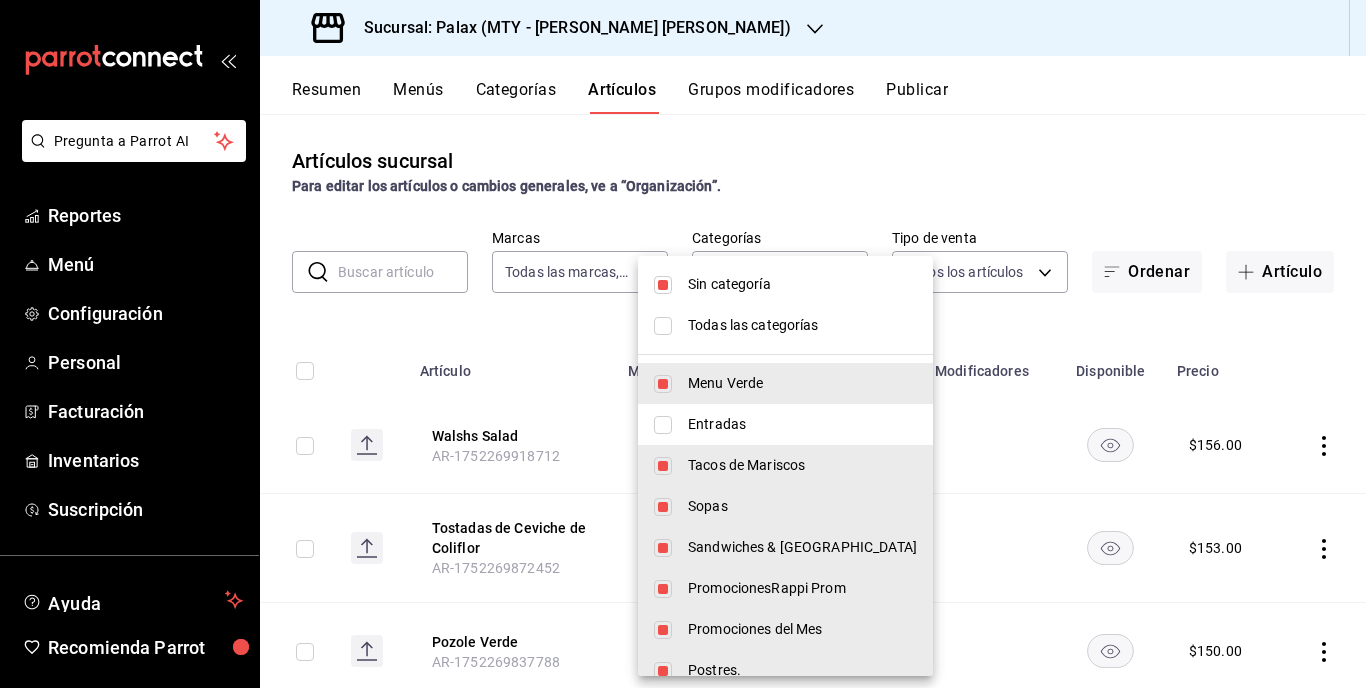 click at bounding box center [663, 466] 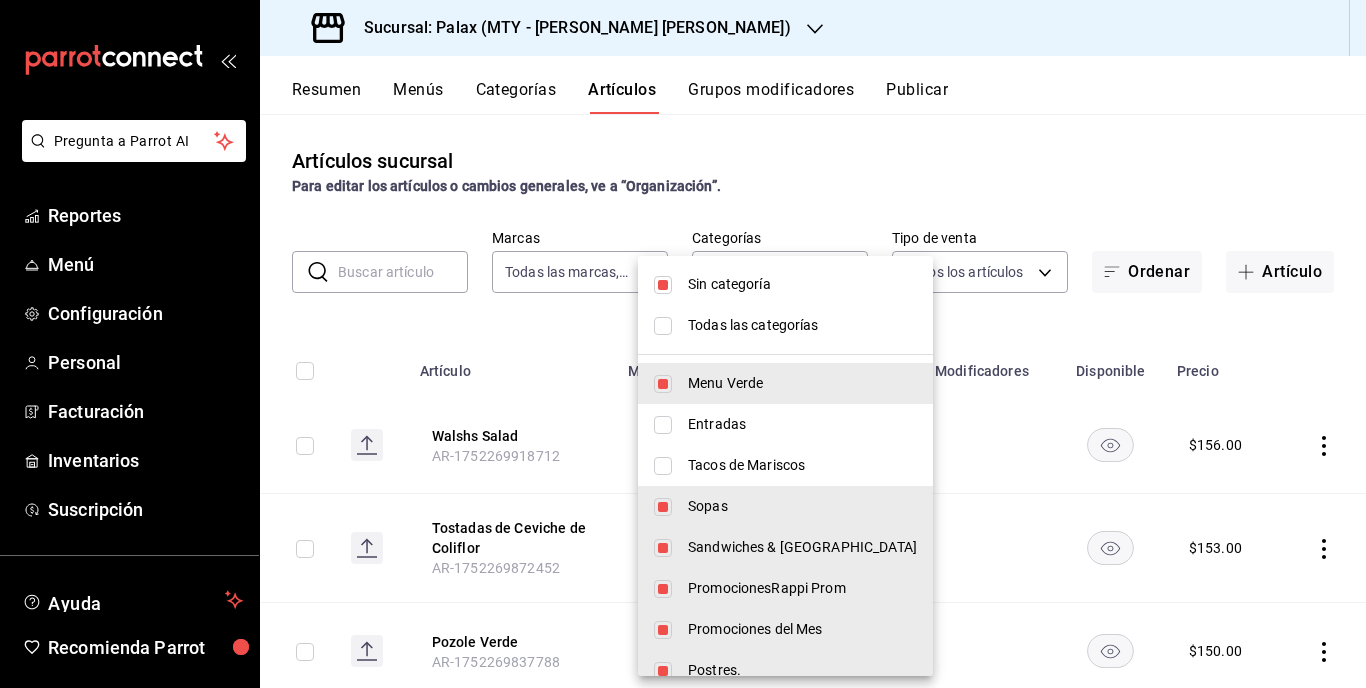 click on "Sopas" at bounding box center [785, 506] 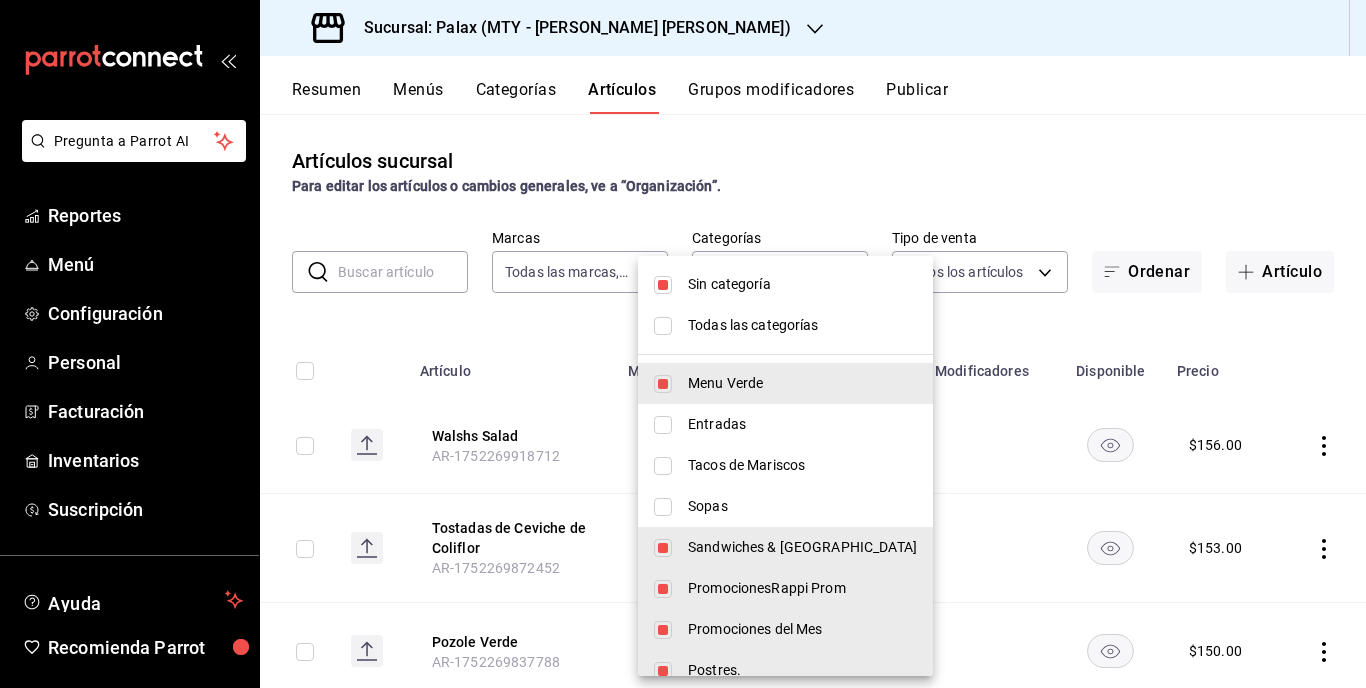 click at bounding box center (663, 548) 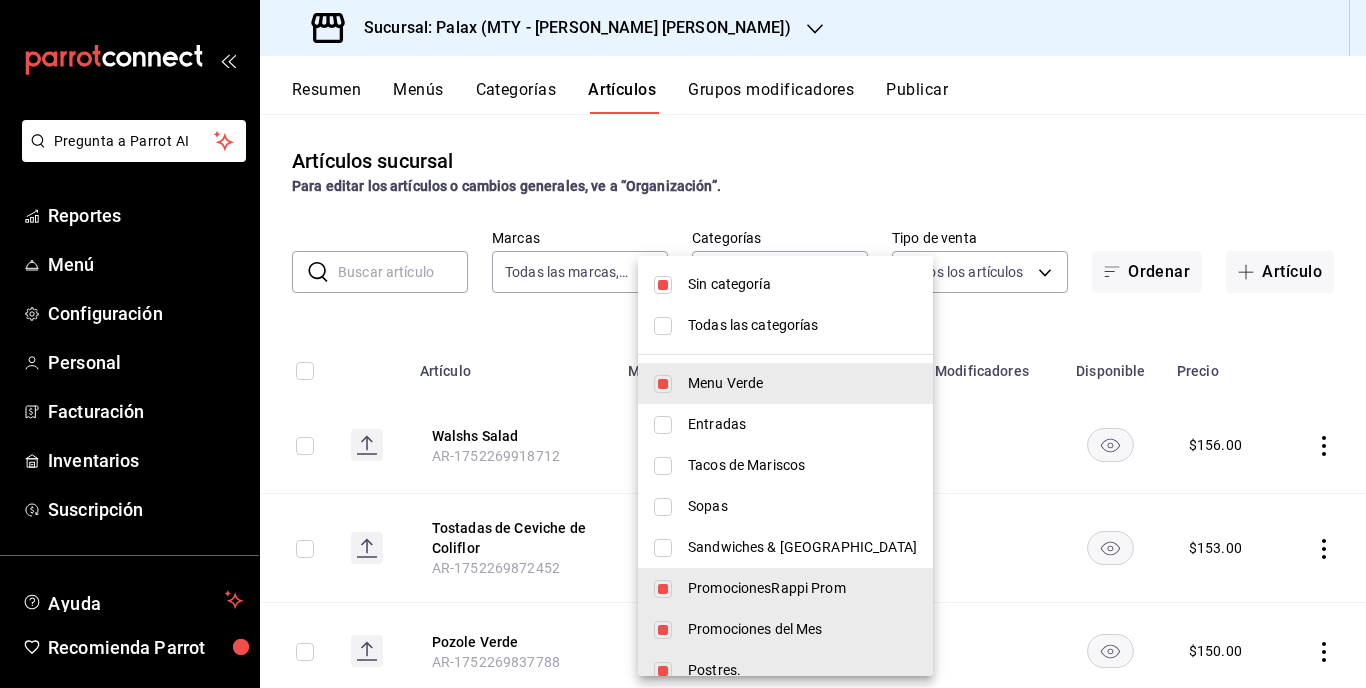 click at bounding box center [663, 589] 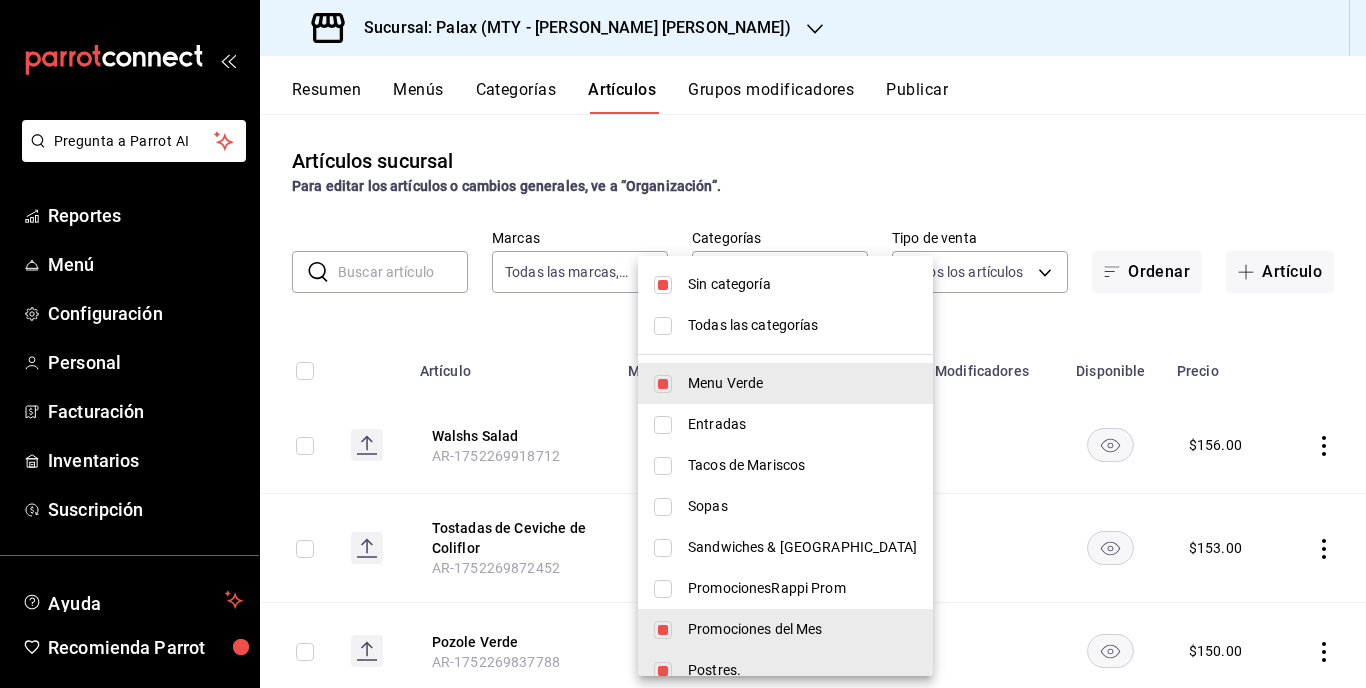 click on "Promociones del Mes" at bounding box center (785, 629) 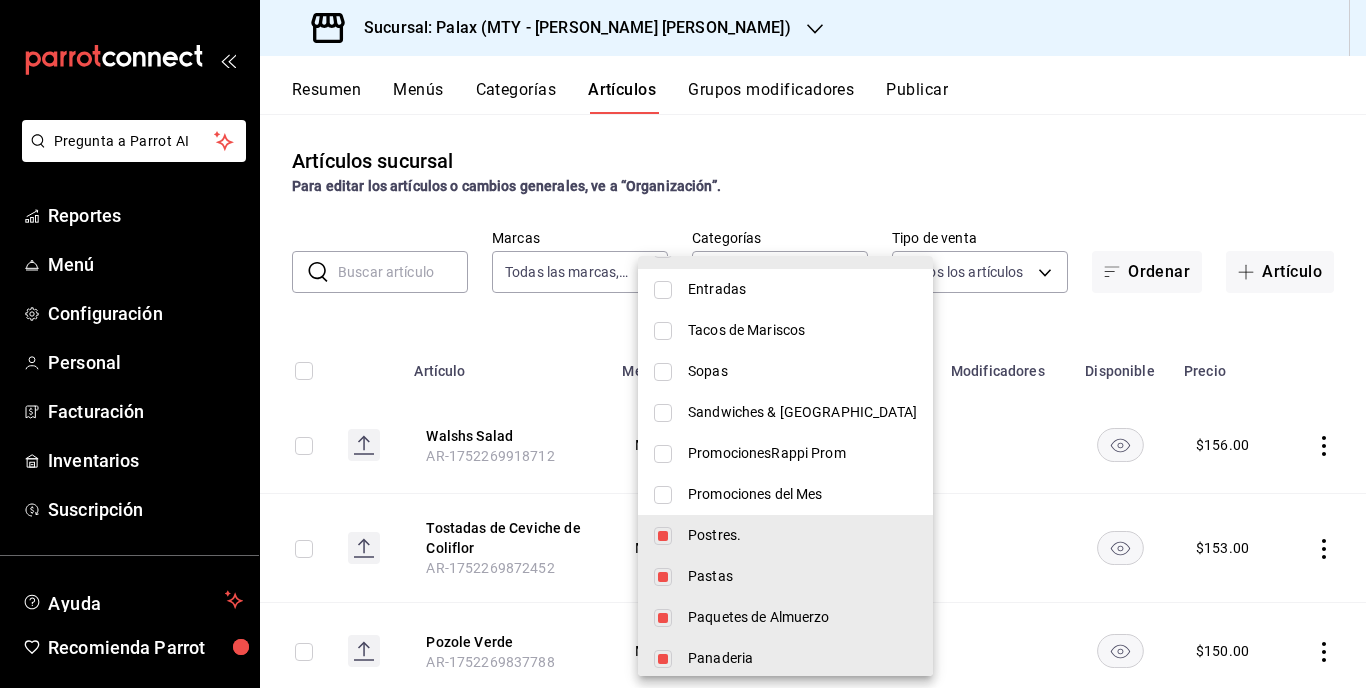 scroll, scrollTop: 100, scrollLeft: 0, axis: vertical 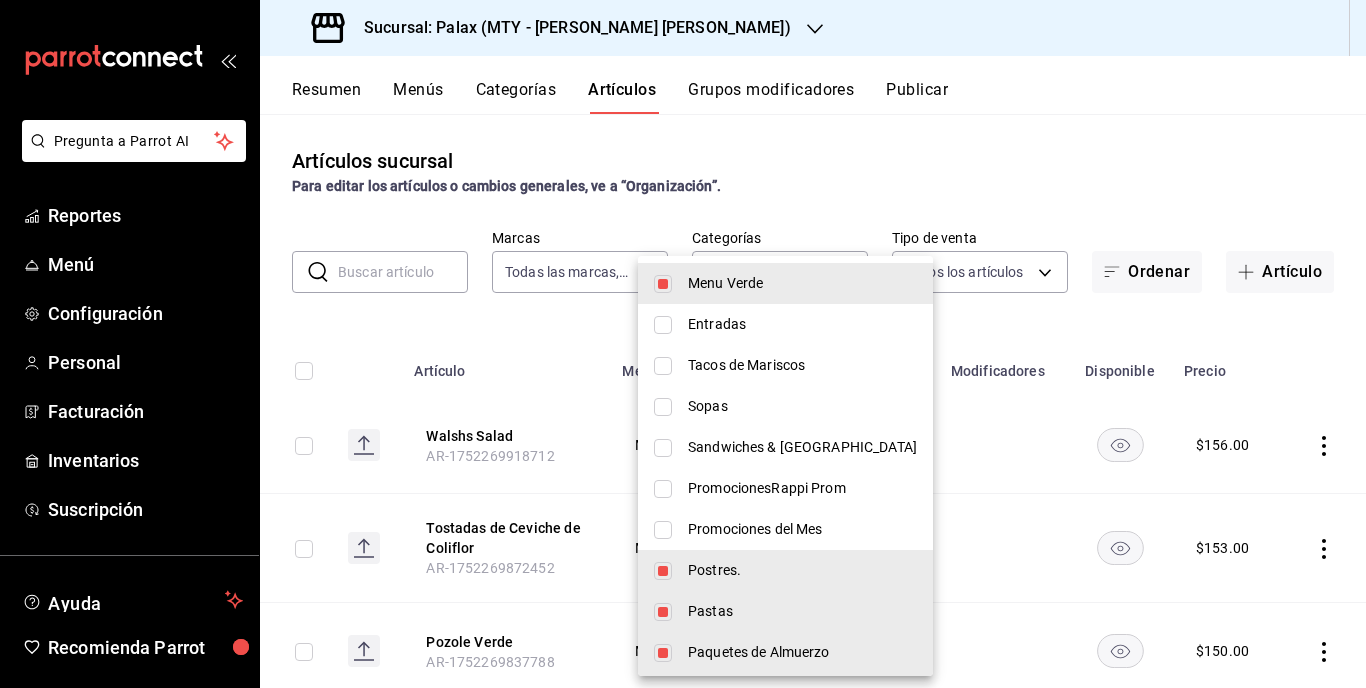 click at bounding box center (663, 571) 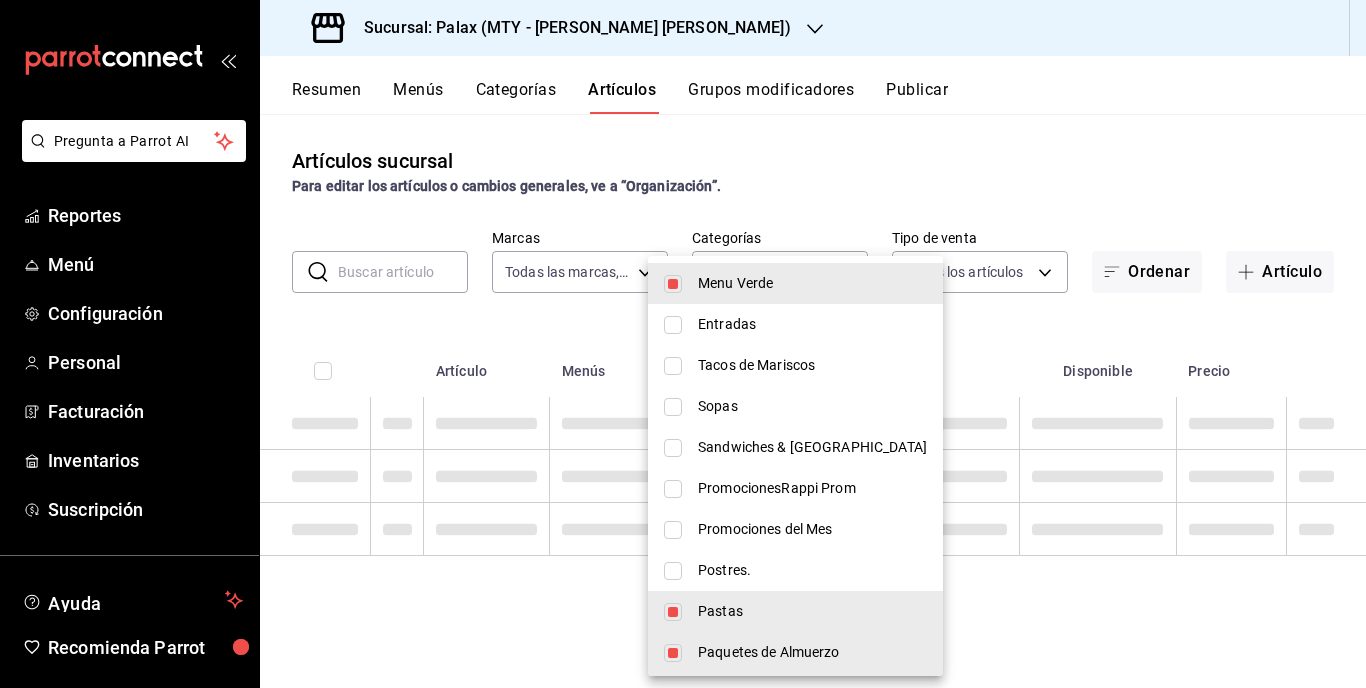 type on "49aa2ae4-61bc-4f0a-8165-8dabc33a9232,a56a5fa3-3184-4403-a142-df34b77e8b24,f75bc701-c05c-4335-b74b-6ec9b89413a5,1ceab72d-41dd-42cd-99a7-d415d46efd3f,885e566e-ea26-401c-b1ae-e13cb8a53926,57a4a0e4-9a9d-4a4c-aa35-d6903a9fc00c,2657feac-b532-448a-b3d3-cf6ad74dec16,f4186216-e866-45b9-9471-d00f5d2f85de,2993cd62-64b0-45da-ab0a-c426231d584f,44d4590b-3f39-4999-b0b0-5476cd0d004e,6d07261d-8b2e-4be5-9027-043acc209b9a,c8d0468a-53ce-4b9d-8c4e-1c3e137baf7c,8bcdede7-bf25-467e-8fb9-4af914621d42,ee7bbba1-28a6-4927-8697-a9ba5172dd17,175f9bf0-f85c-4887-8785-f86e14aae884,4607b3e1-2856-4d9c-9595-e64b1d1b2311,cb096095-918e-4ecf-a7f1-5e69646793a9,feec21a3-d307-466b-b0b6-69848294b917,61cfa1fa-cdd5-40fb-b9b5-c72e8dec5e83,0d6b5b16-508b-4e97-9b48-a110de0c69bb,ff489197-2340-4af7-919b-8aa1e894d55c,3aab104e-3487-44c9-a2dc-7fca139ae76d,0ba94cd0-3ebd-44e3-98ea-745b98d60711,a74466e6-08bf-4897-a9c3-d0bb926d51f1,996416d7-26fd-4153-8123-d375cb10861c,88b3d21e-960b-497c-8a43-2701f074d9e3,dba17206-6bde-41b2-811e-7f288b44c4c5,73d0226b-609d-4861-b67..." 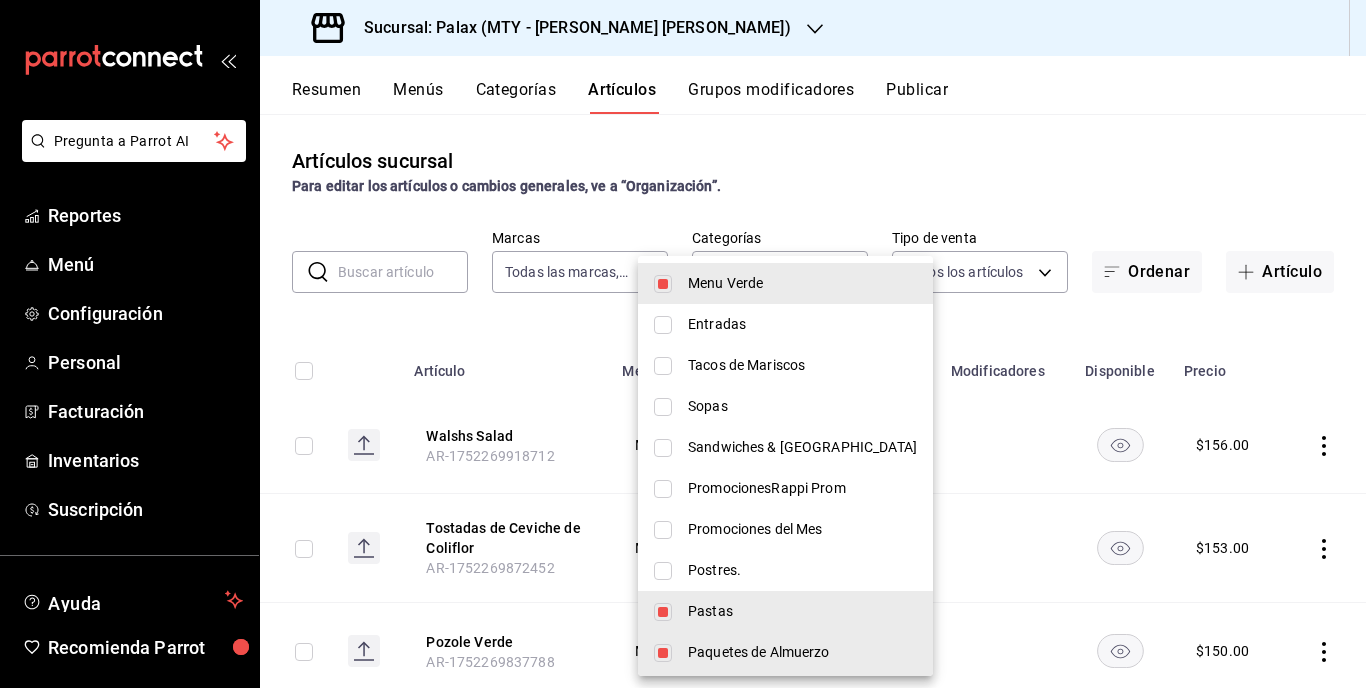 click at bounding box center (663, 612) 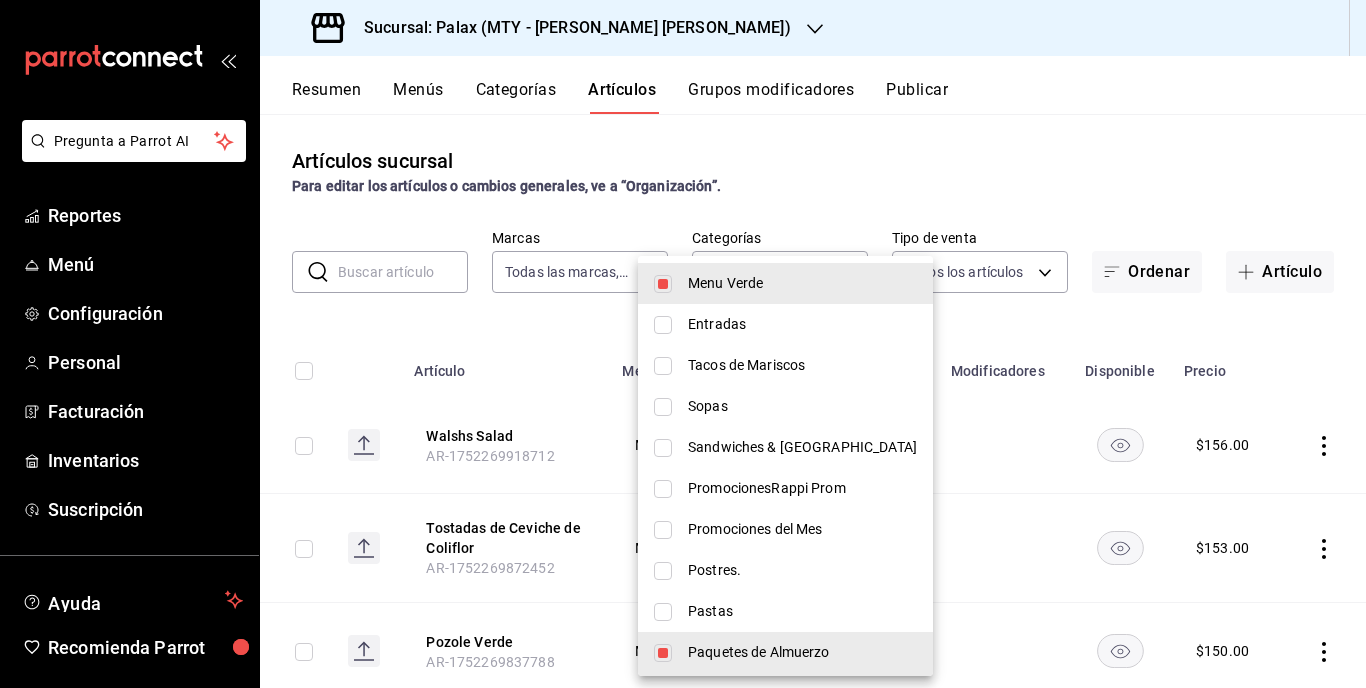 click at bounding box center [663, 653] 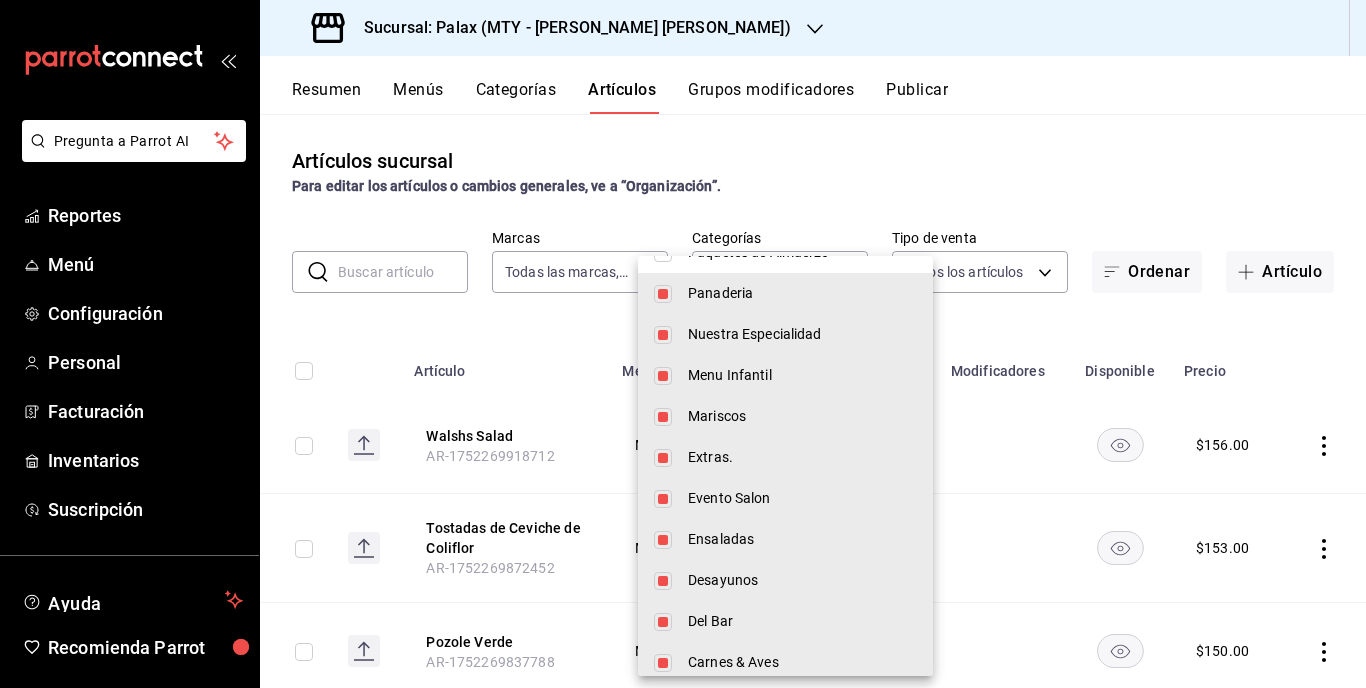 scroll, scrollTop: 400, scrollLeft: 0, axis: vertical 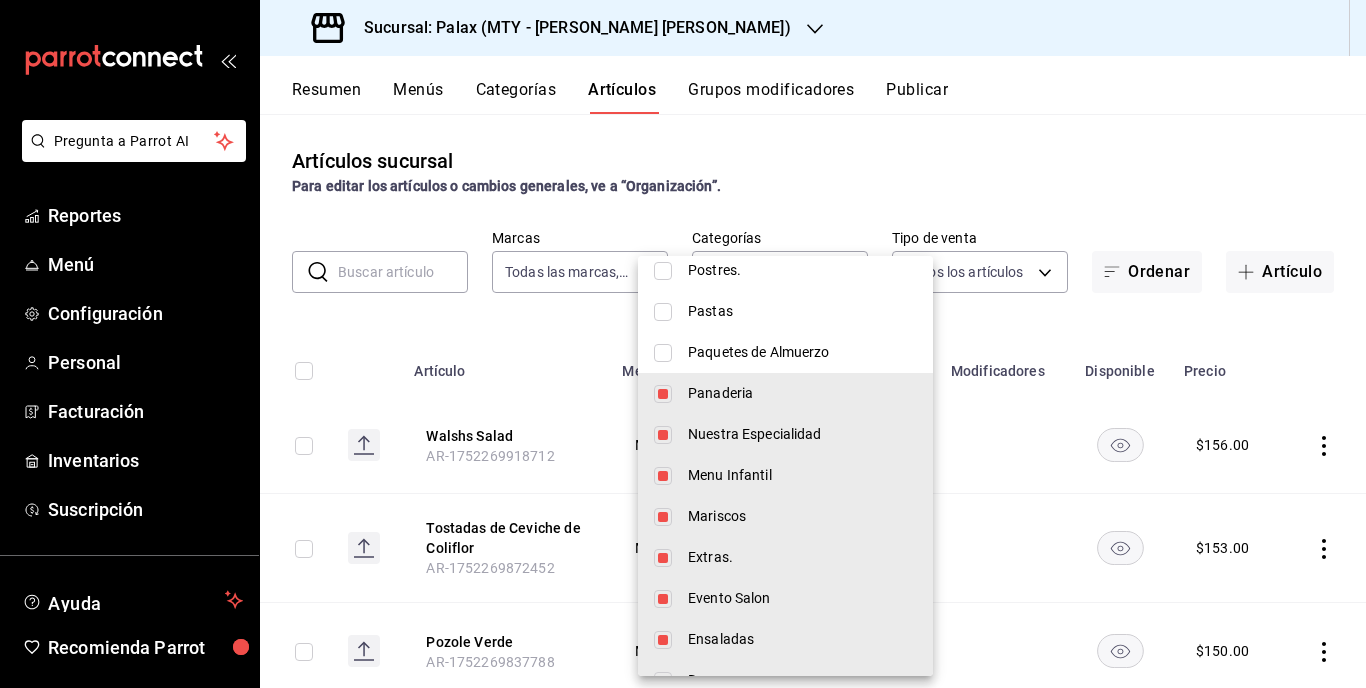 click at bounding box center [663, 394] 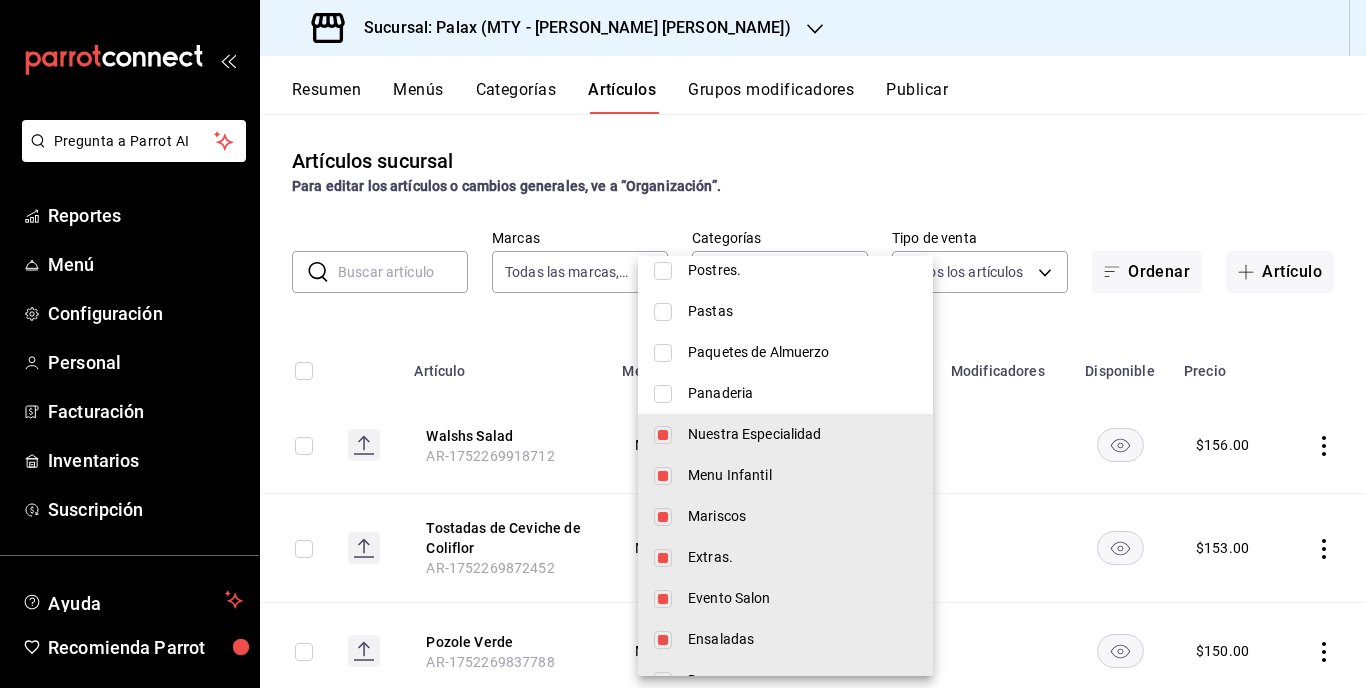 click at bounding box center [663, 435] 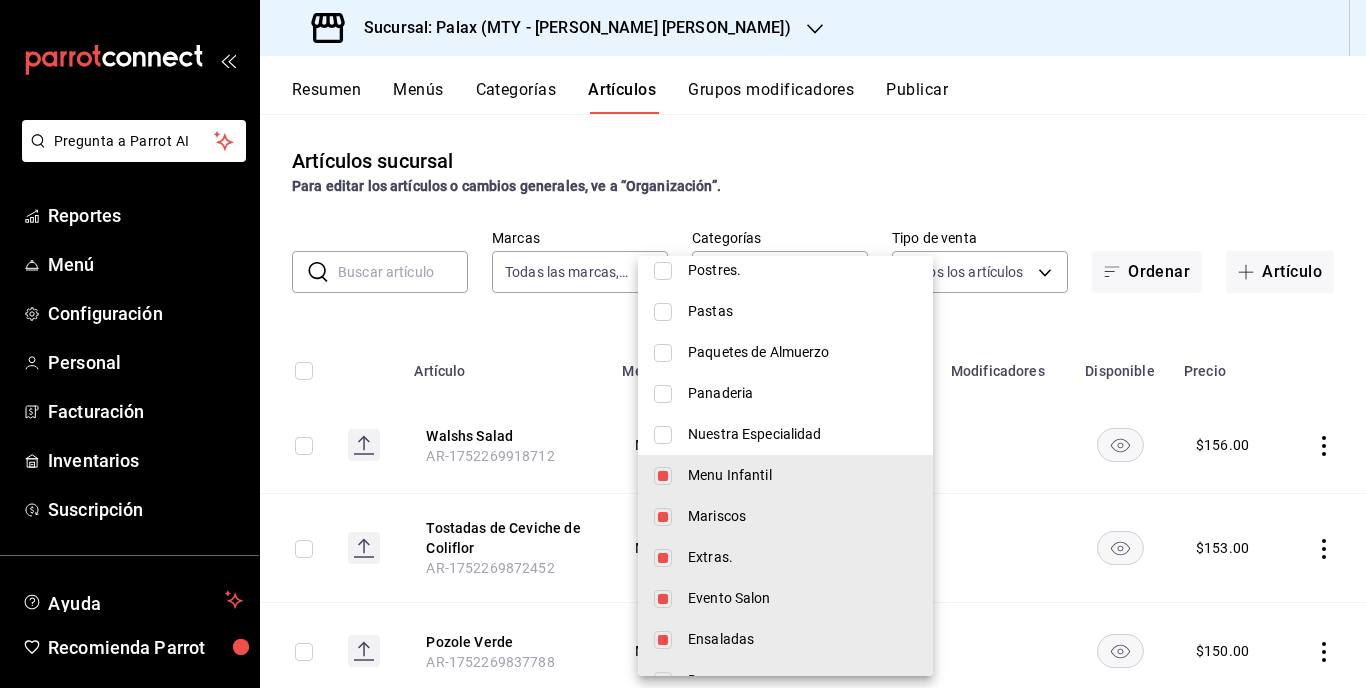 click at bounding box center [663, 476] 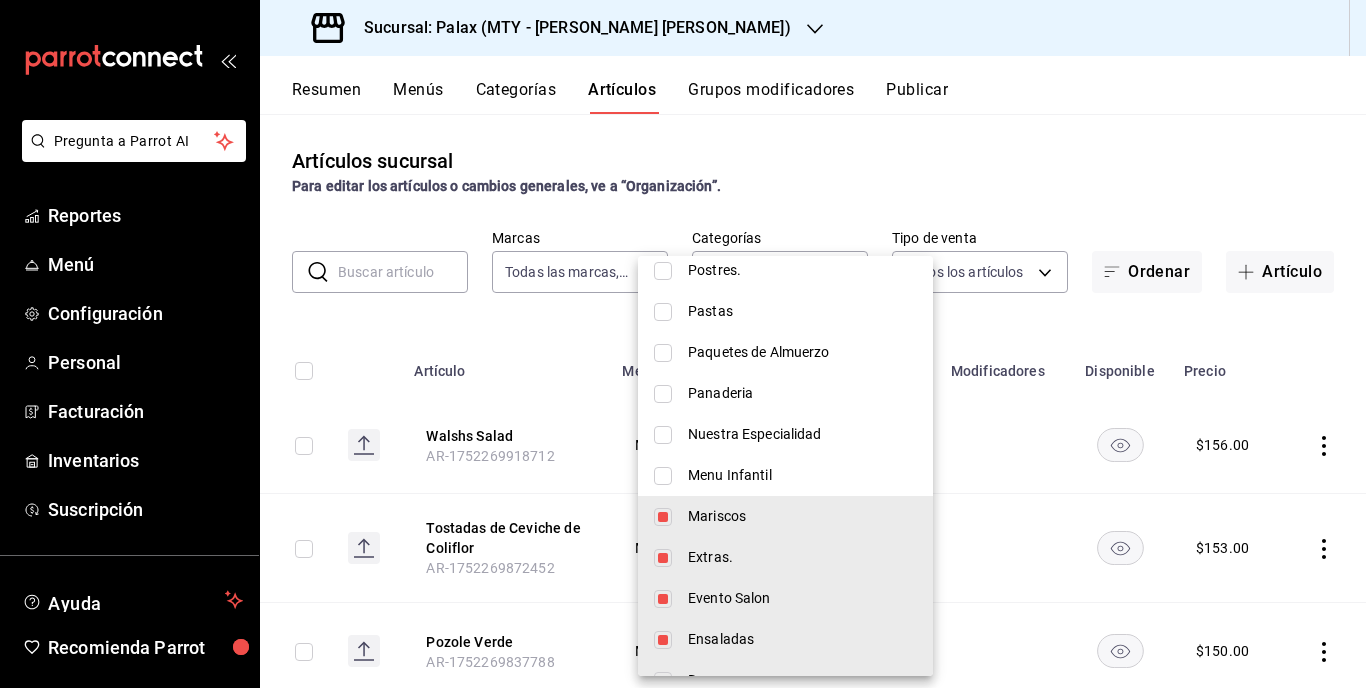 click at bounding box center (663, 517) 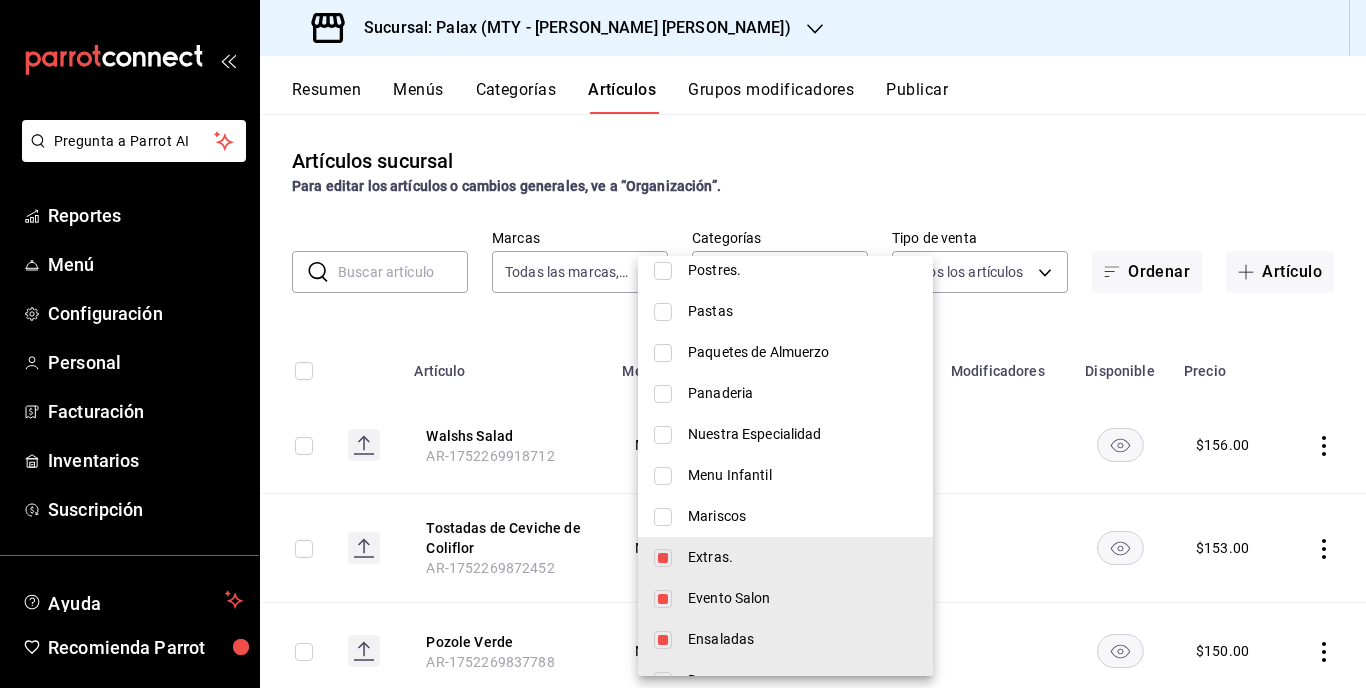 click at bounding box center (663, 558) 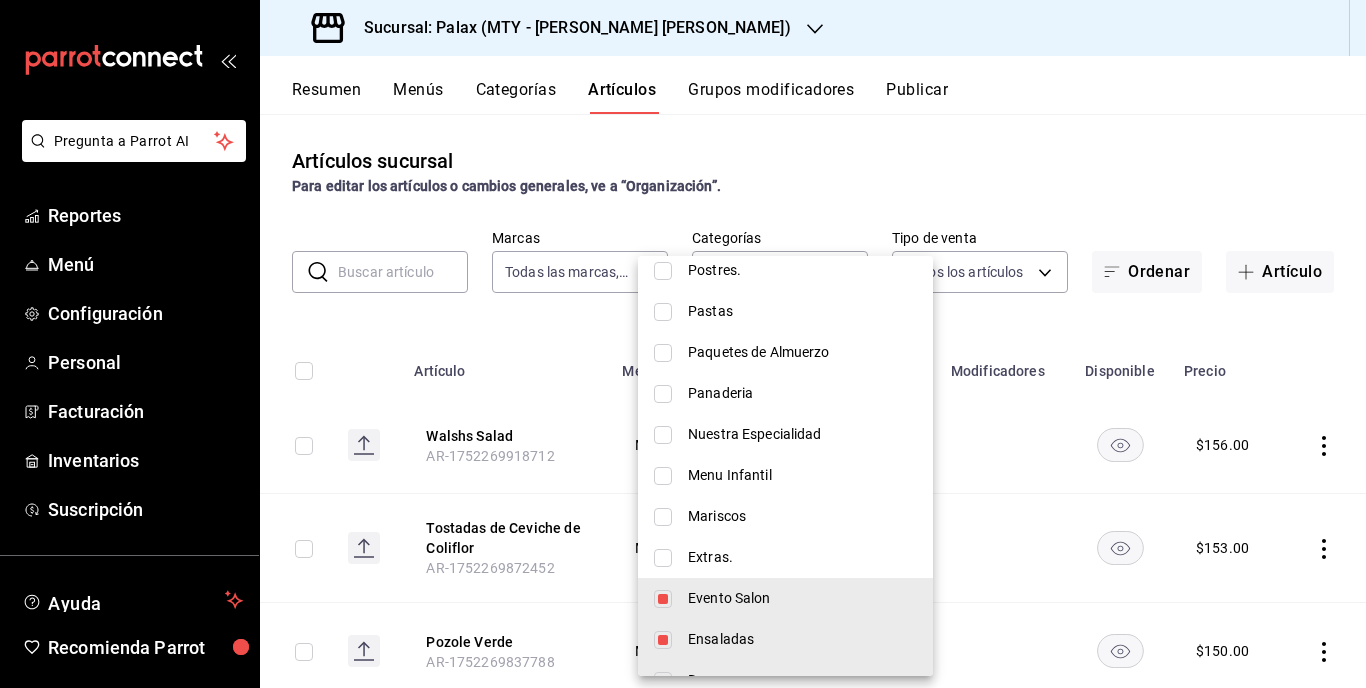 click at bounding box center (663, 599) 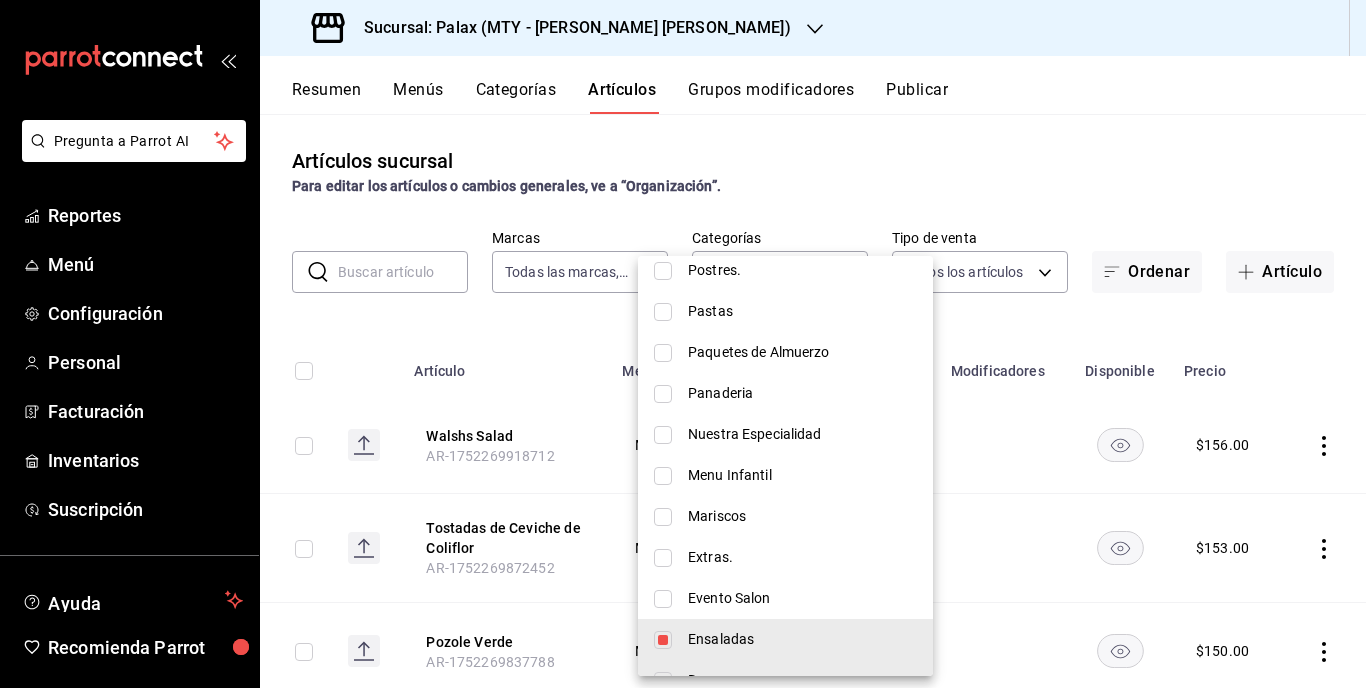 click at bounding box center [663, 640] 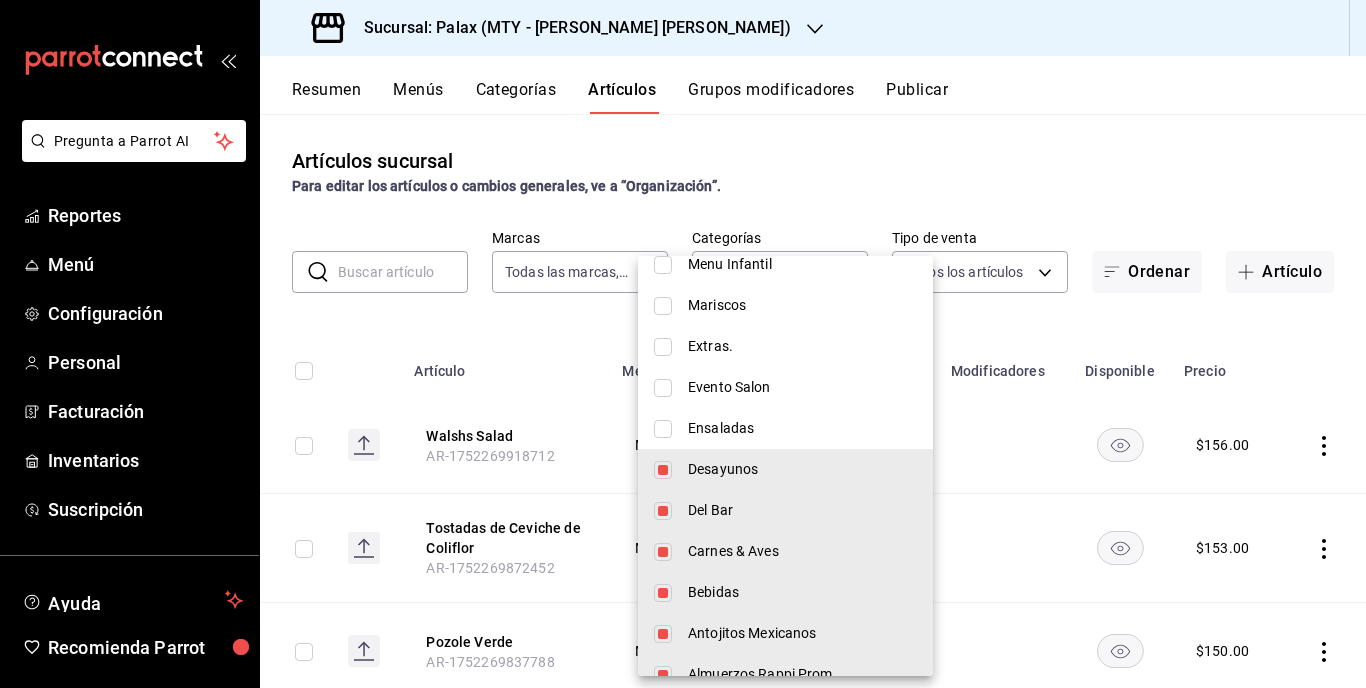 scroll, scrollTop: 700, scrollLeft: 0, axis: vertical 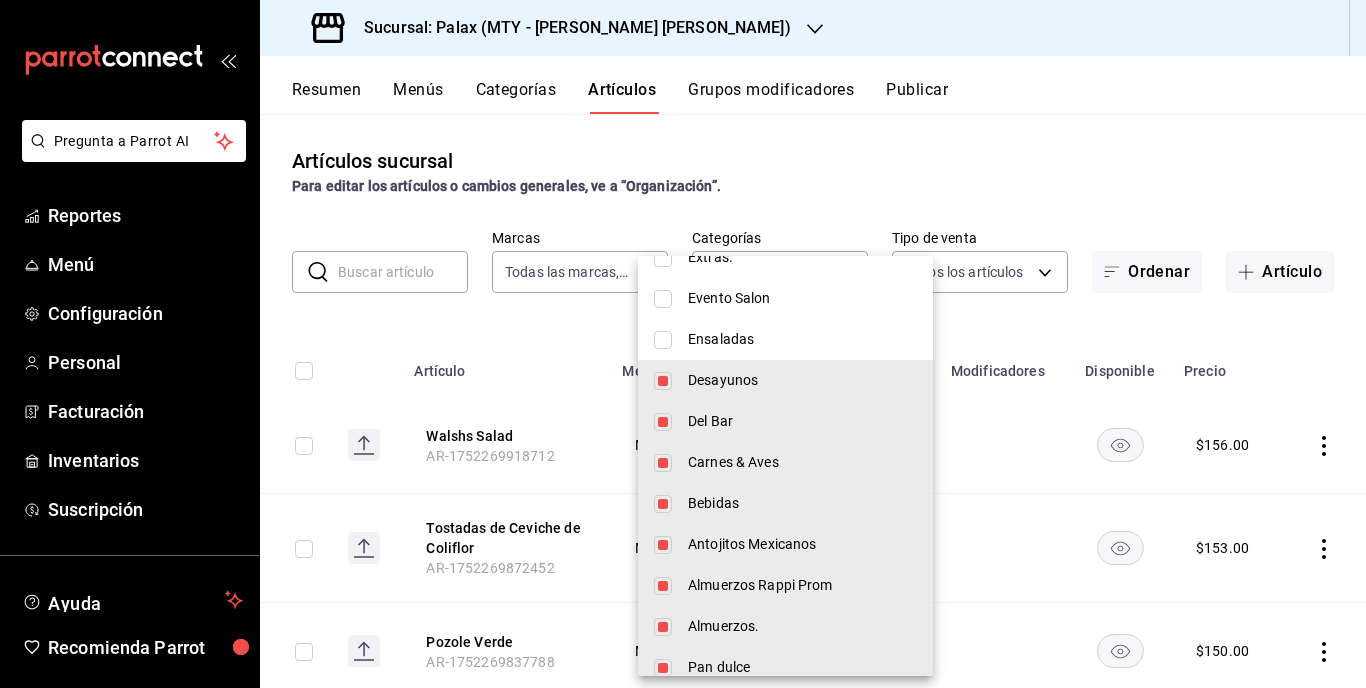 click at bounding box center (663, 381) 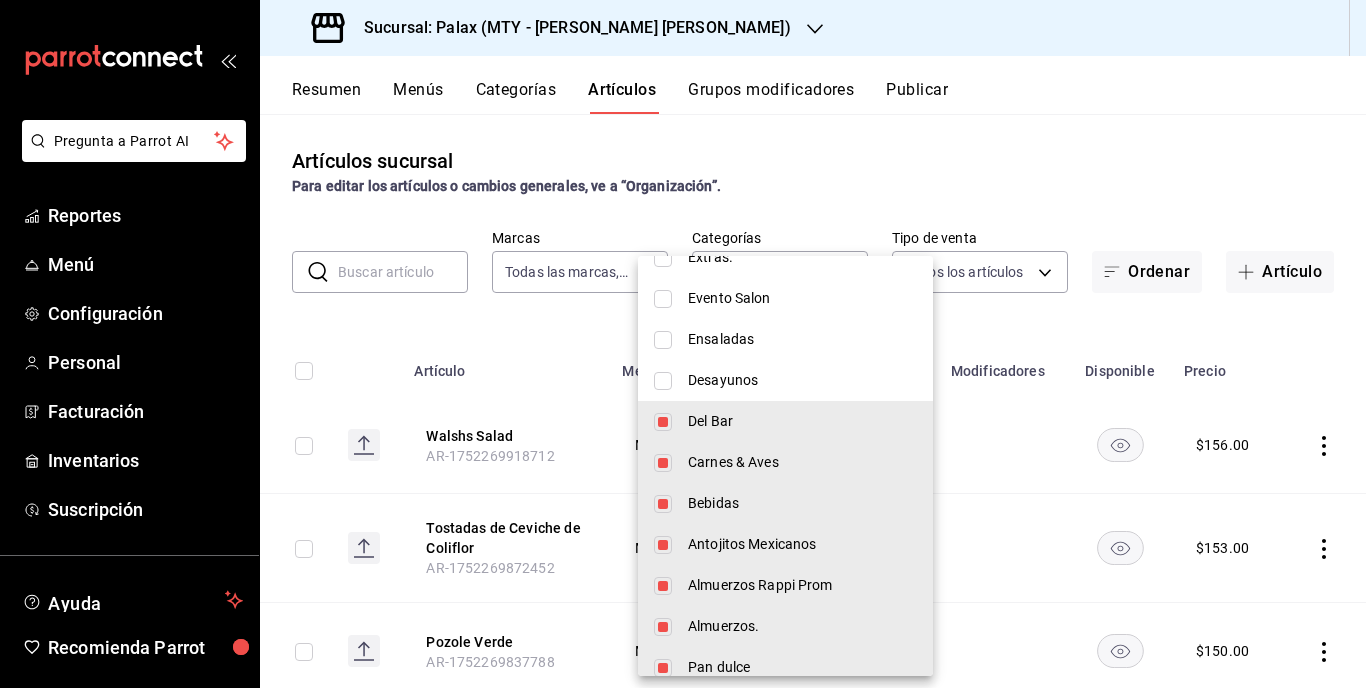 click at bounding box center [663, 422] 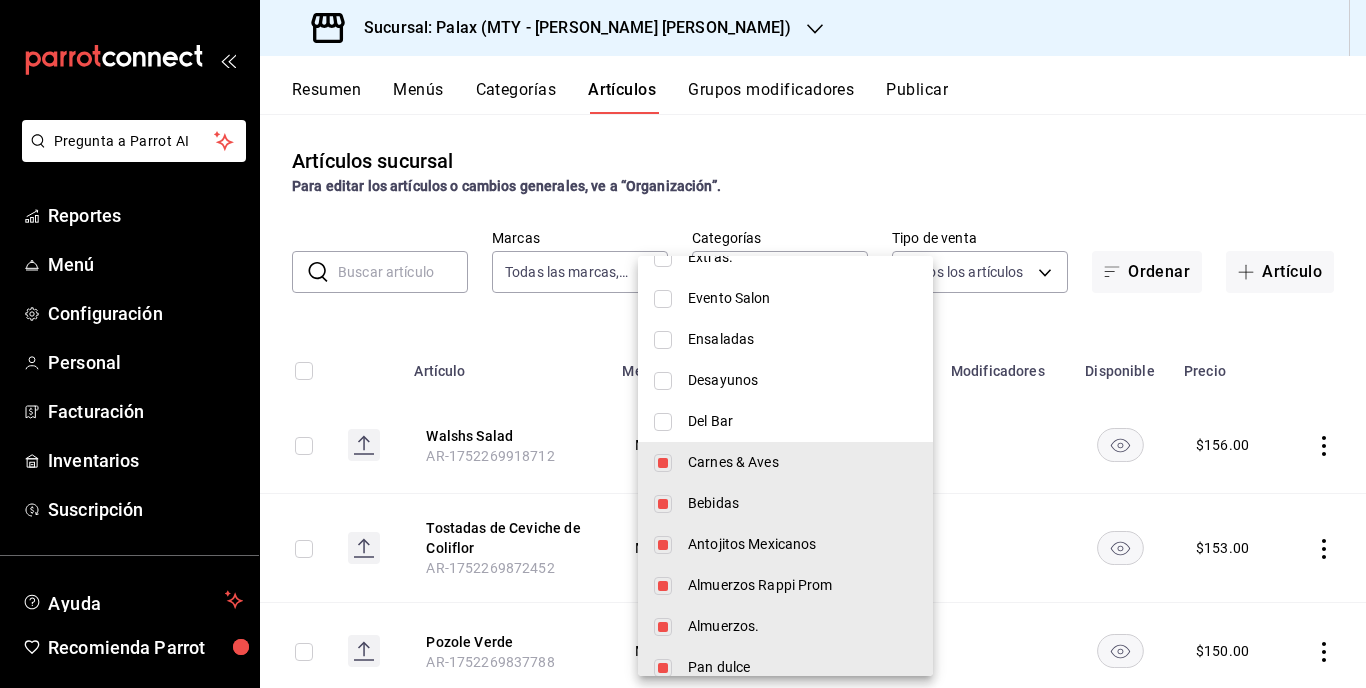 click at bounding box center [663, 463] 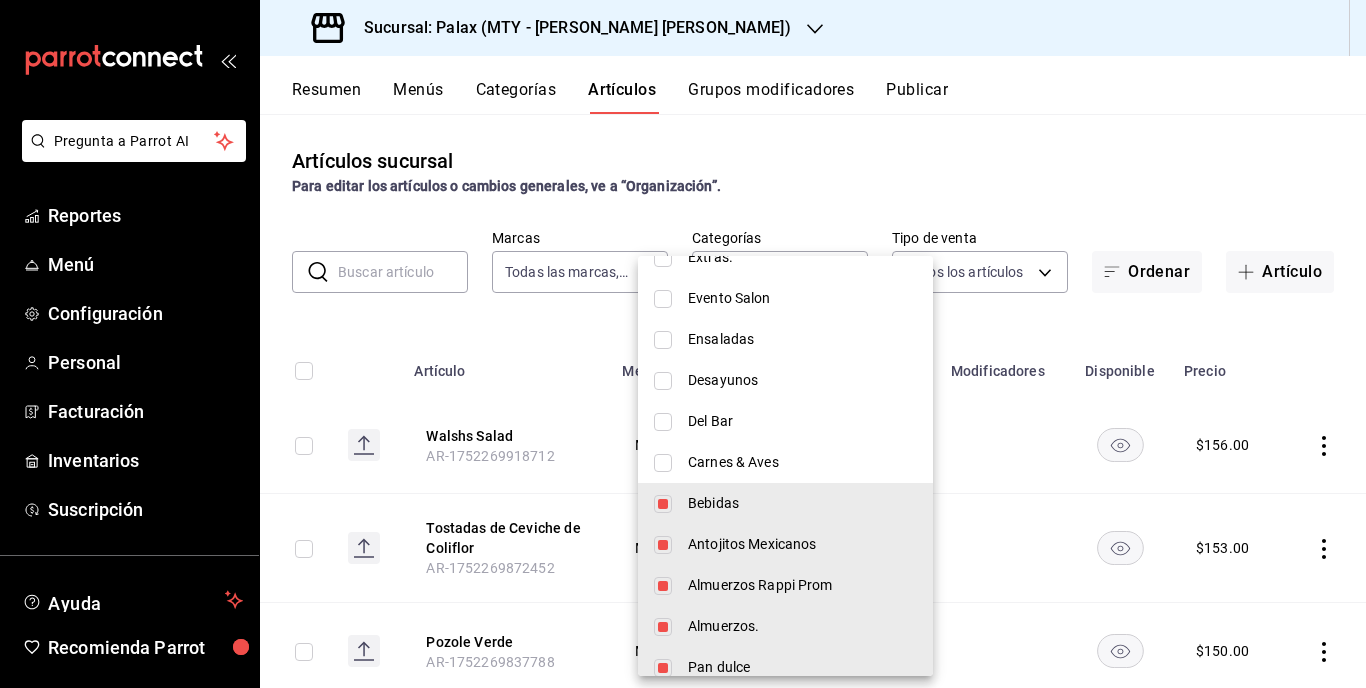 click at bounding box center [663, 504] 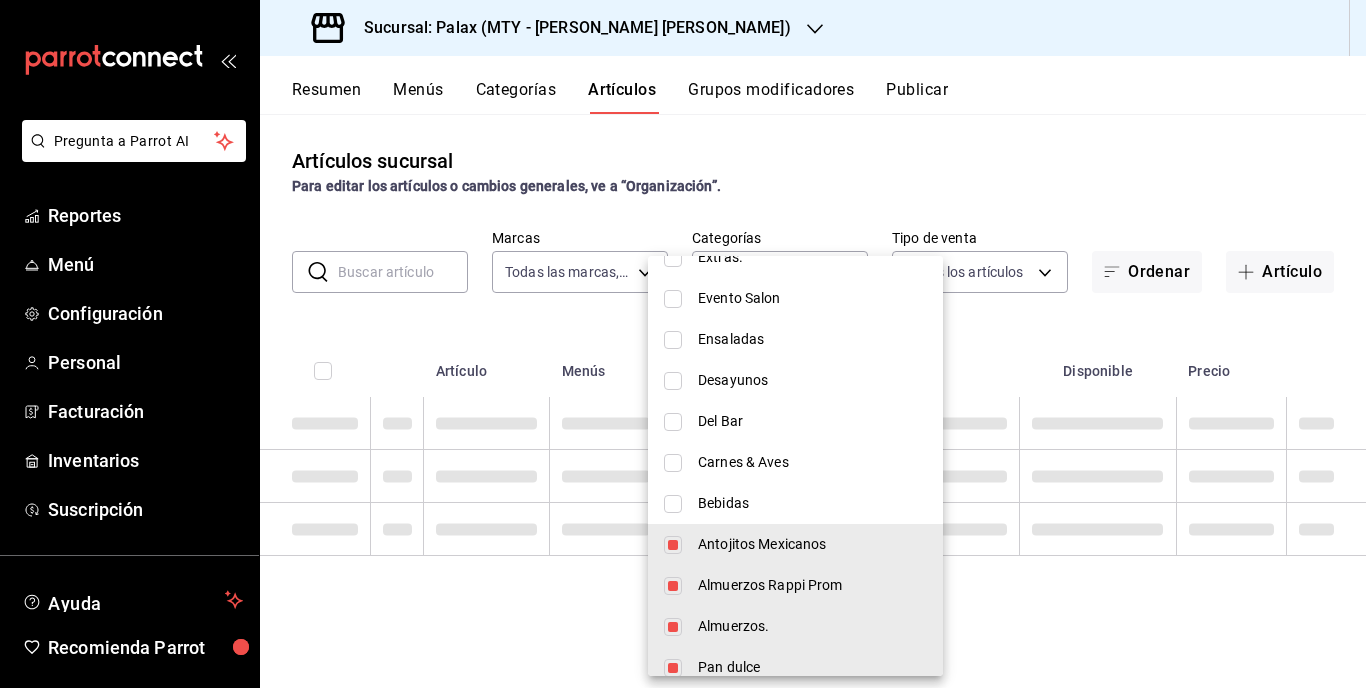 click at bounding box center (673, 545) 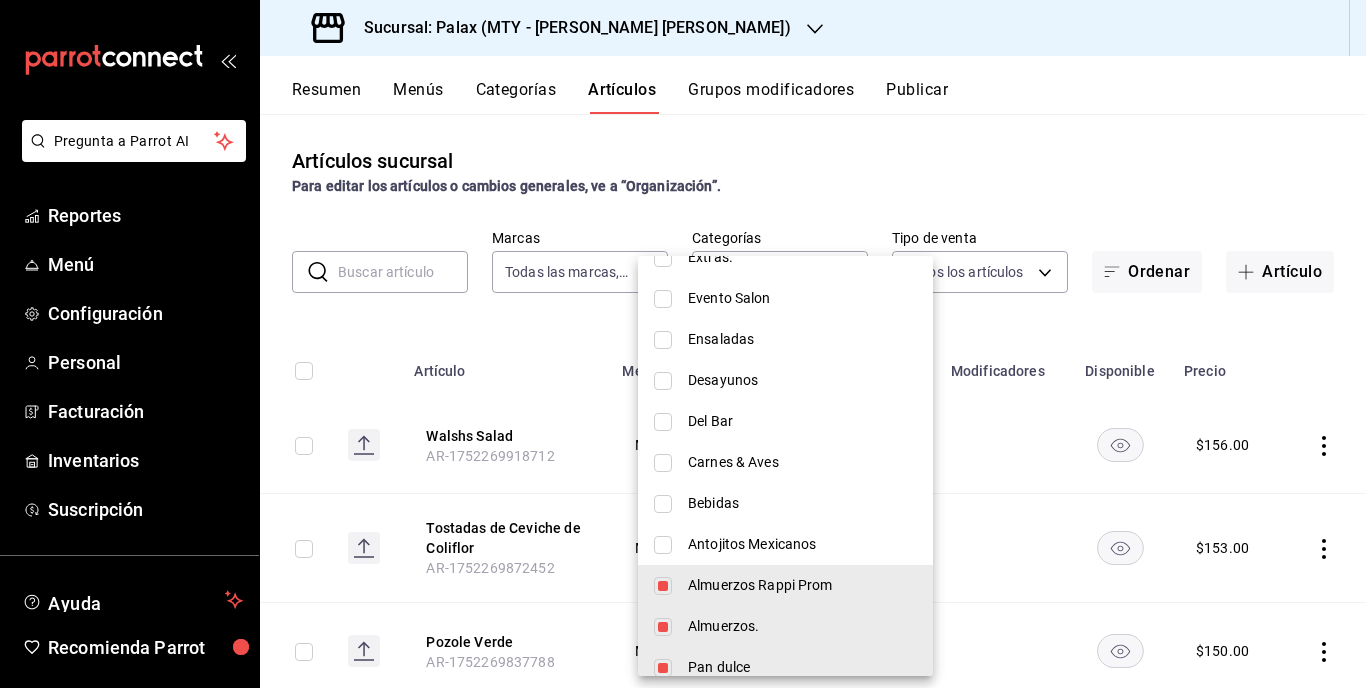 click on "Almuerzos  Rappi Prom" at bounding box center (785, 585) 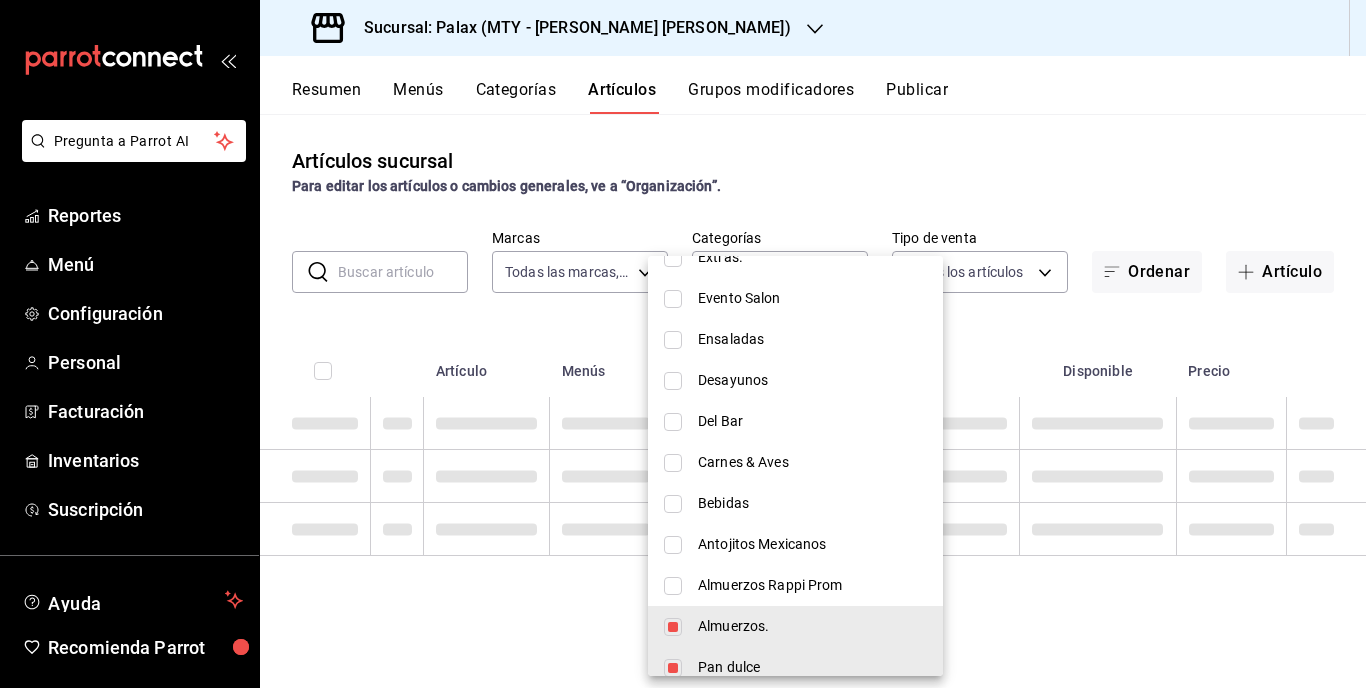 click at bounding box center (673, 627) 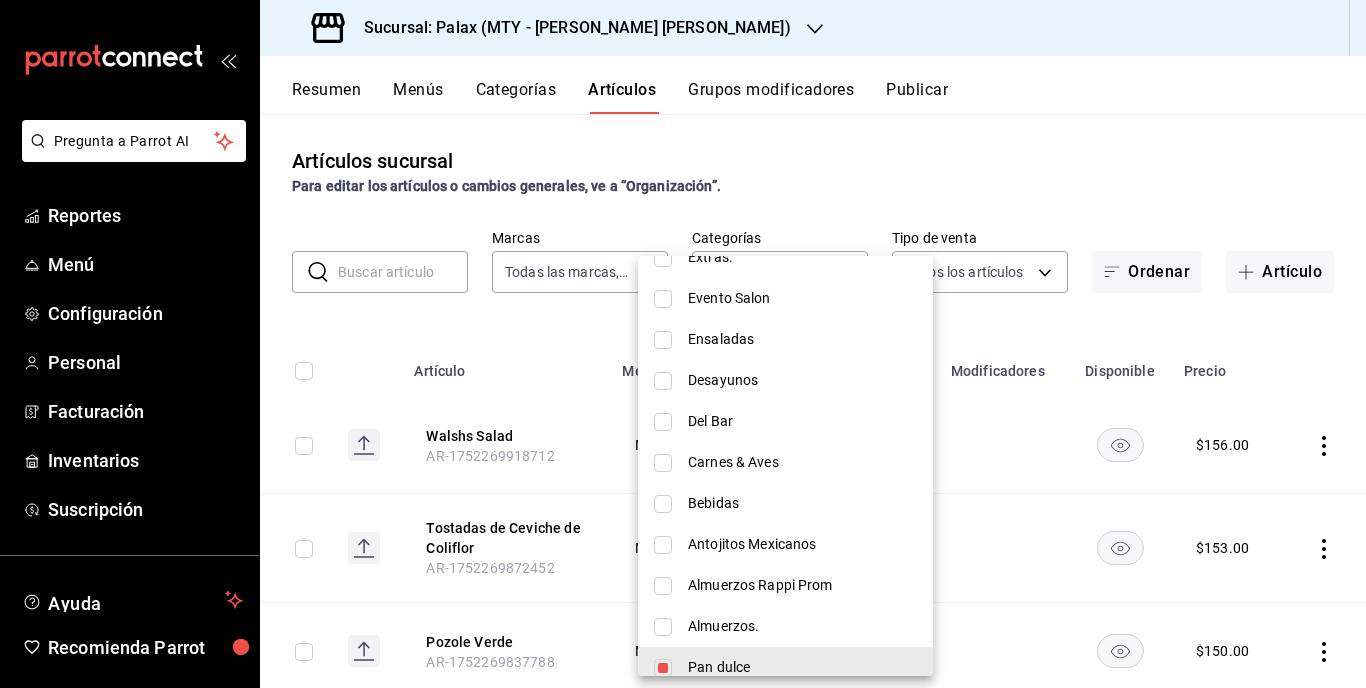 click at bounding box center (663, 668) 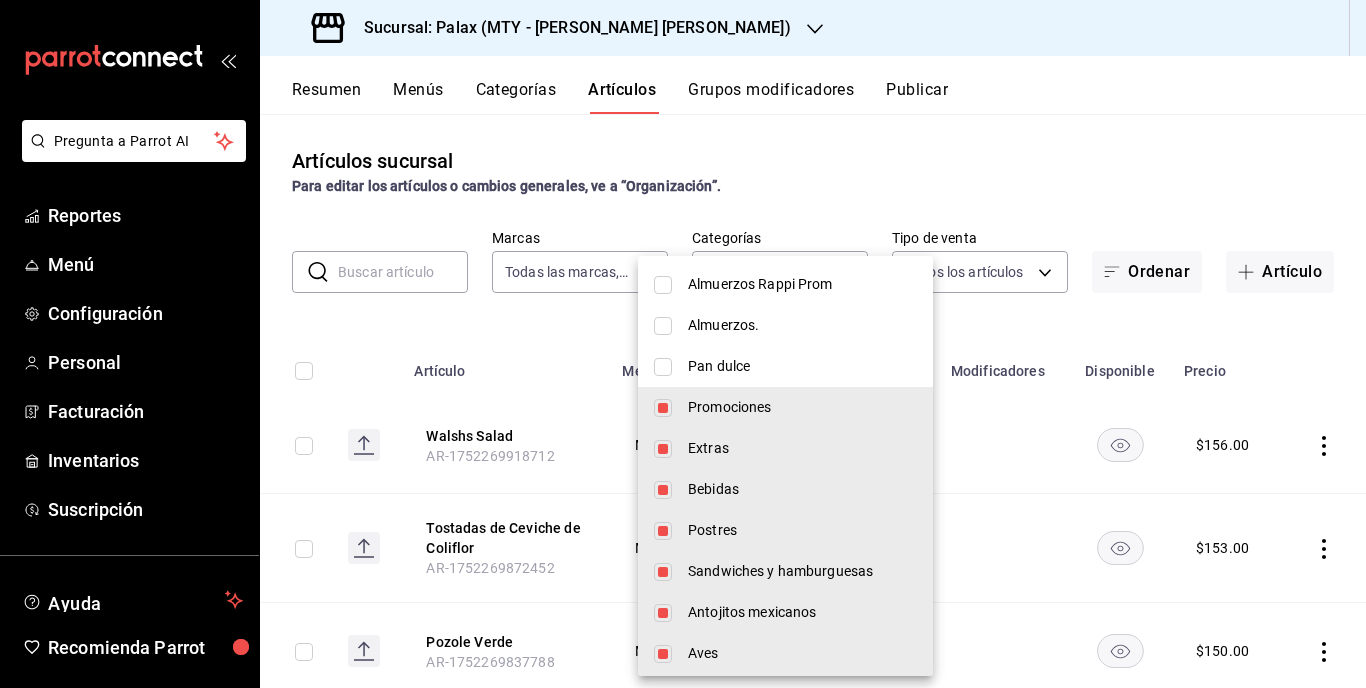 scroll, scrollTop: 1100, scrollLeft: 0, axis: vertical 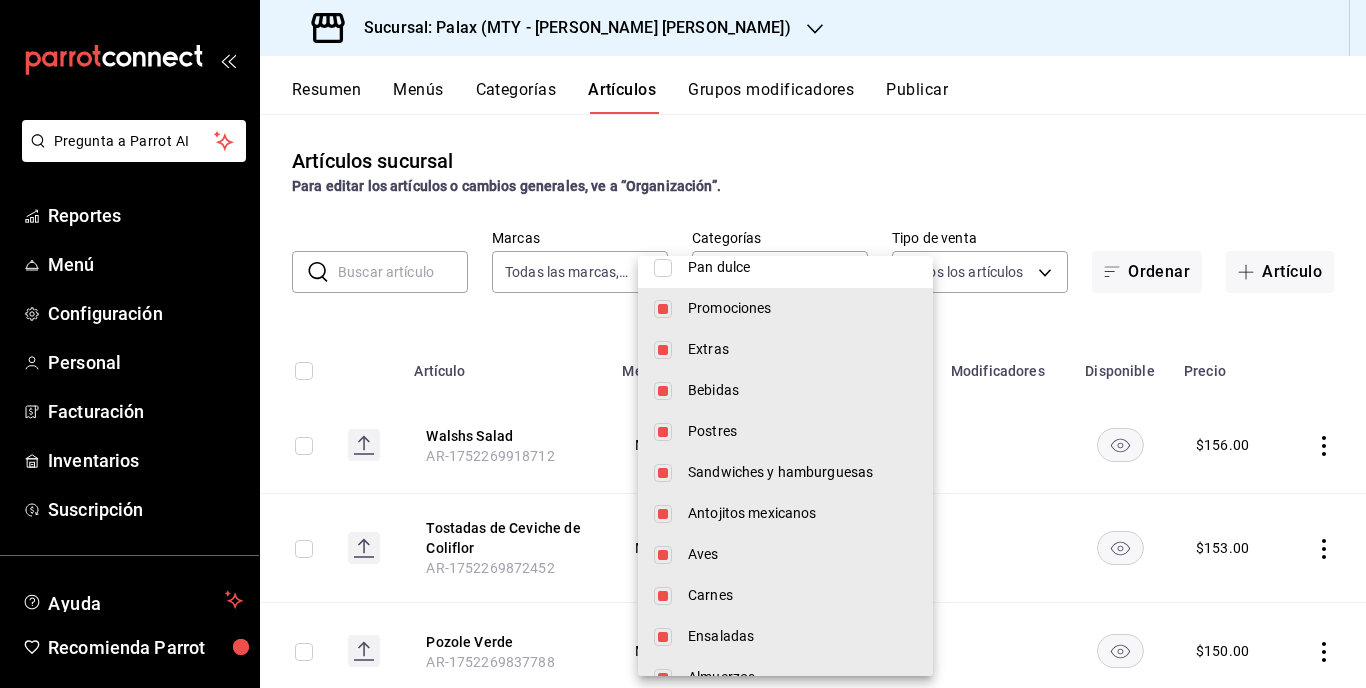 click at bounding box center (663, 309) 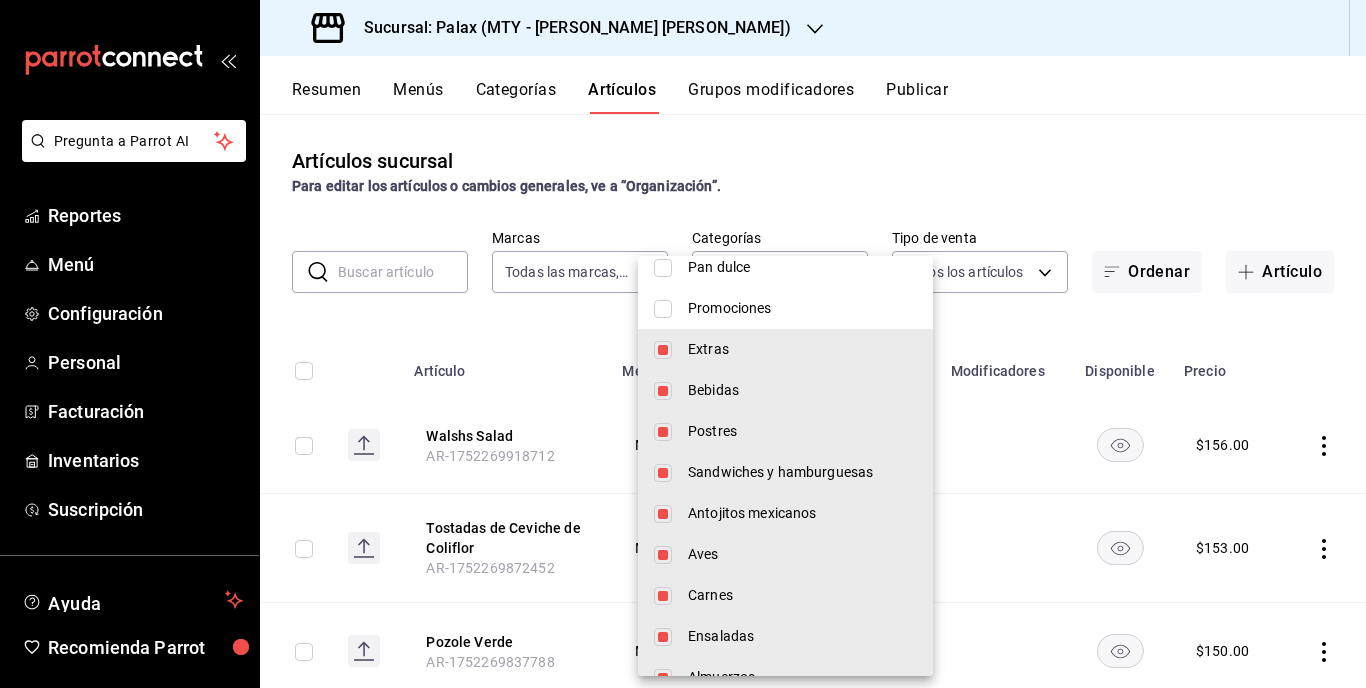 click at bounding box center [663, 350] 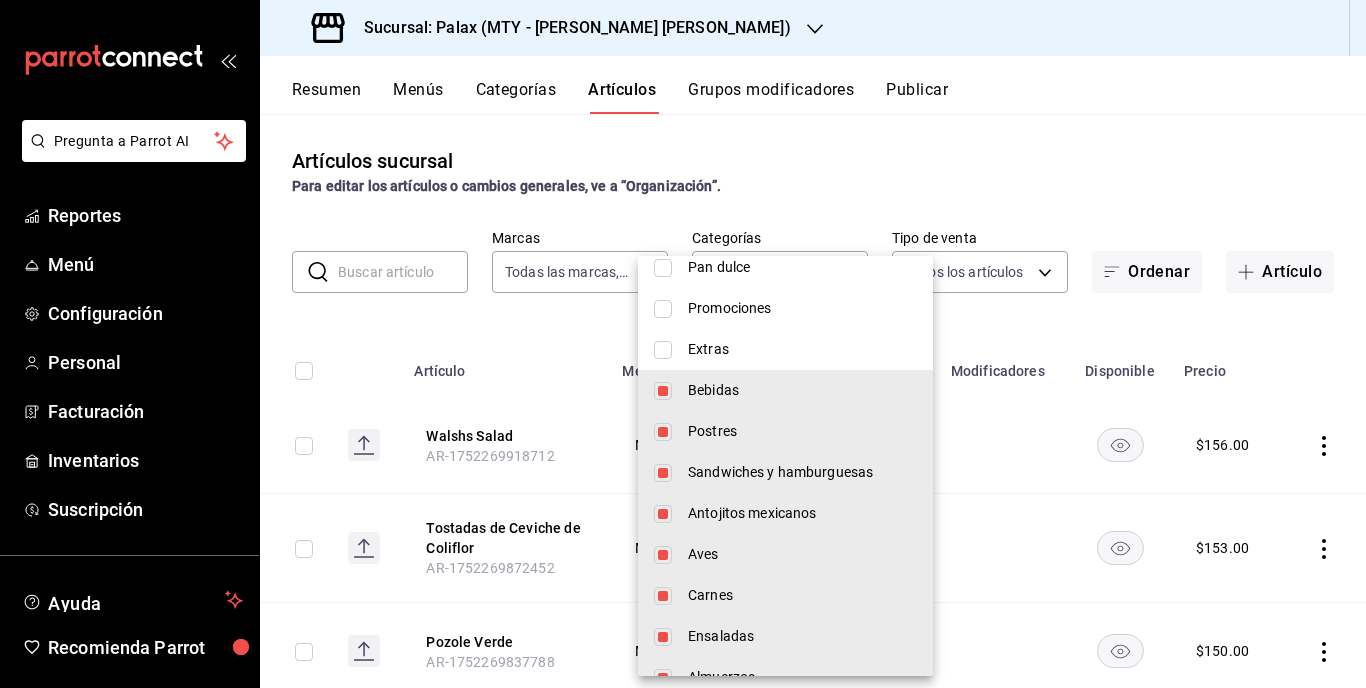 click on "Bebidas" at bounding box center (785, 390) 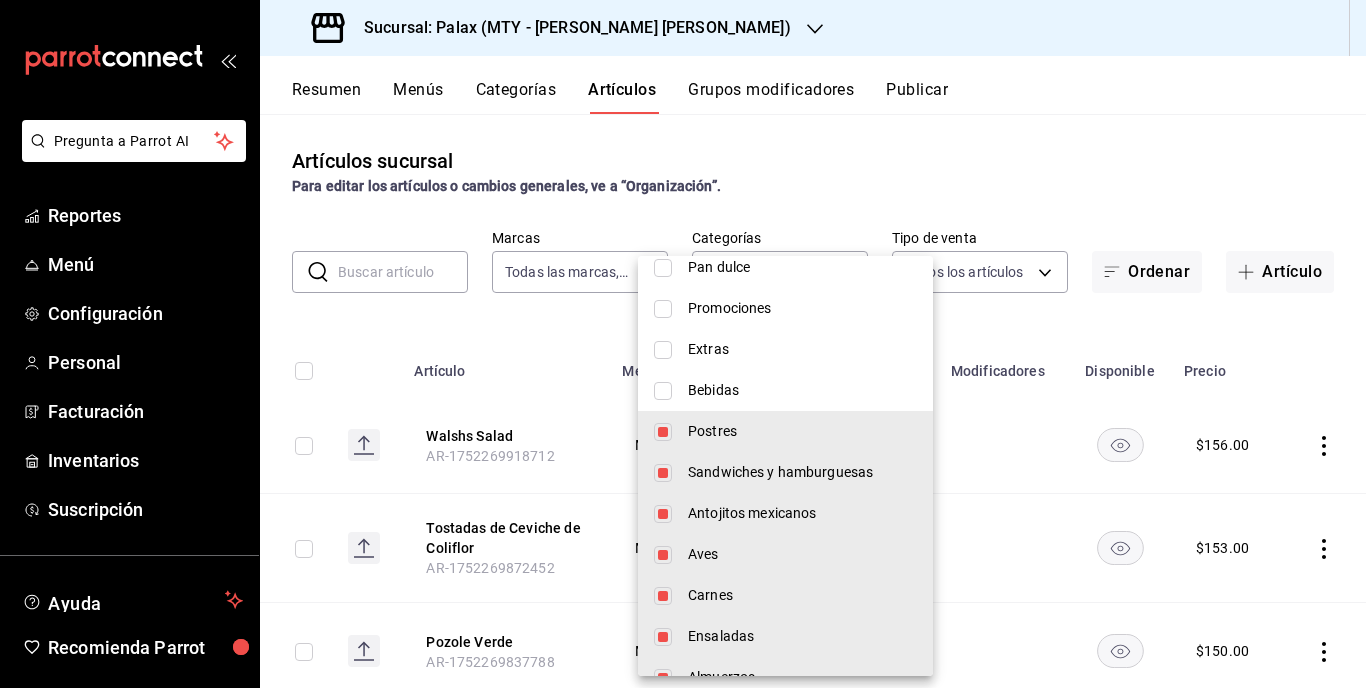 click on "Postres" at bounding box center [785, 431] 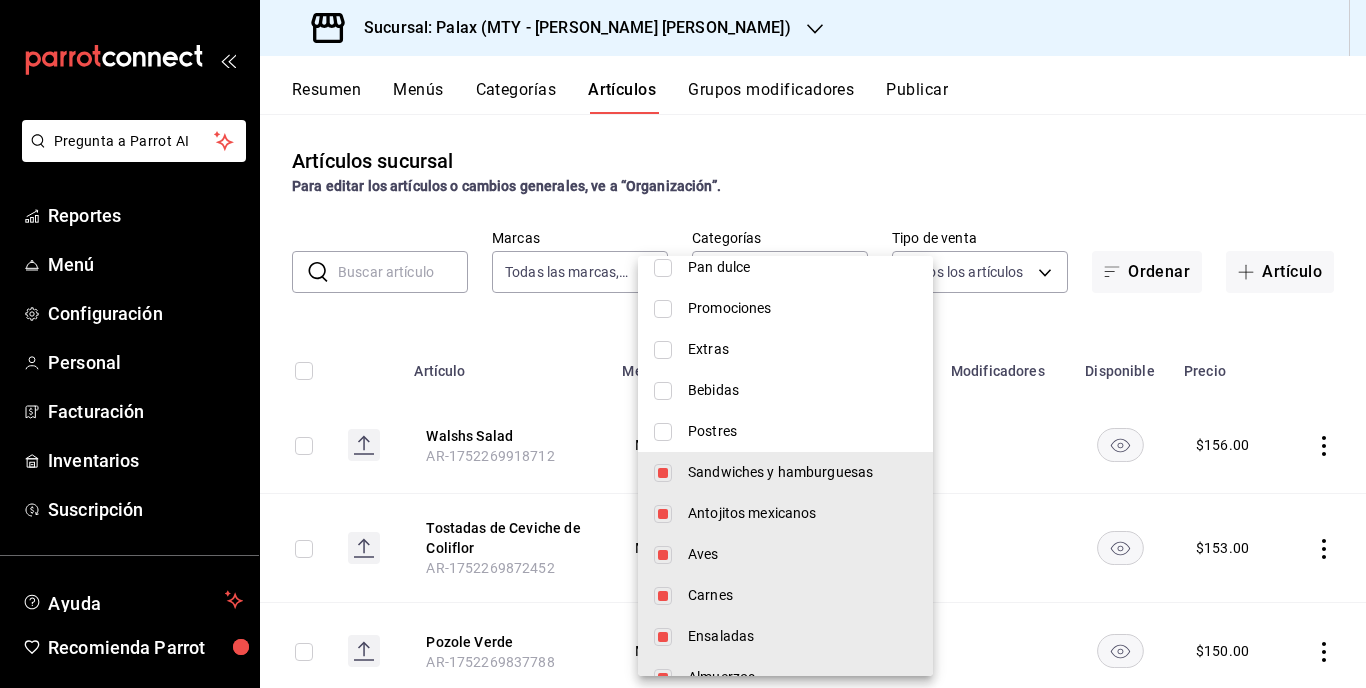 click on "Sandwiches y hamburguesas" at bounding box center (785, 472) 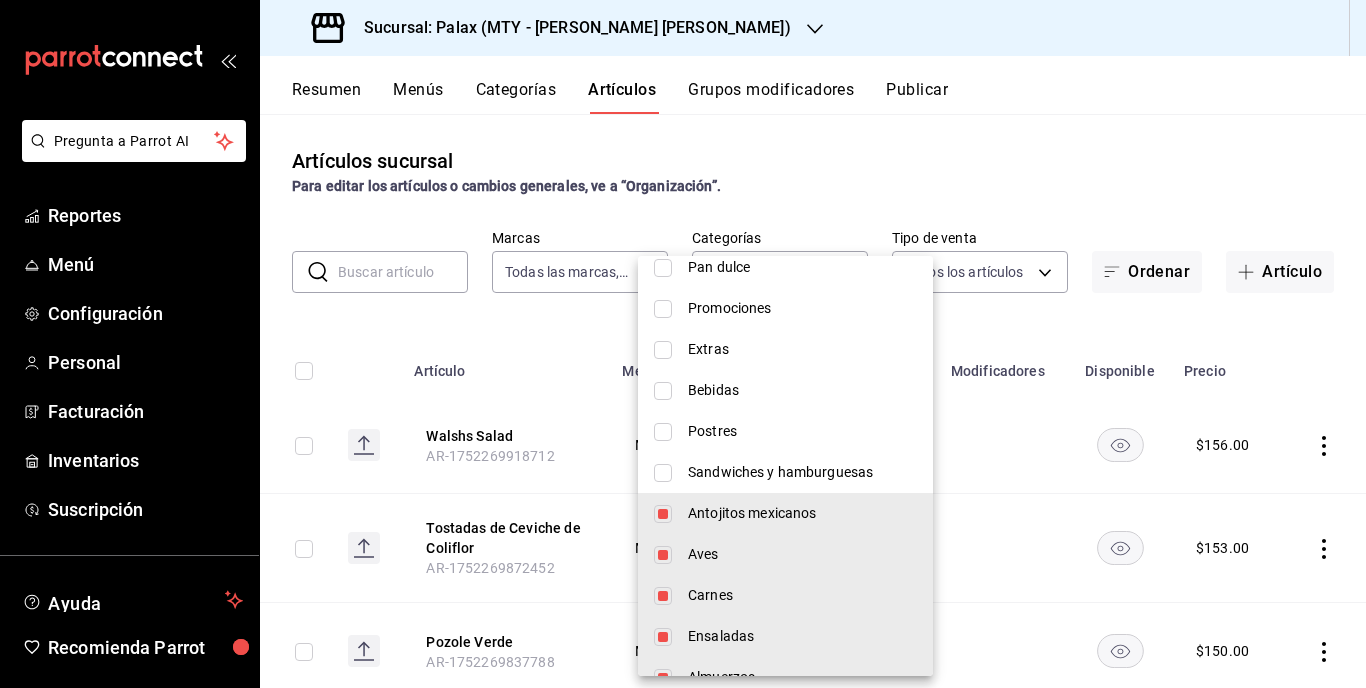 click on "Antojitos mexicanos" at bounding box center [785, 513] 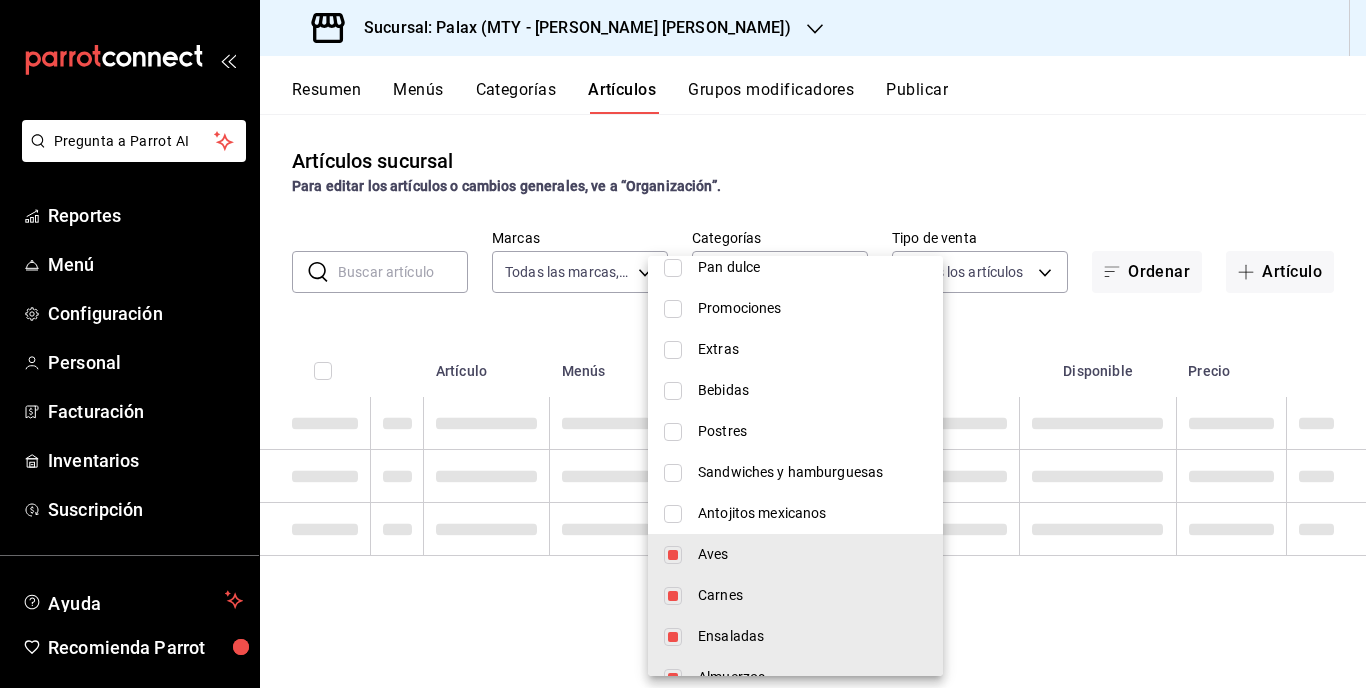 click at bounding box center (673, 555) 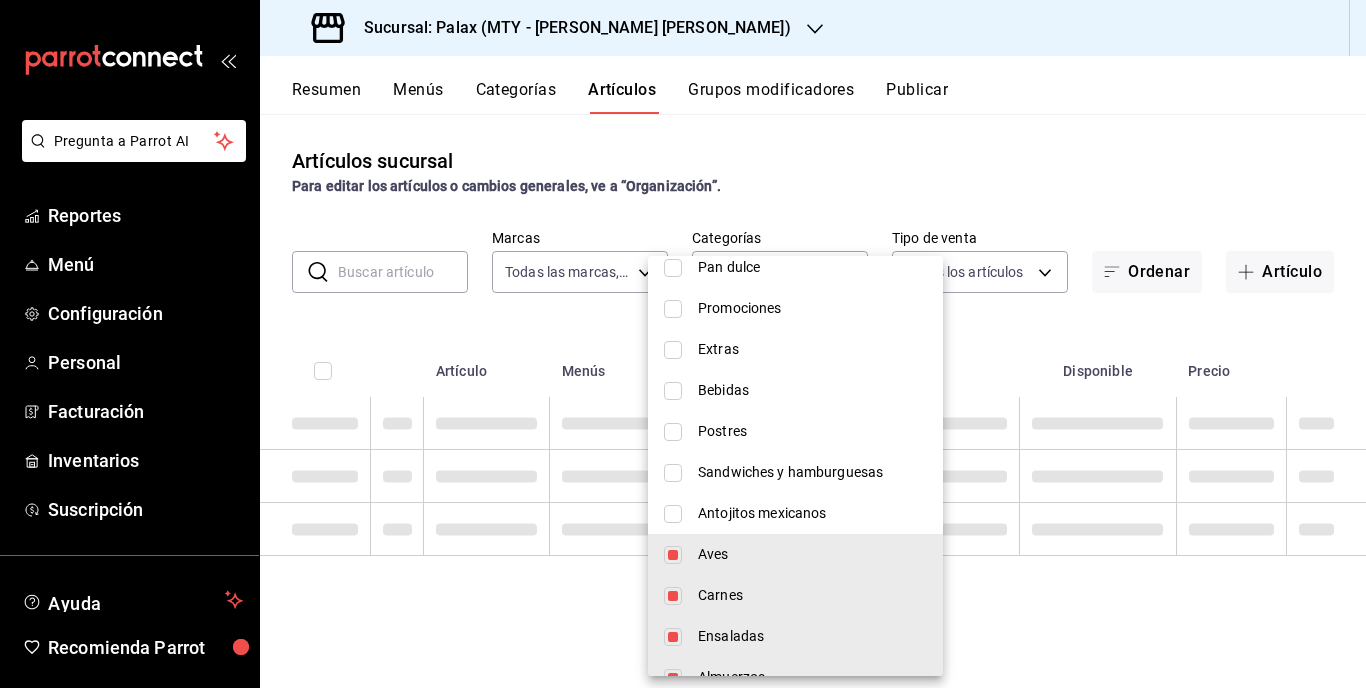 checkbox on "false" 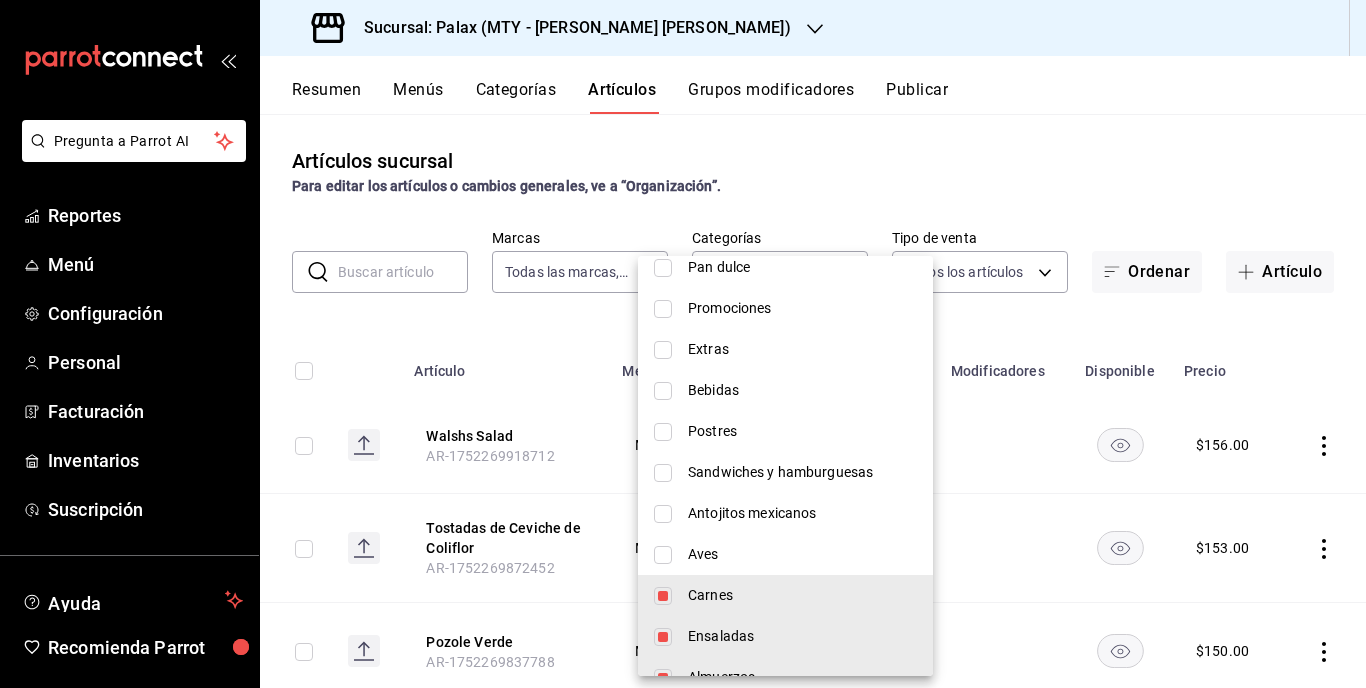 click at bounding box center [663, 596] 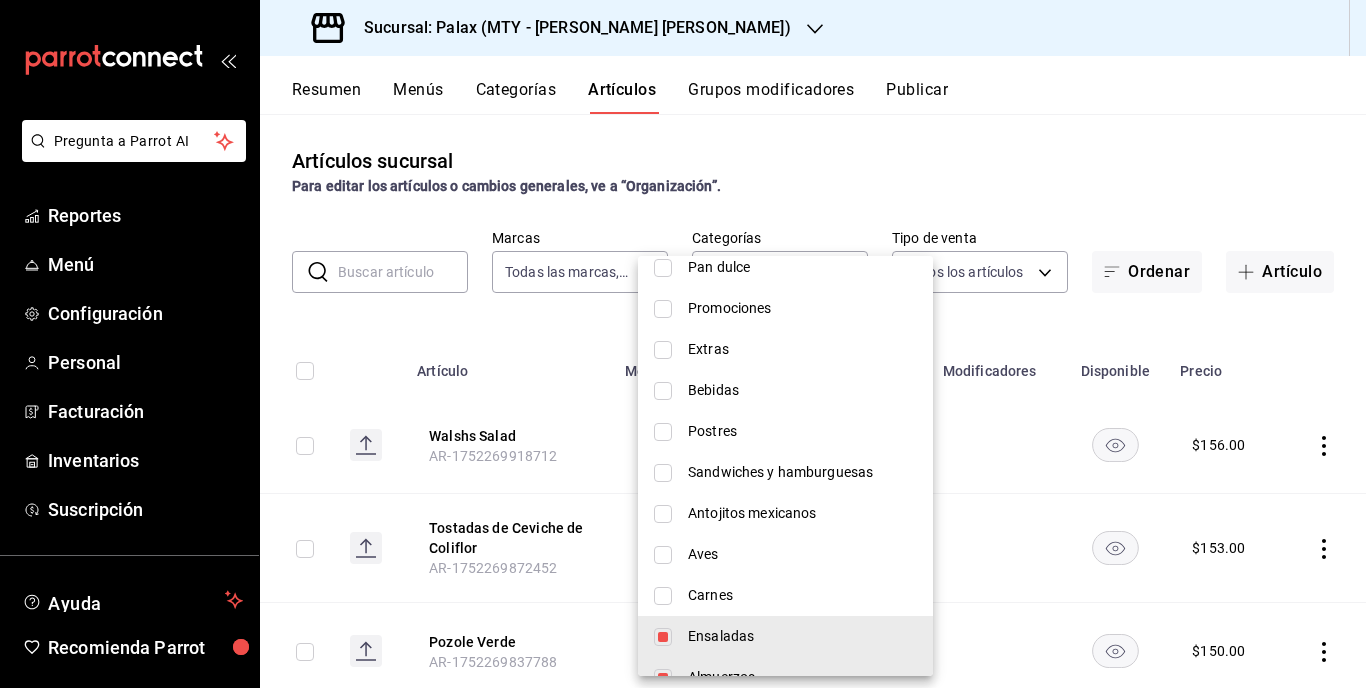 click at bounding box center (663, 637) 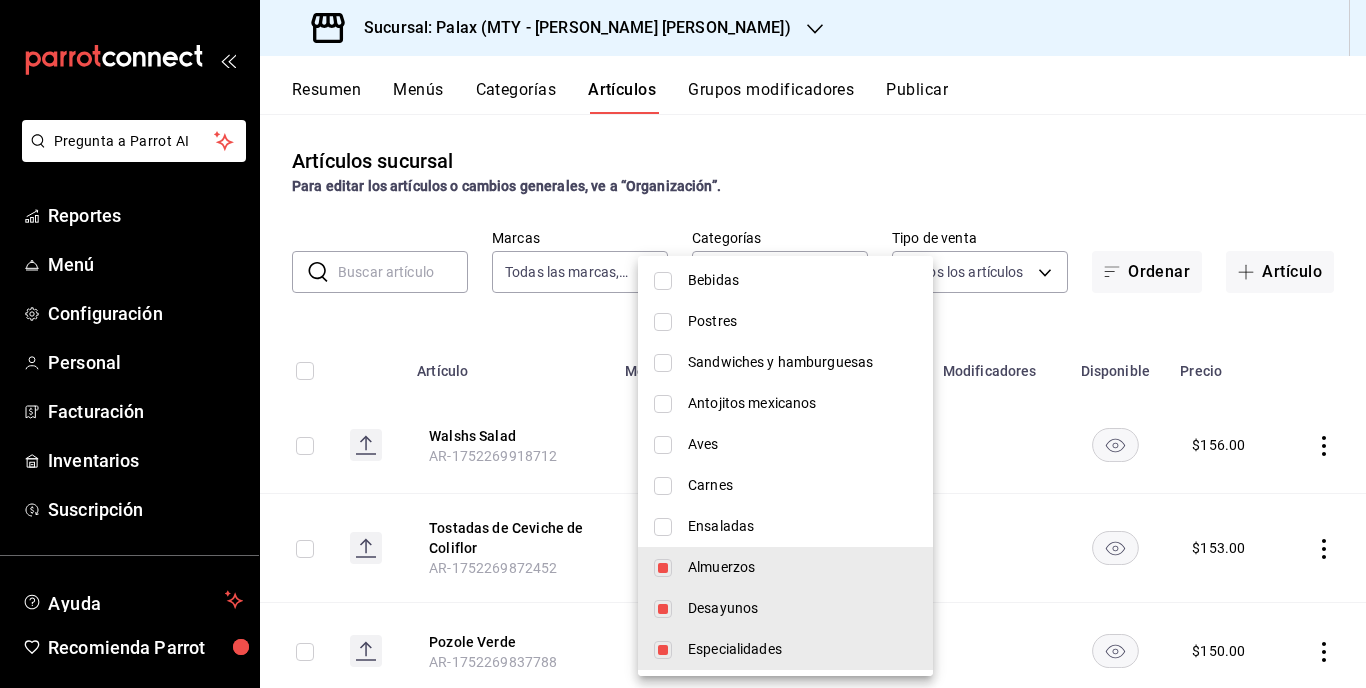 scroll, scrollTop: 1212, scrollLeft: 0, axis: vertical 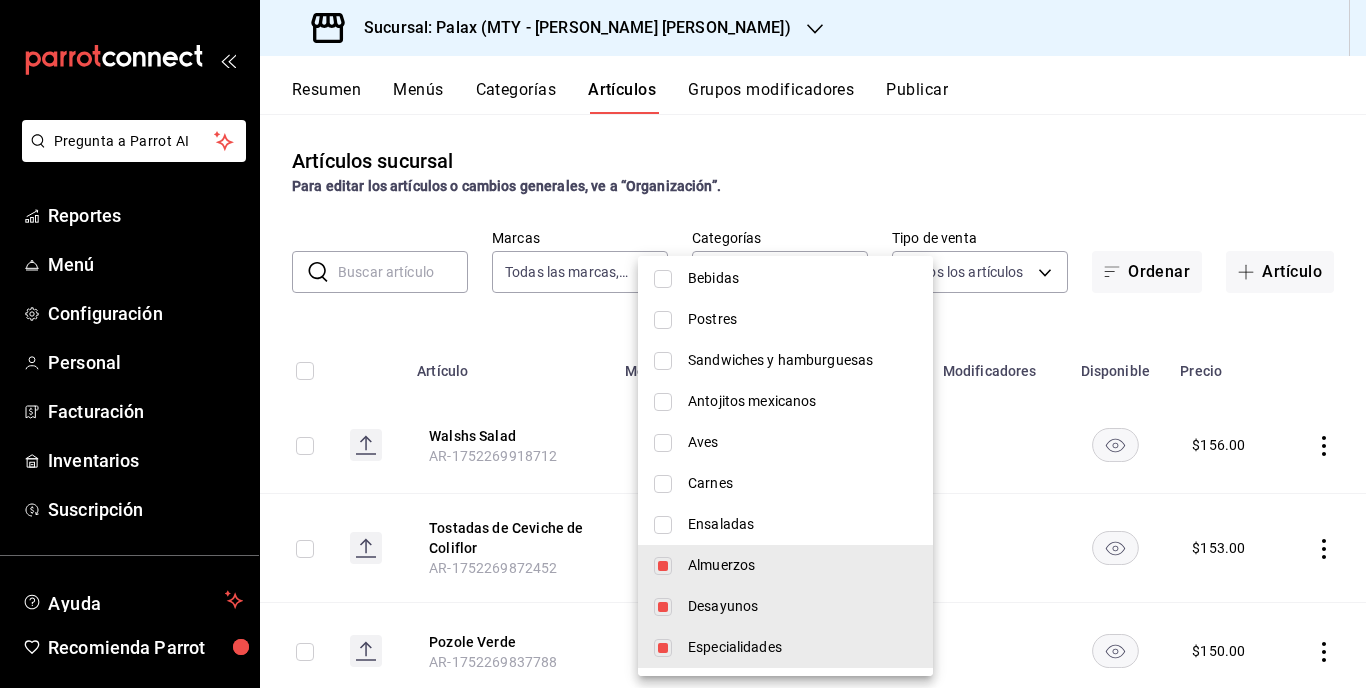click at bounding box center [663, 566] 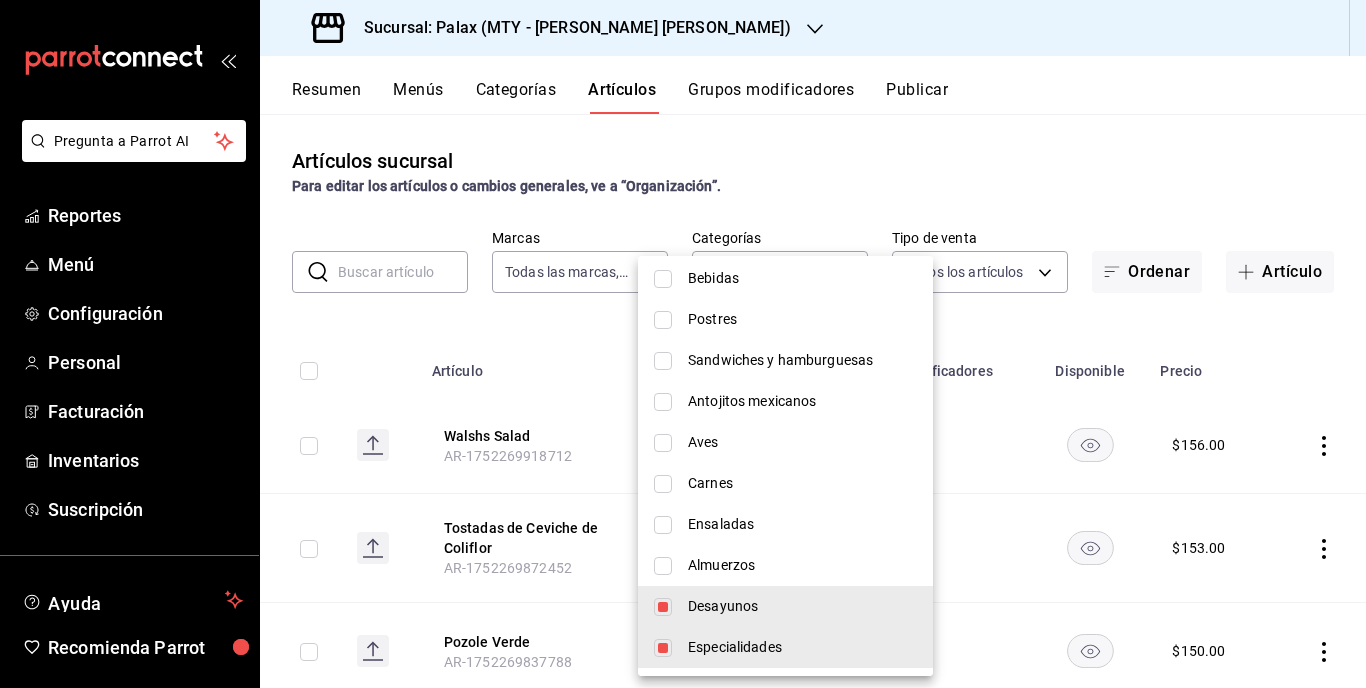 click on "Desayunos" at bounding box center [785, 606] 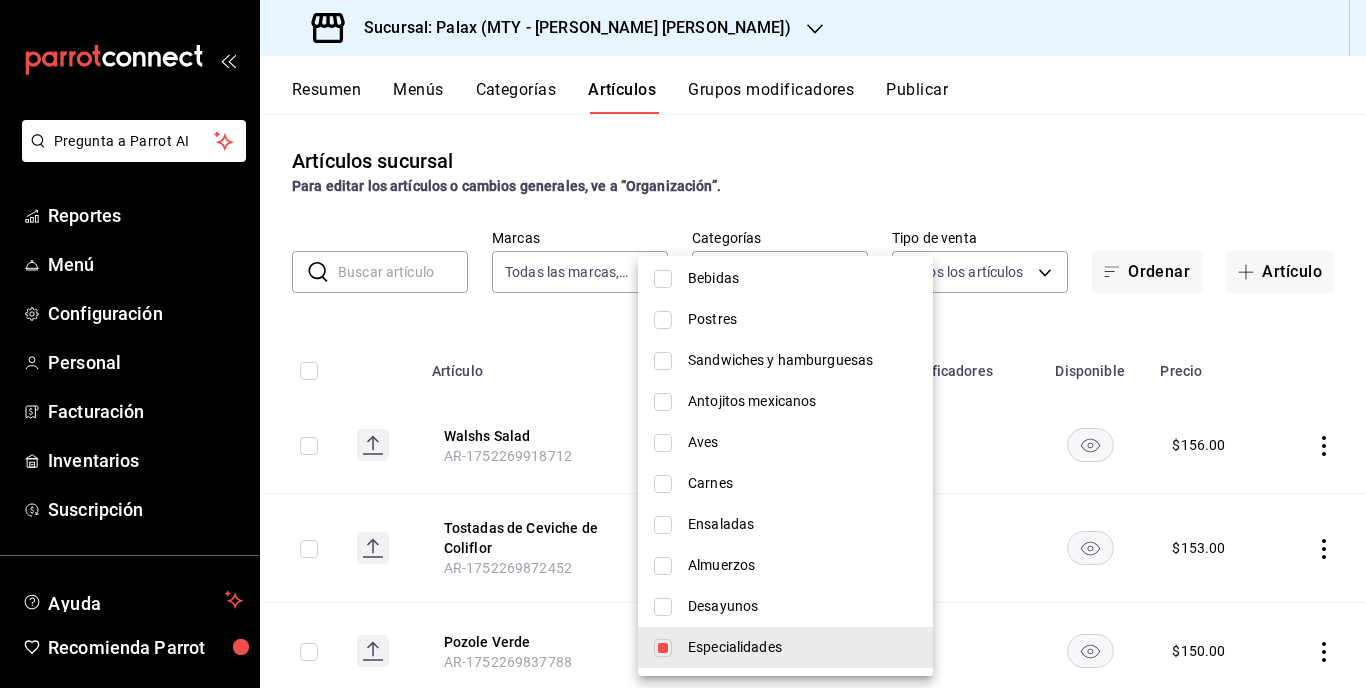 click at bounding box center [663, 648] 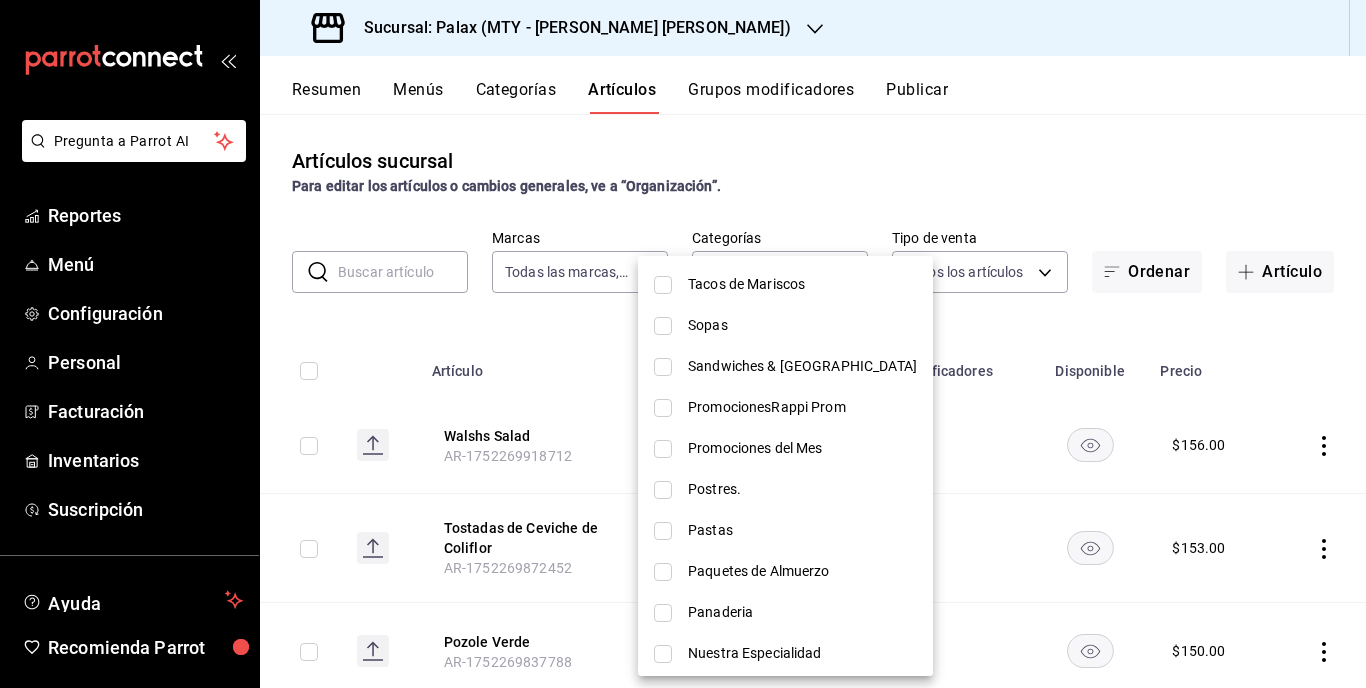 scroll, scrollTop: 0, scrollLeft: 0, axis: both 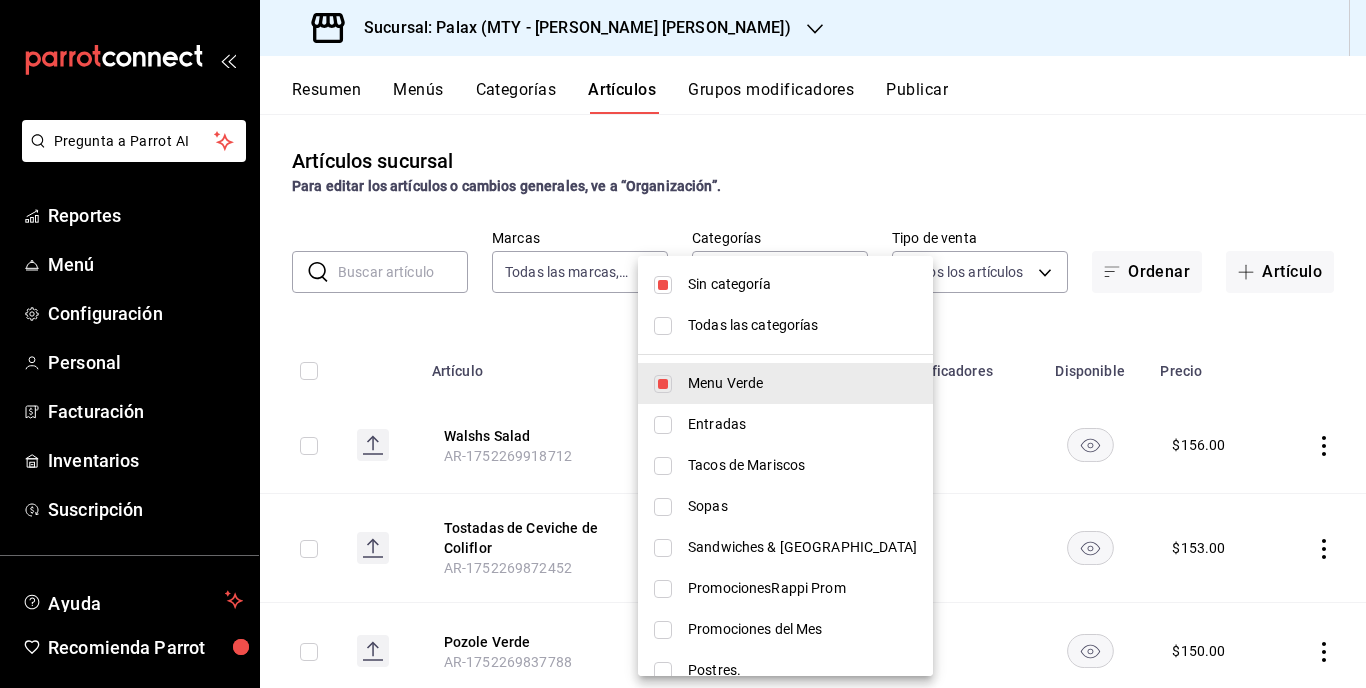 click at bounding box center [683, 344] 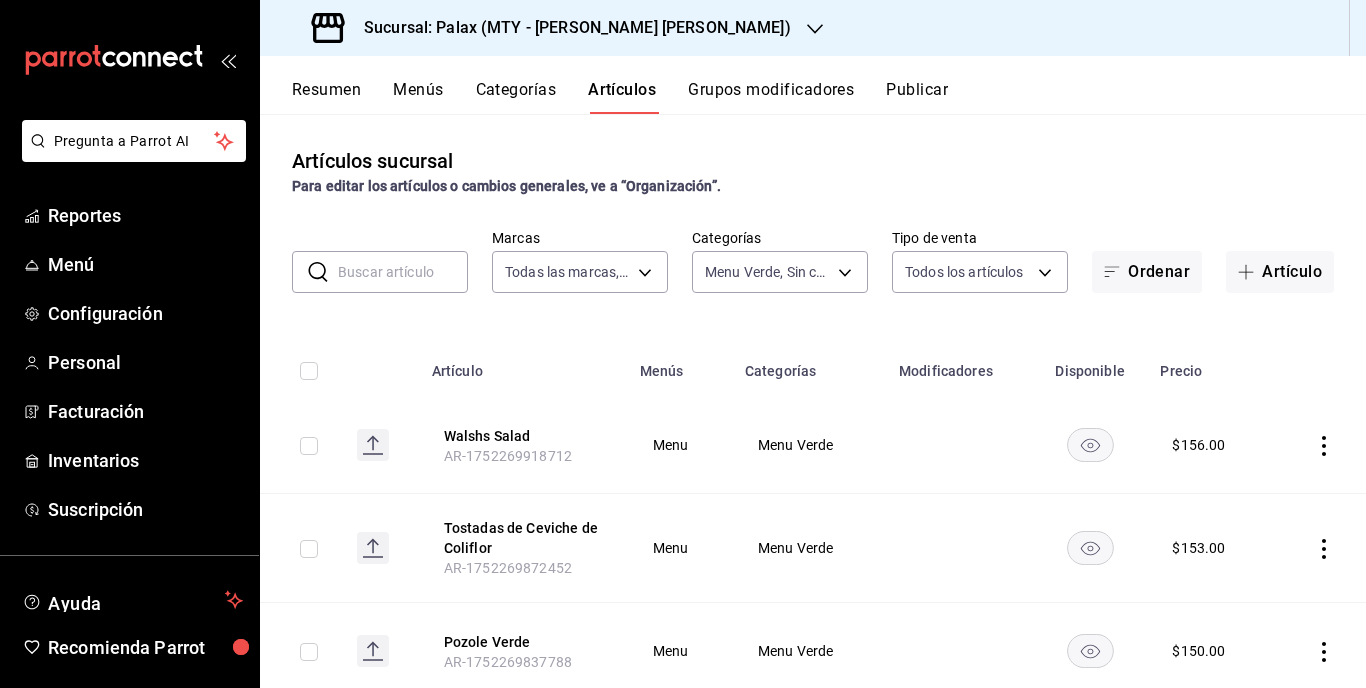 click 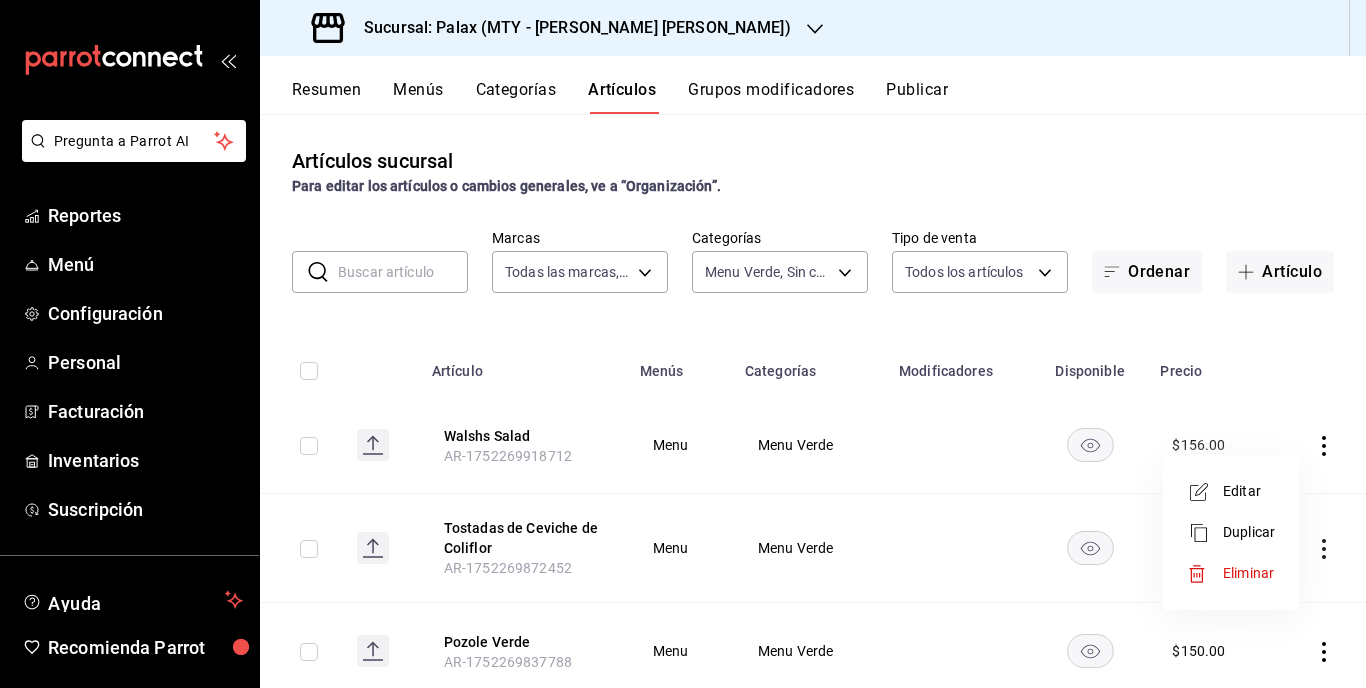 click on "Editar" at bounding box center [1249, 491] 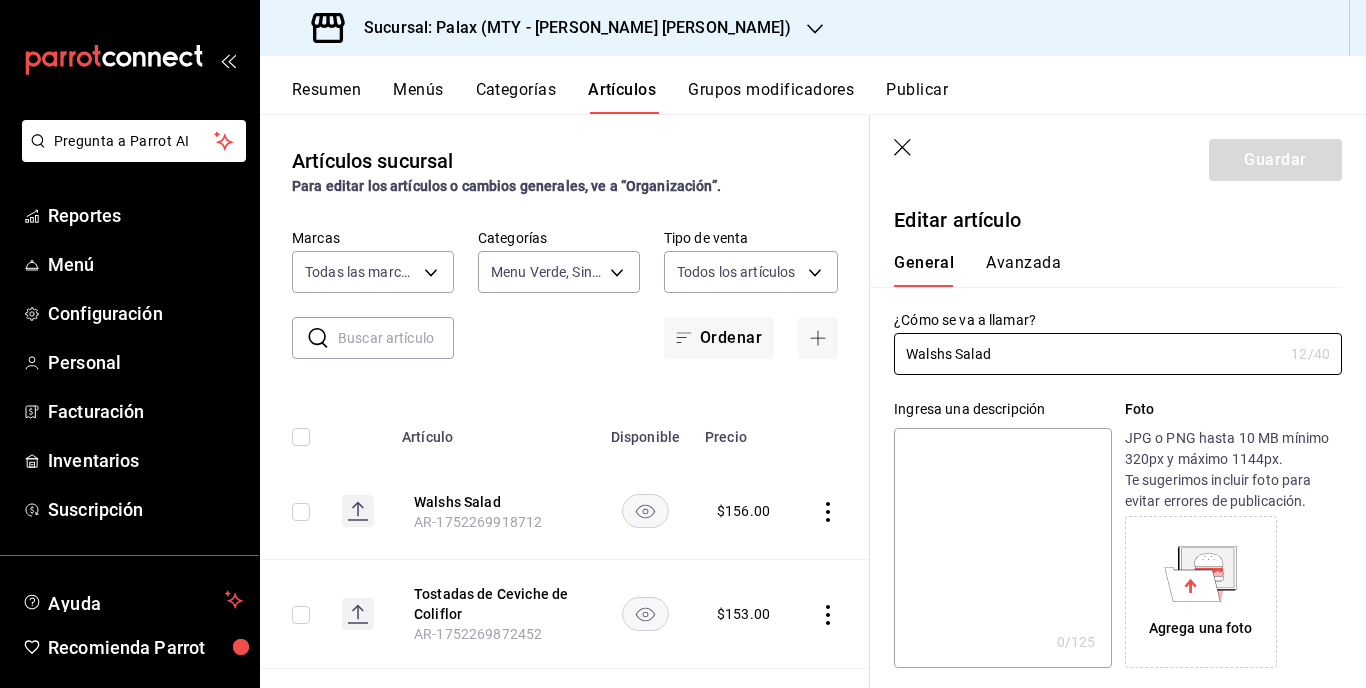scroll, scrollTop: 0, scrollLeft: 0, axis: both 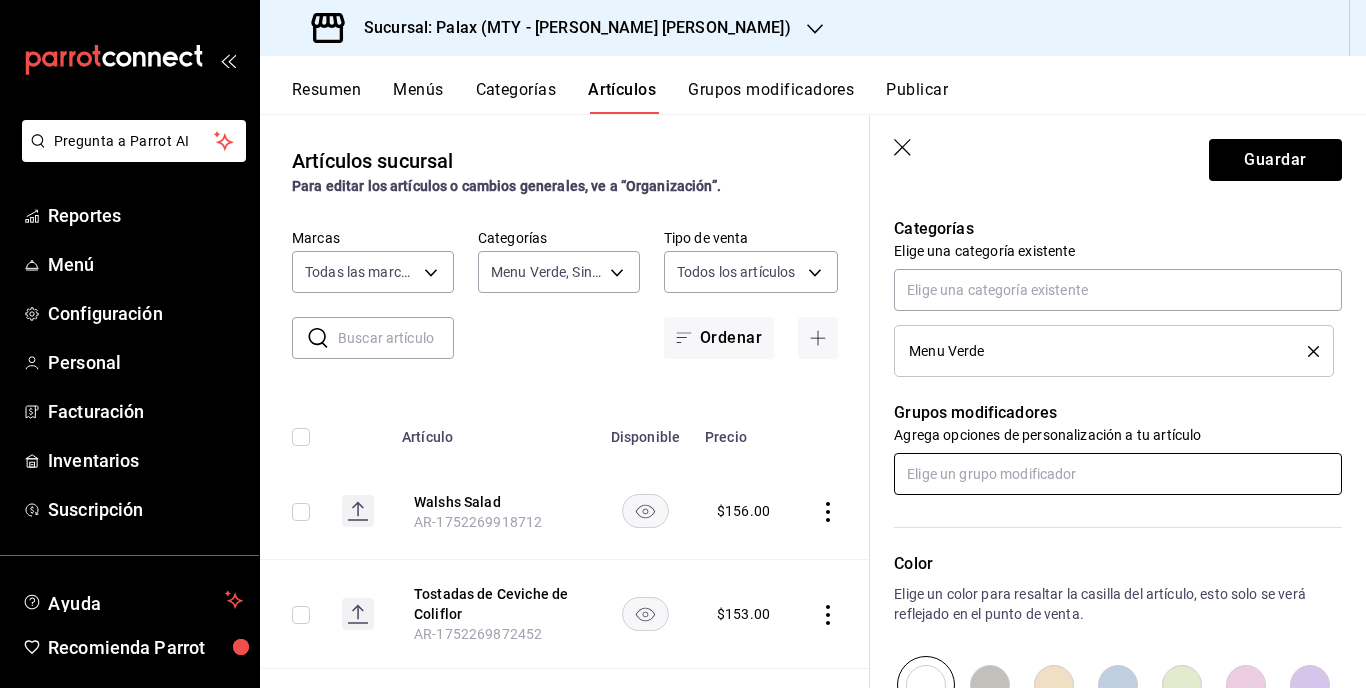 type on "Walsh's Salad" 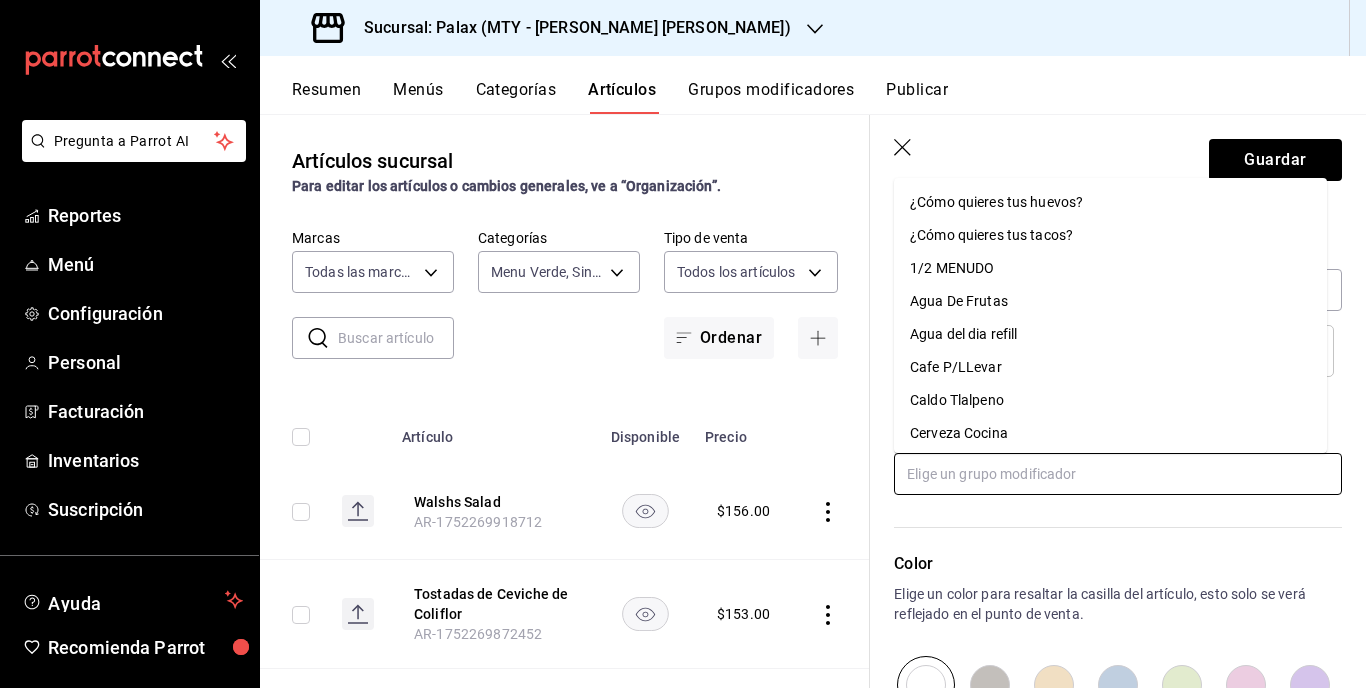 click at bounding box center [1118, 474] 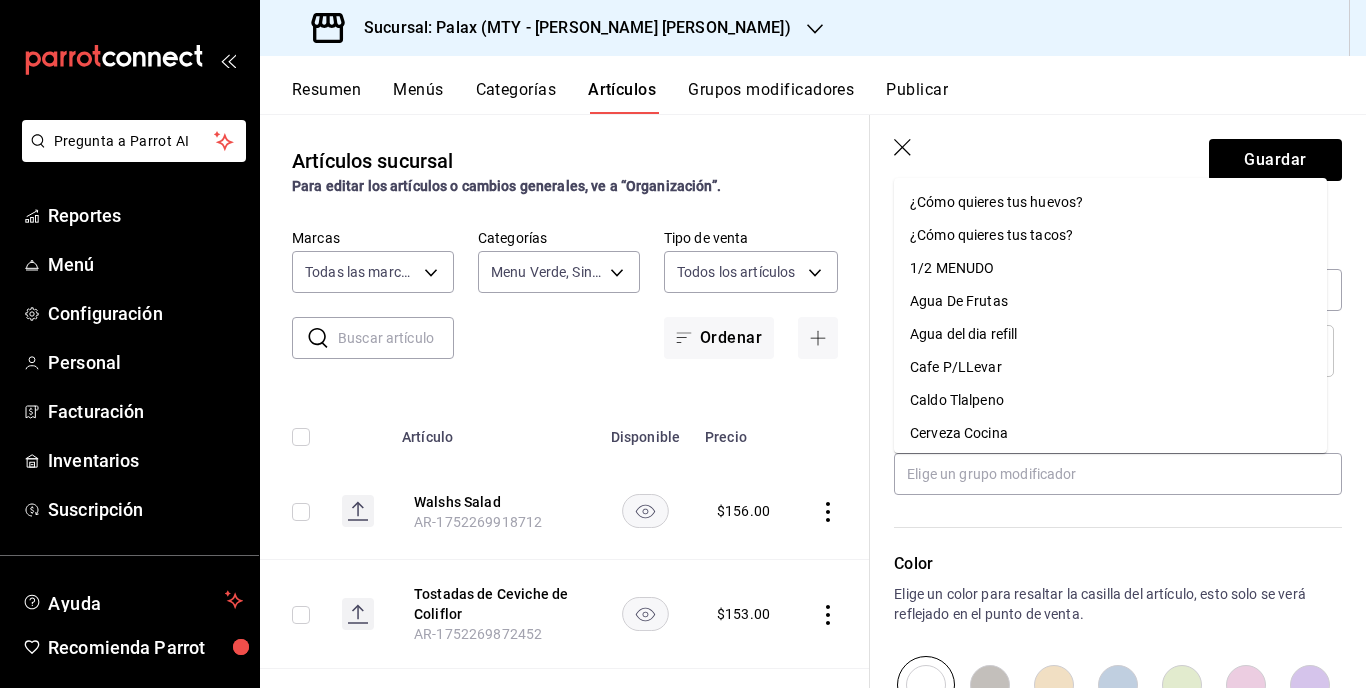 click on "Color Elige un color para resaltar la casilla del artículo, esto solo se verá reflejado en el punto de venta." at bounding box center (1106, 604) 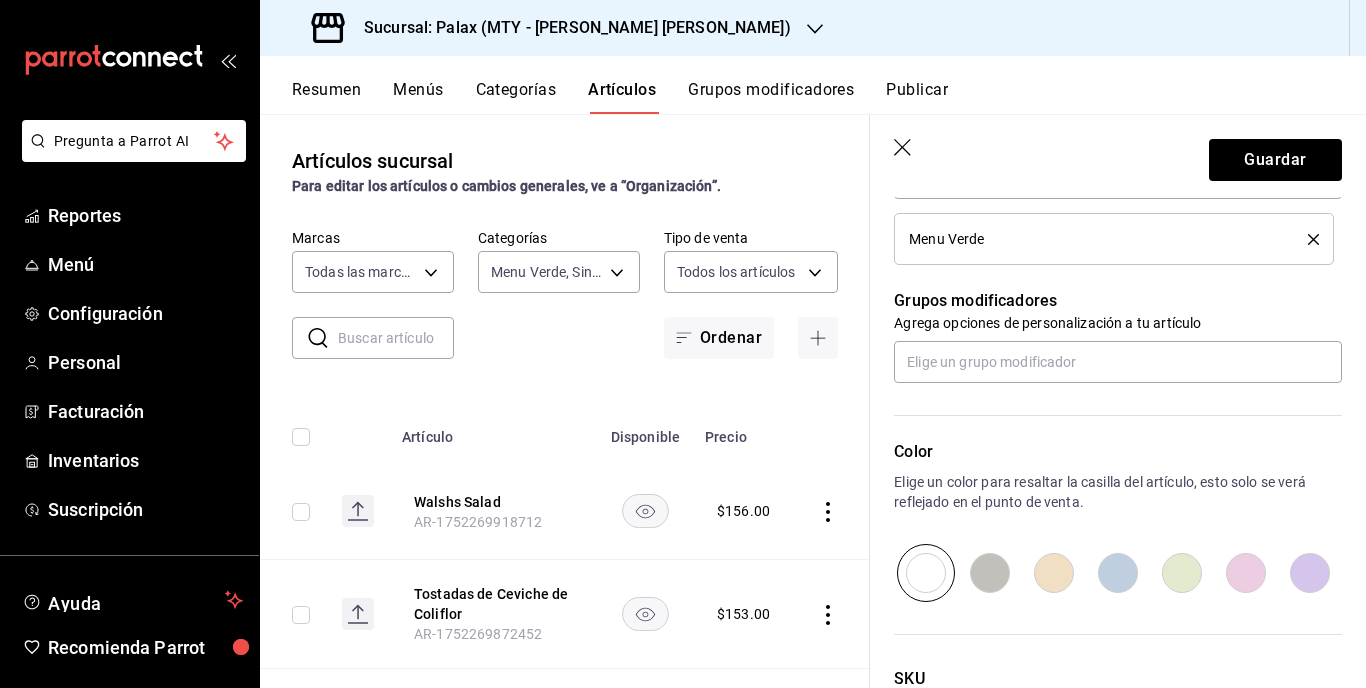 scroll, scrollTop: 977, scrollLeft: 0, axis: vertical 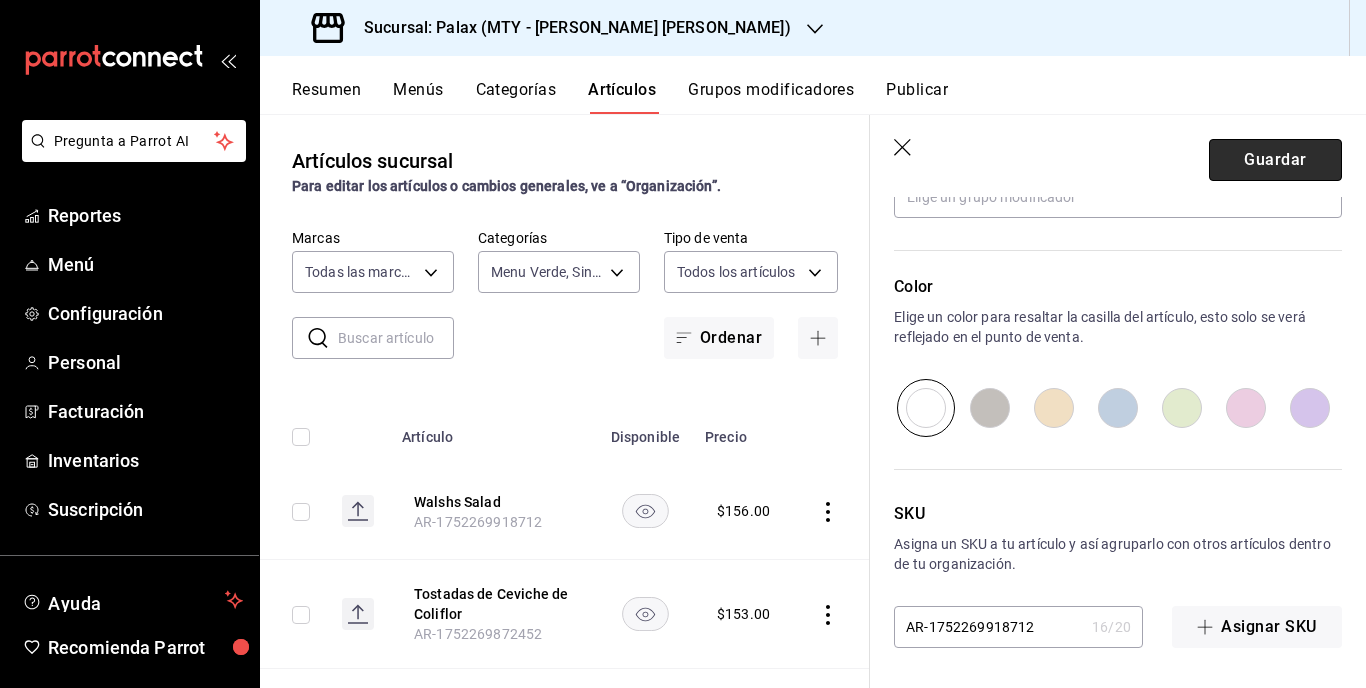 click on "Guardar" at bounding box center [1275, 160] 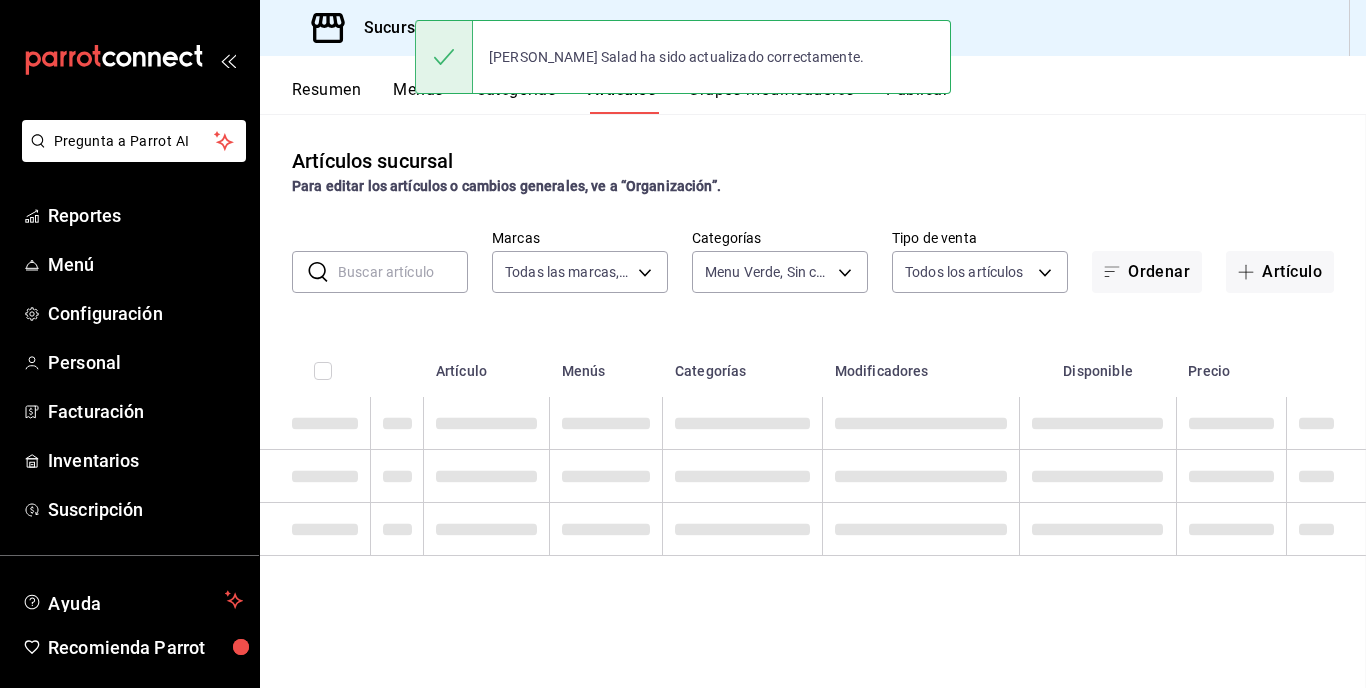 scroll, scrollTop: 0, scrollLeft: 0, axis: both 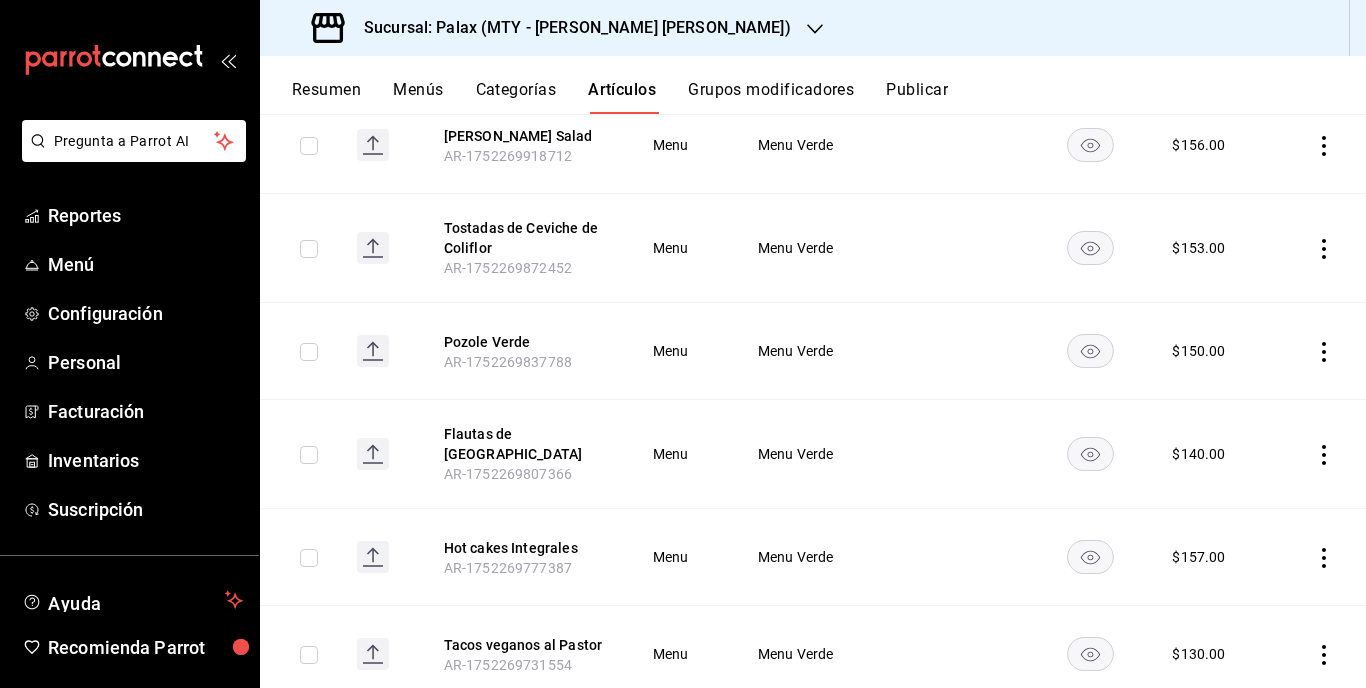 click 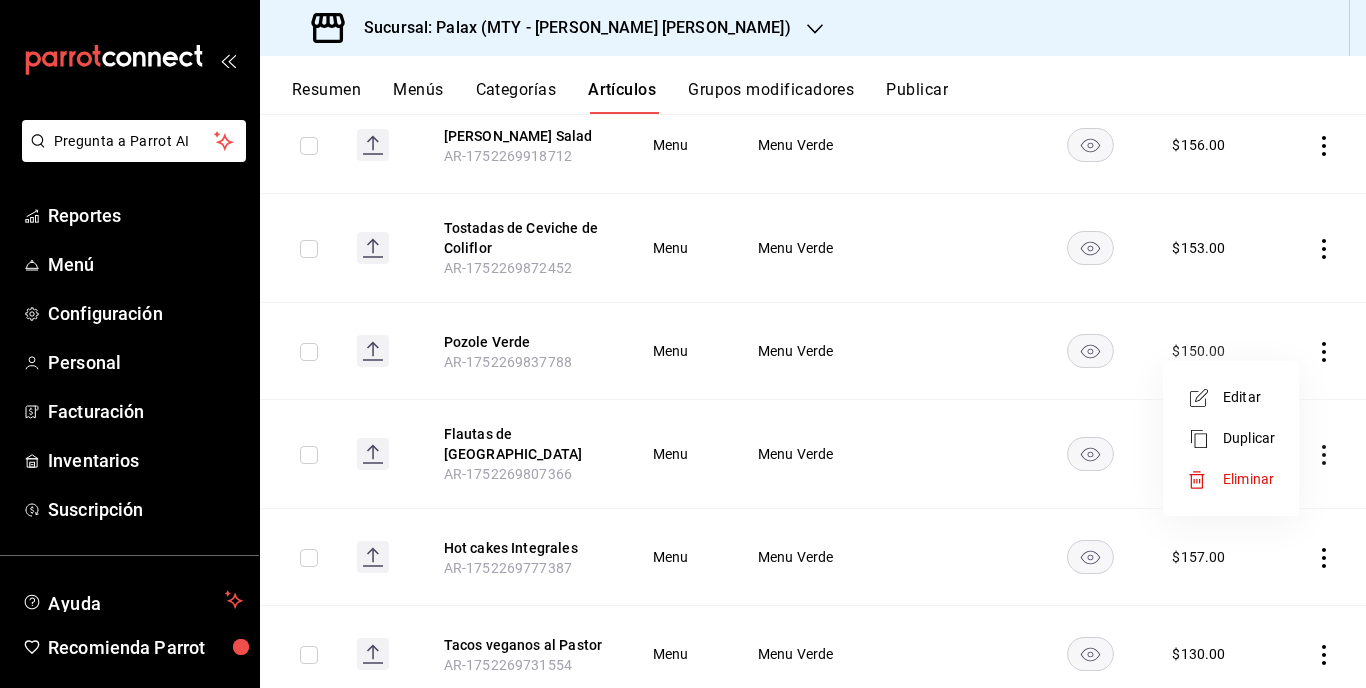 click on "Editar" at bounding box center (1249, 397) 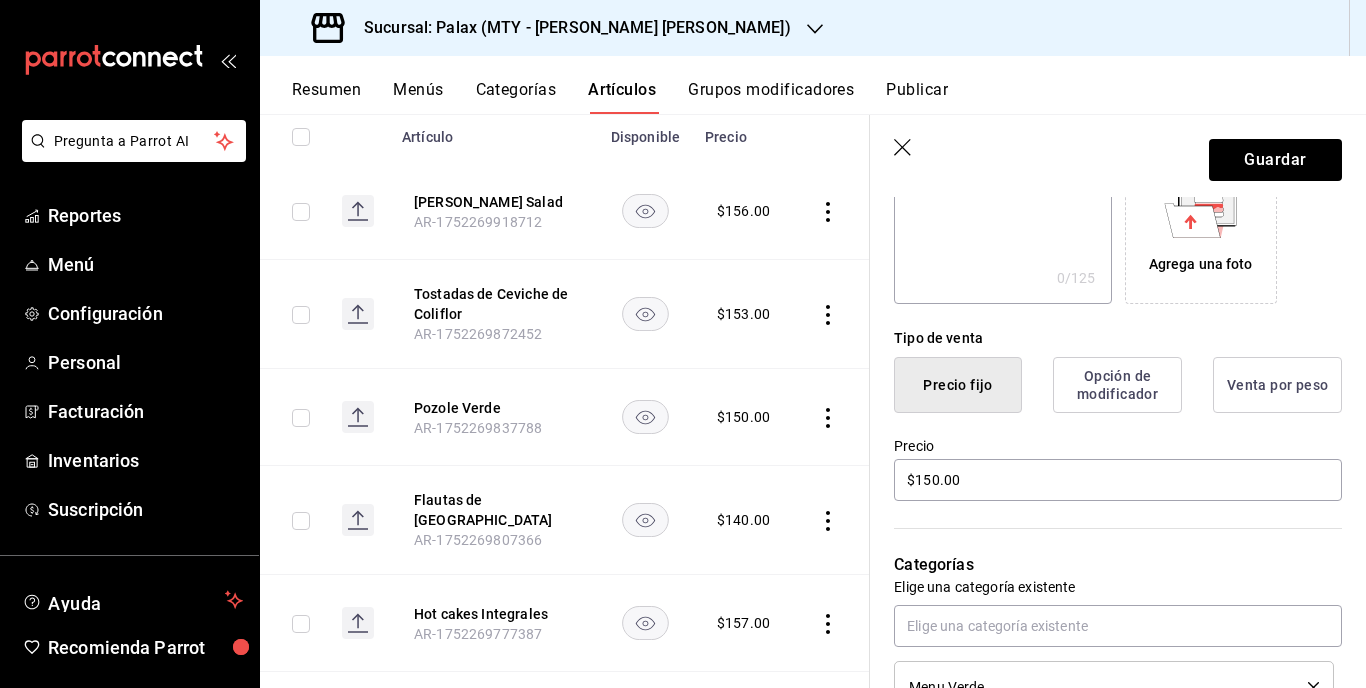 scroll, scrollTop: 400, scrollLeft: 0, axis: vertical 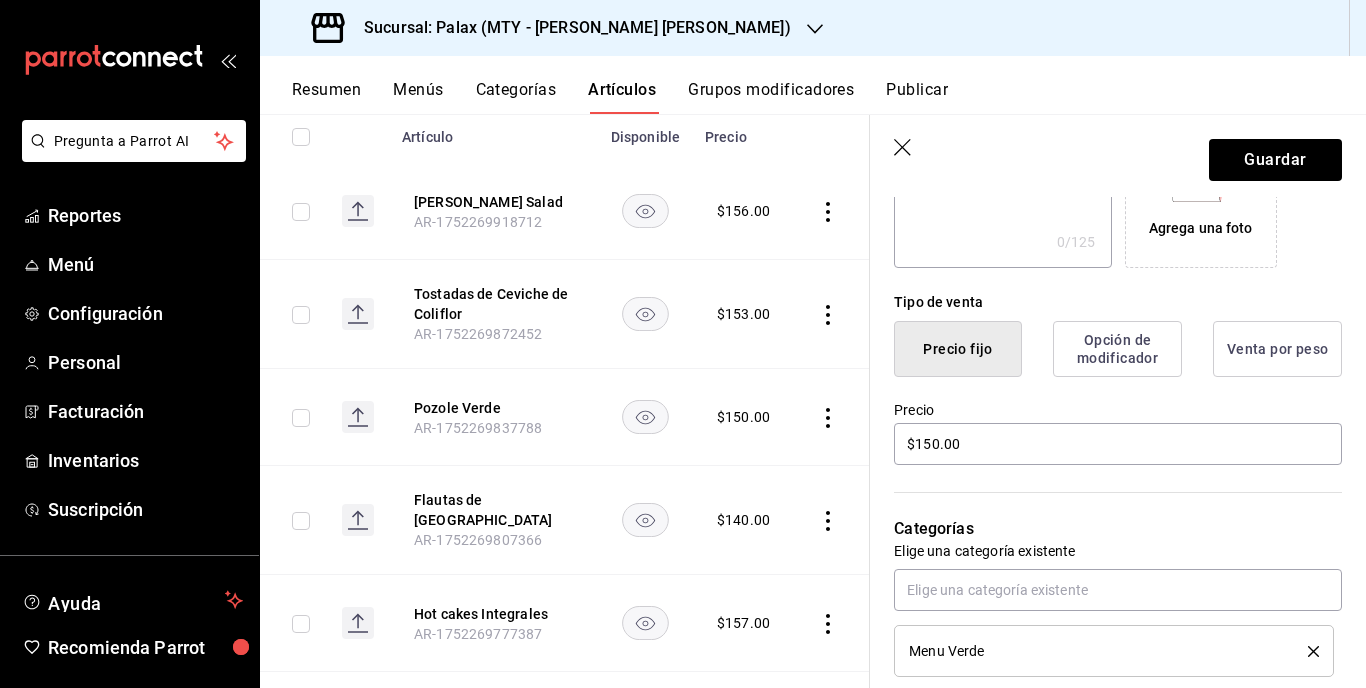 type on "Pozole Vegano" 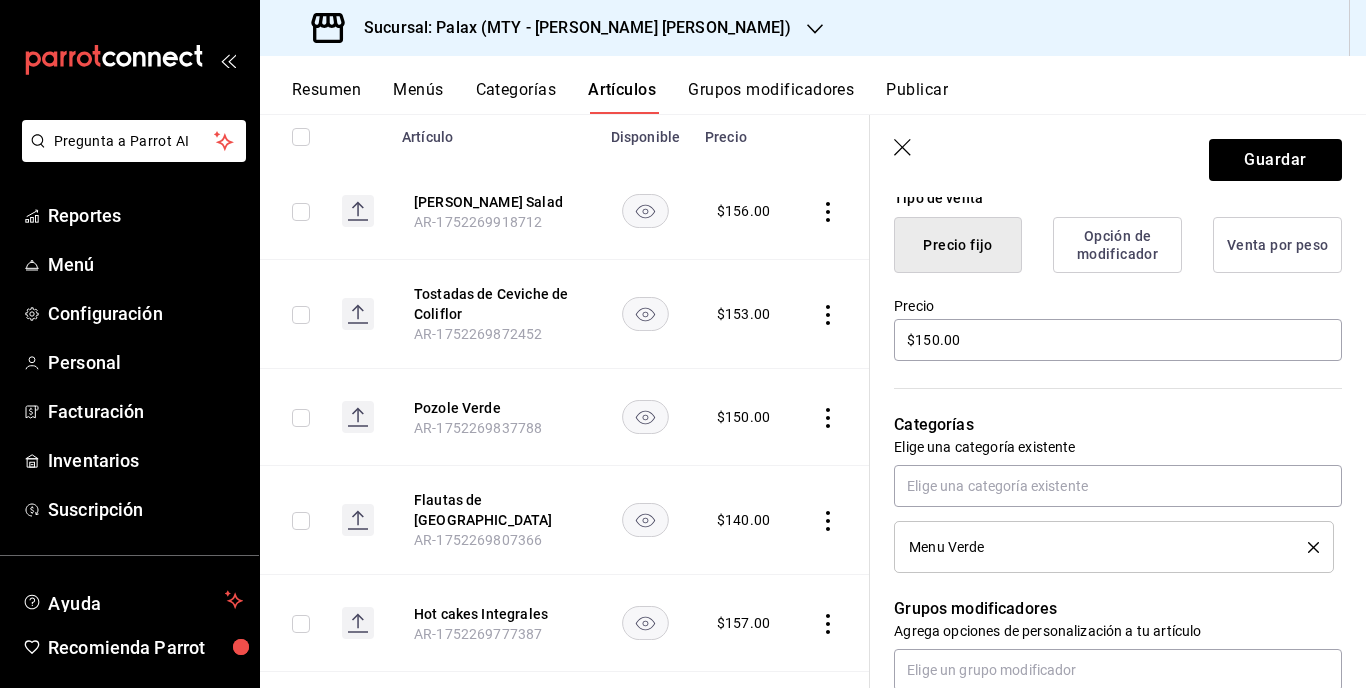 scroll, scrollTop: 500, scrollLeft: 0, axis: vertical 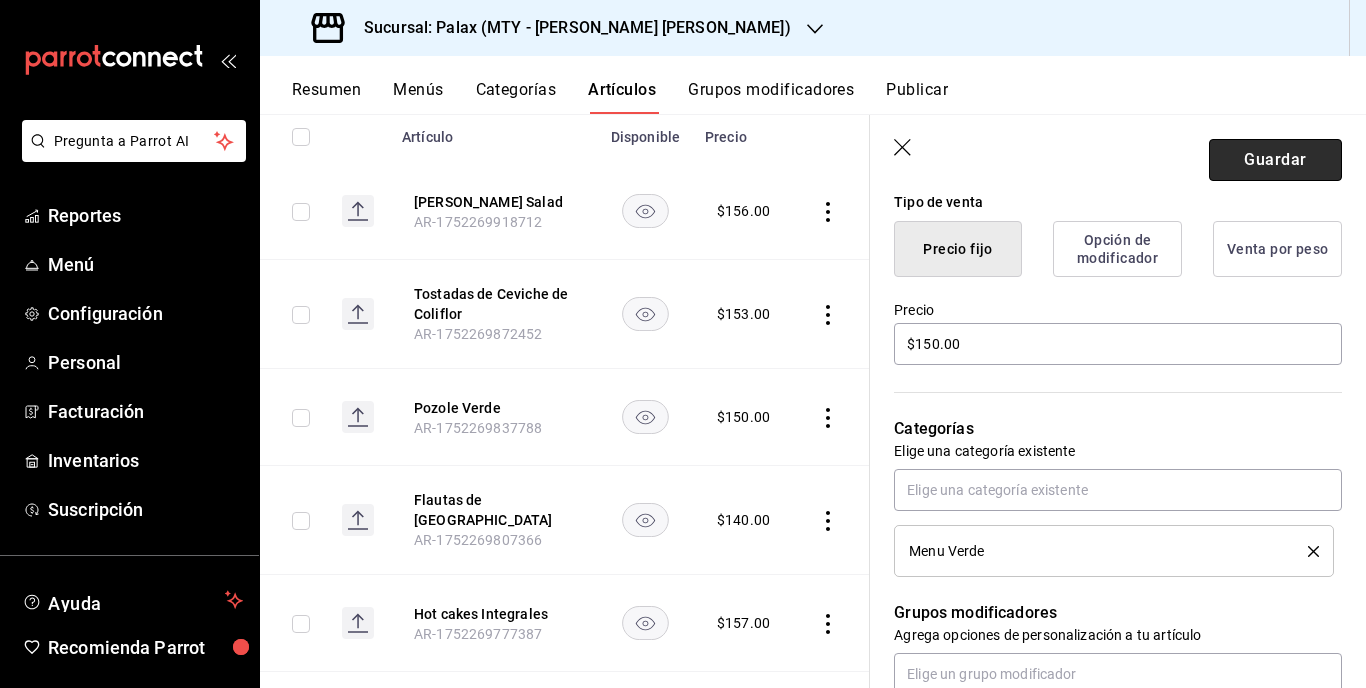 click on "Guardar" at bounding box center (1275, 160) 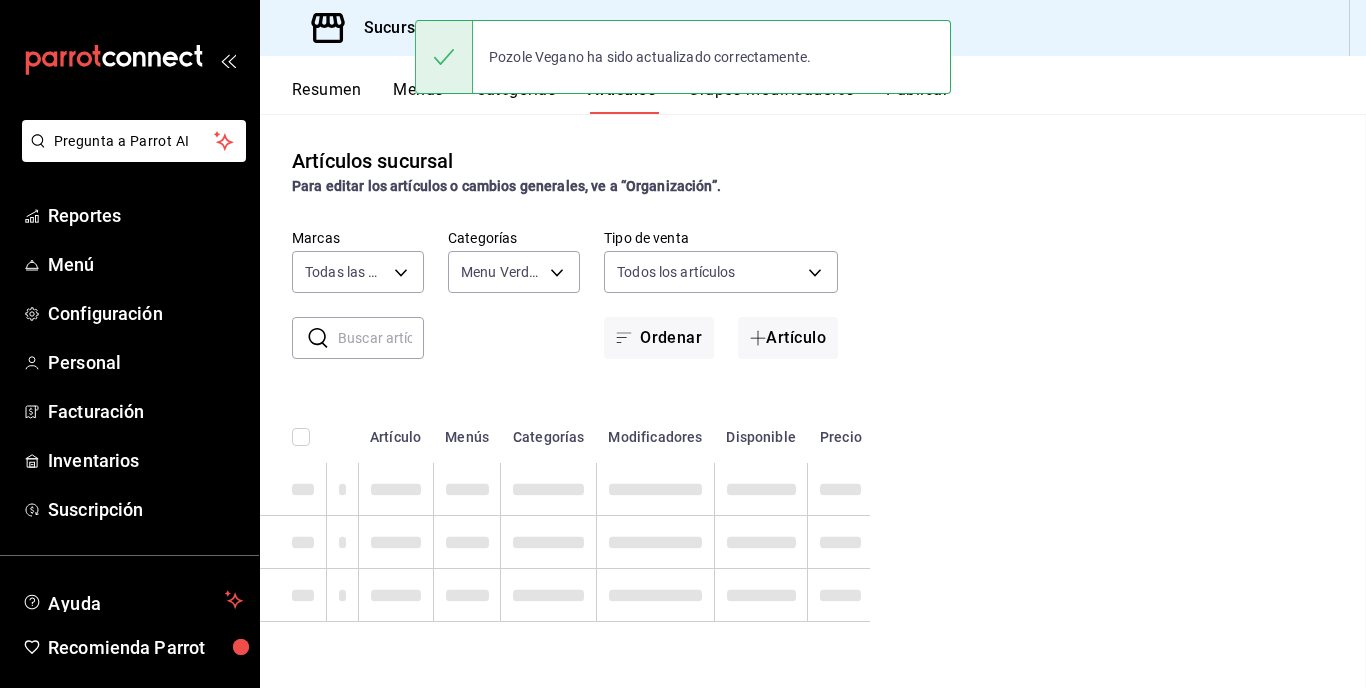 scroll, scrollTop: 0, scrollLeft: 0, axis: both 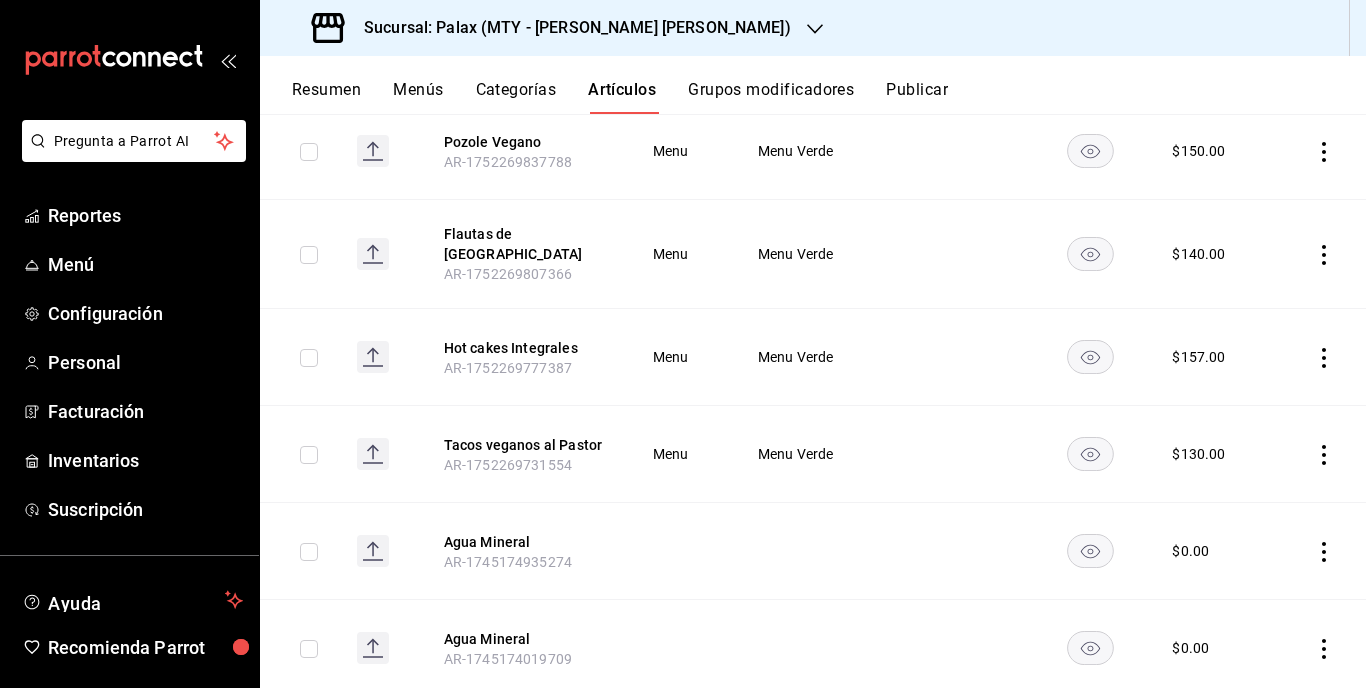 click 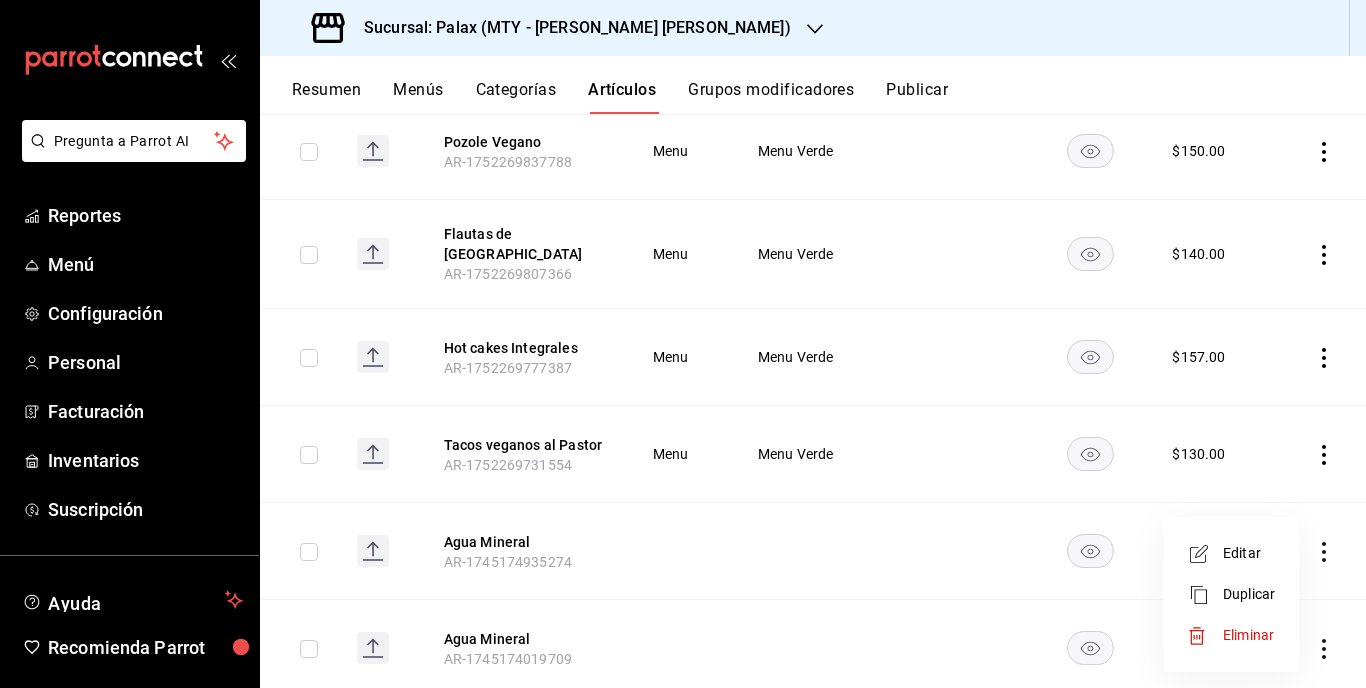 click on "Editar" at bounding box center [1249, 553] 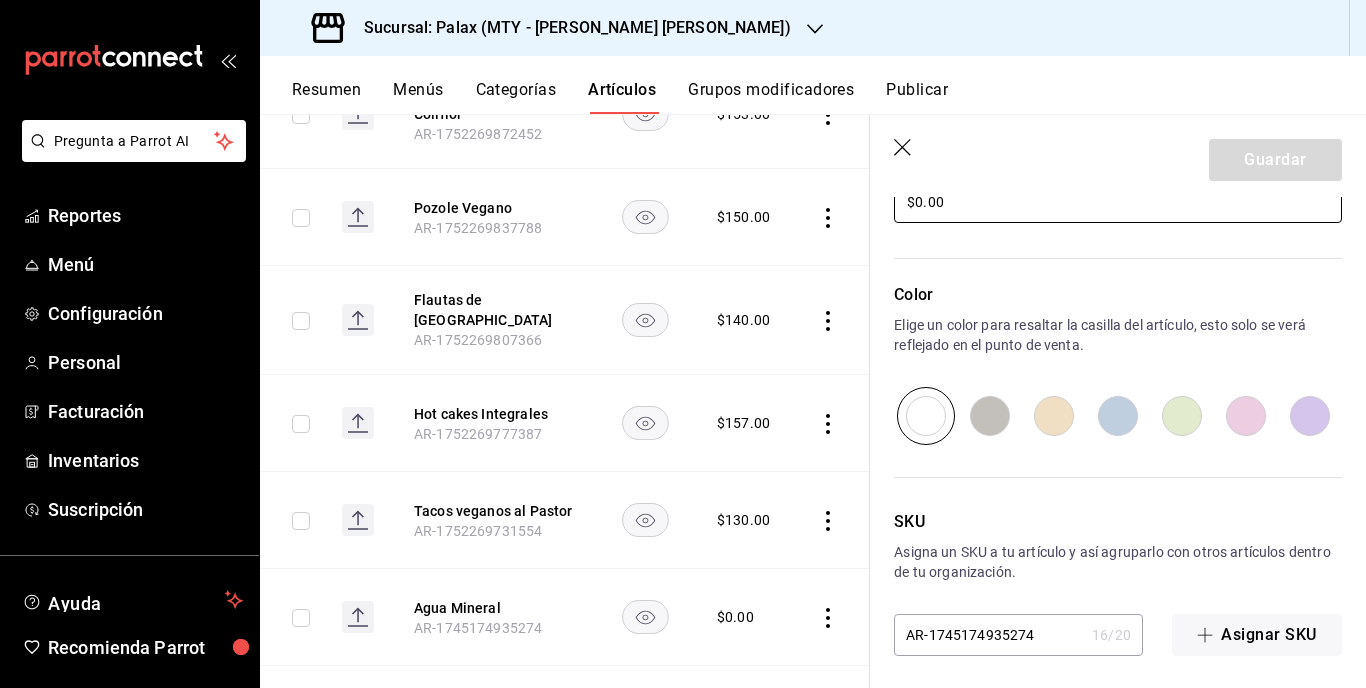 scroll, scrollTop: 650, scrollLeft: 0, axis: vertical 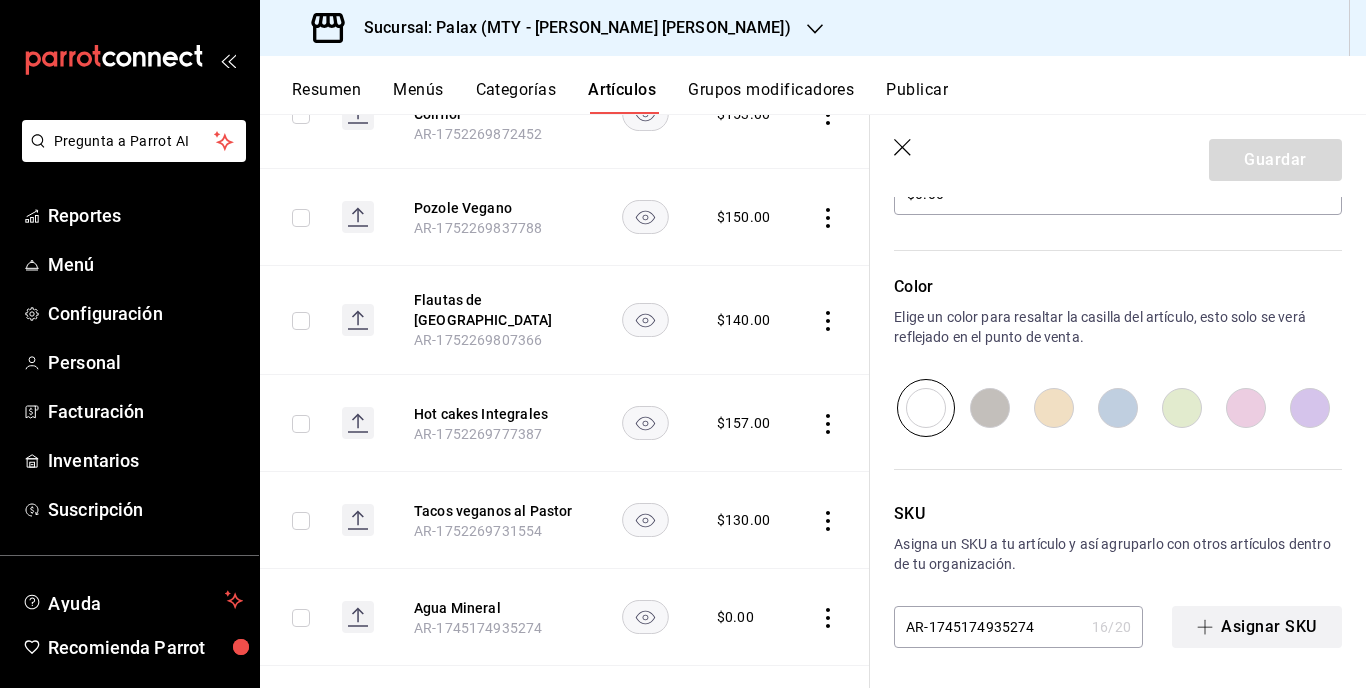 click 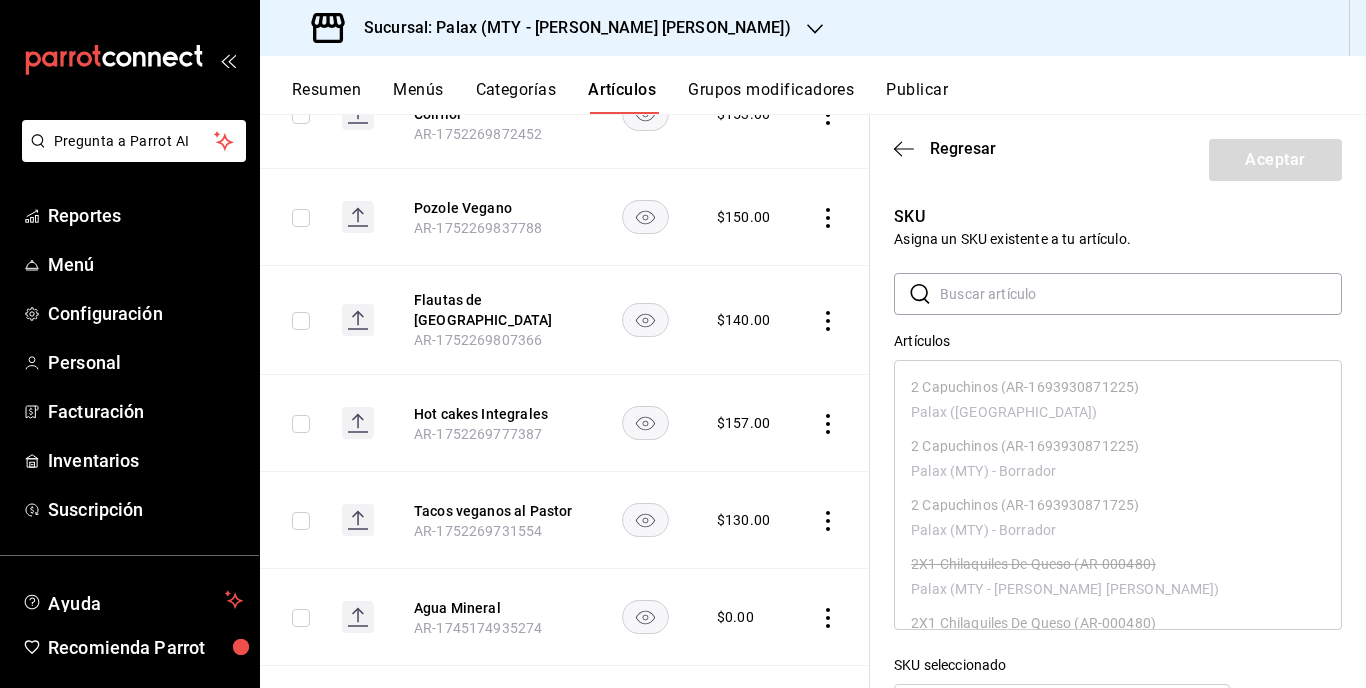 scroll, scrollTop: 936, scrollLeft: 0, axis: vertical 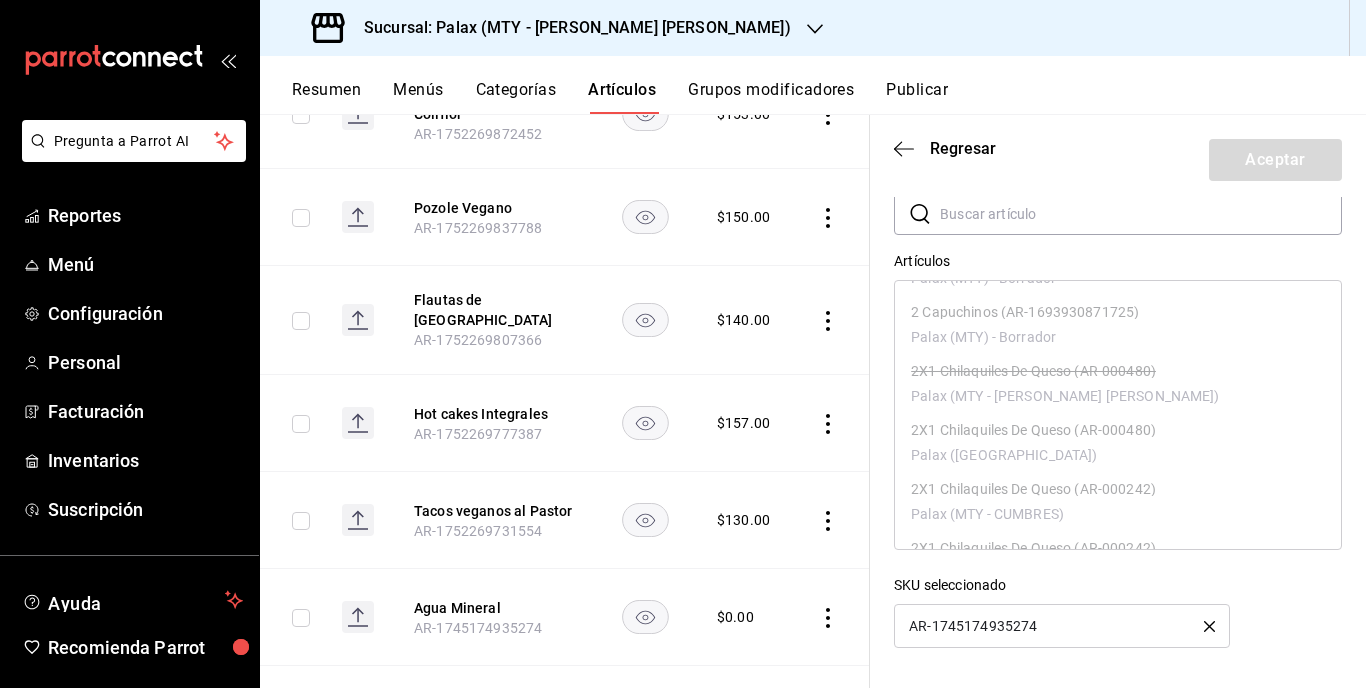 click on "SKU Asigna un SKU existente a tu artículo. ​ ​ Artículos 1/2 Menudo (AR-1693930871240) Palax (MTY) - Borrador 1/2 Menudo (AR-1693930871240) Palax (MTY - CUMBRES) 1/2 Menudo (AR-1693930871240) Palax (Guadalupe) 12 Menudo extra (AR-1693930871240) Palax (MTY - GARZA SADA) 1/2 Porron (AR-1693930871274) Palax (MTY) - Borrador 1/2 Porron (AR-1693930871274) Palax (MTY - CUMBRES) 1/2 Porron (AR-1693930871274) Palax (Guadalupe) 1/2 Porron (AR-1693930871274) Palax (MTY - GARZA SADA) 1pz chile relleno carne (AR-1746393952407) Palax (MTY - GARZA SADA) 1Pz Salchicha (AR-1693930871946) Palax (MTY) - Borrador 1Pz Salchicha (AR-1693930871946) Palax (MTY - CUMBRES) 2 Capuchinos (AR-1693930871225) Palax (MTY - GARZA SADA) 2 Capuchinos (AR-1693930871225) Palax (MTY - CUMBRES) 2 Capuchinos (AR-1693930871725) Palax (MTY - CUMBRES) 2 Capuchinos (AR-1693930871225) Palax (Guadalupe) 2 Capuchinos (AR-1693930871225) Palax (MTY) - Borrador 2 Capuchinos (AR-1693930871725) Palax (MTY) - Borrador 2X1 Chilaquiles De Queso (AR-000480)" at bounding box center [1106, 374] 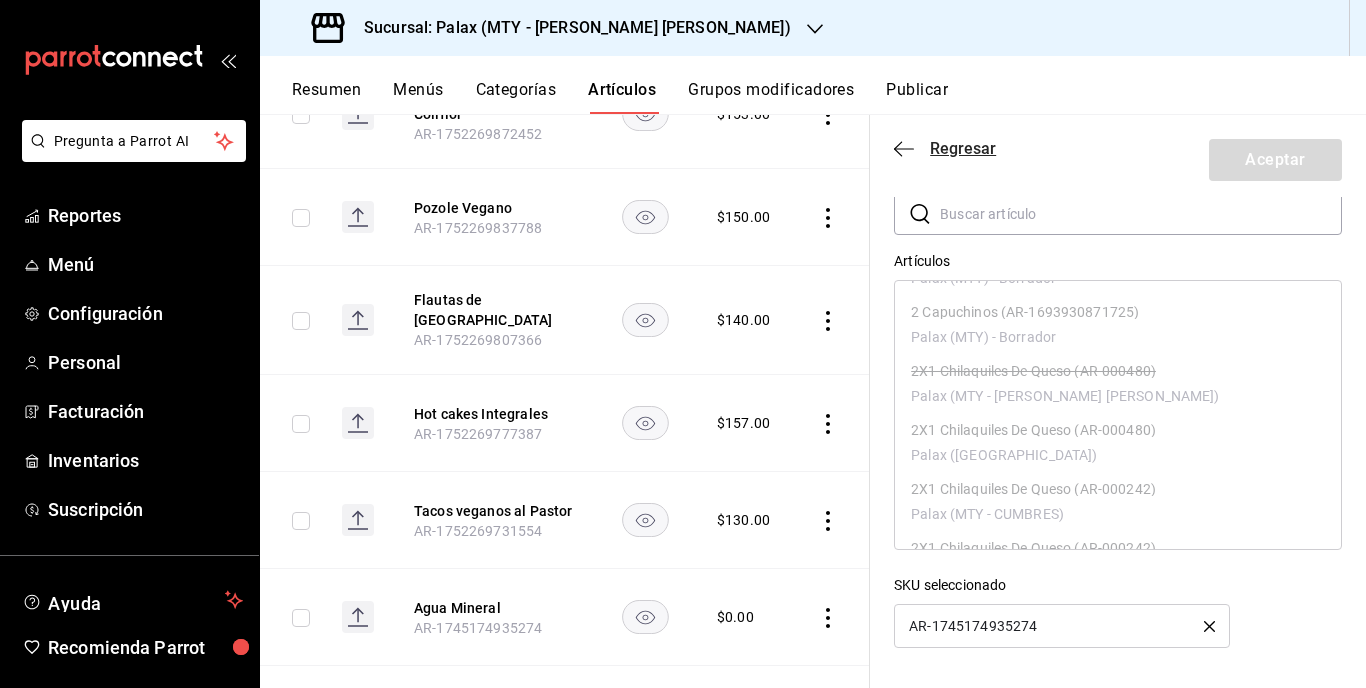 click on "Regresar" at bounding box center (945, 148) 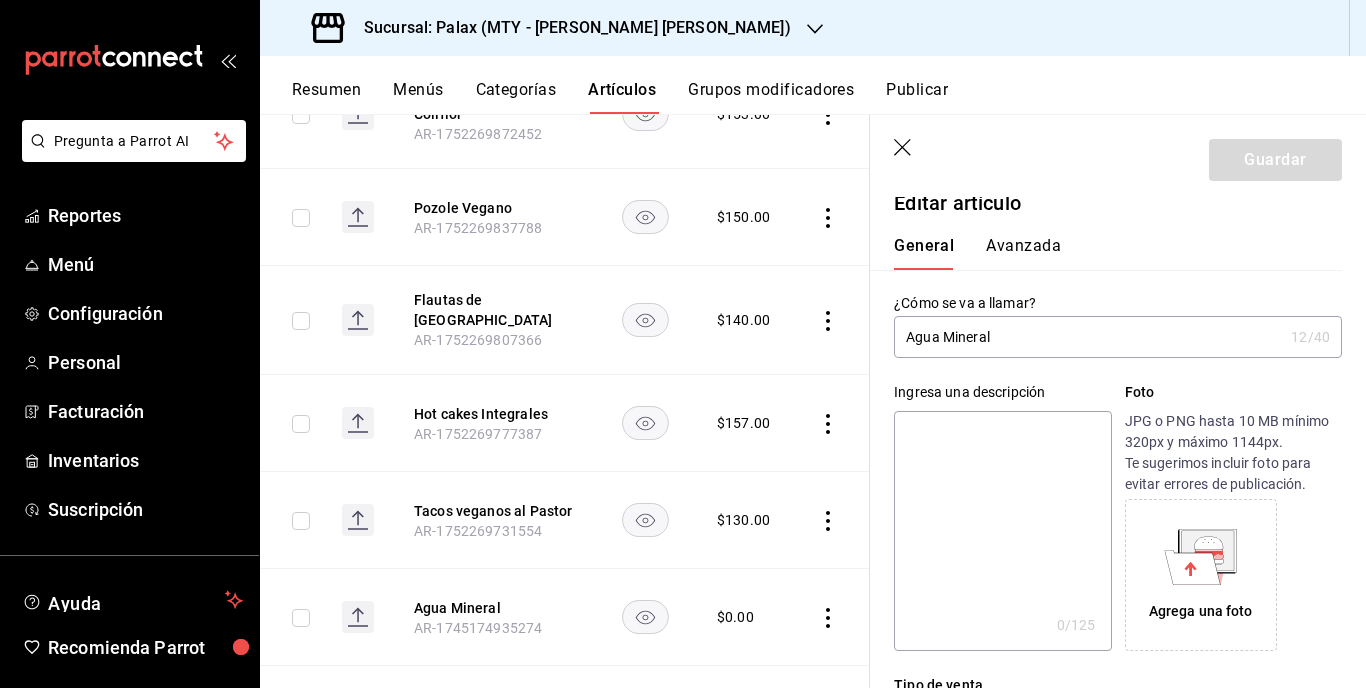 scroll, scrollTop: 0, scrollLeft: 0, axis: both 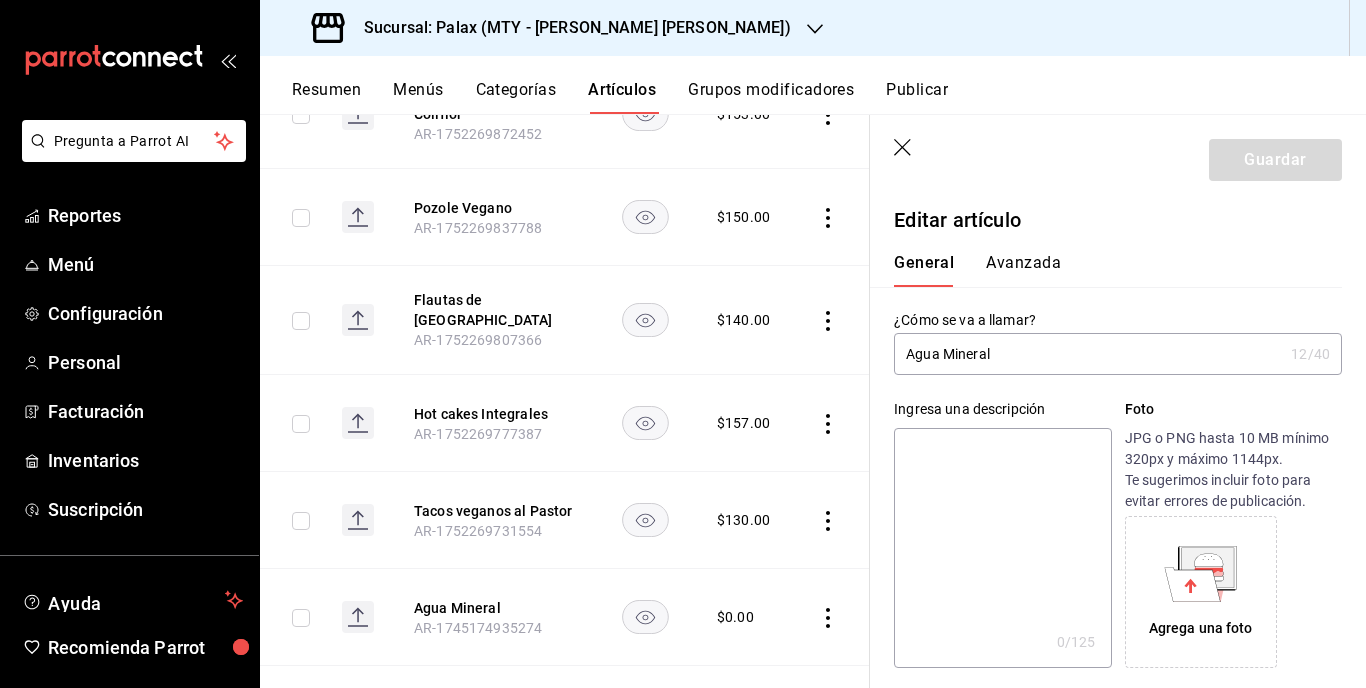 click on "Avanzada" at bounding box center [1023, 270] 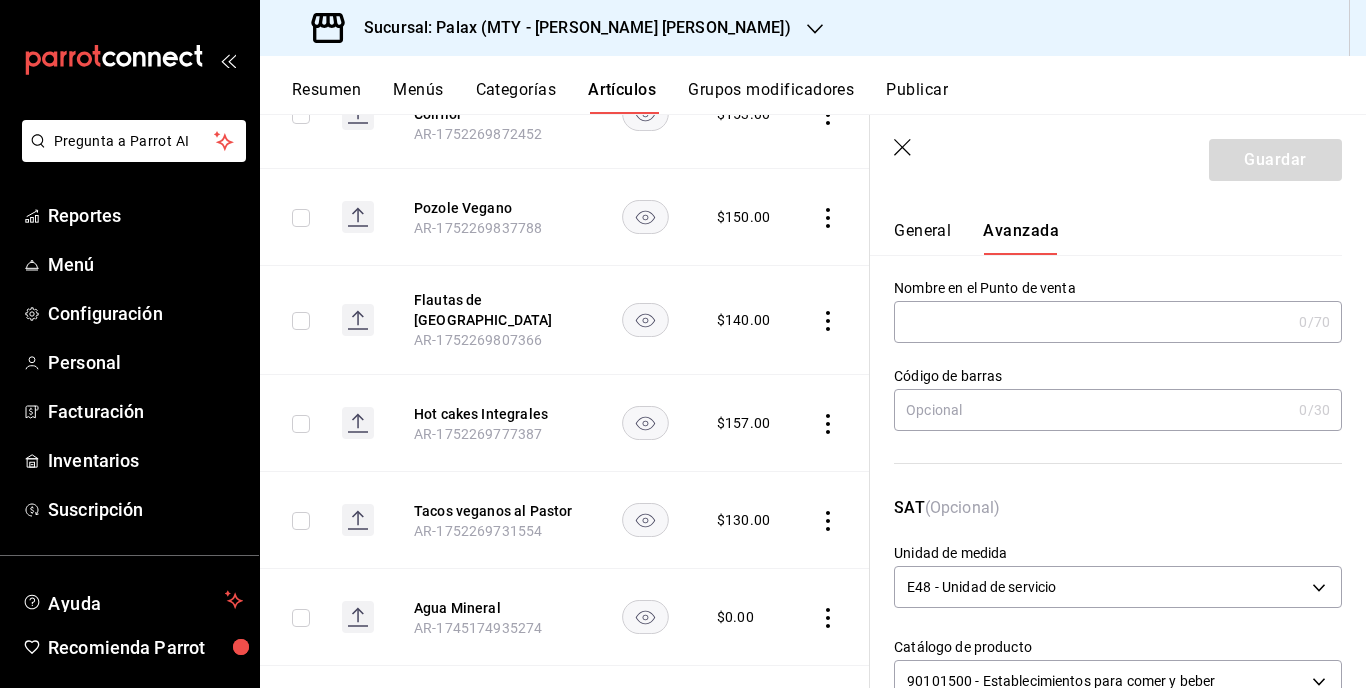 scroll, scrollTop: 0, scrollLeft: 0, axis: both 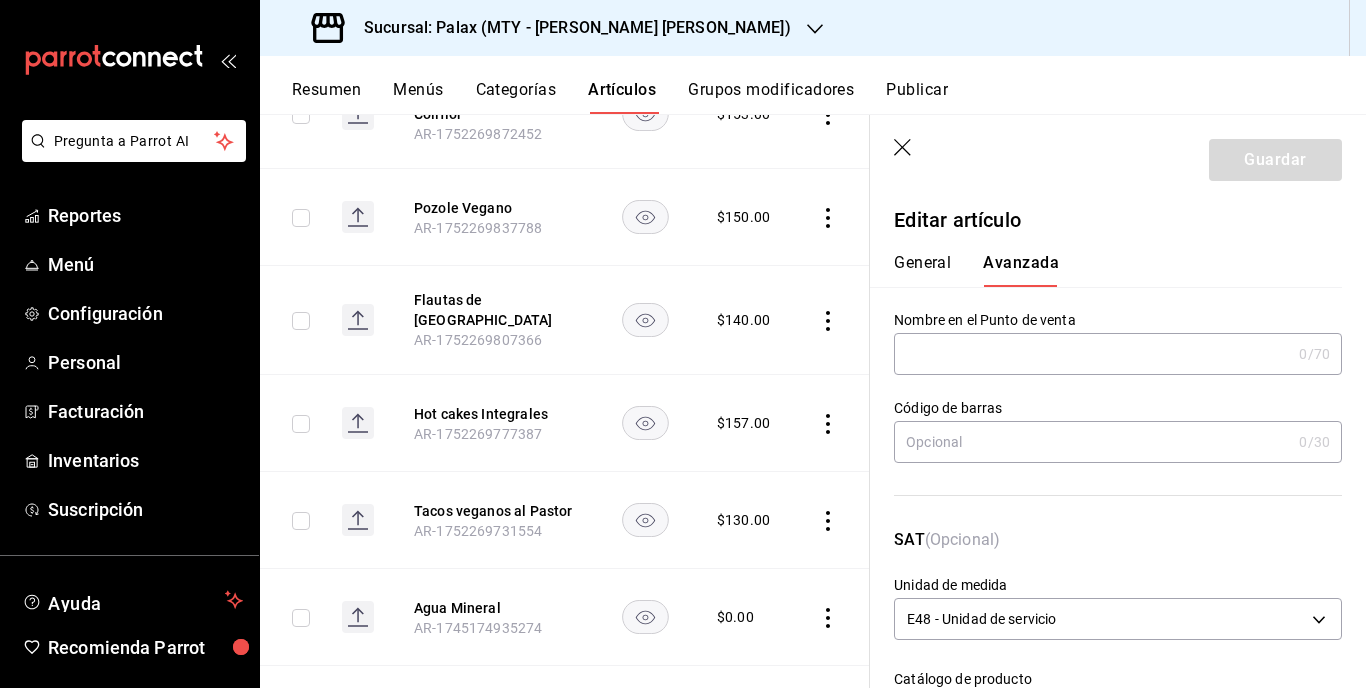 click at bounding box center [1092, 354] 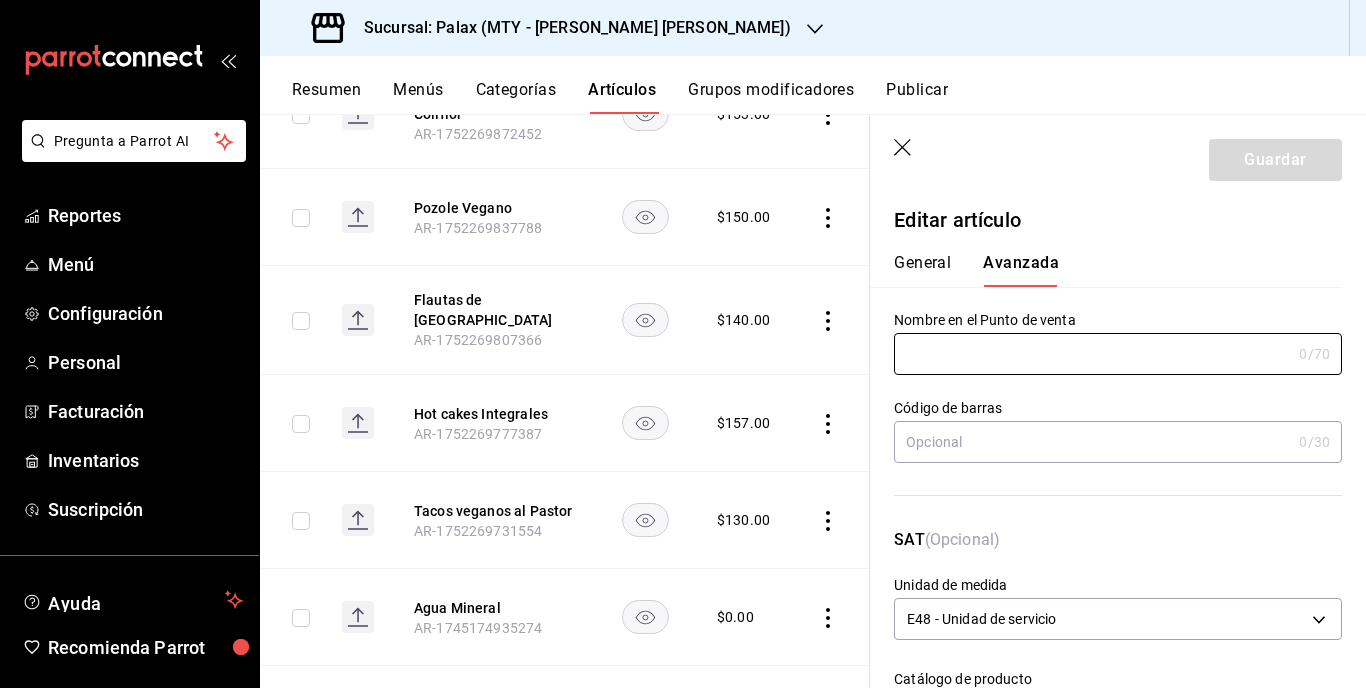 click on "General" at bounding box center (922, 270) 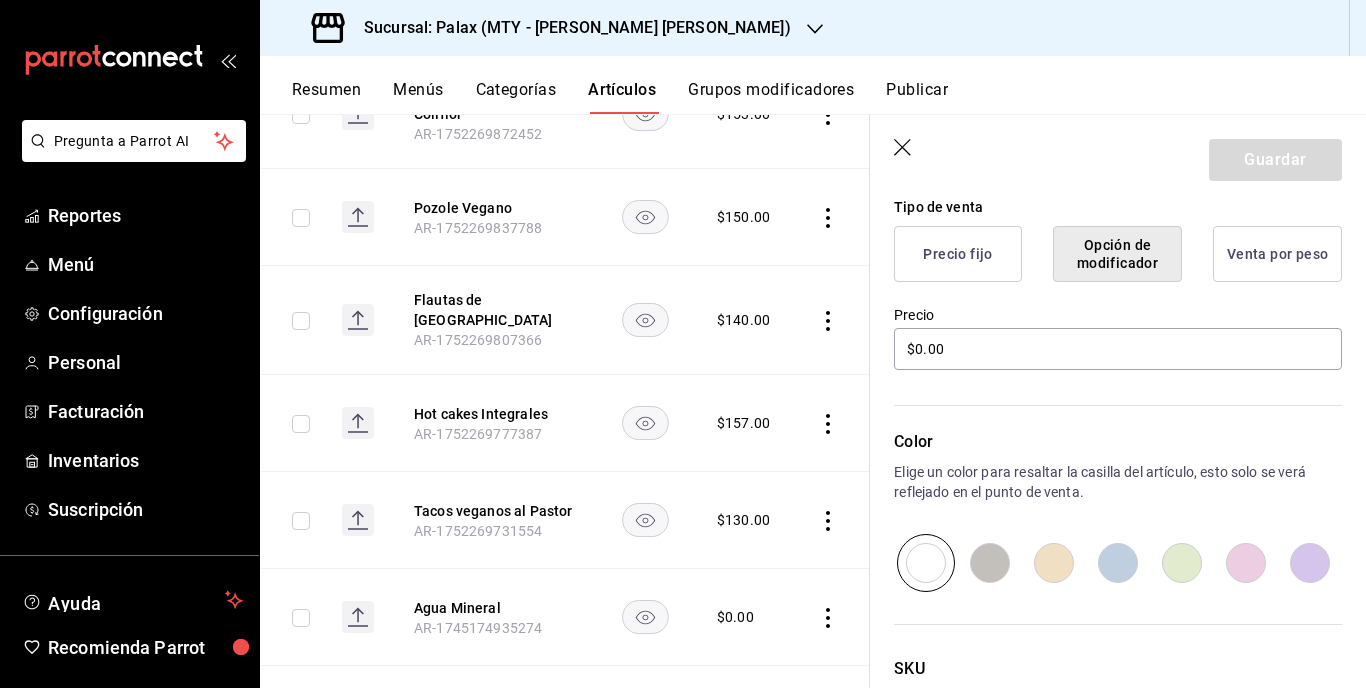 scroll, scrollTop: 500, scrollLeft: 0, axis: vertical 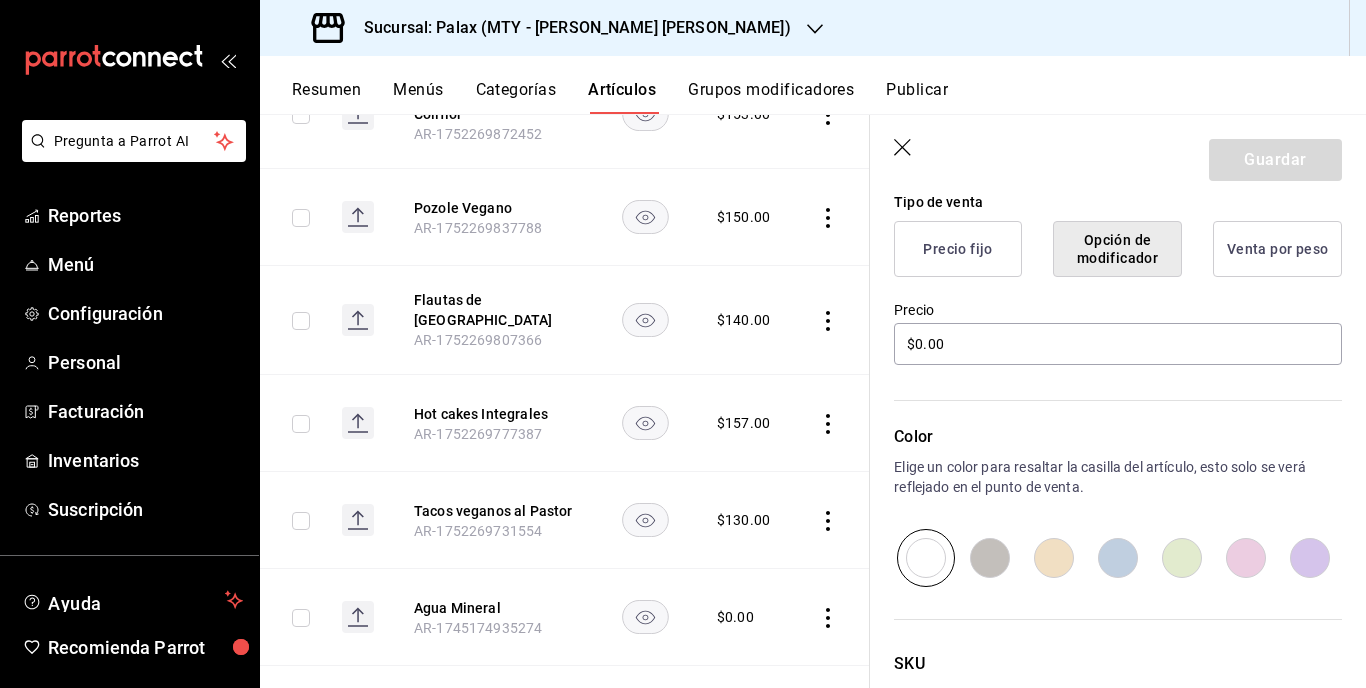 click on "Opción de modificador" at bounding box center (1117, 249) 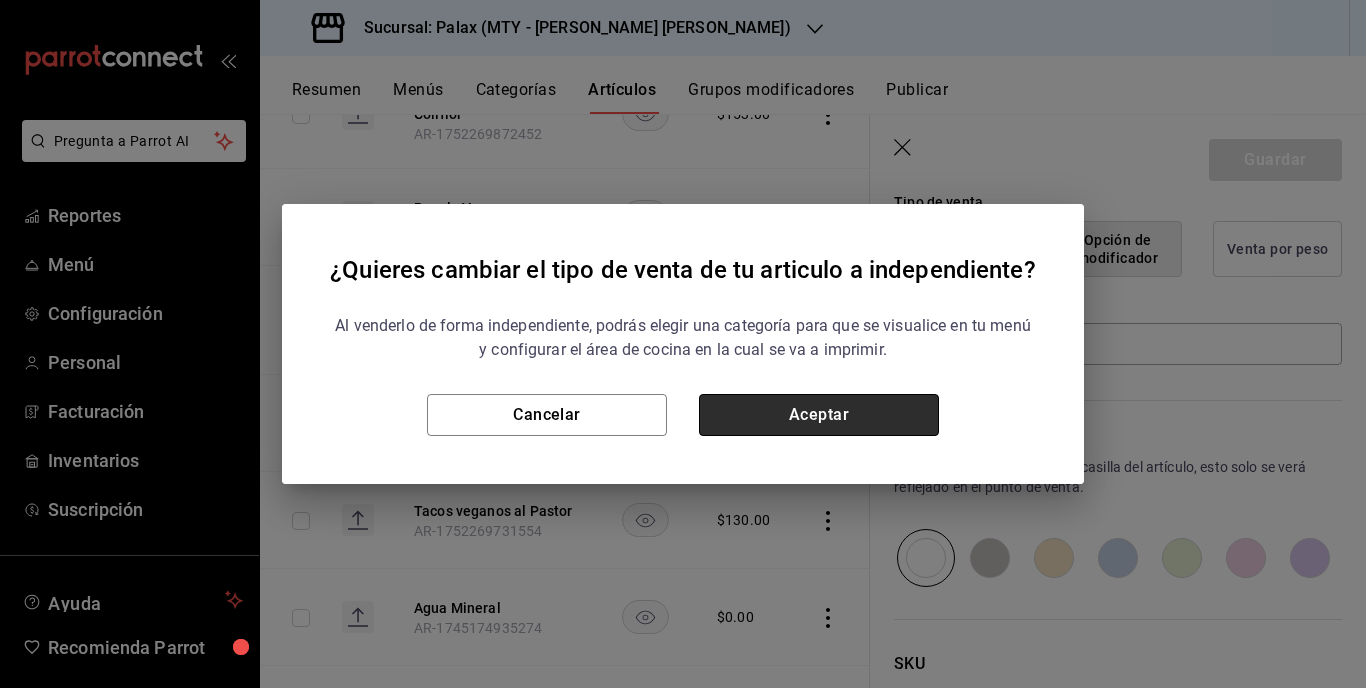 click on "Aceptar" at bounding box center (819, 415) 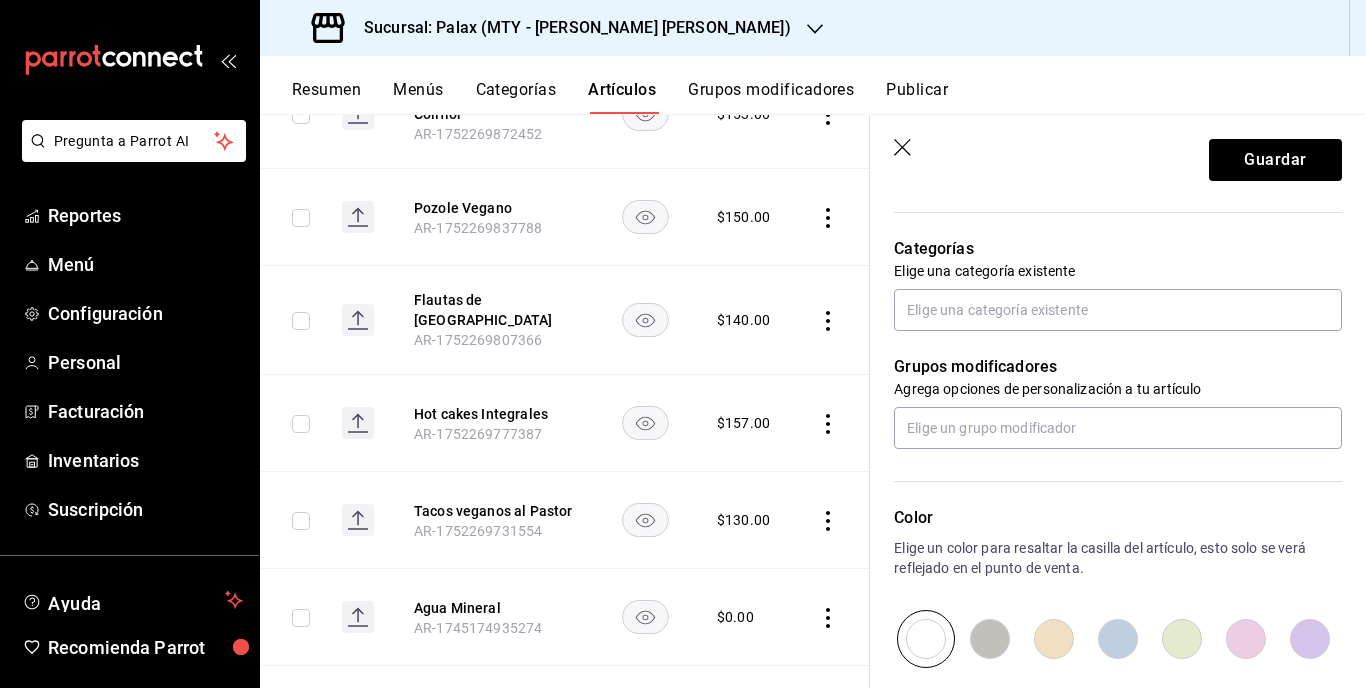 scroll, scrollTop: 611, scrollLeft: 0, axis: vertical 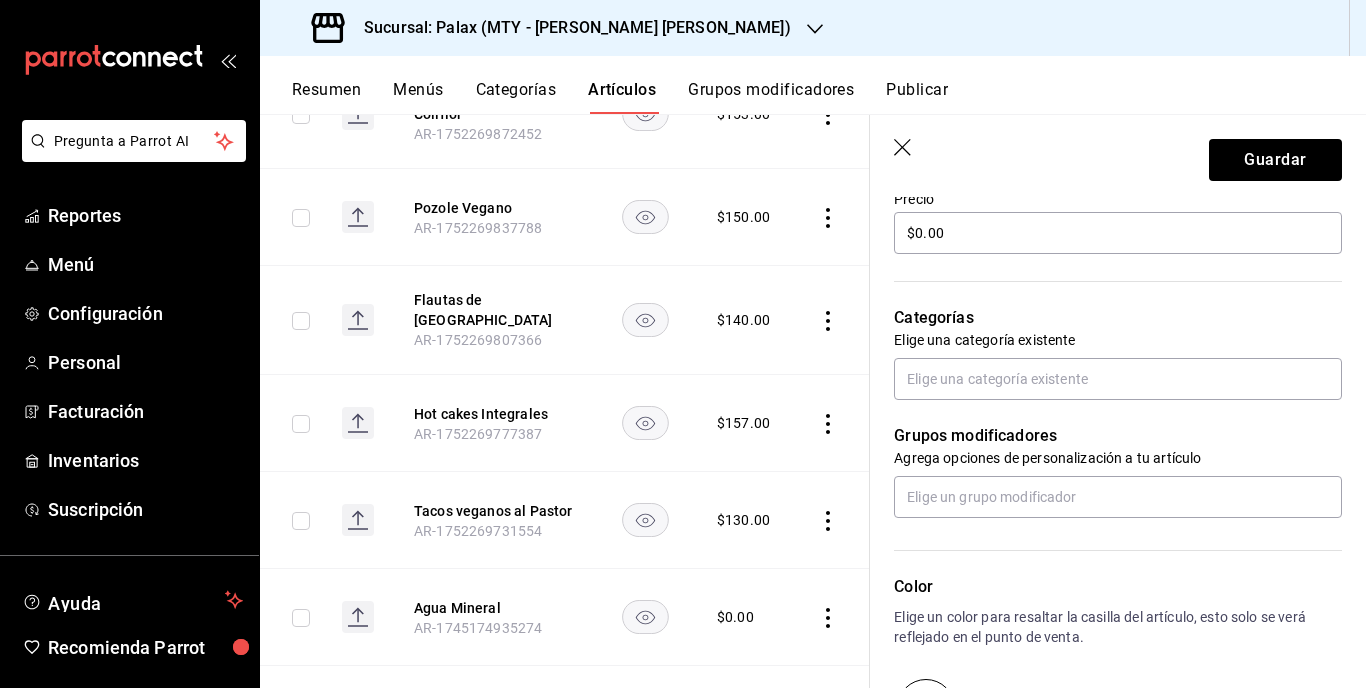 click 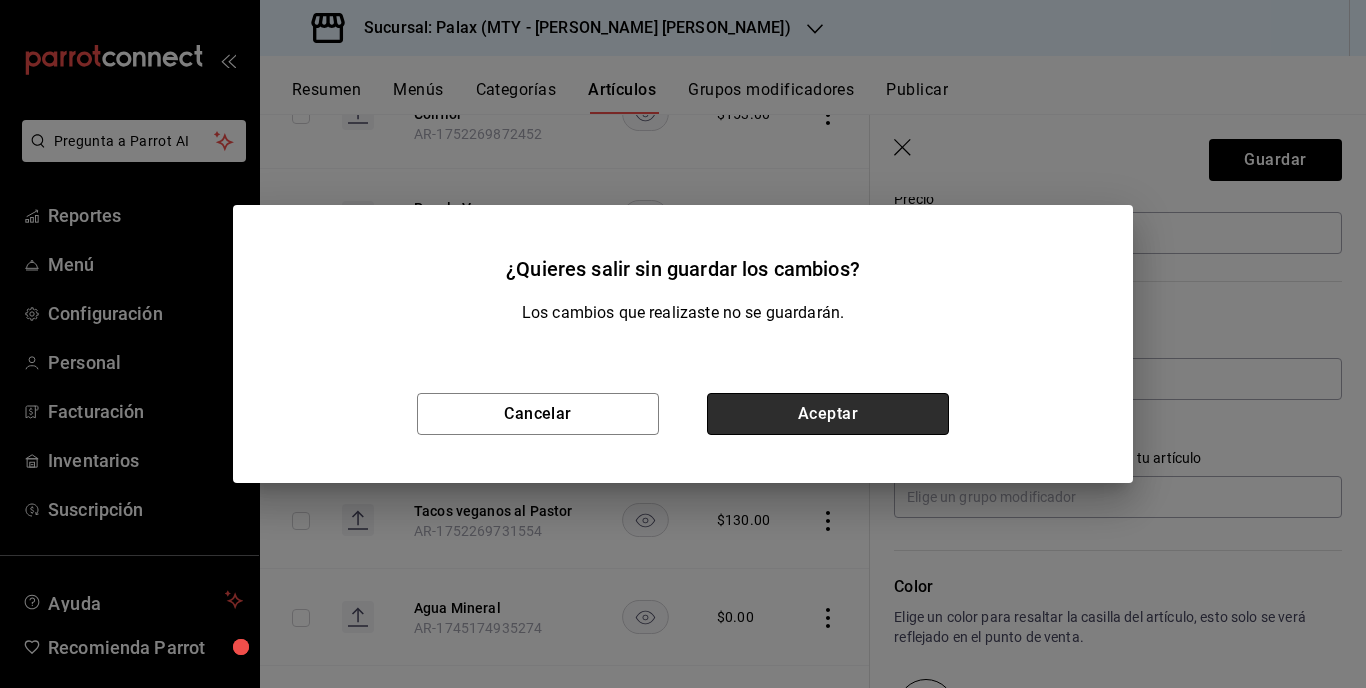 click on "Aceptar" at bounding box center [828, 414] 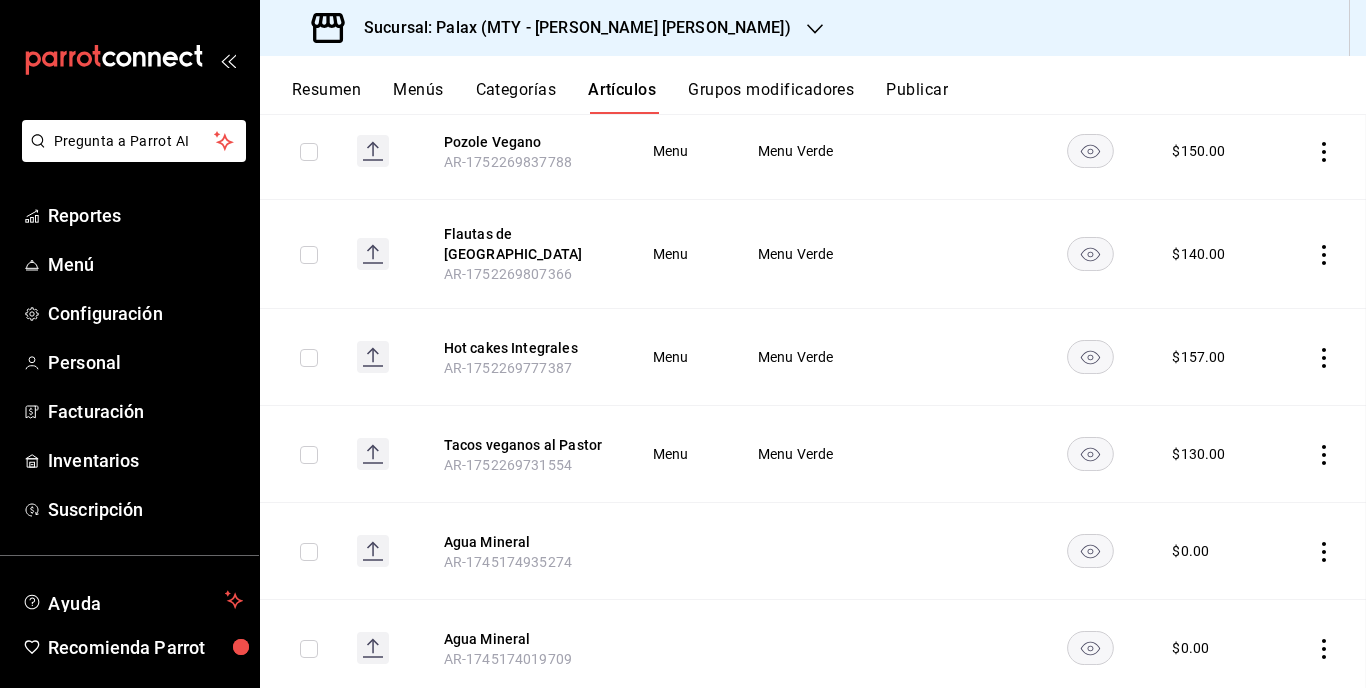 scroll, scrollTop: 434, scrollLeft: 0, axis: vertical 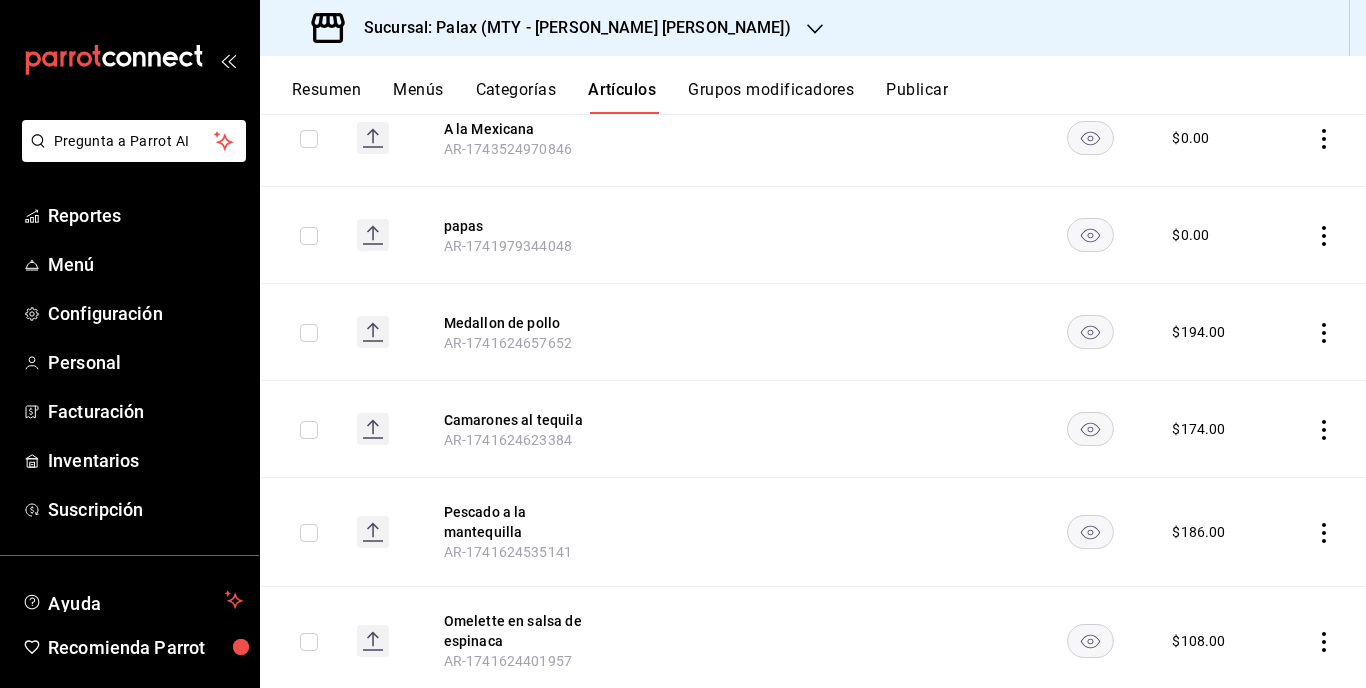 click 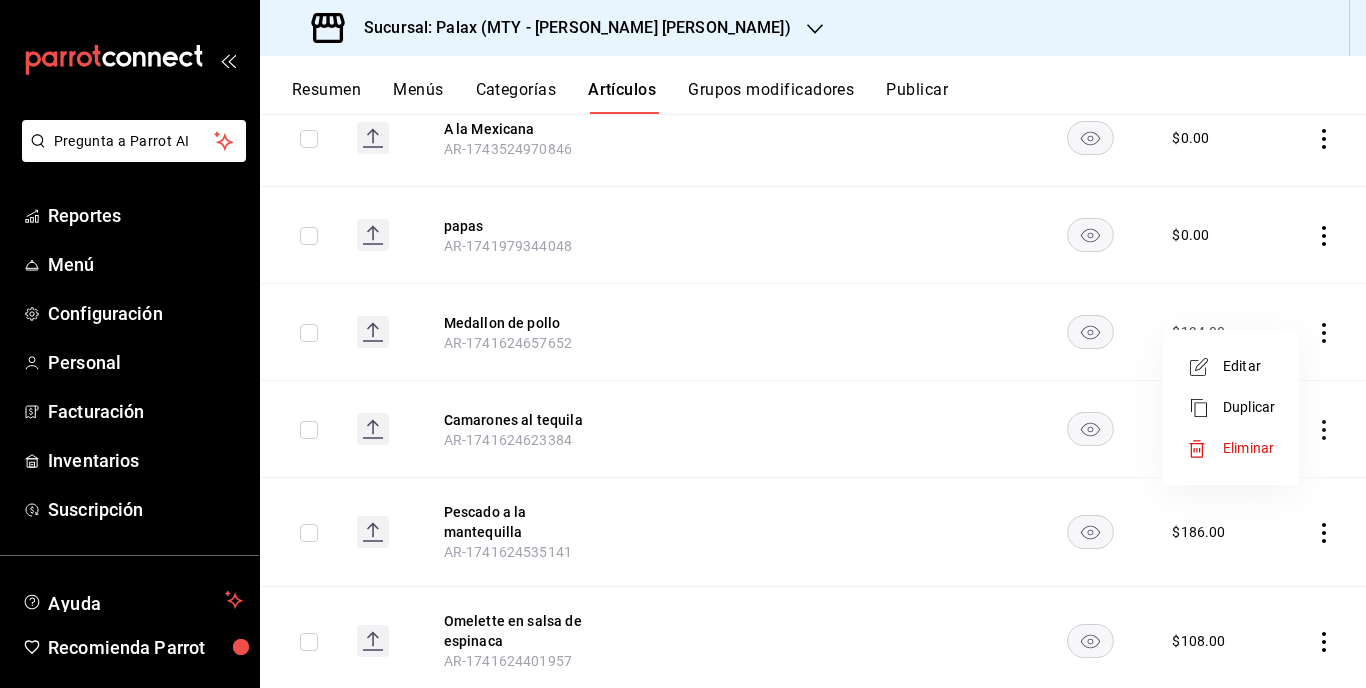 click on "Editar" at bounding box center (1249, 366) 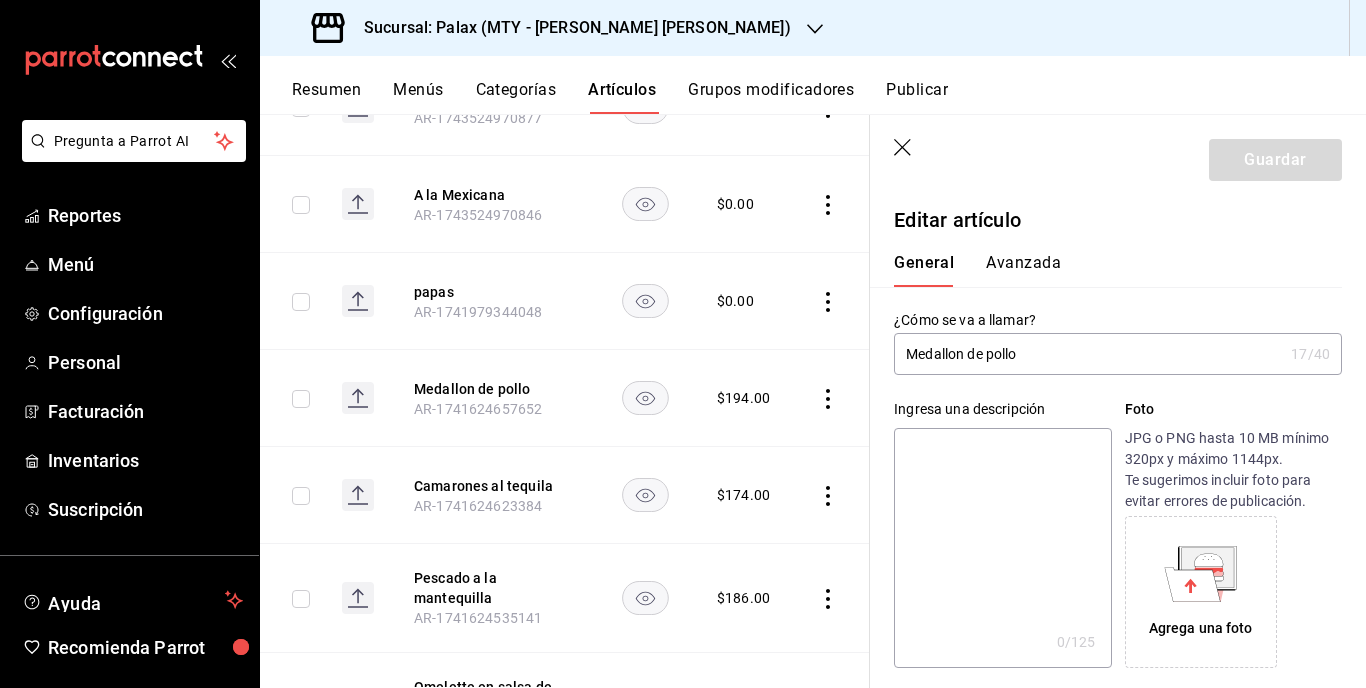 type on "$194.00" 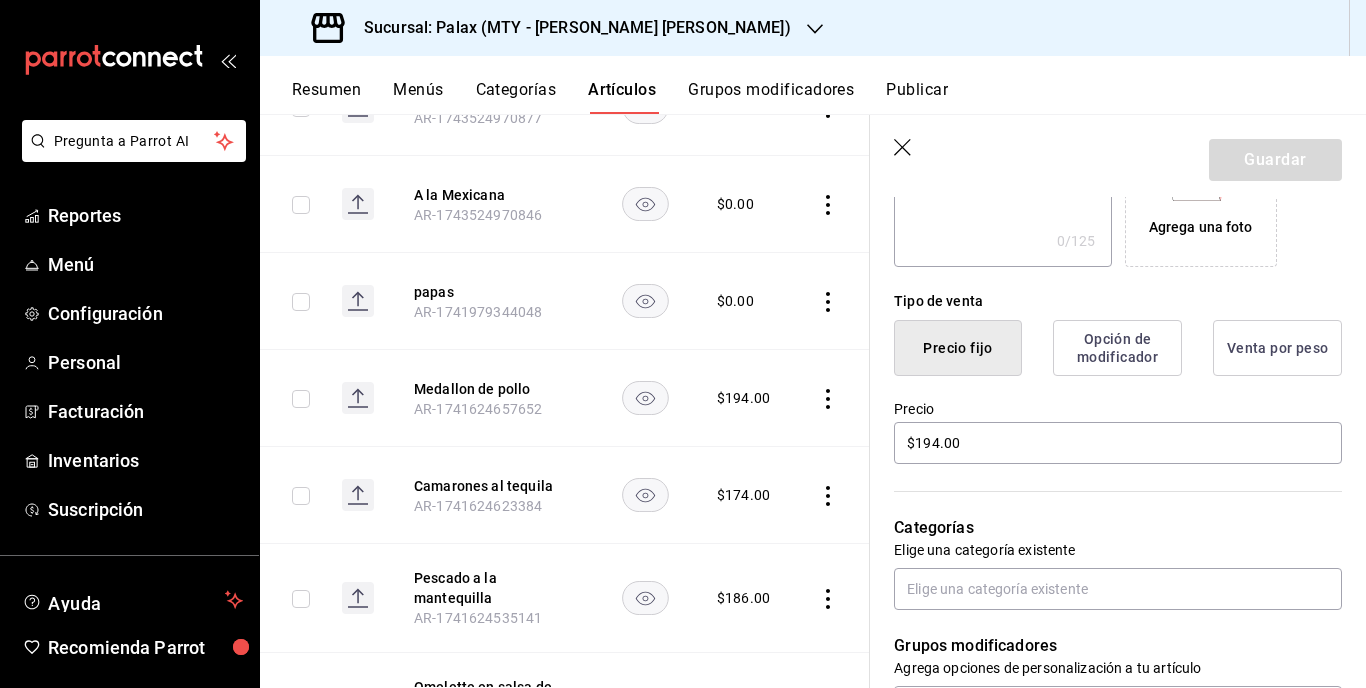 scroll, scrollTop: 500, scrollLeft: 0, axis: vertical 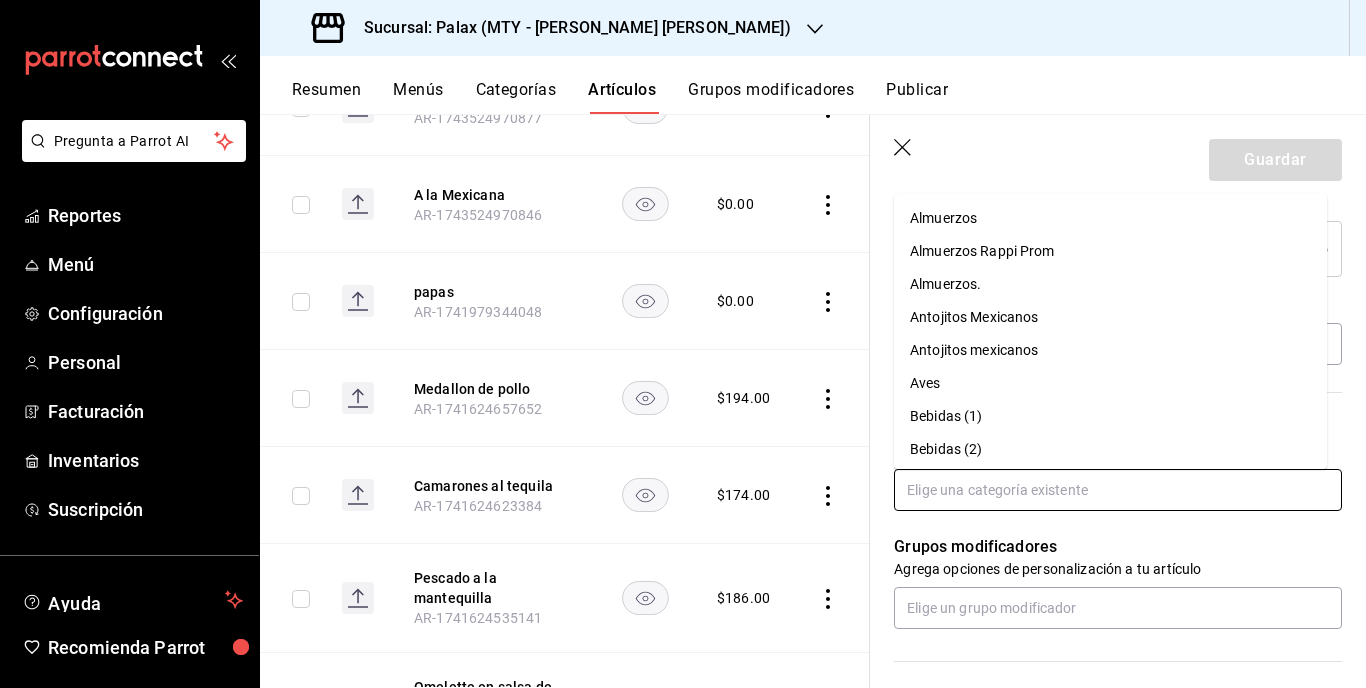 click at bounding box center [1118, 490] 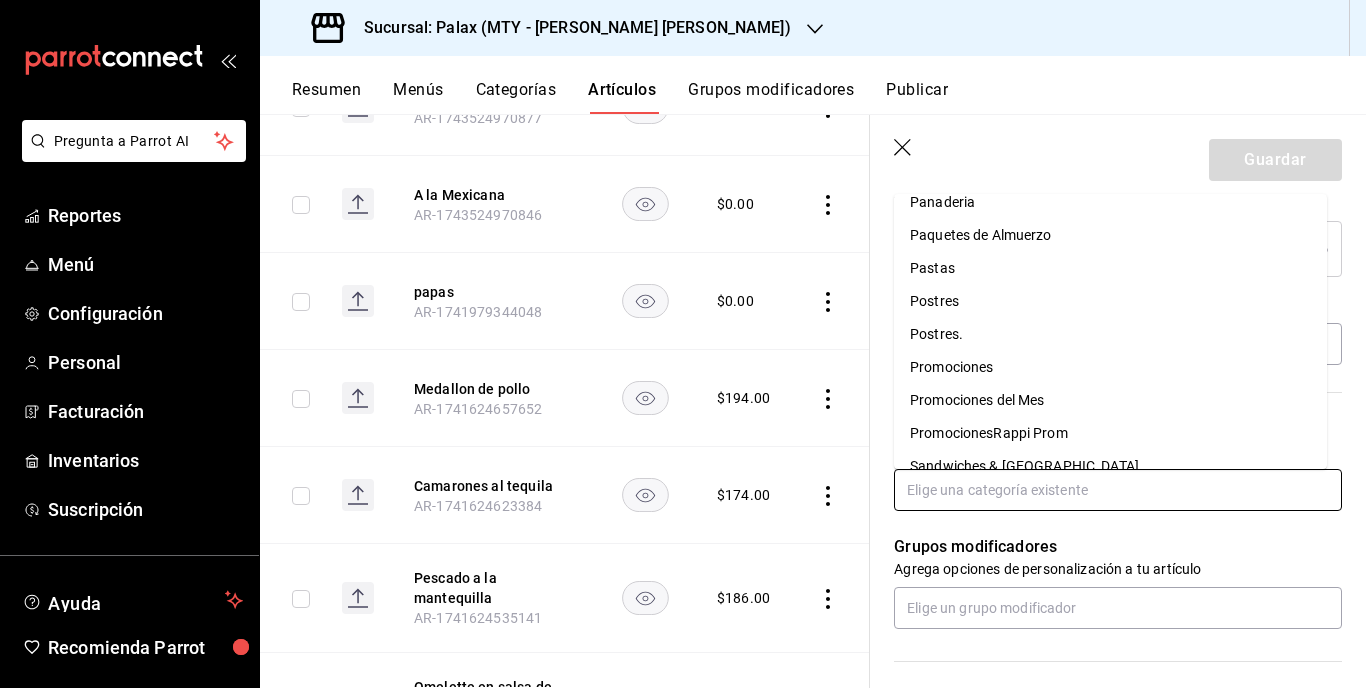 scroll, scrollTop: 900, scrollLeft: 0, axis: vertical 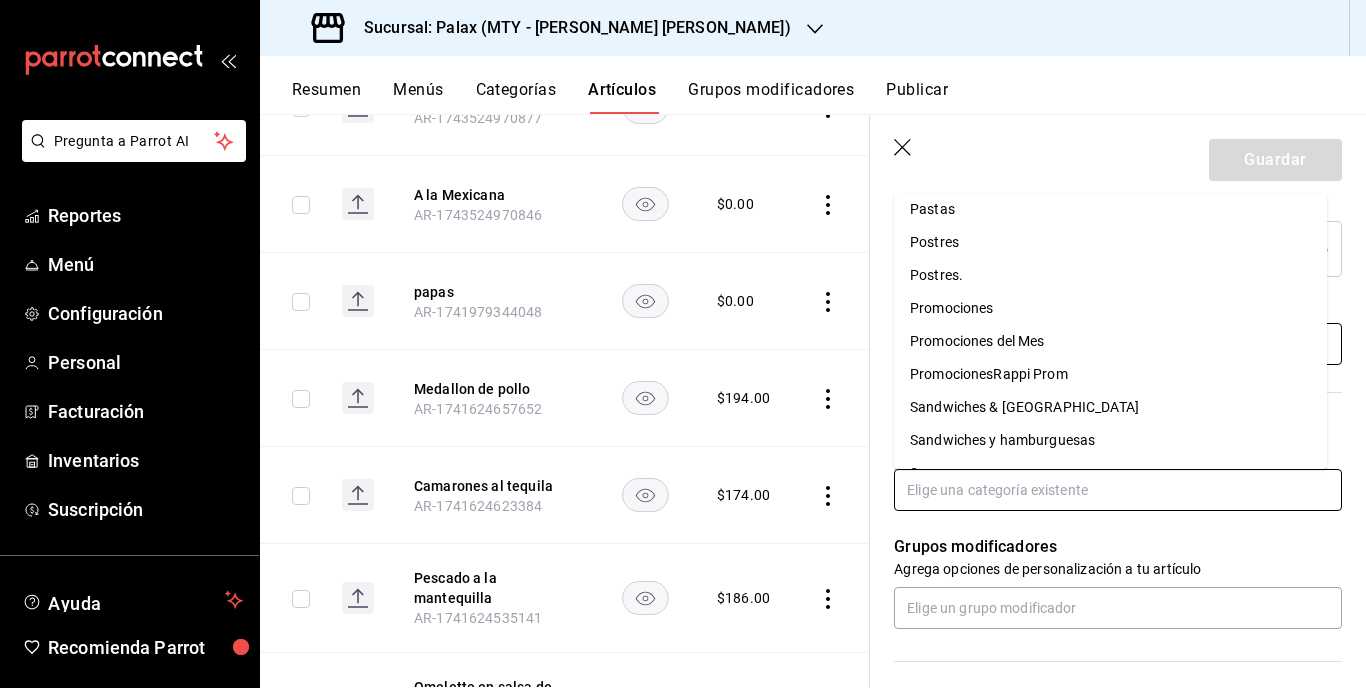 click on "Promociones del Mes" at bounding box center (1110, 341) 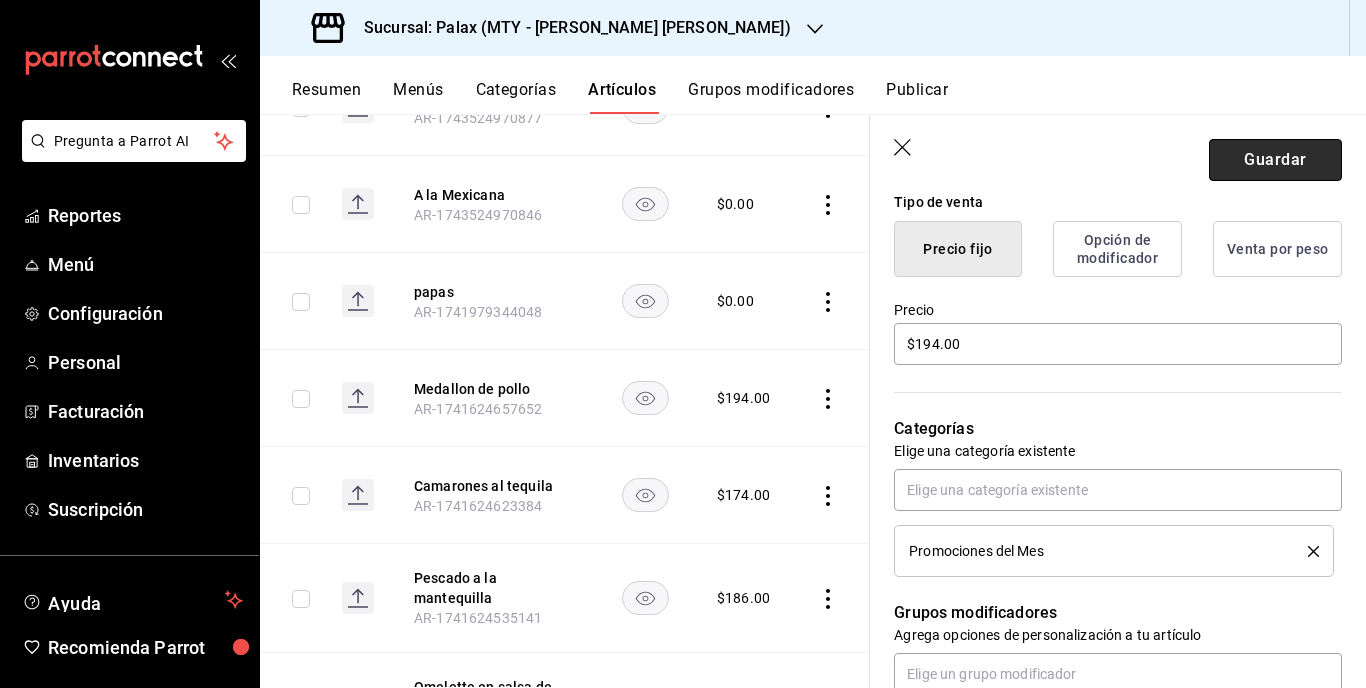 click on "Guardar" at bounding box center [1275, 160] 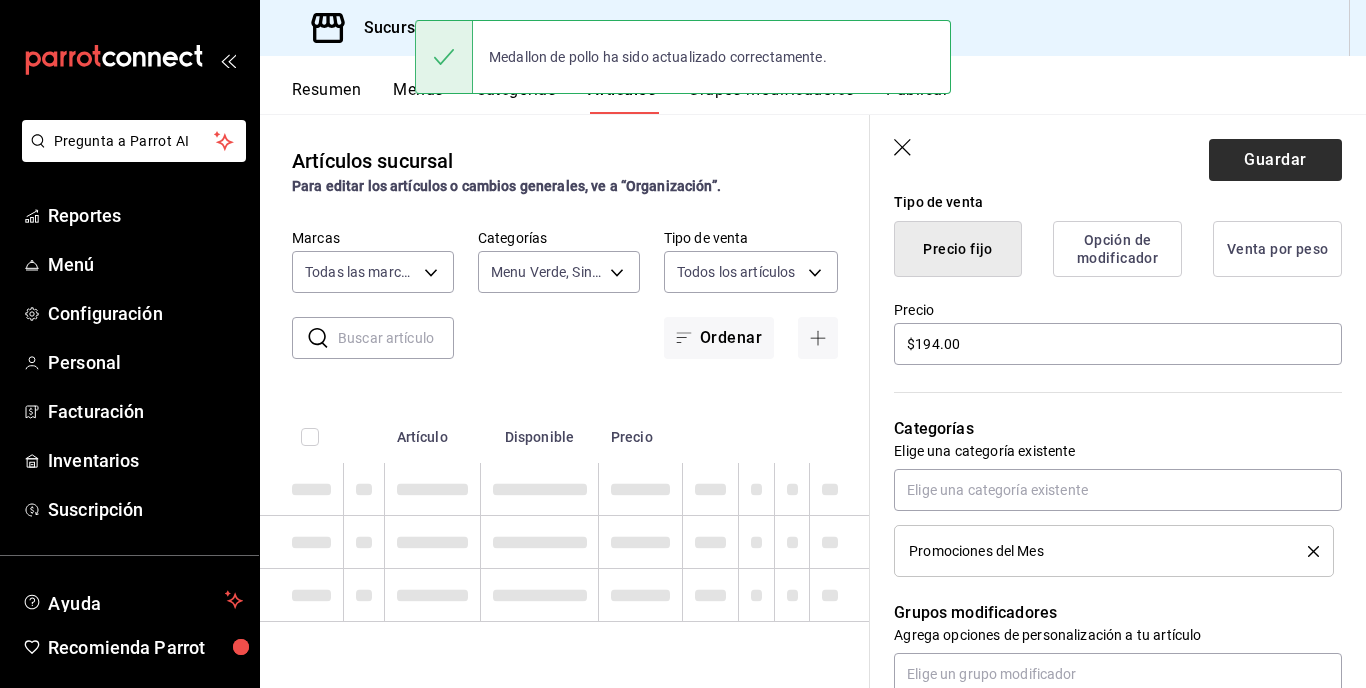 scroll, scrollTop: 0, scrollLeft: 0, axis: both 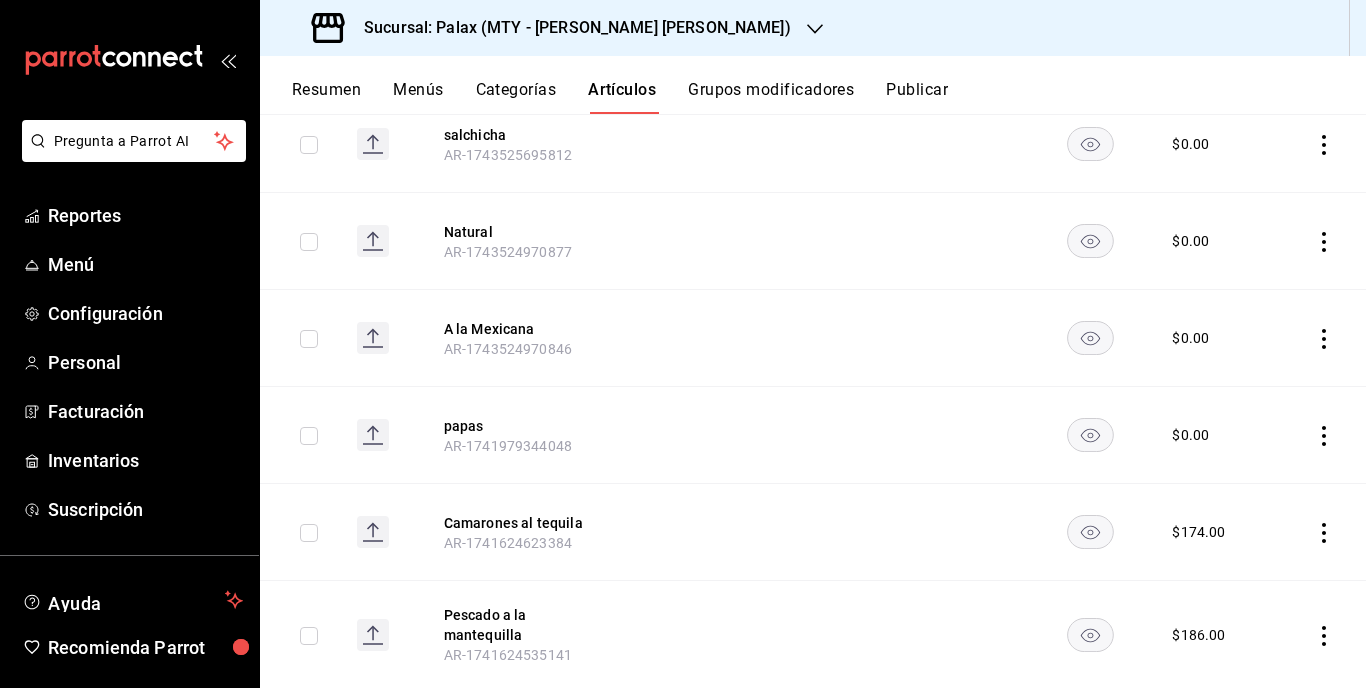 click 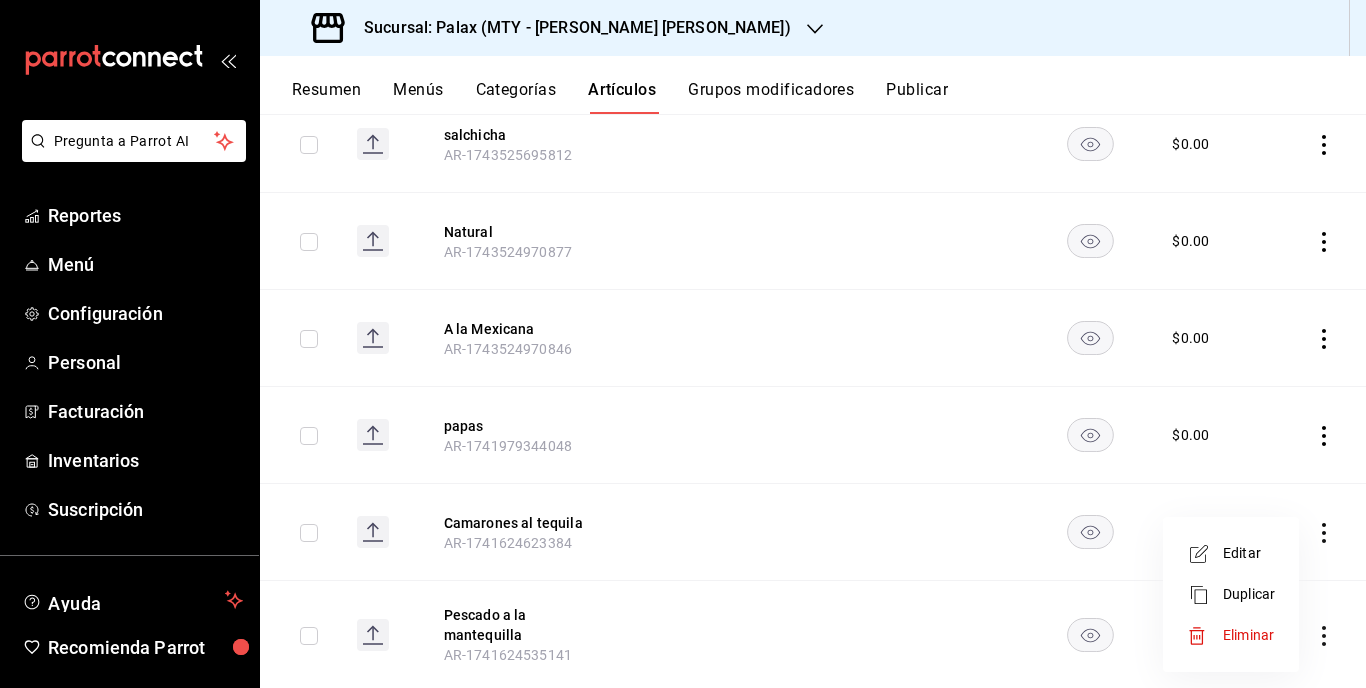 click on "Editar" at bounding box center [1249, 553] 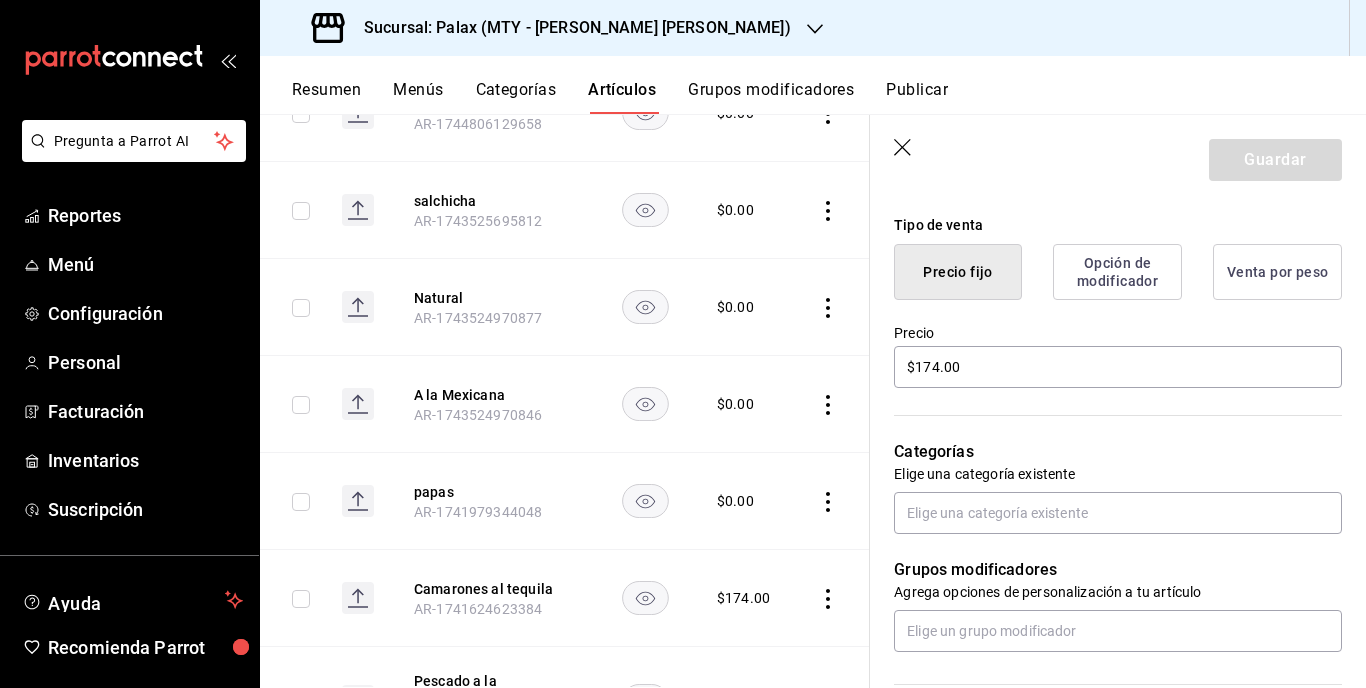 scroll, scrollTop: 500, scrollLeft: 0, axis: vertical 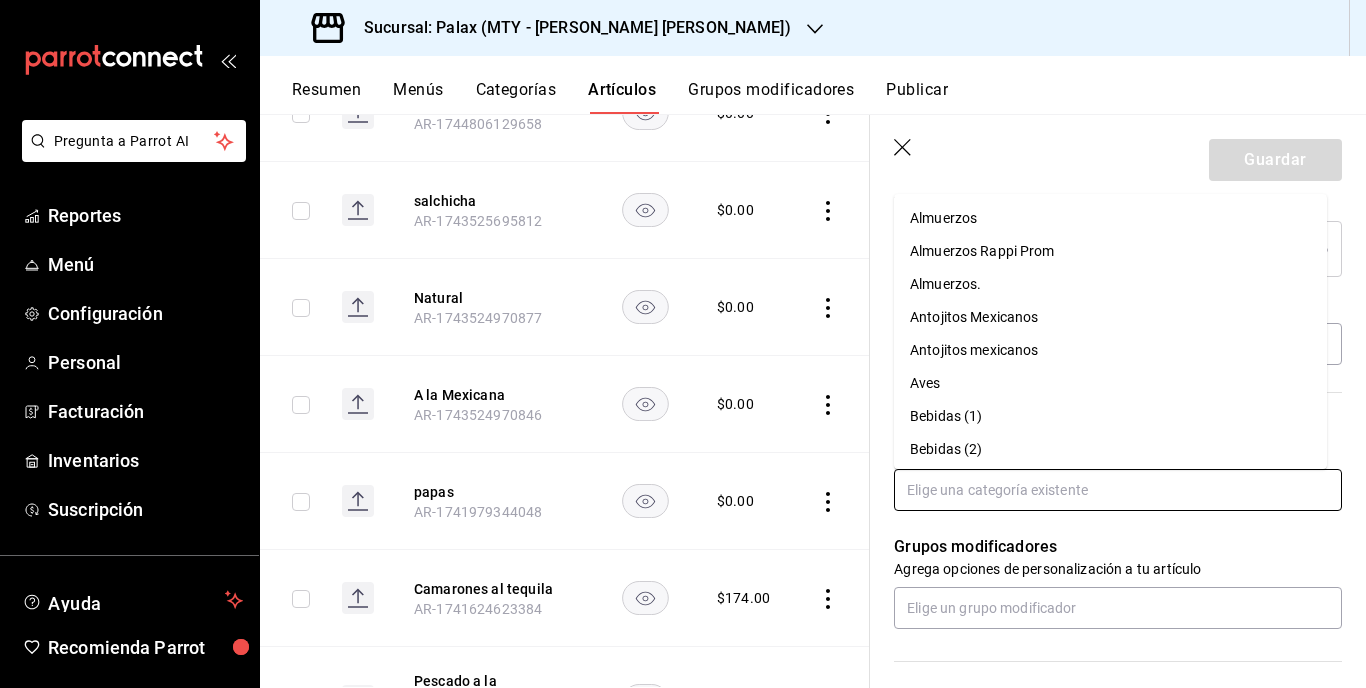 click at bounding box center [1118, 490] 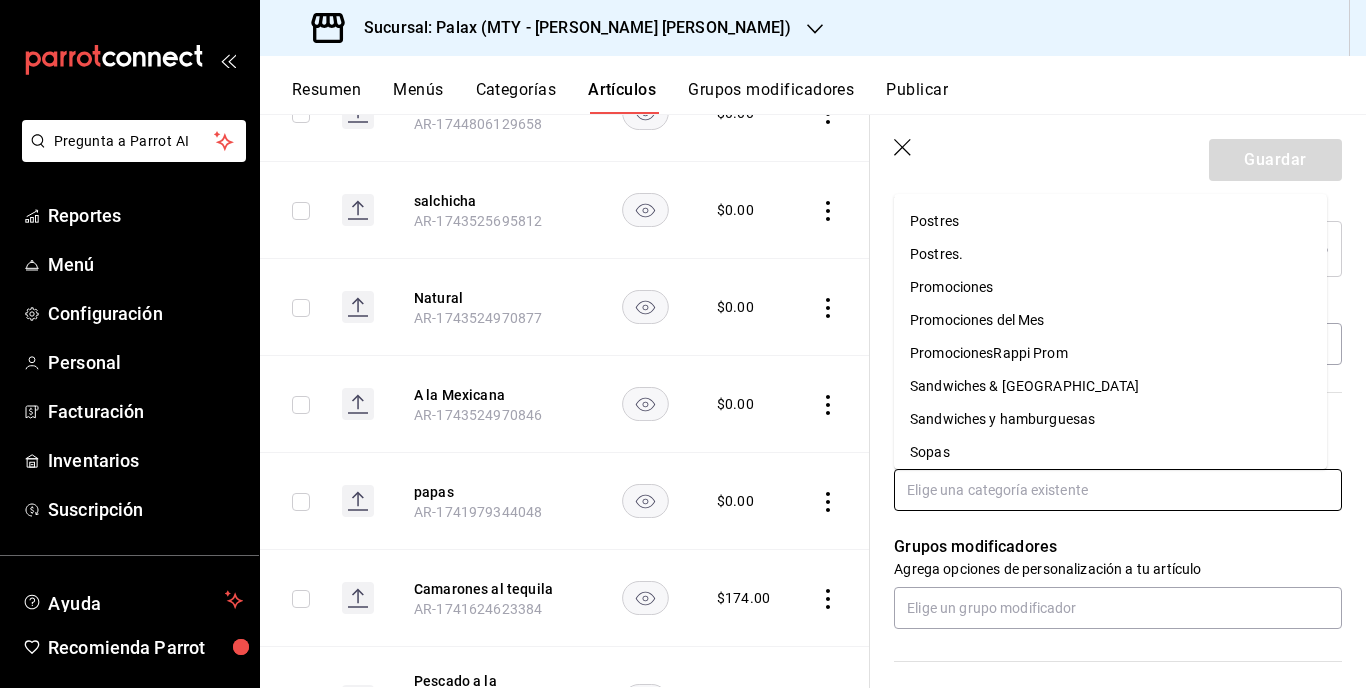 scroll, scrollTop: 962, scrollLeft: 0, axis: vertical 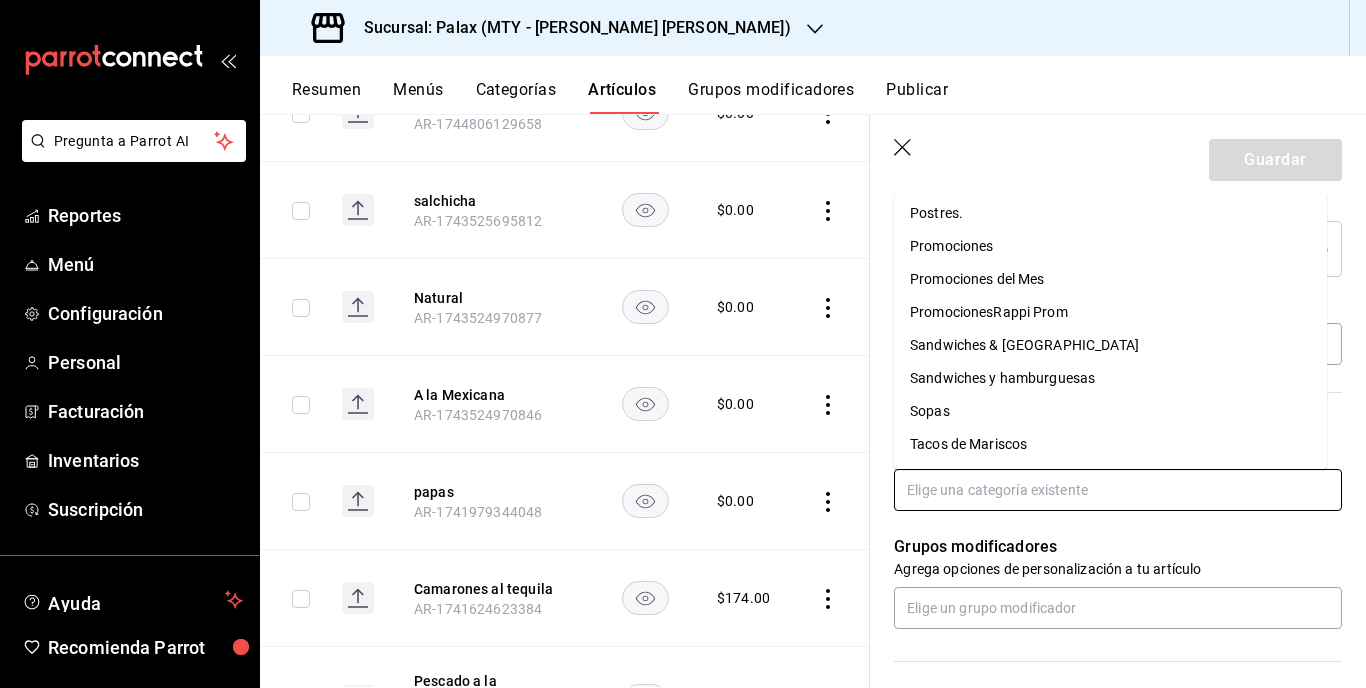 click on "Promociones del Mes" at bounding box center [1110, 279] 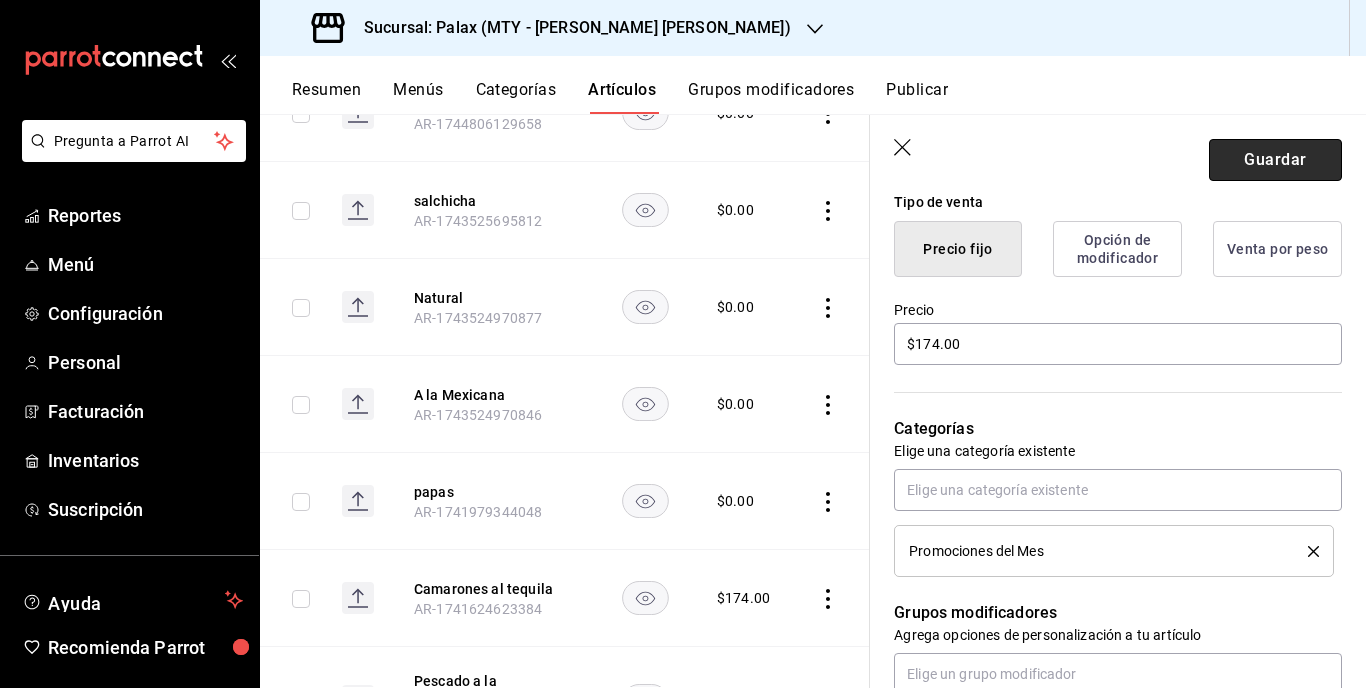 click on "Guardar" at bounding box center [1275, 160] 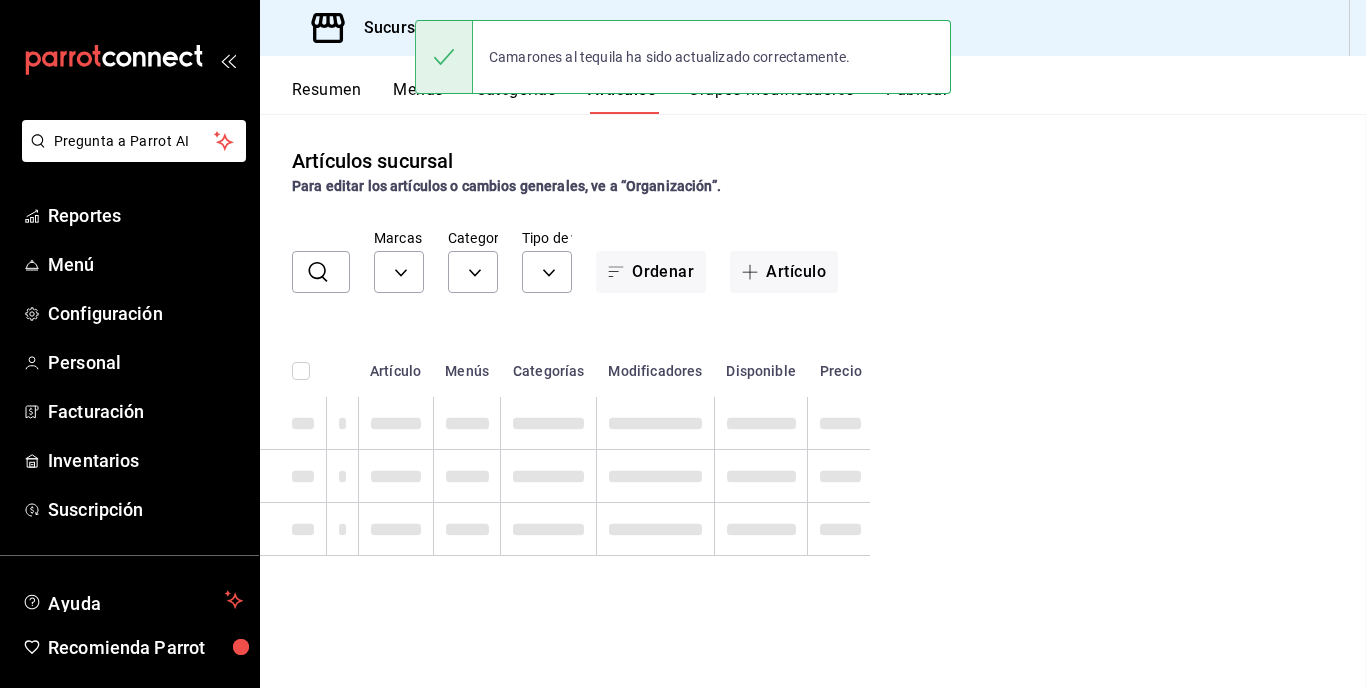 scroll, scrollTop: 0, scrollLeft: 0, axis: both 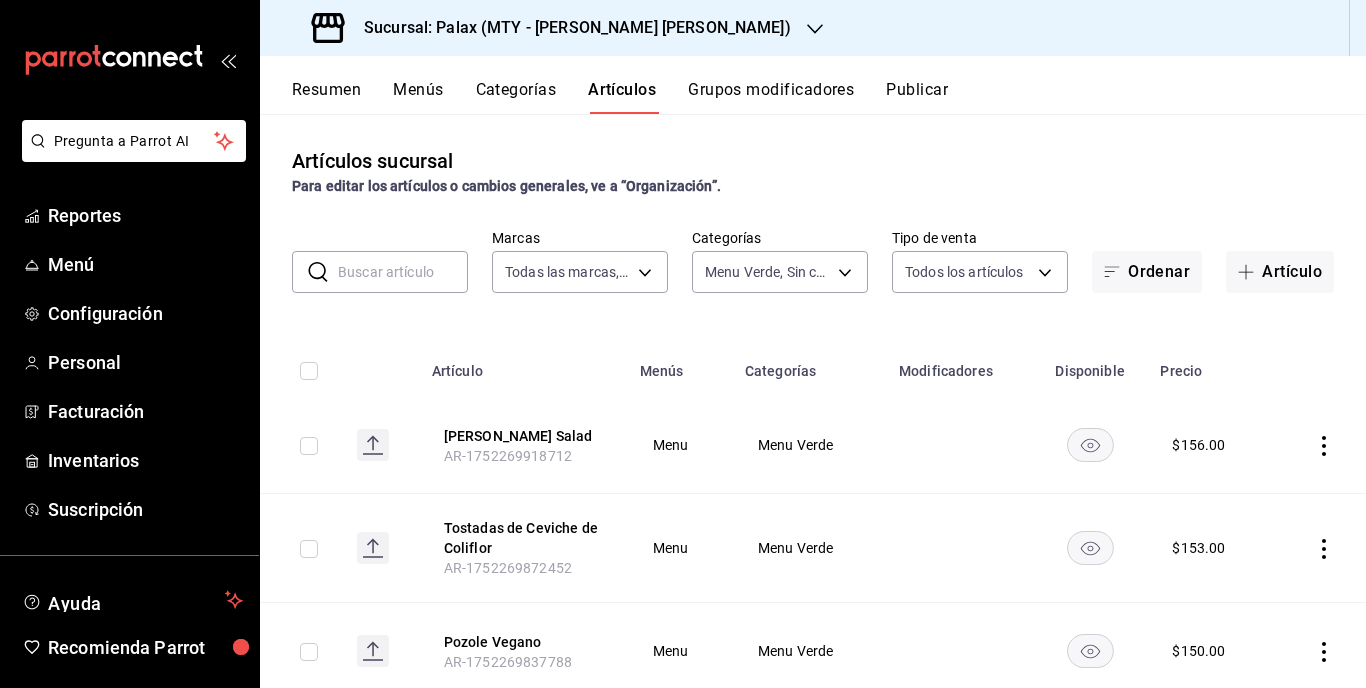 click on "Publicar" at bounding box center [917, 97] 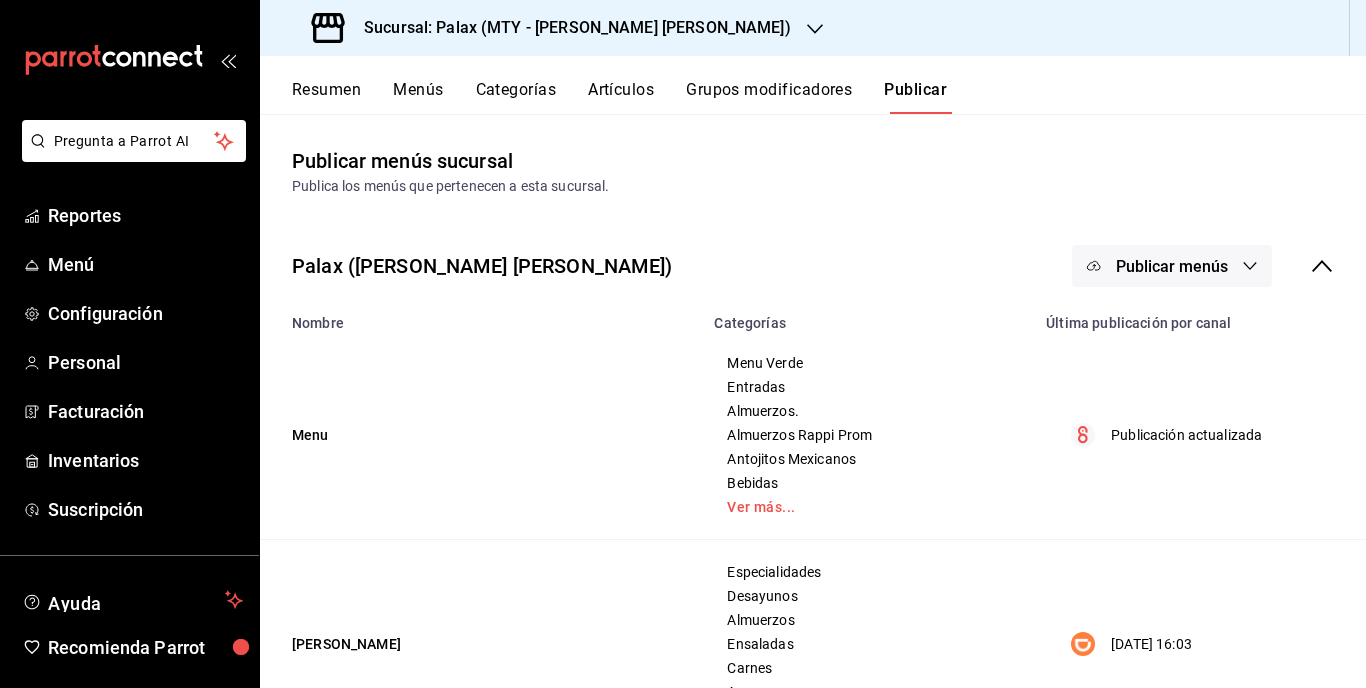 click on "Publicar menús" at bounding box center (1172, 266) 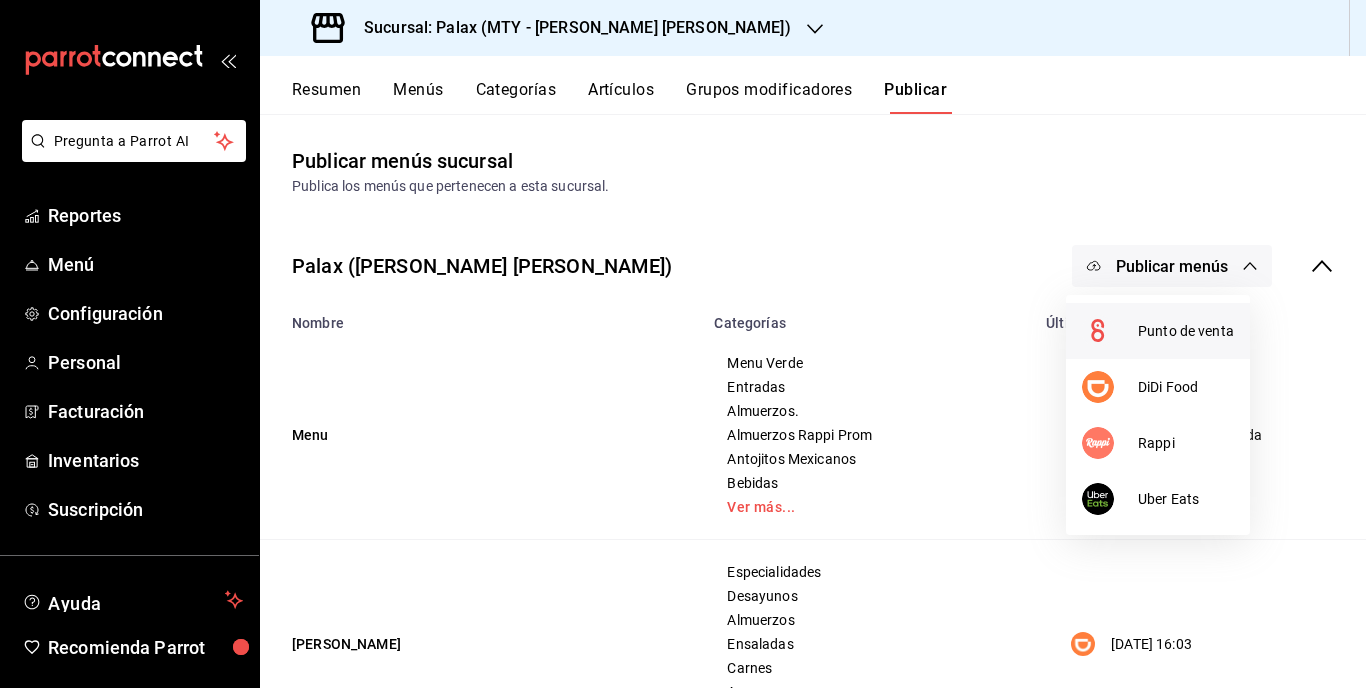 click on "Punto de venta" at bounding box center [1186, 331] 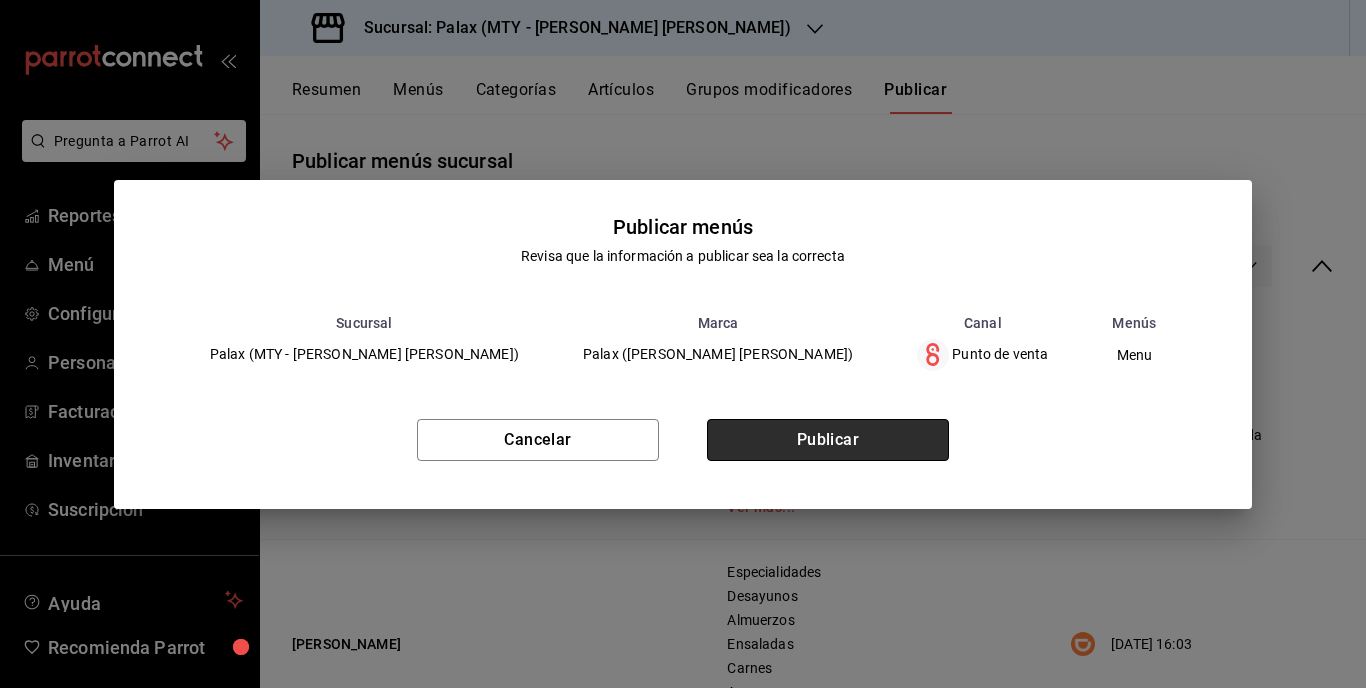 click on "Publicar" at bounding box center [828, 440] 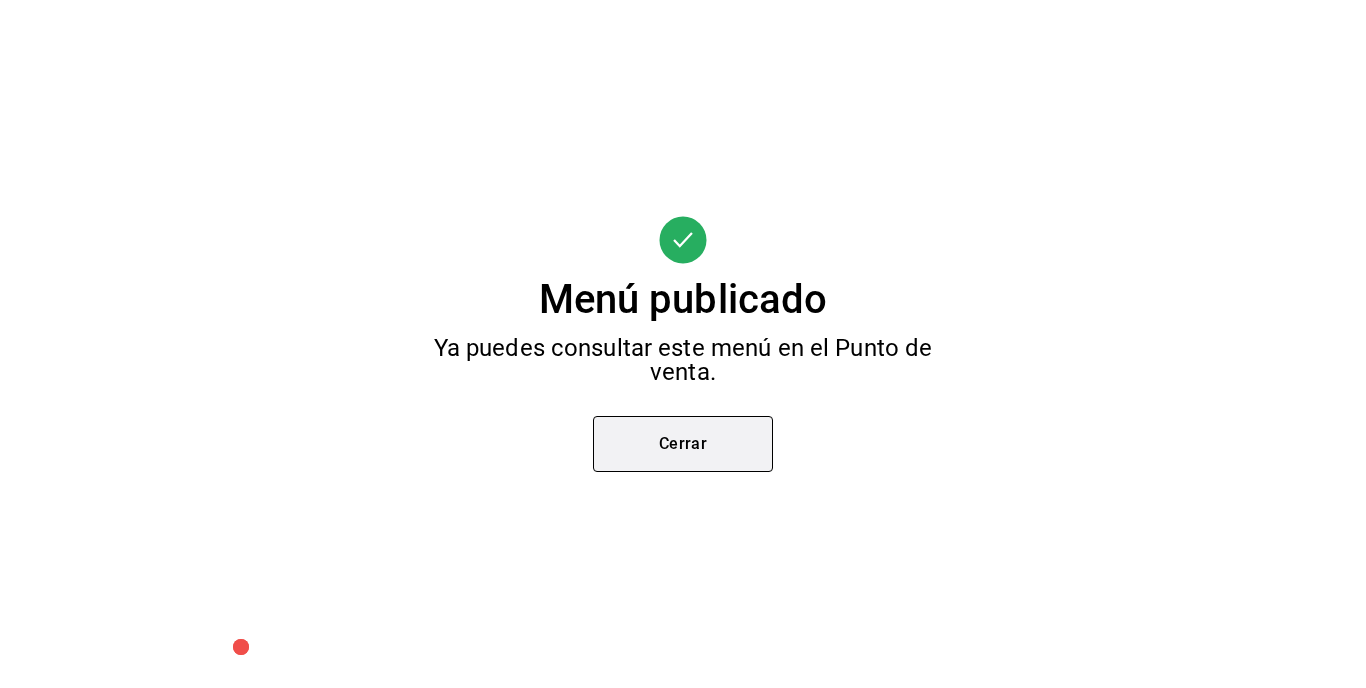 click on "Cerrar" at bounding box center (683, 444) 